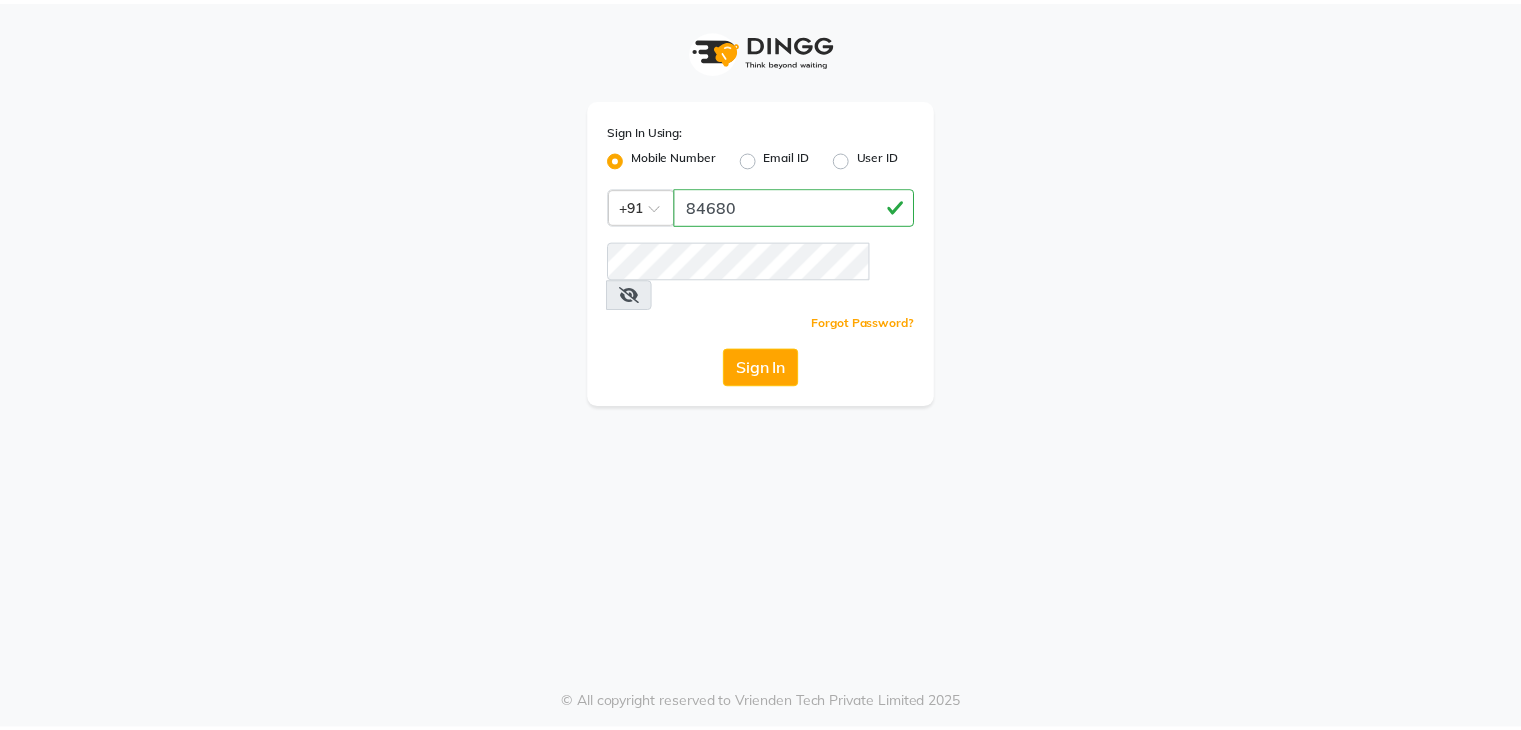 scroll, scrollTop: 0, scrollLeft: 0, axis: both 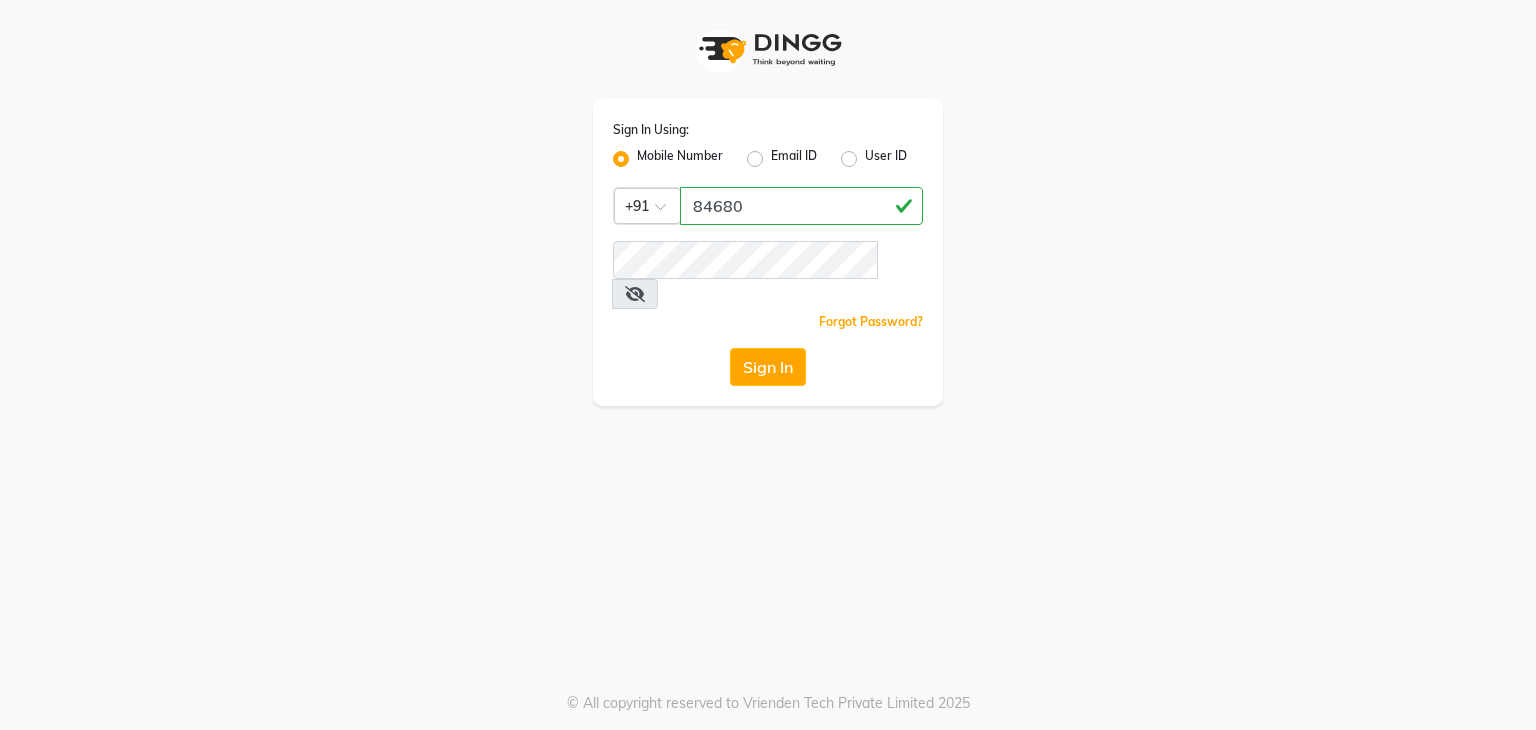 drag, startPoint x: 816, startPoint y: 201, endPoint x: 588, endPoint y: 193, distance: 228.1403 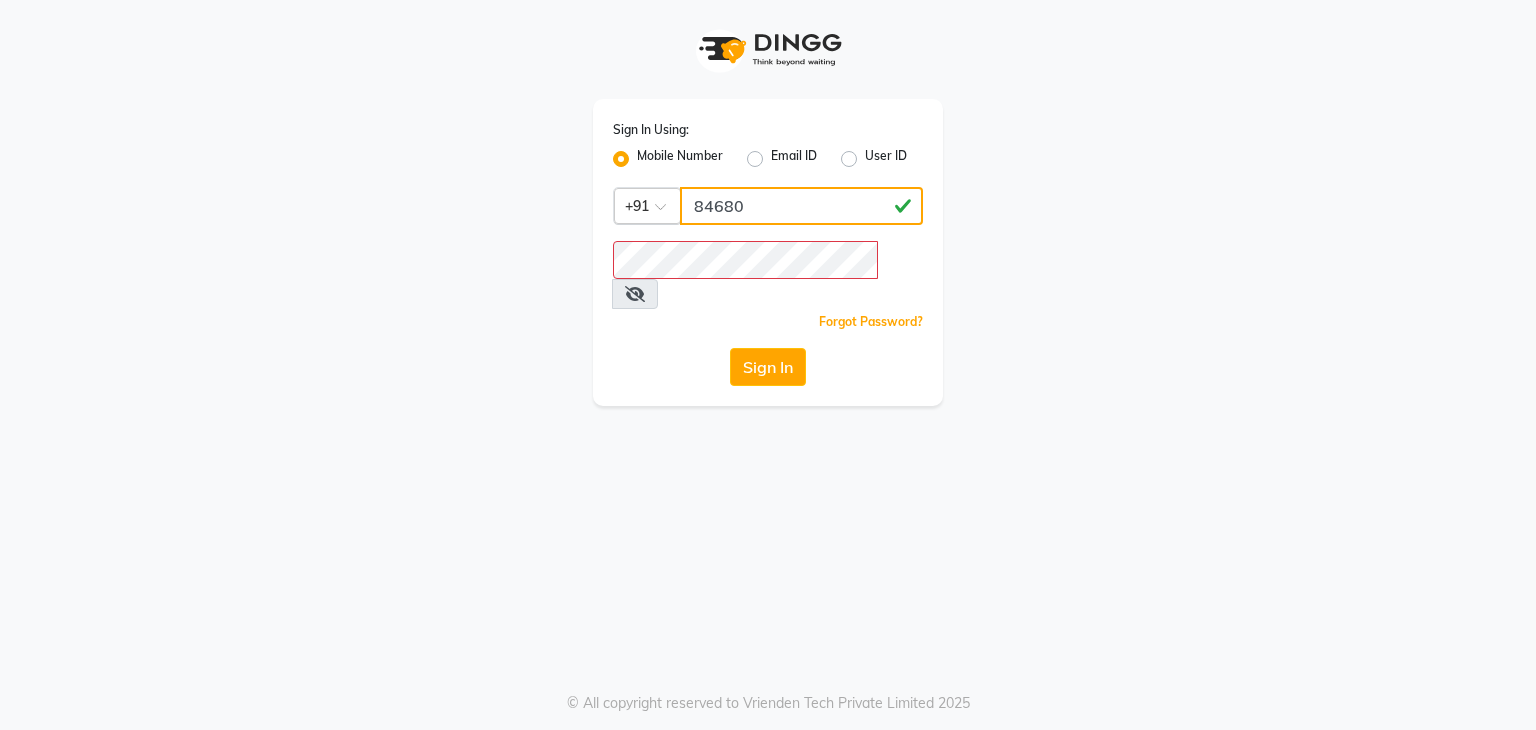 drag, startPoint x: 803, startPoint y: 205, endPoint x: 626, endPoint y: 206, distance: 177.00282 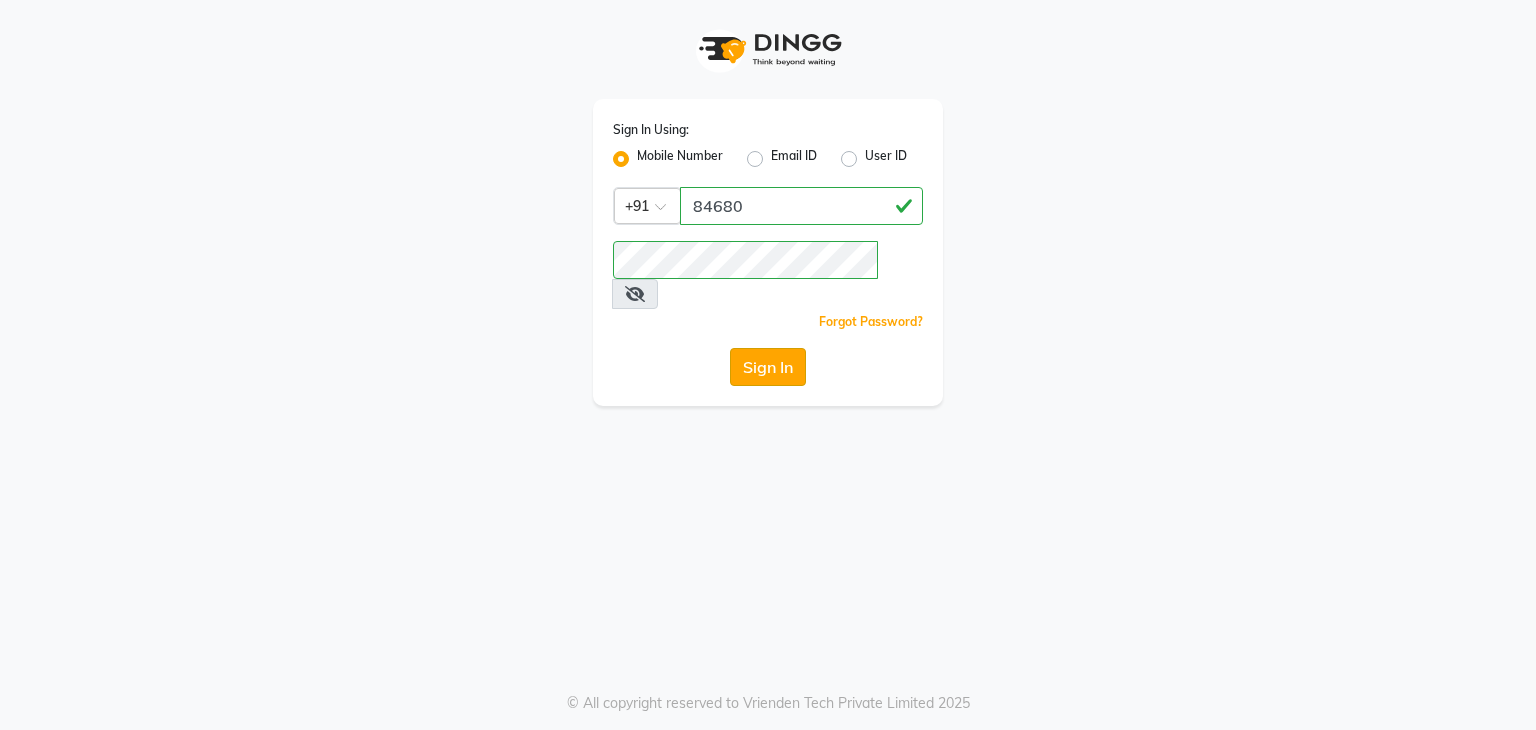 click on "Sign In" 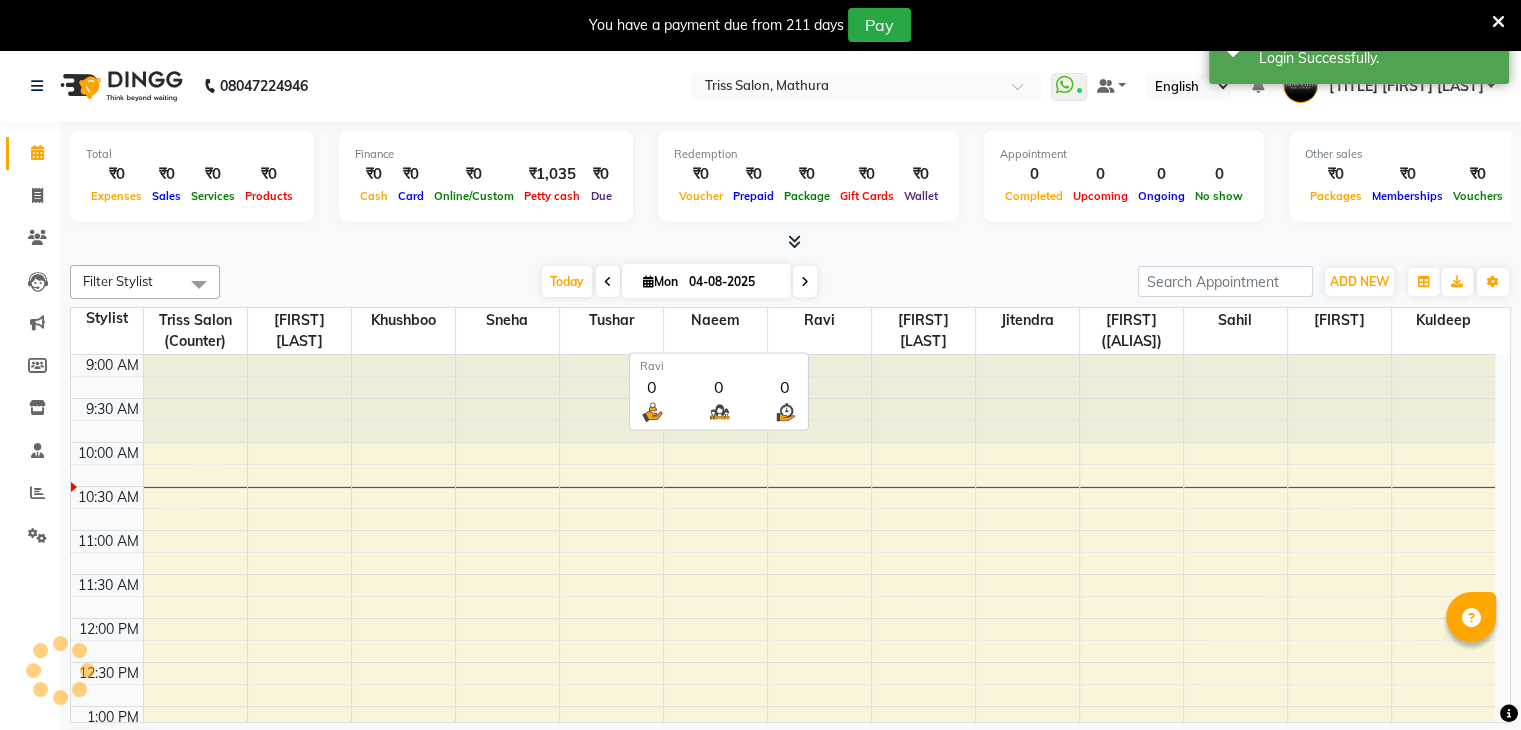 scroll, scrollTop: 0, scrollLeft: 0, axis: both 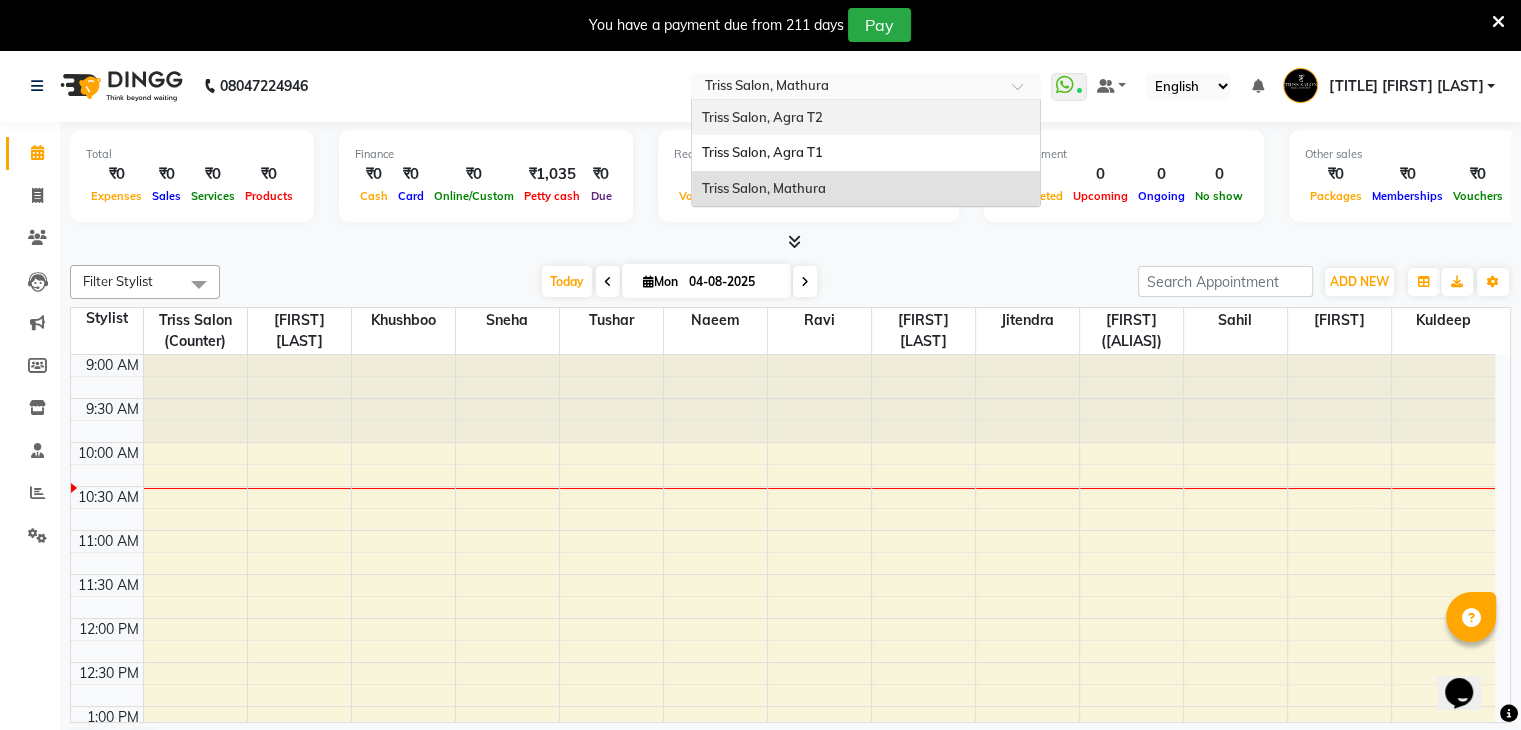 click on "Select Location × Triss Salon, Mathura Triss Salon, Agra T2 Triss Salon, Agra T1 Triss Salon, Mathura" at bounding box center [866, 86] 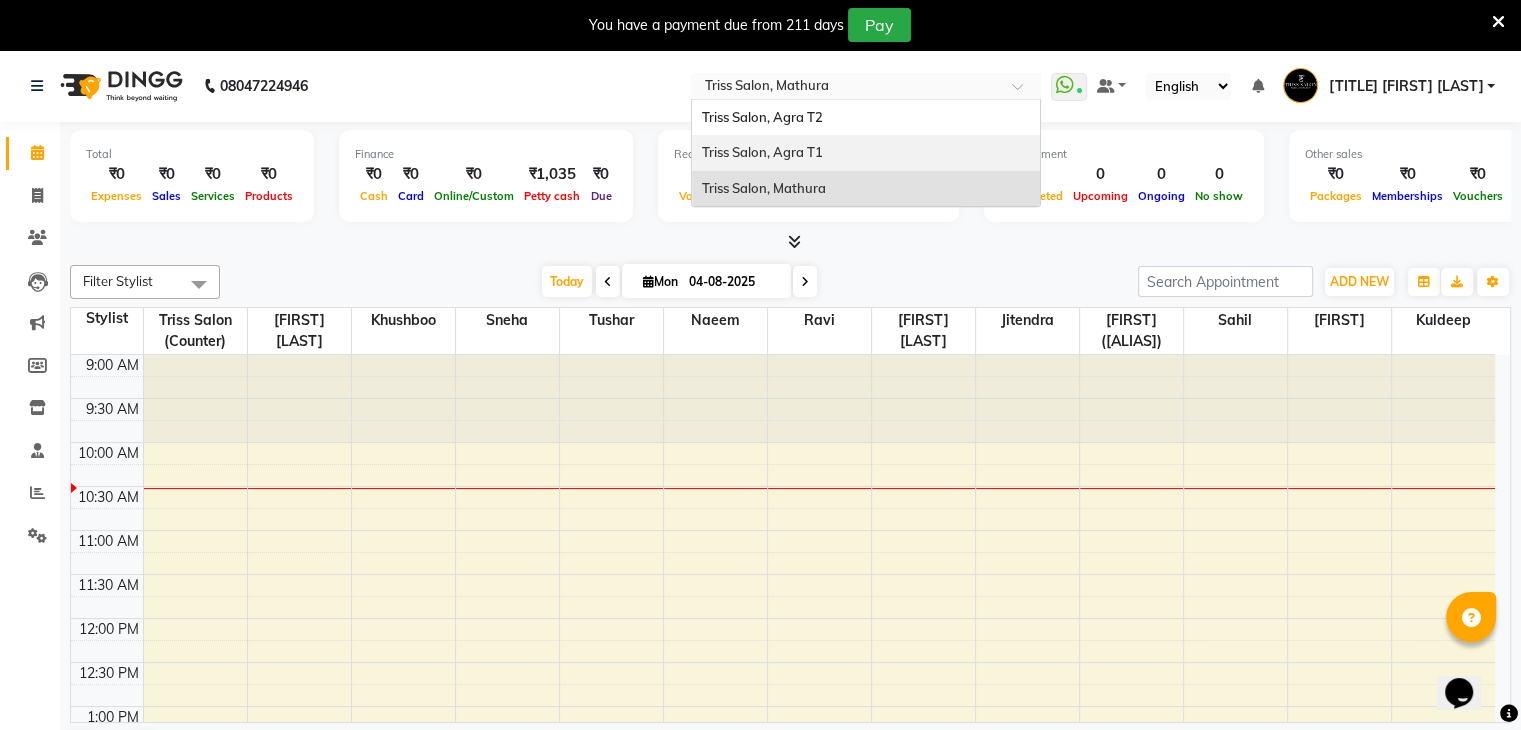 click on "Triss Salon, Agra T1" at bounding box center (866, 153) 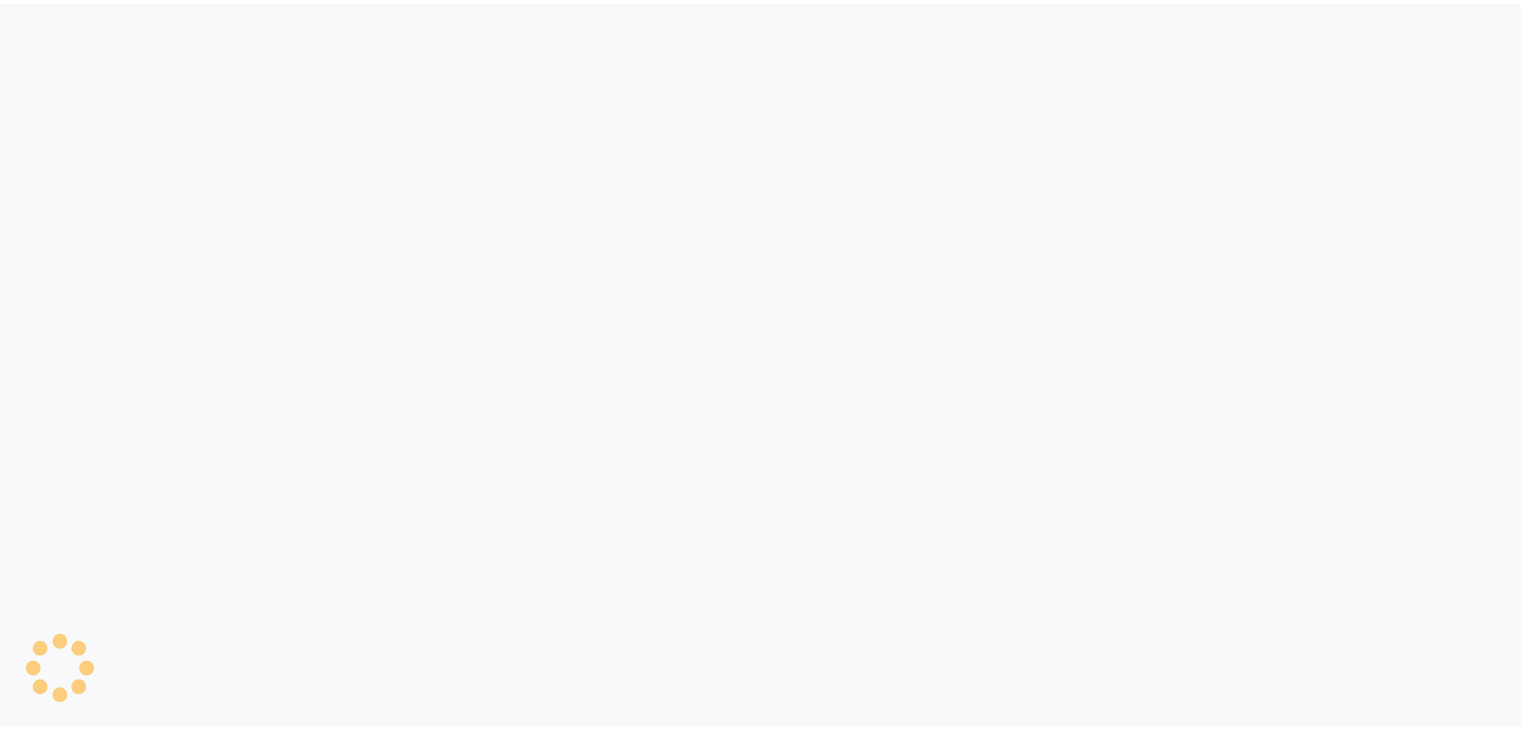 scroll, scrollTop: 0, scrollLeft: 0, axis: both 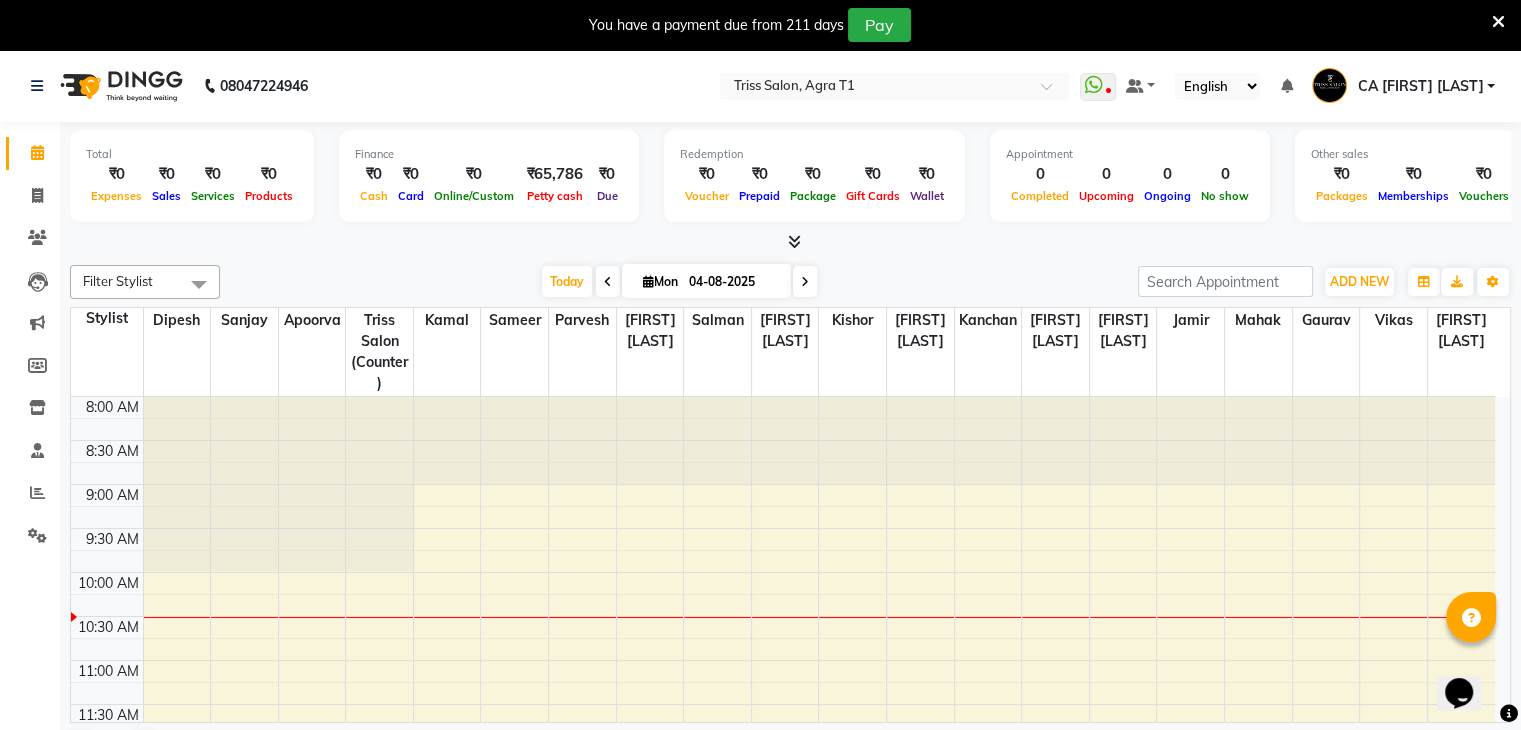 click at bounding box center (1498, 22) 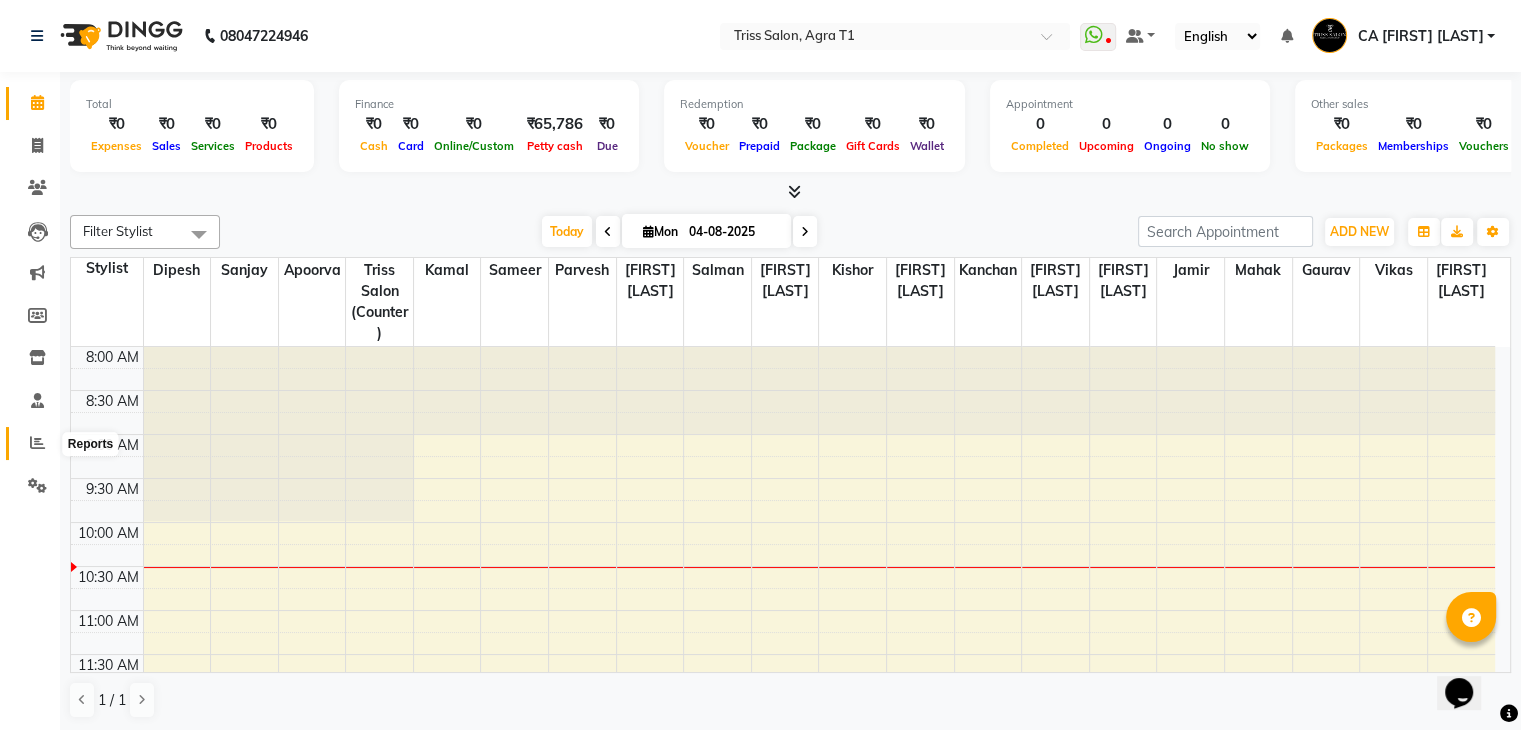 click 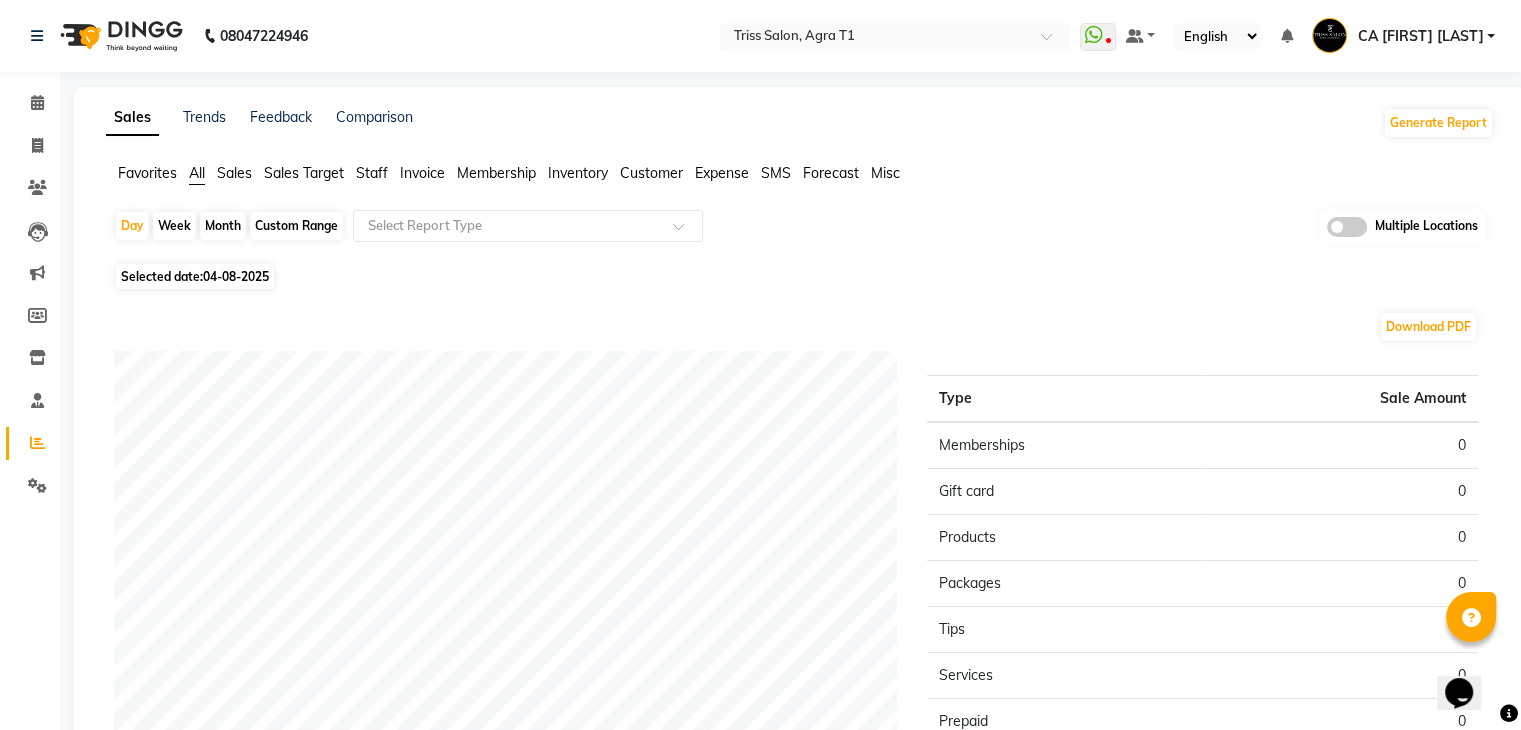 click on "Sales" 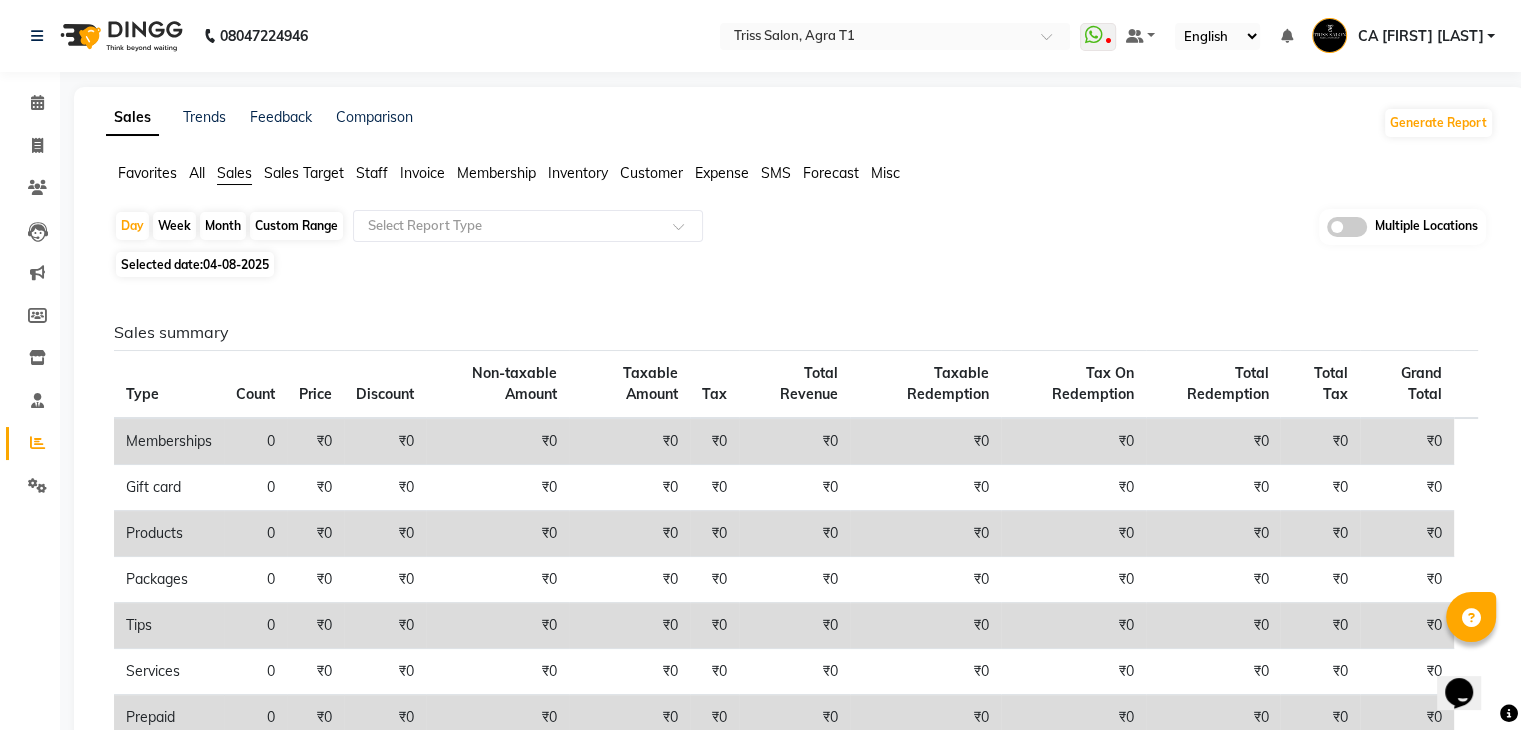 click on "Custom Range" 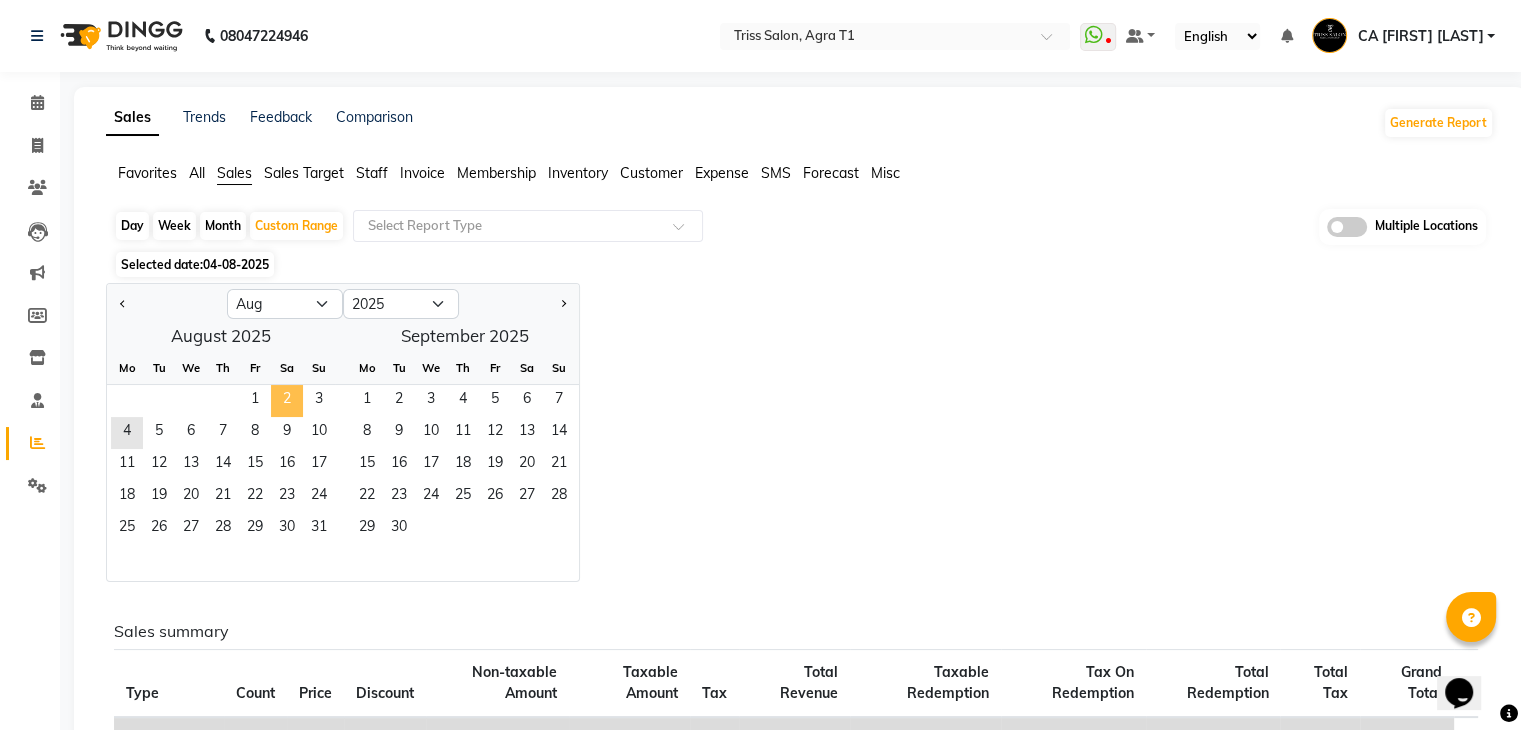click on "2" 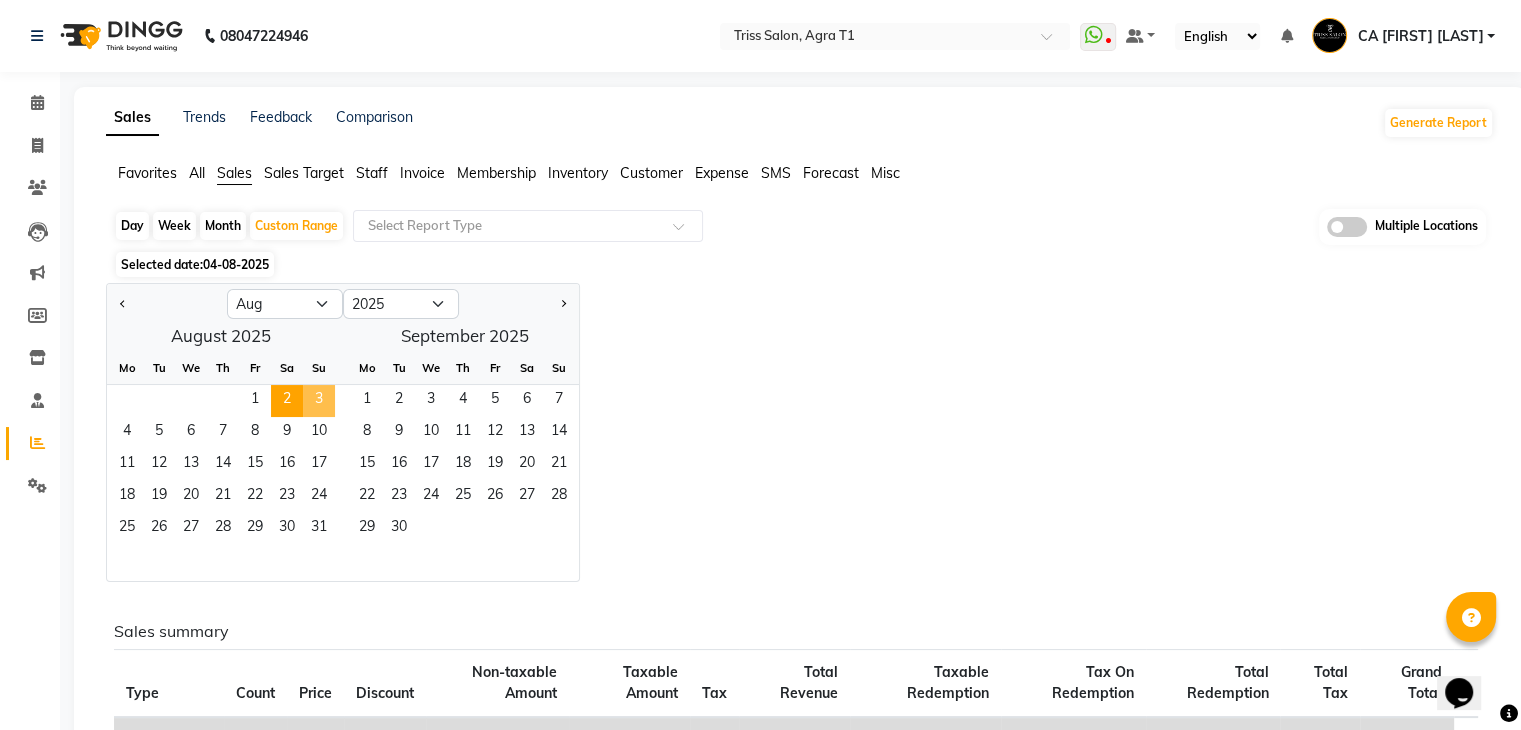 click on "3" 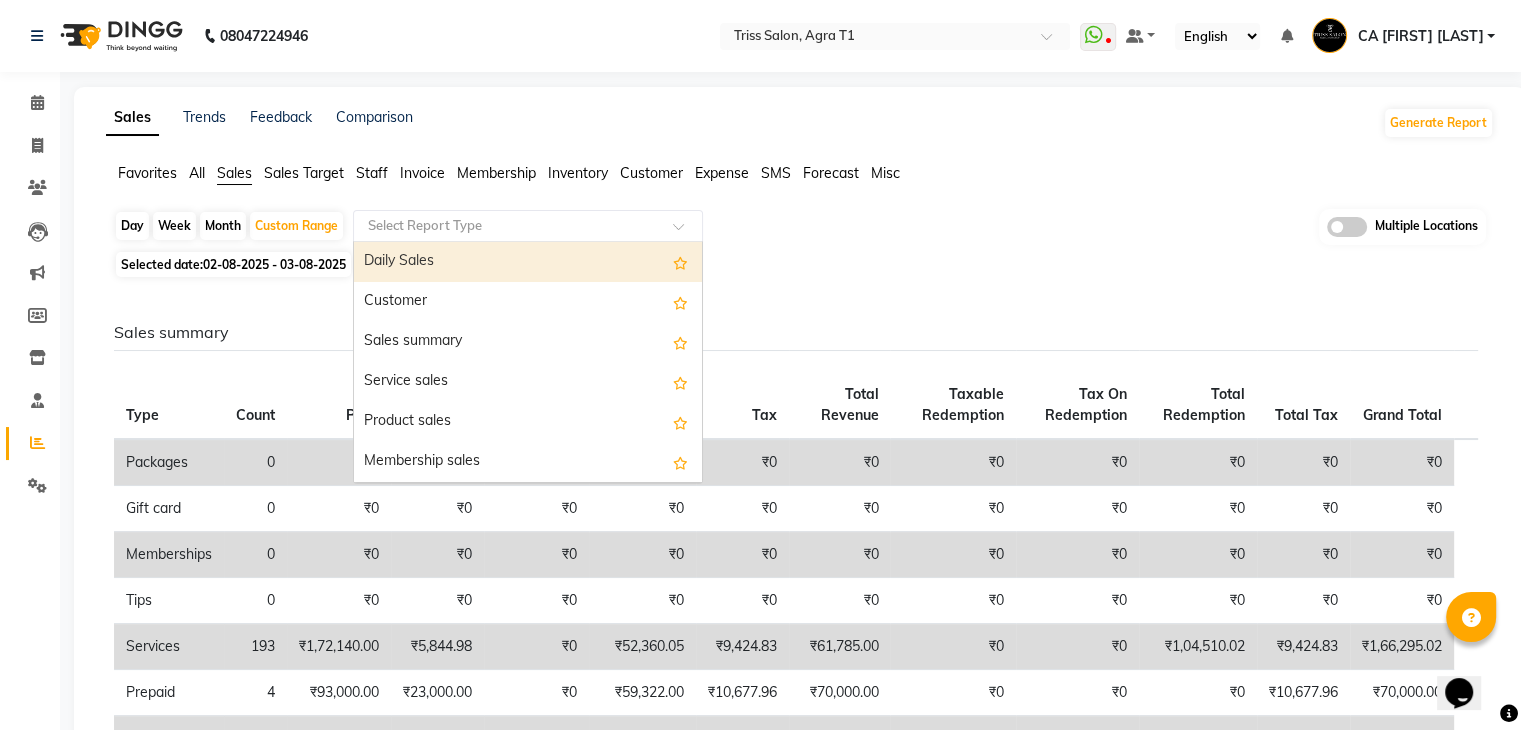 click 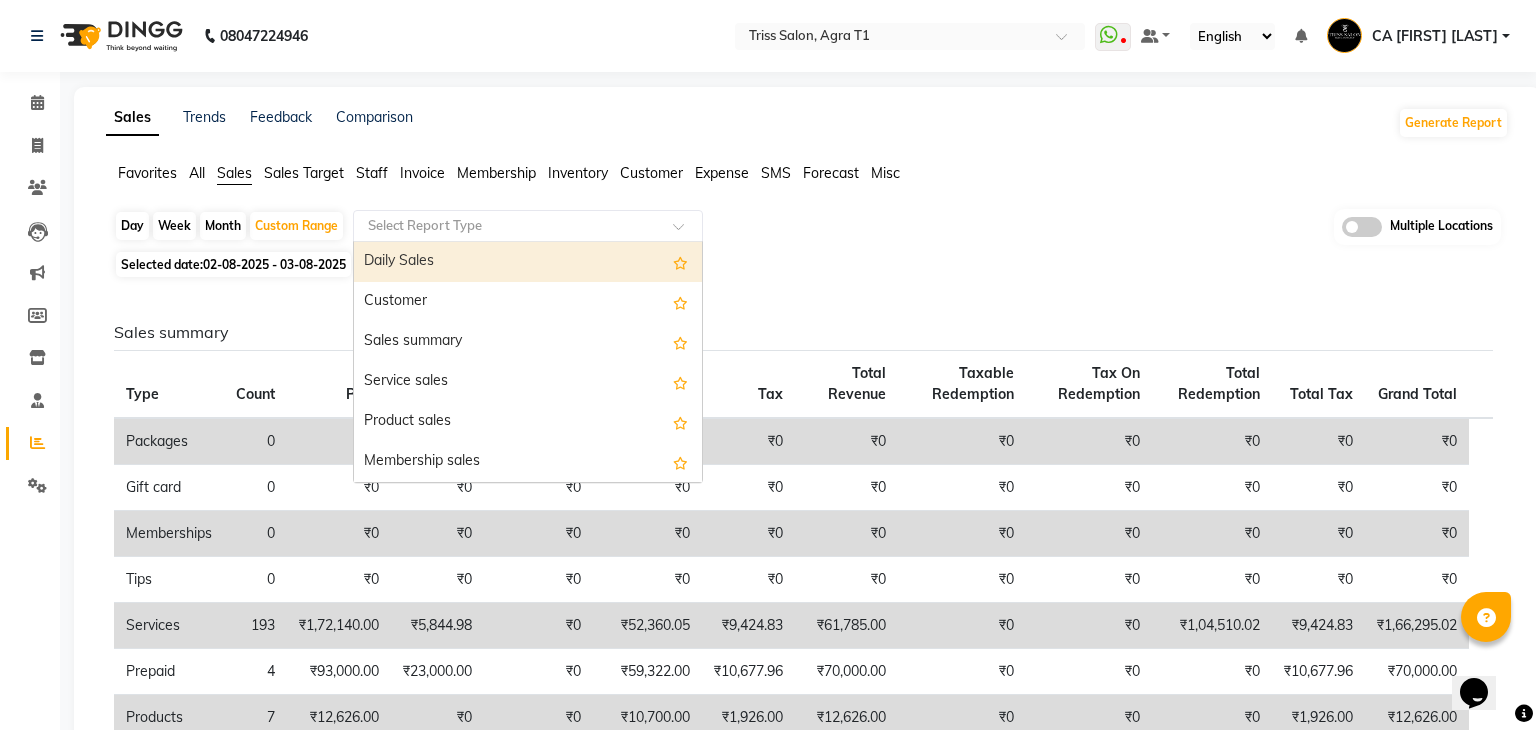 select on "full_report" 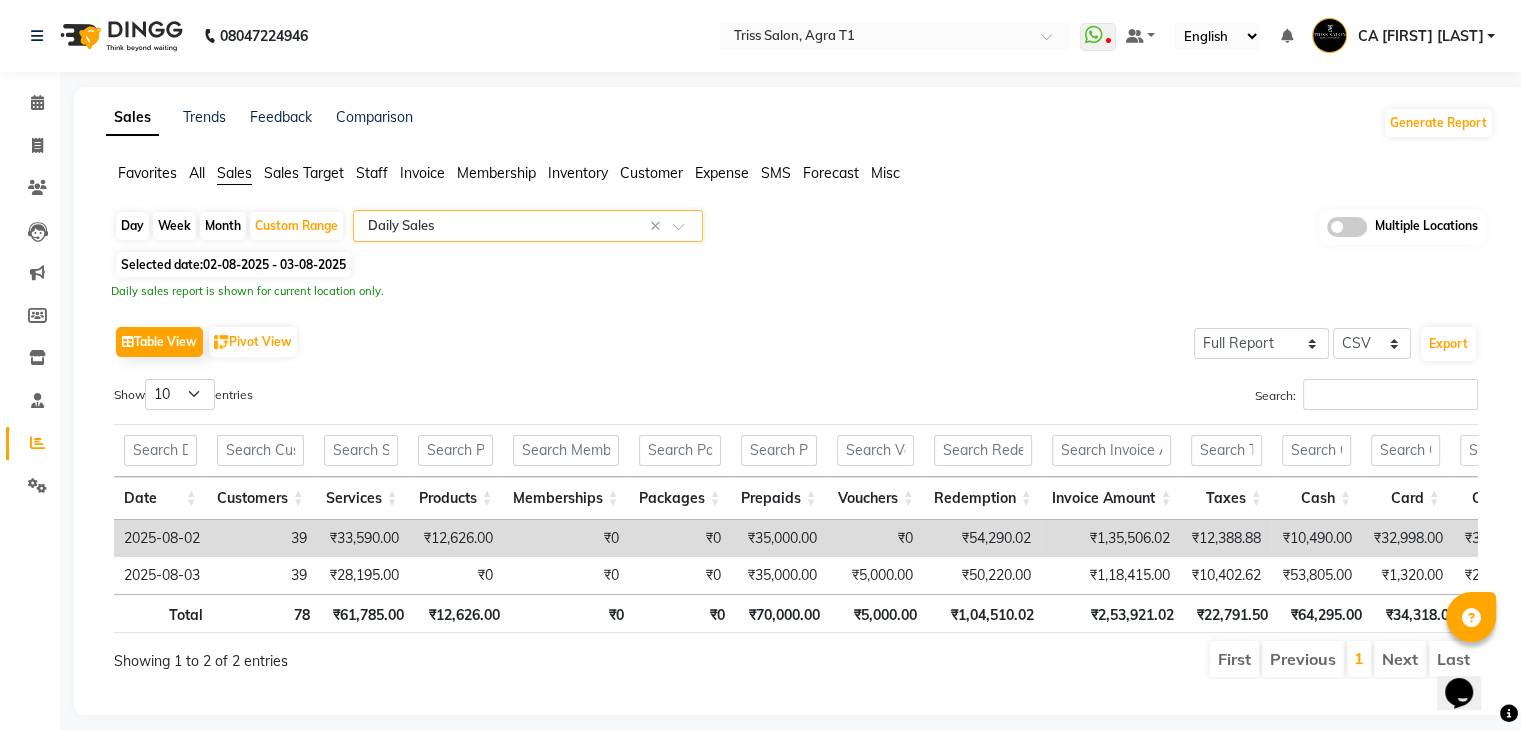 scroll, scrollTop: 0, scrollLeft: 32, axis: horizontal 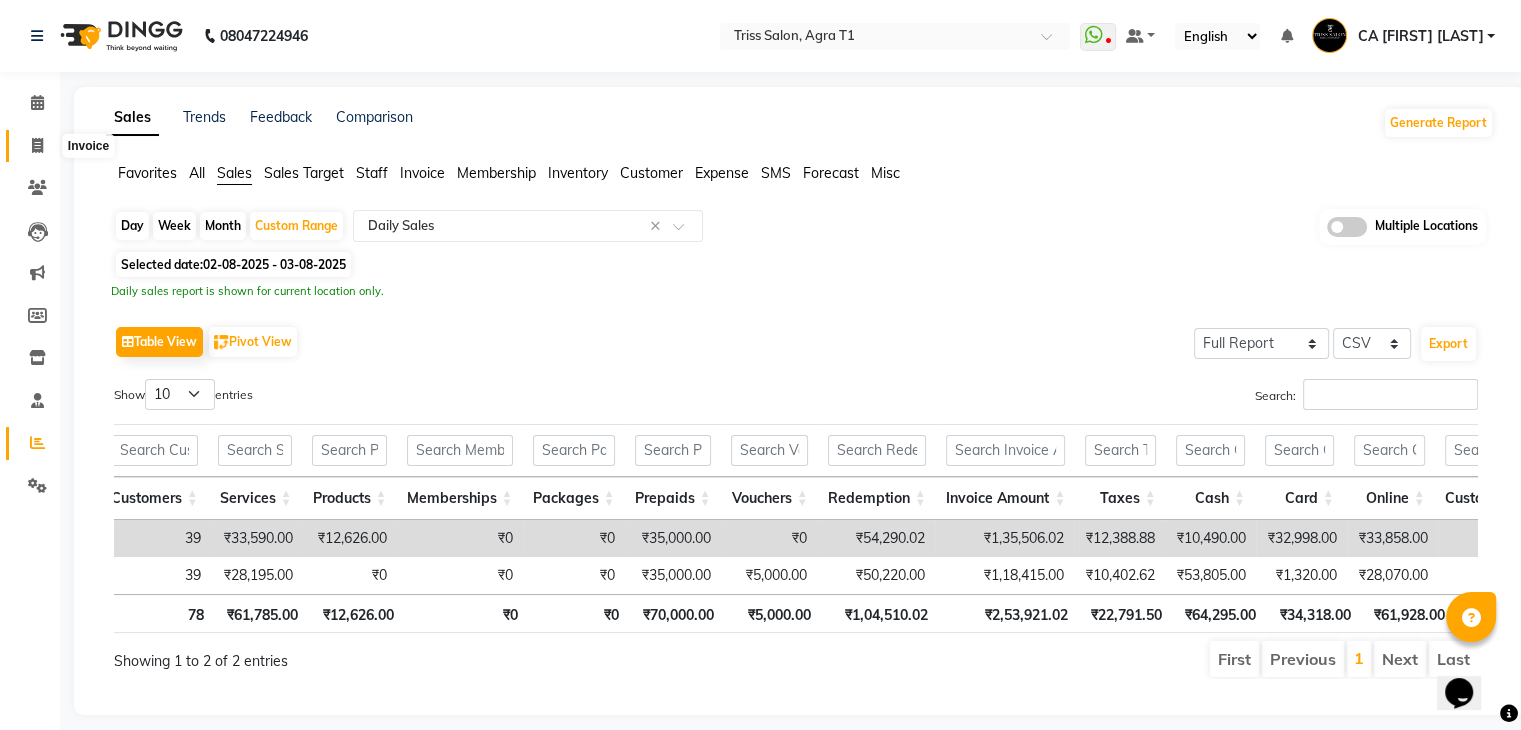 click 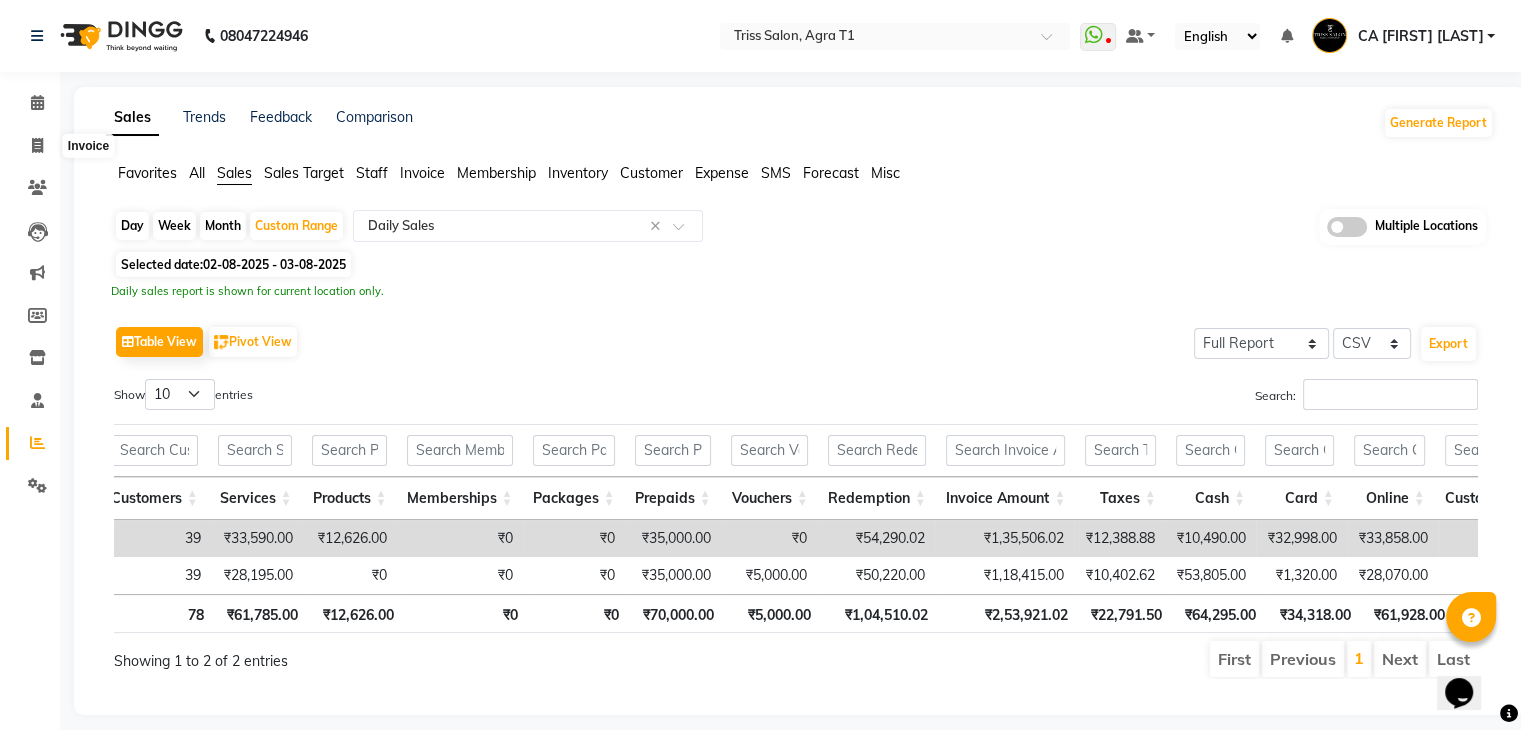 select on "service" 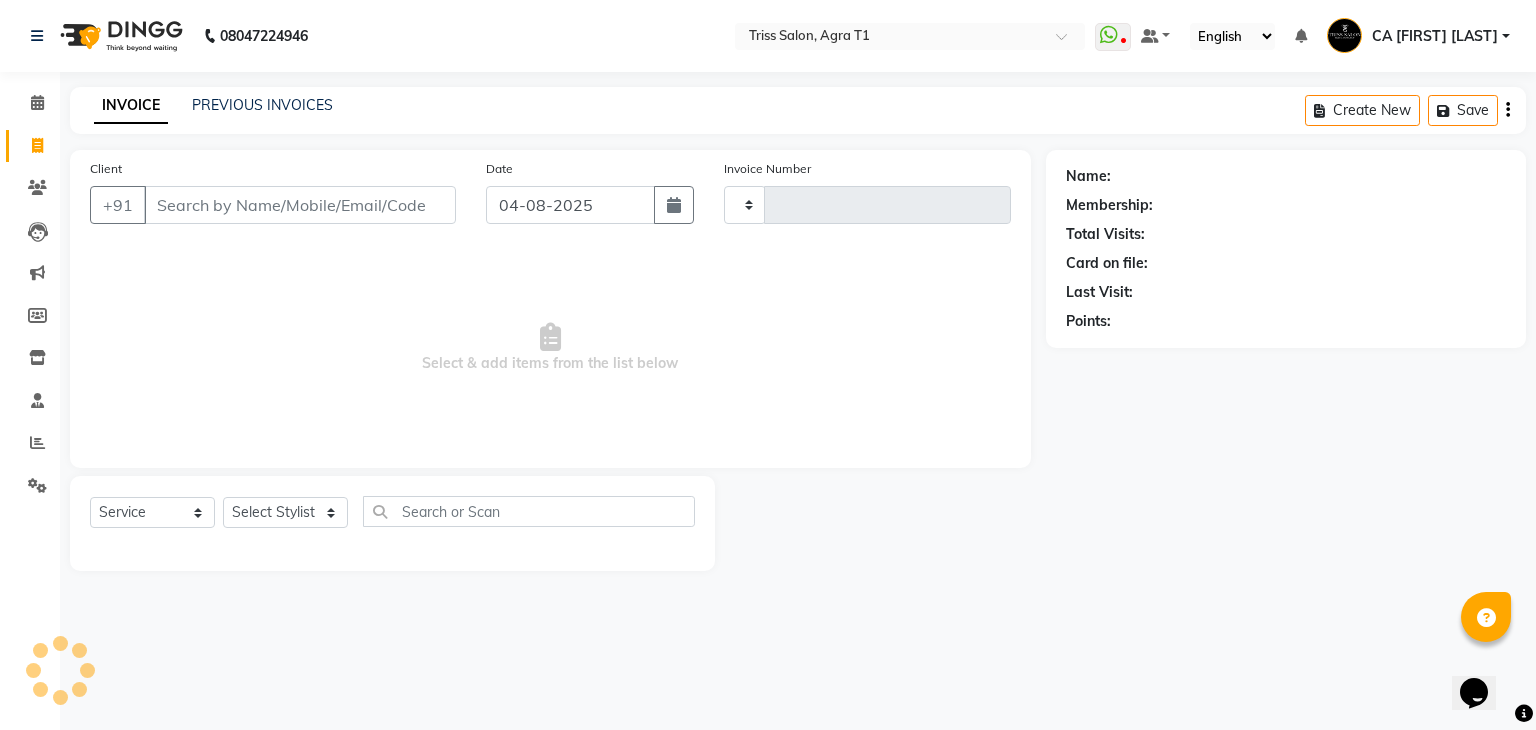 type on "5451" 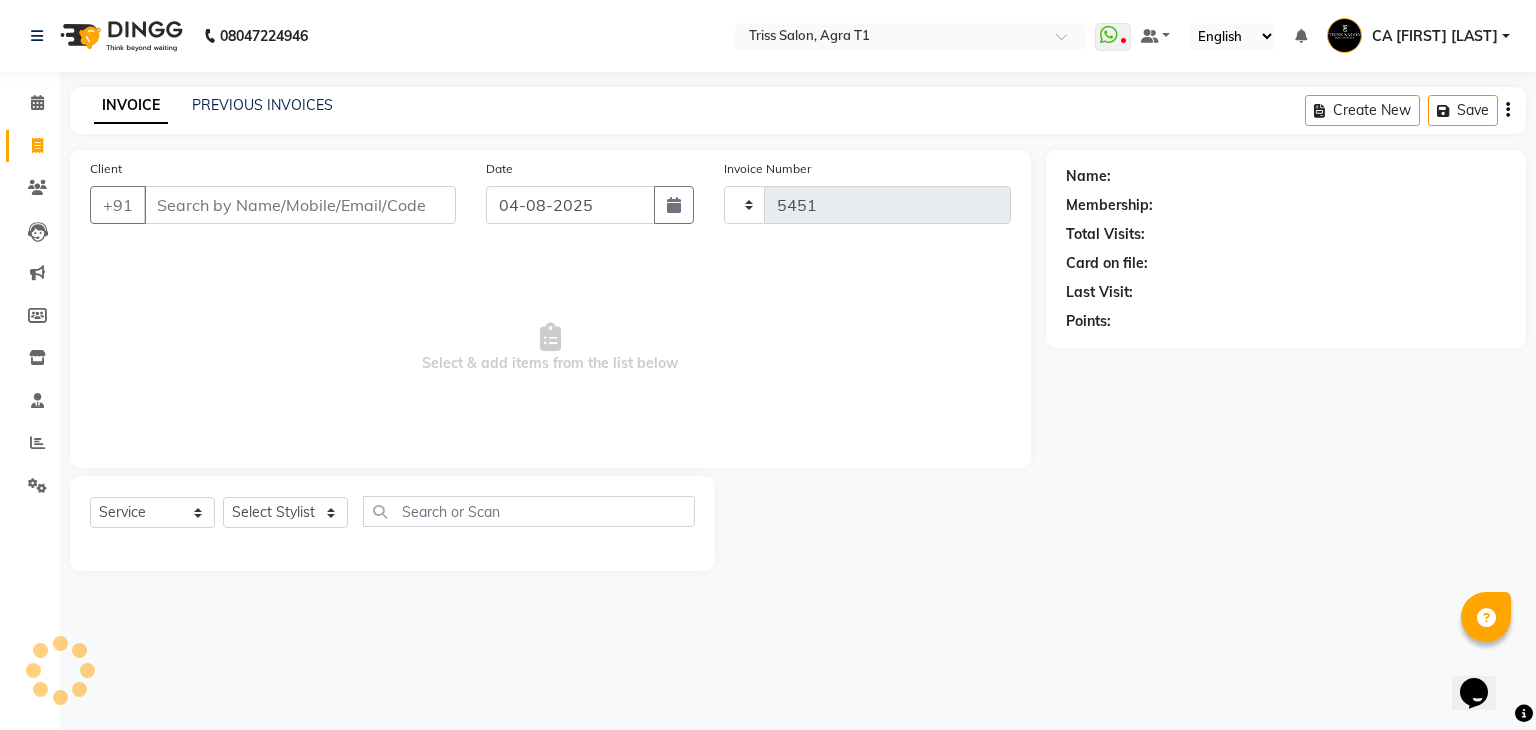 select on "4300" 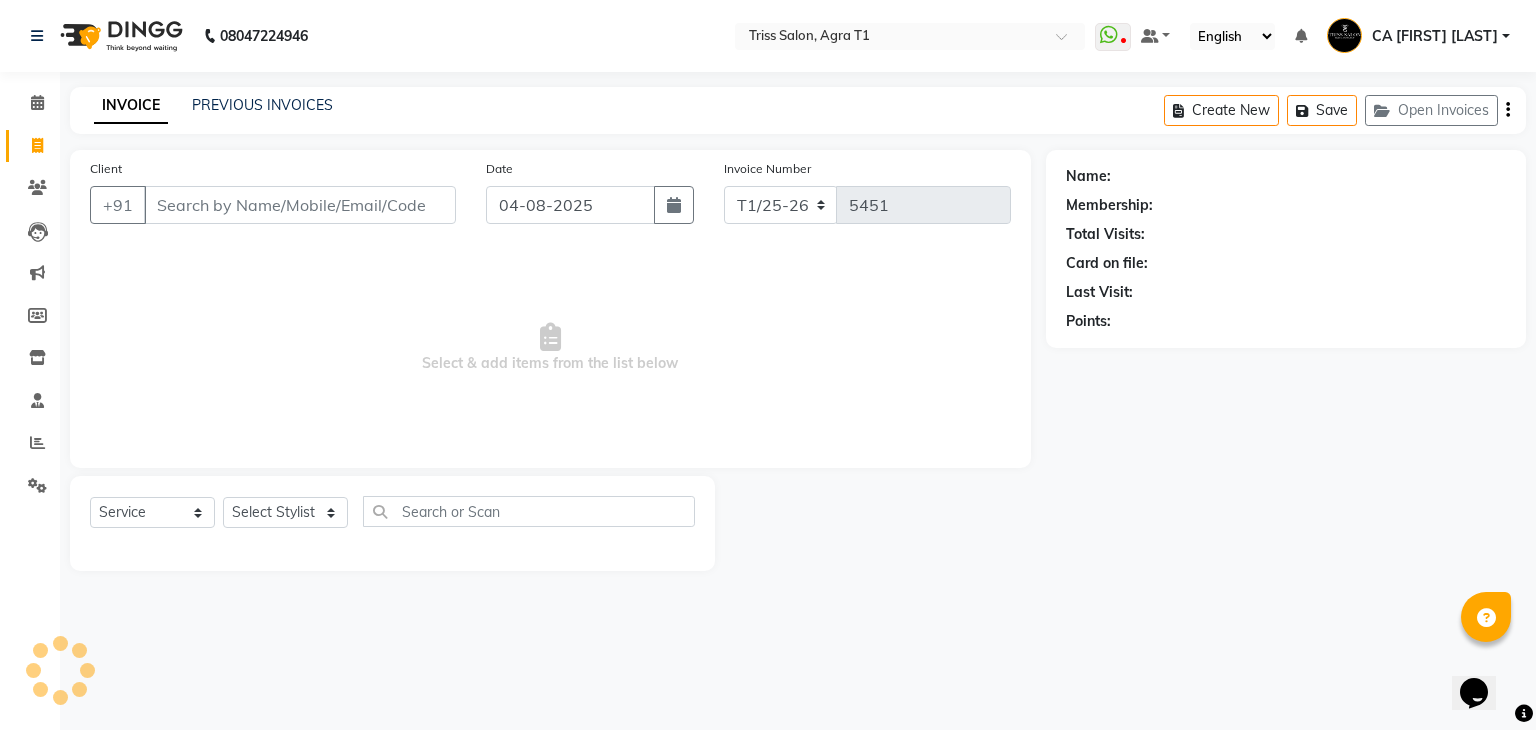 click on "PREVIOUS INVOICES" 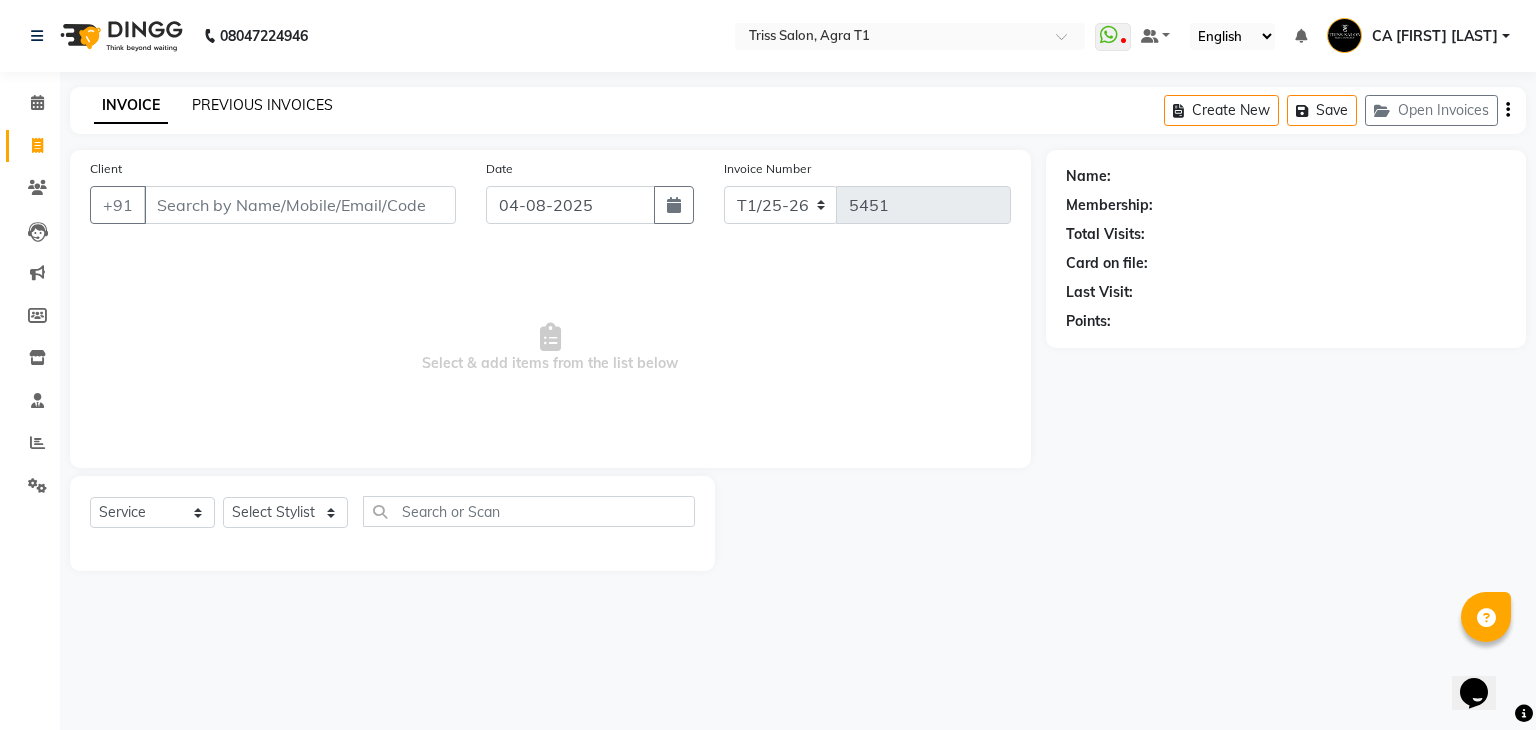 click on "PREVIOUS INVOICES" 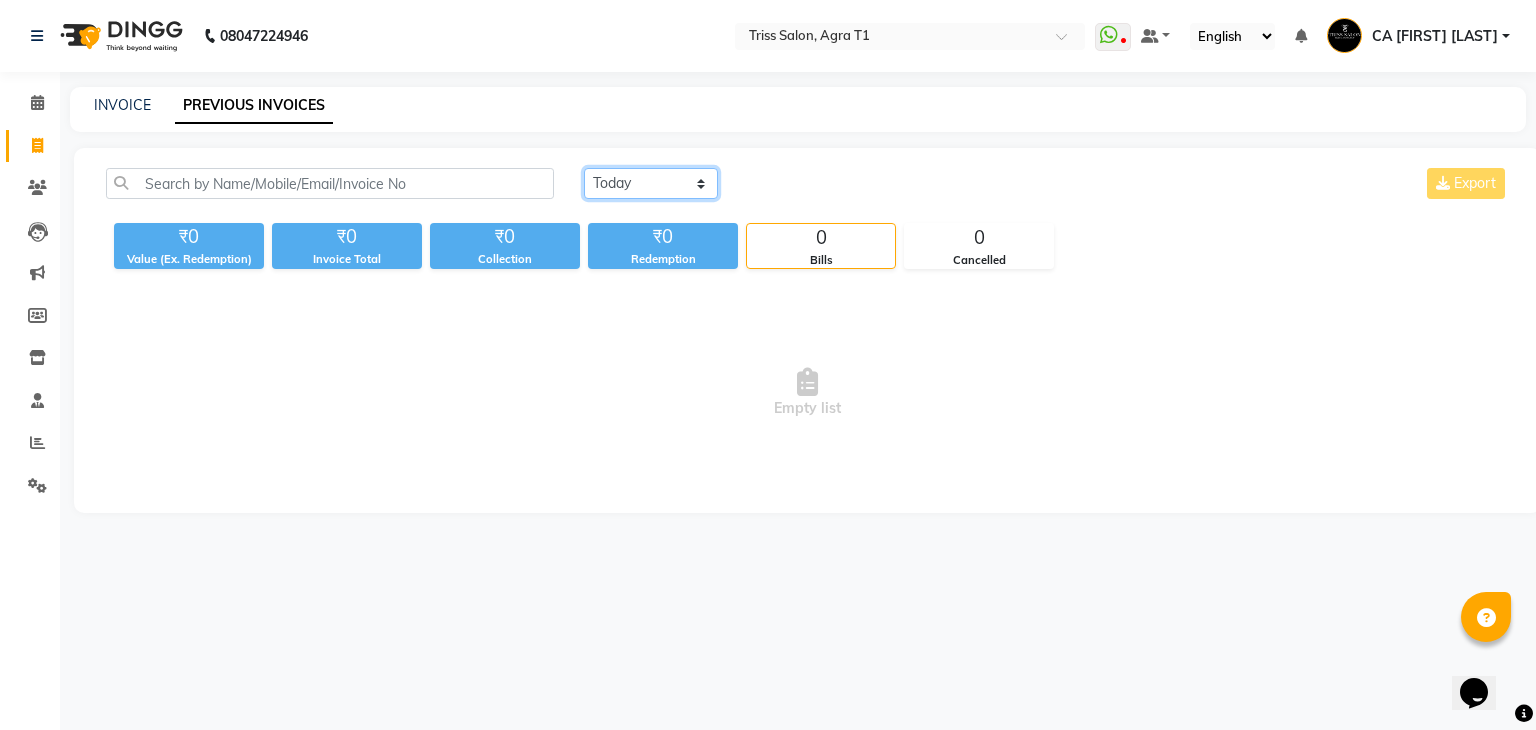click on "Today Yesterday Custom Range" 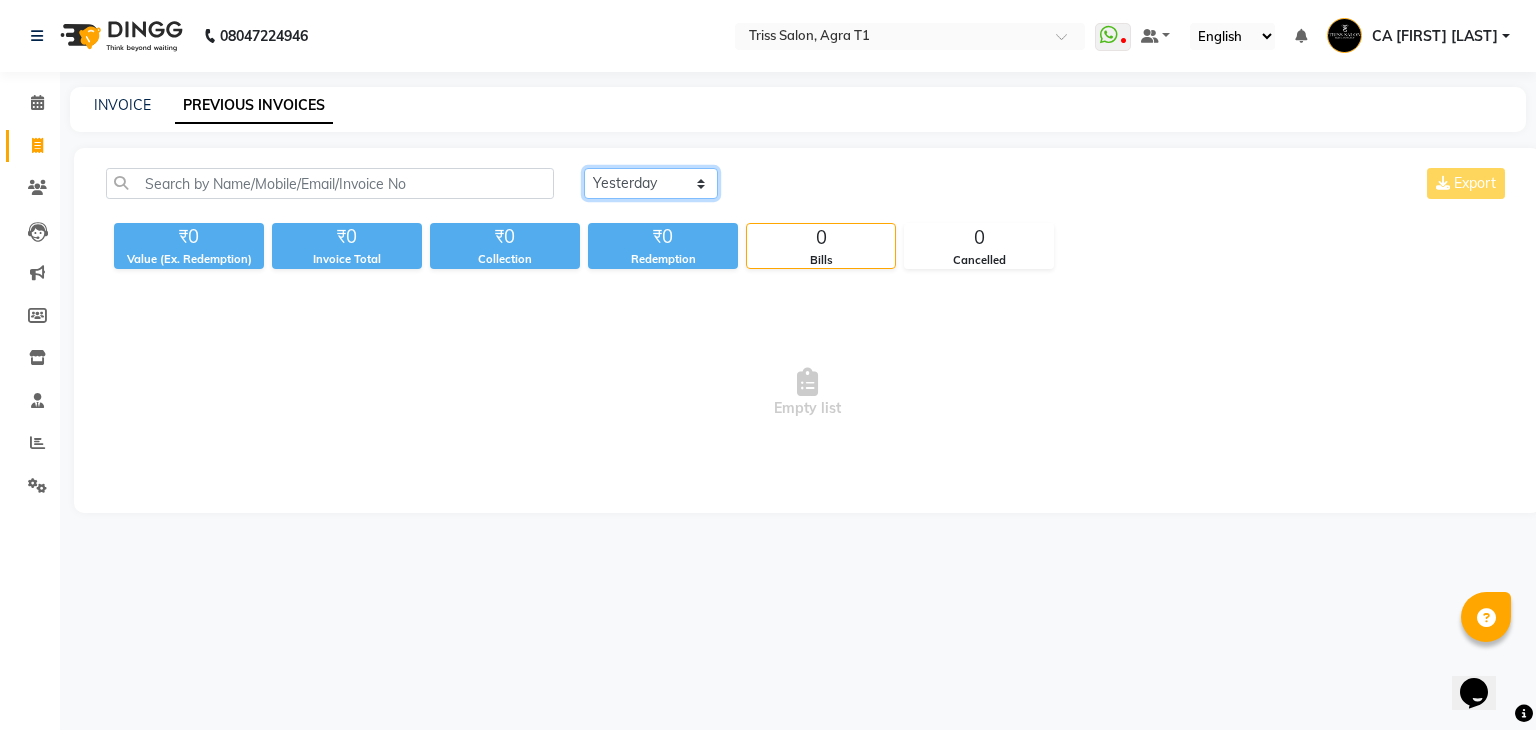 click on "Today Yesterday Custom Range" 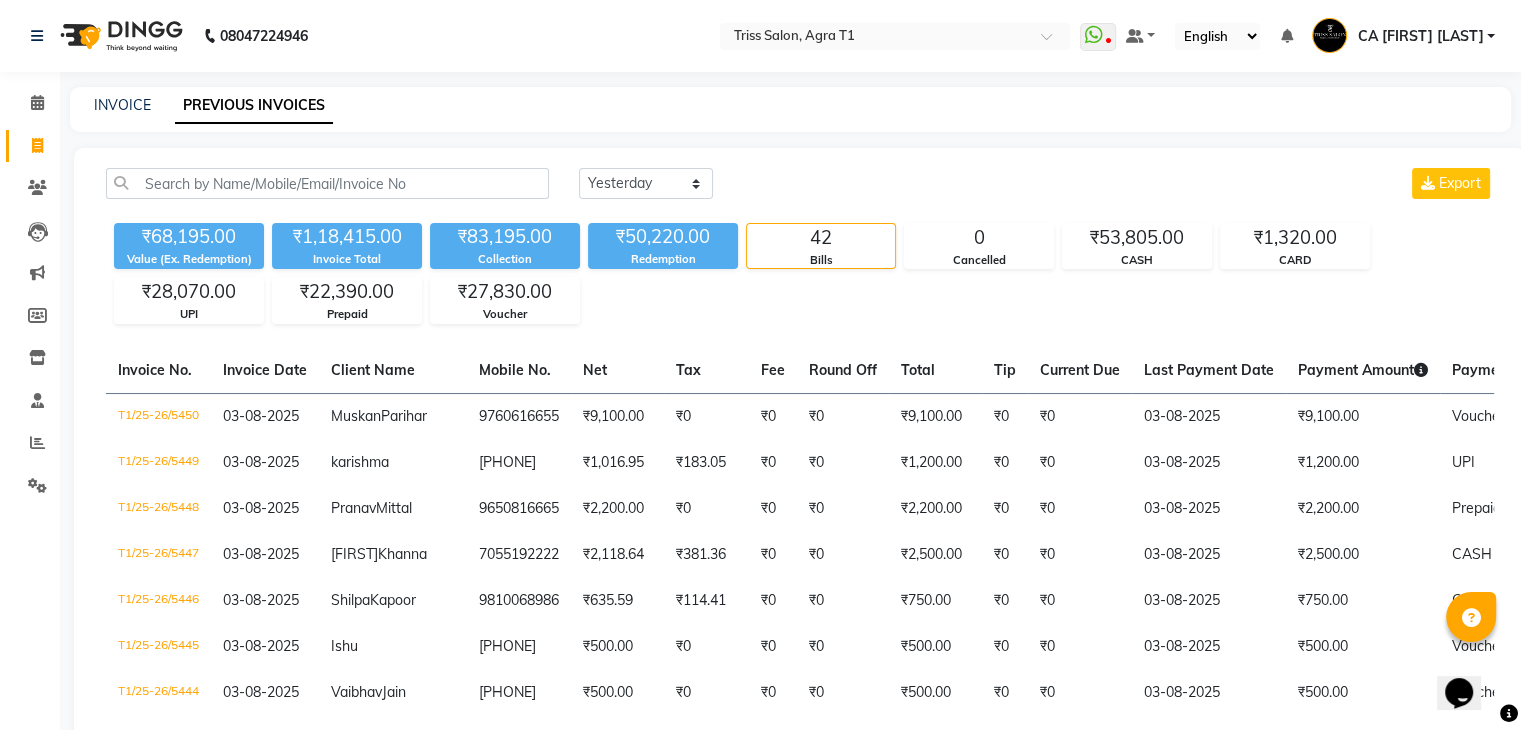 click on "Today Yesterday Custom Range Export ₹68,195.00 Value (Ex. Redemption) ₹1,18,415.00 Invoice Total  ₹83,195.00 Collection ₹50,220.00 Redemption 42 Bills 0 Cancelled ₹53,805.00 CASH ₹1,320.00 CARD ₹28,070.00 UPI ₹22,390.00 Prepaid ₹27,830.00 Voucher  Invoice No.   Invoice Date   Client Name   Mobile No.   Net   Tax   Fee   Round Off   Total   Tip   Current Due   Last Payment Date   Payment Amount   Payment Methods   Cancel Reason   Status   T1/25-26/5450  03-08-2025 [FIRST]  [LAST] [PHONE] ₹9,100.00 ₹0  ₹0  ₹0 ₹9,100.00 ₹0 ₹0 03-08-2025 ₹9,100.00  Voucher - PAID  T1/25-26/5449  03-08-2025 [FIRST]   9368055277 ₹1,016.95 ₹183.05  ₹0  ₹0 ₹1,200.00 ₹0 ₹0 03-08-2025 ₹1,200.00  UPI - PAID  T1/25-26/5448  03-08-2025 [FIRST]  [LAST] [PHONE] ₹2,200.00 ₹0  ₹0  ₹0 ₹2,200.00 ₹0 ₹0 03-08-2025 ₹2,200.00  Prepaid - PAID  T1/25-26/5447  03-08-2025 [FIRST]  [LAST] [PHONE] ₹2,118.64 ₹381.36  ₹0  ₹0 ₹2,500.00 ₹0 ₹0 03-08-2025 ₹2,500.00  CASH" 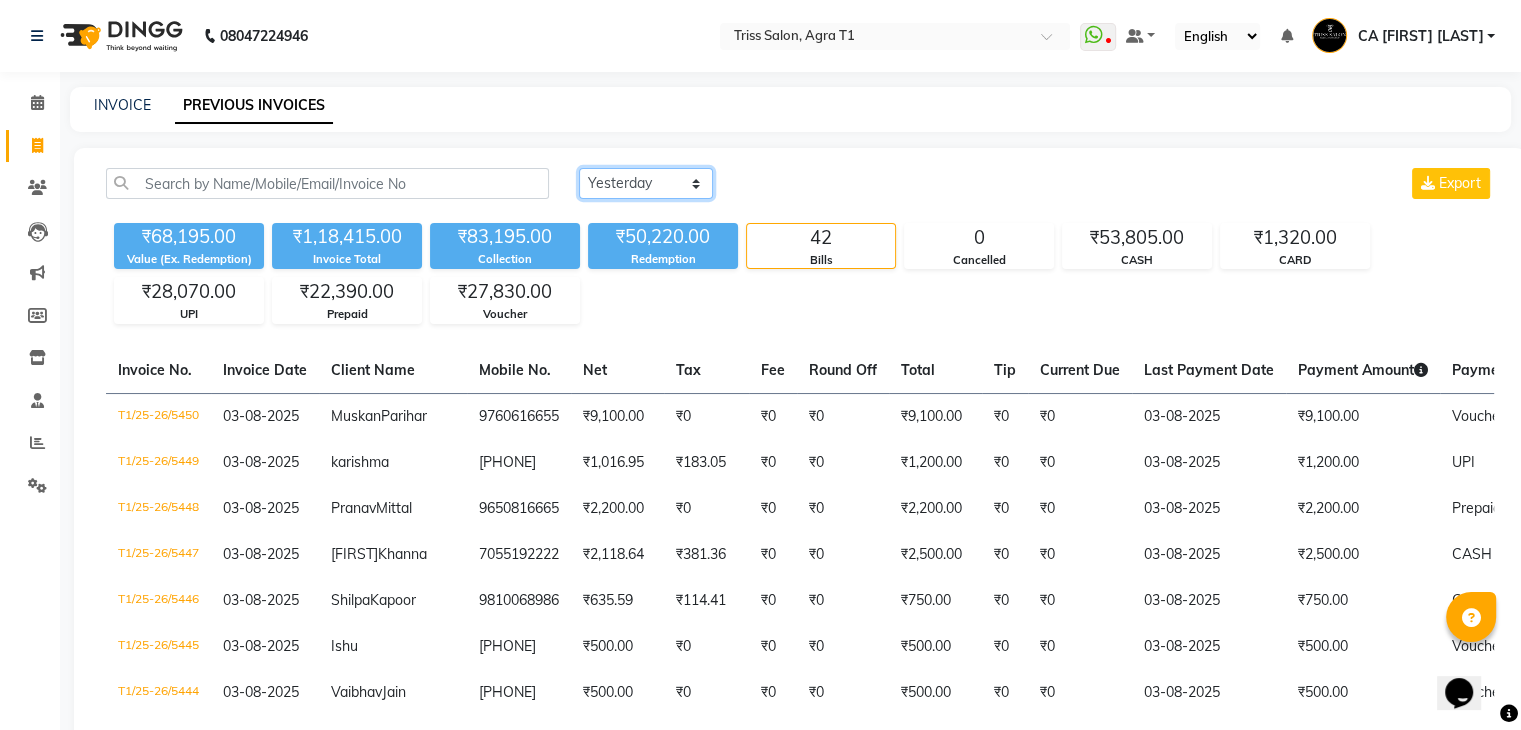 click on "Today Yesterday Custom Range" 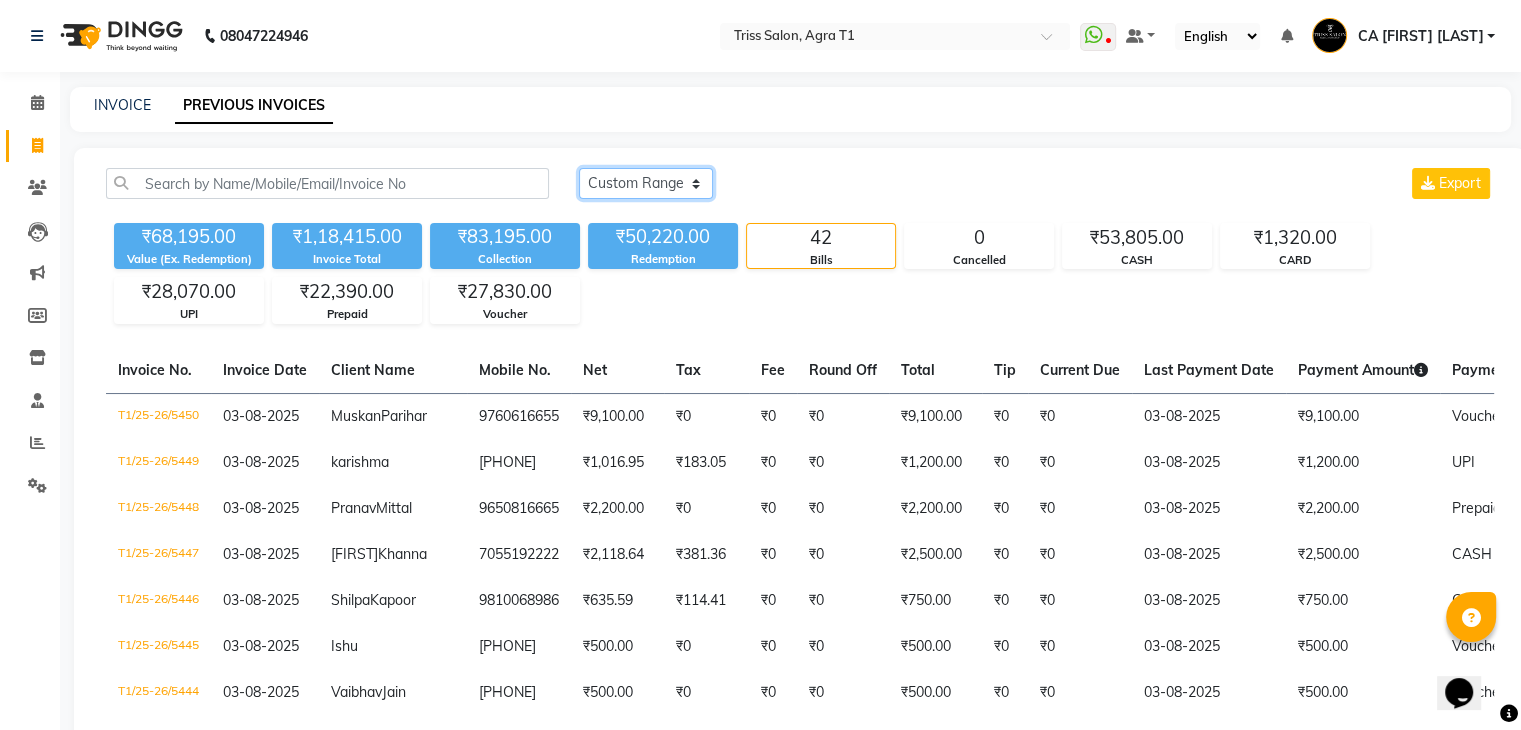 click on "Today Yesterday Custom Range" 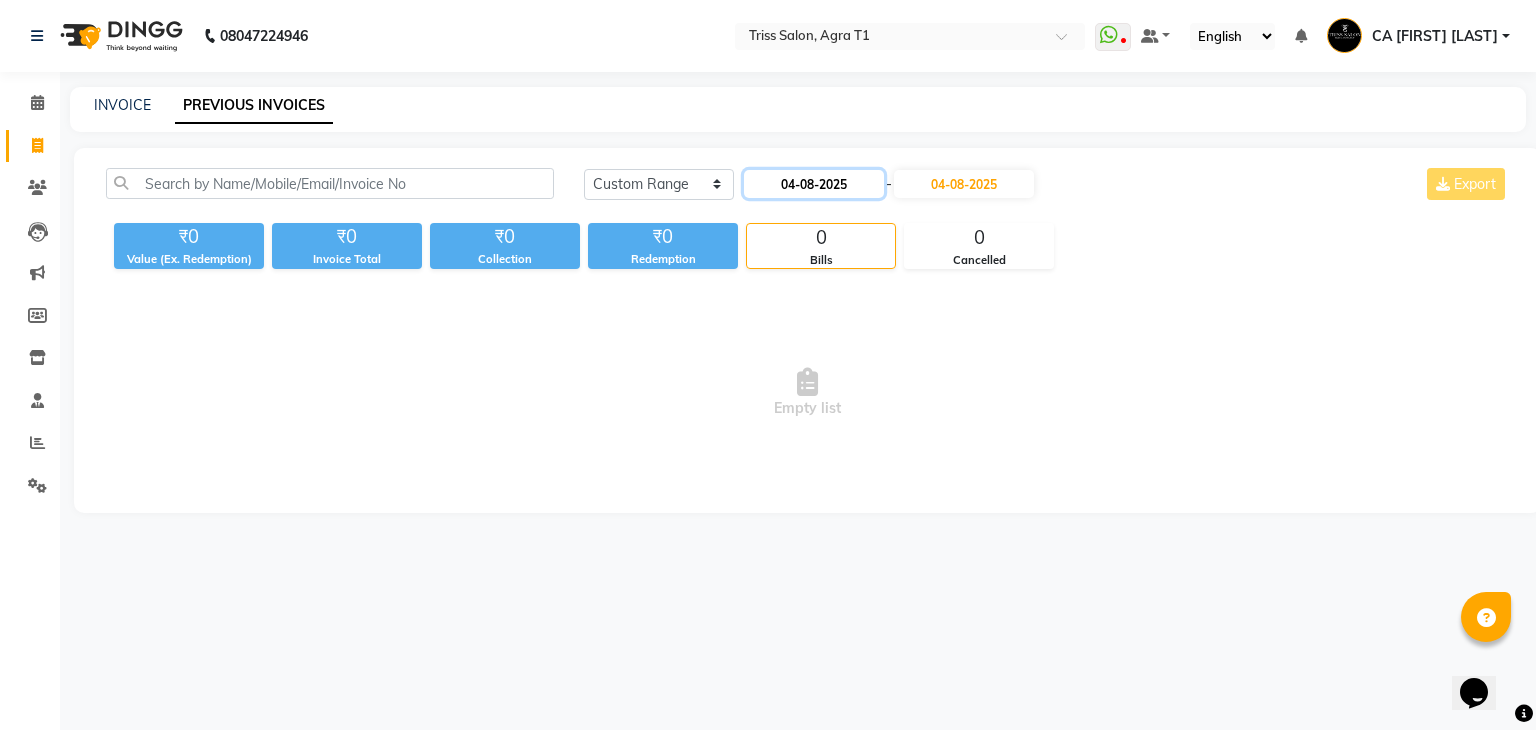 click on "04-08-2025" 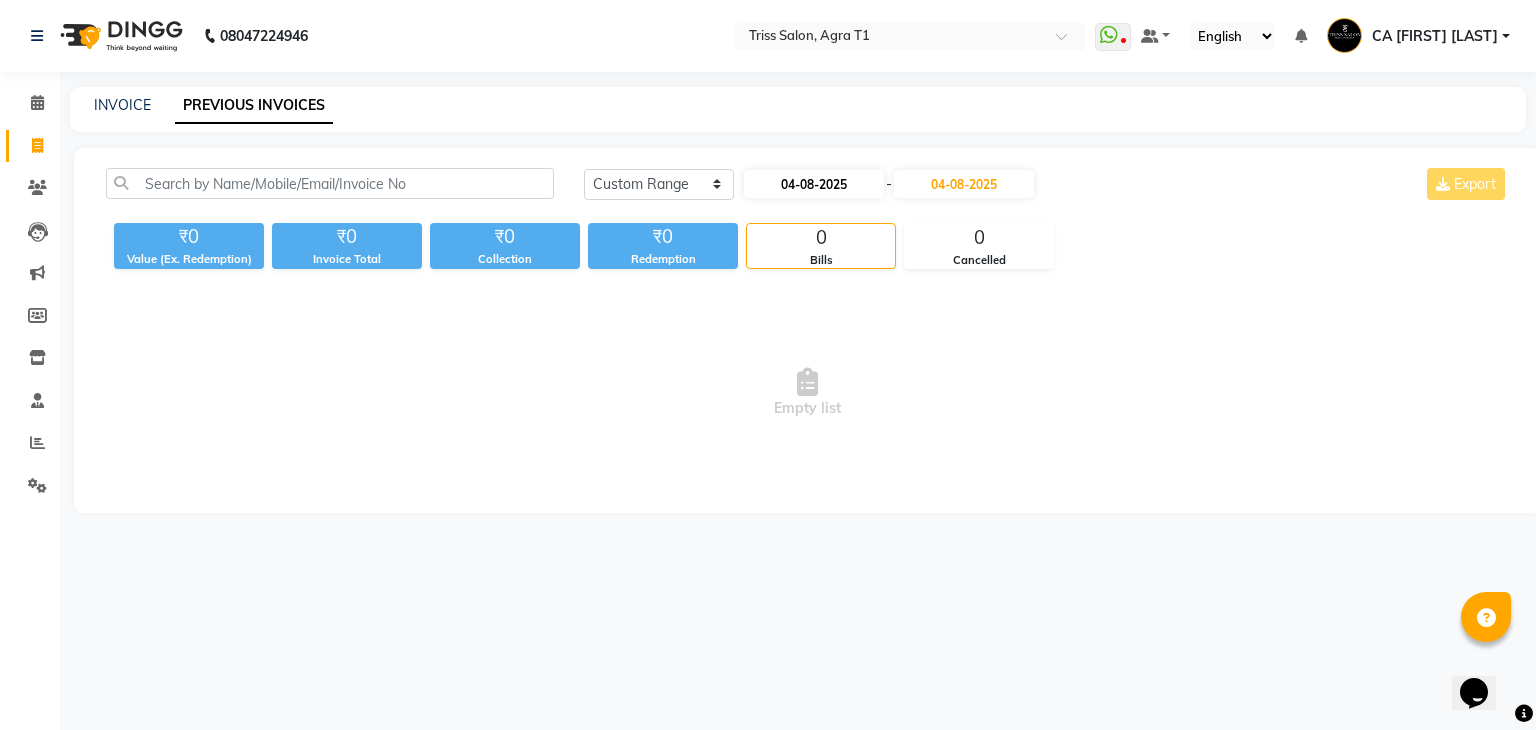 select on "8" 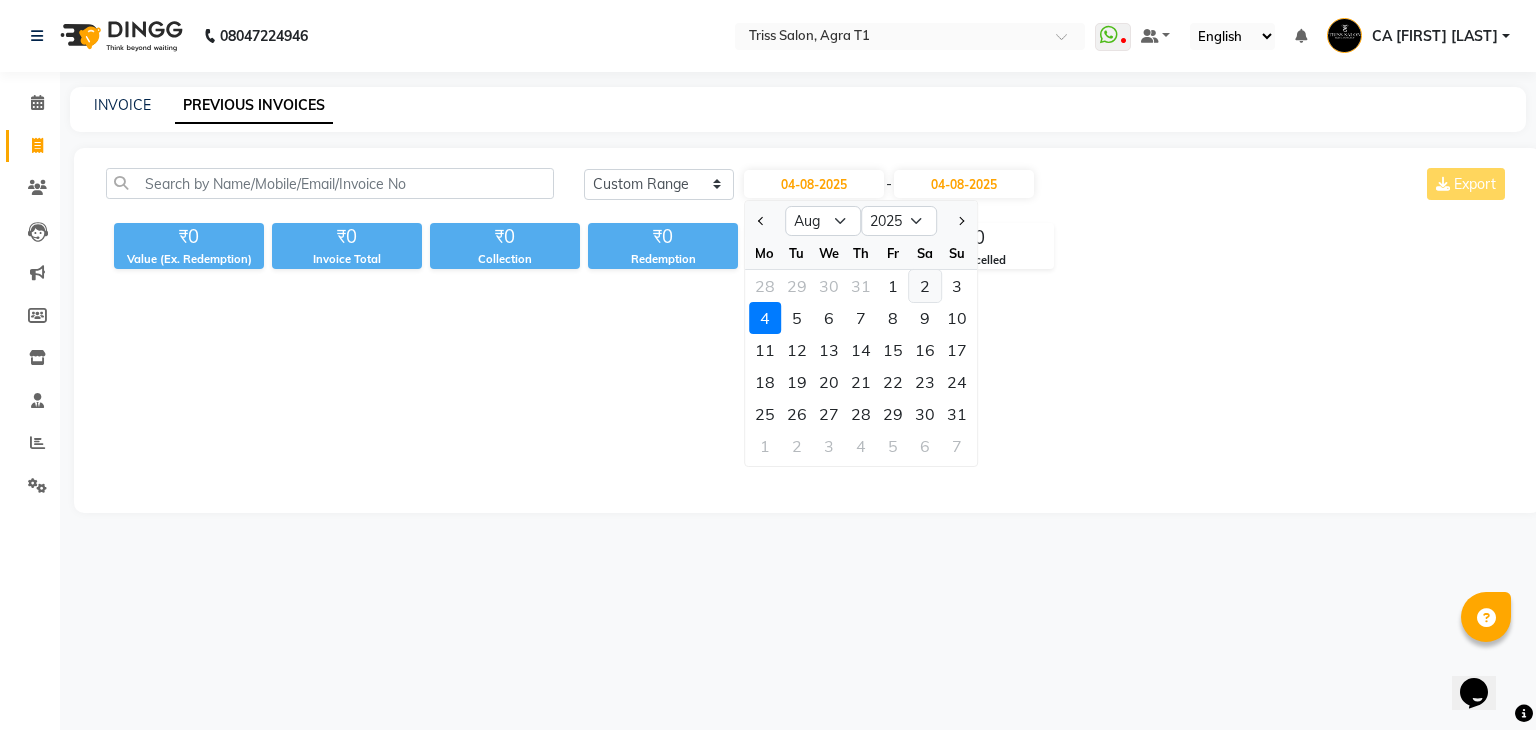 click on "2" 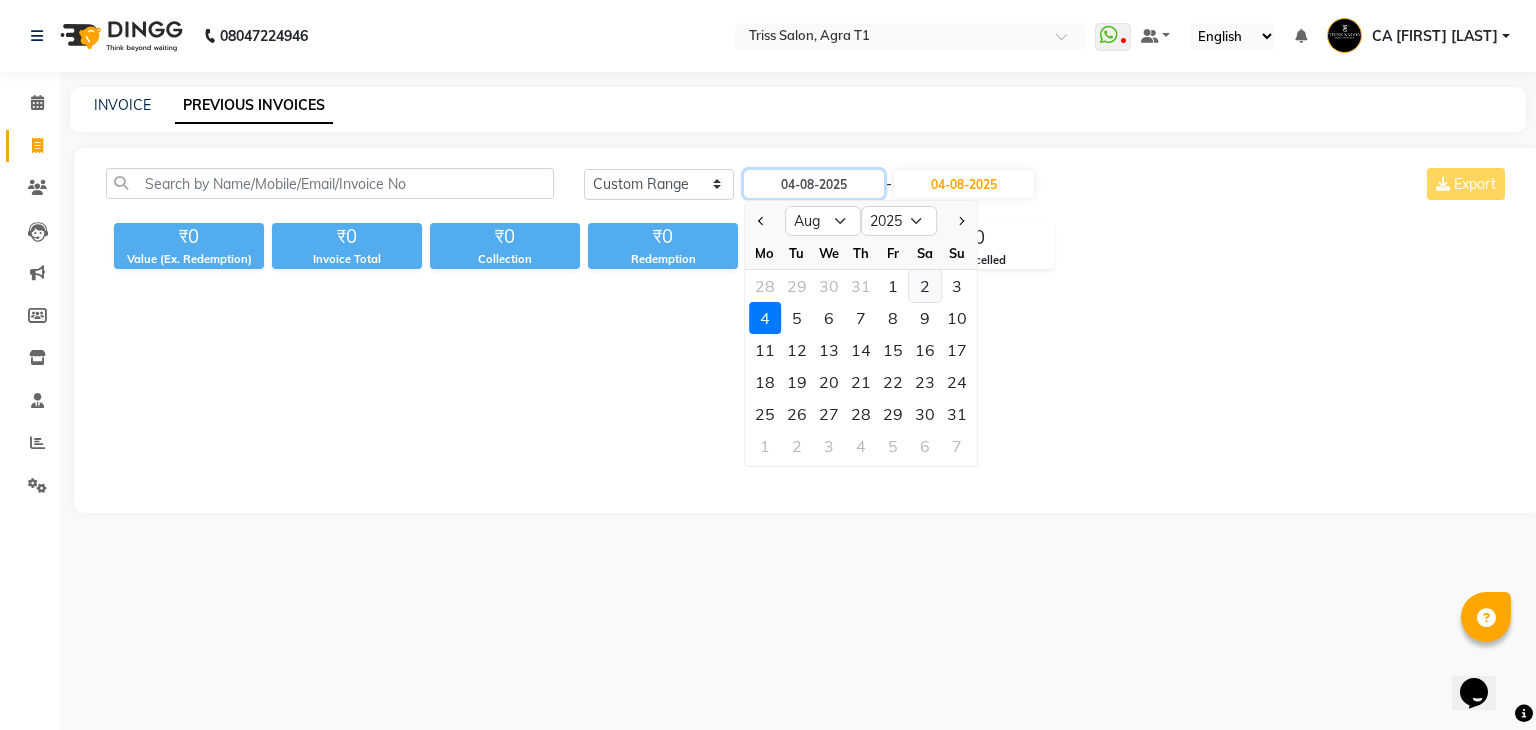 type on "02-08-2025" 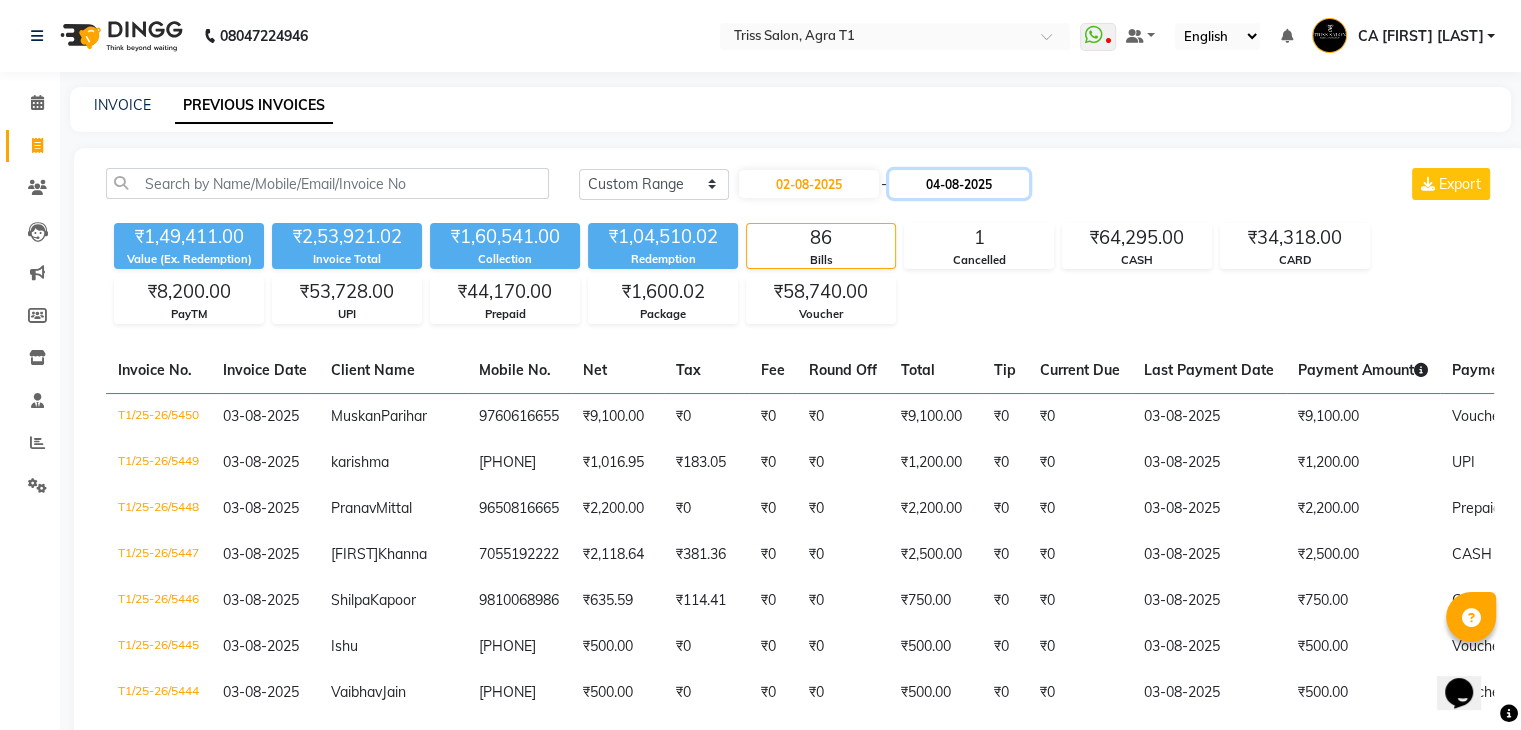 click on "04-08-2025" 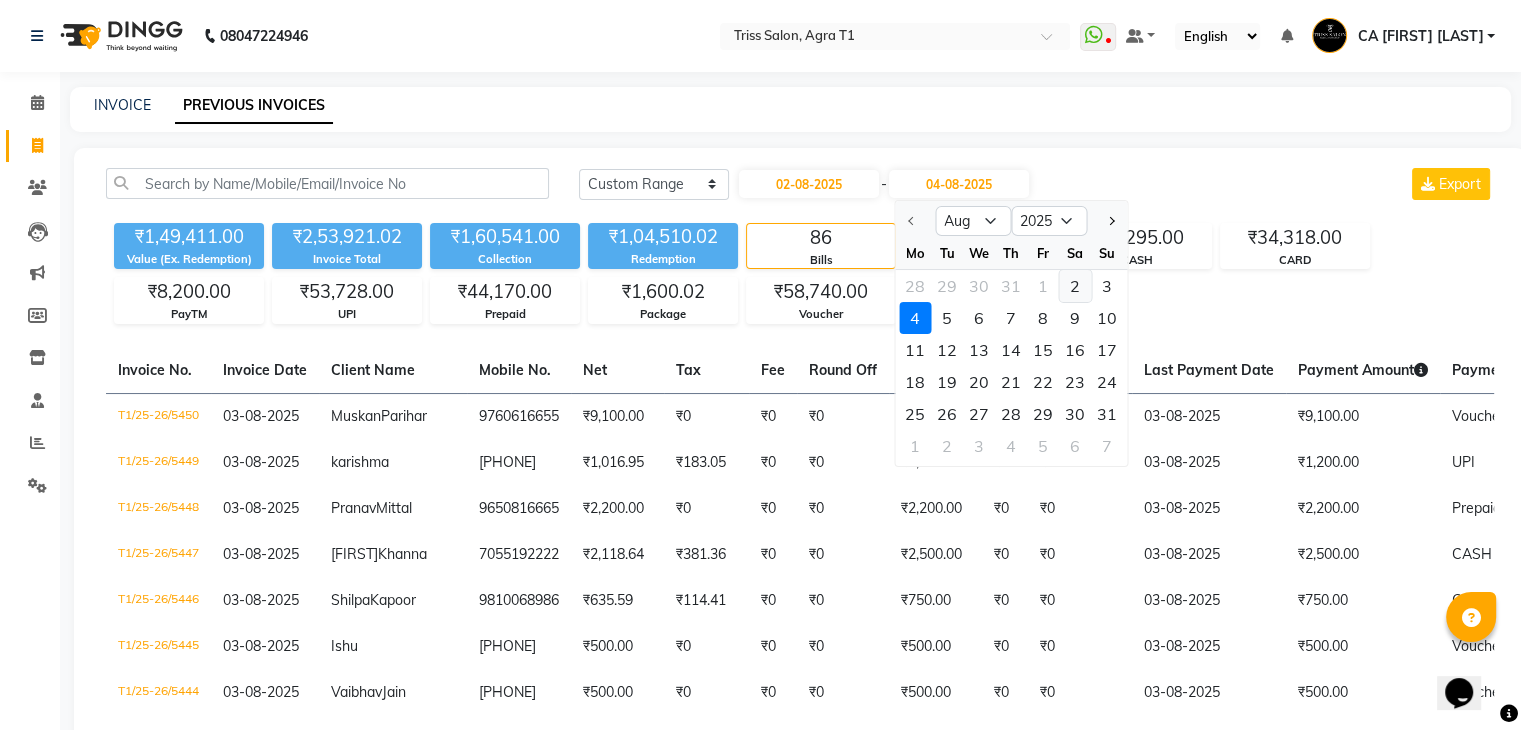 click on "2" 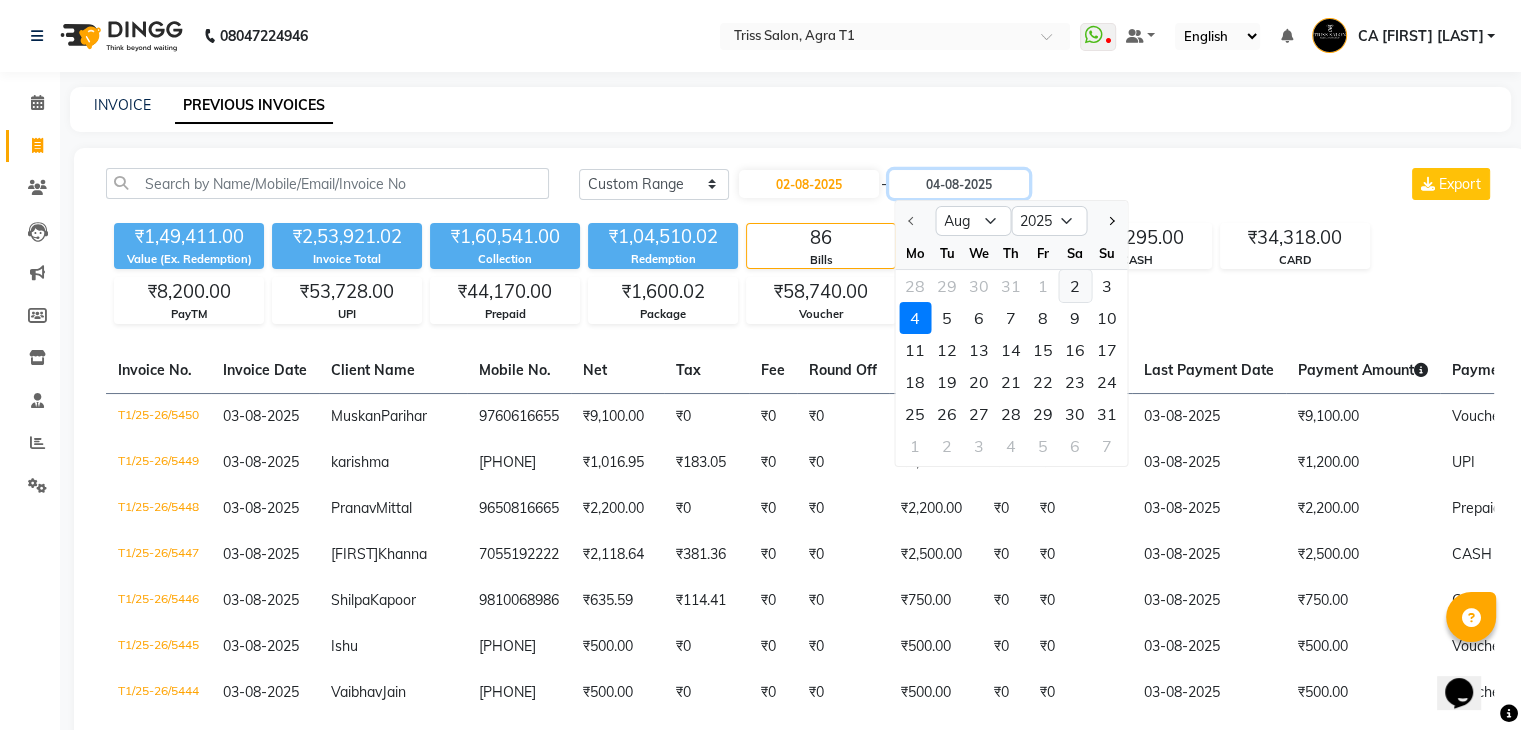 type on "02-08-2025" 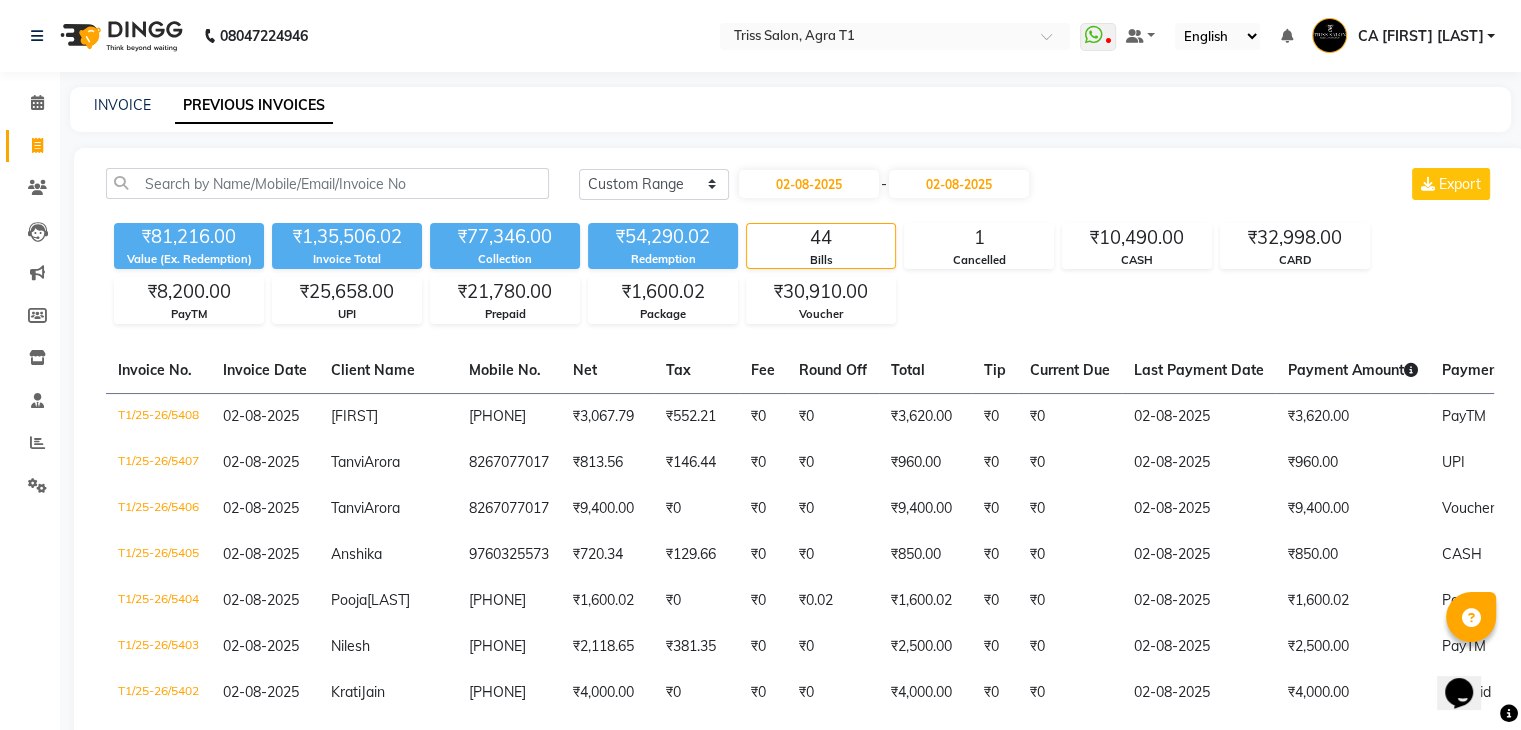 click on "₹81,216.00 Value (Ex. Redemption) ₹1,35,506.02 Invoice Total  ₹77,346.00 Collection ₹54,290.02 Redemption 44 Bills 1 Cancelled ₹10,490.00 CASH ₹32,998.00 CARD ₹8,200.00 PayTM ₹25,658.00 UPI ₹21,780.00 Prepaid ₹1,600.02 Package ₹30,910.00 Voucher" 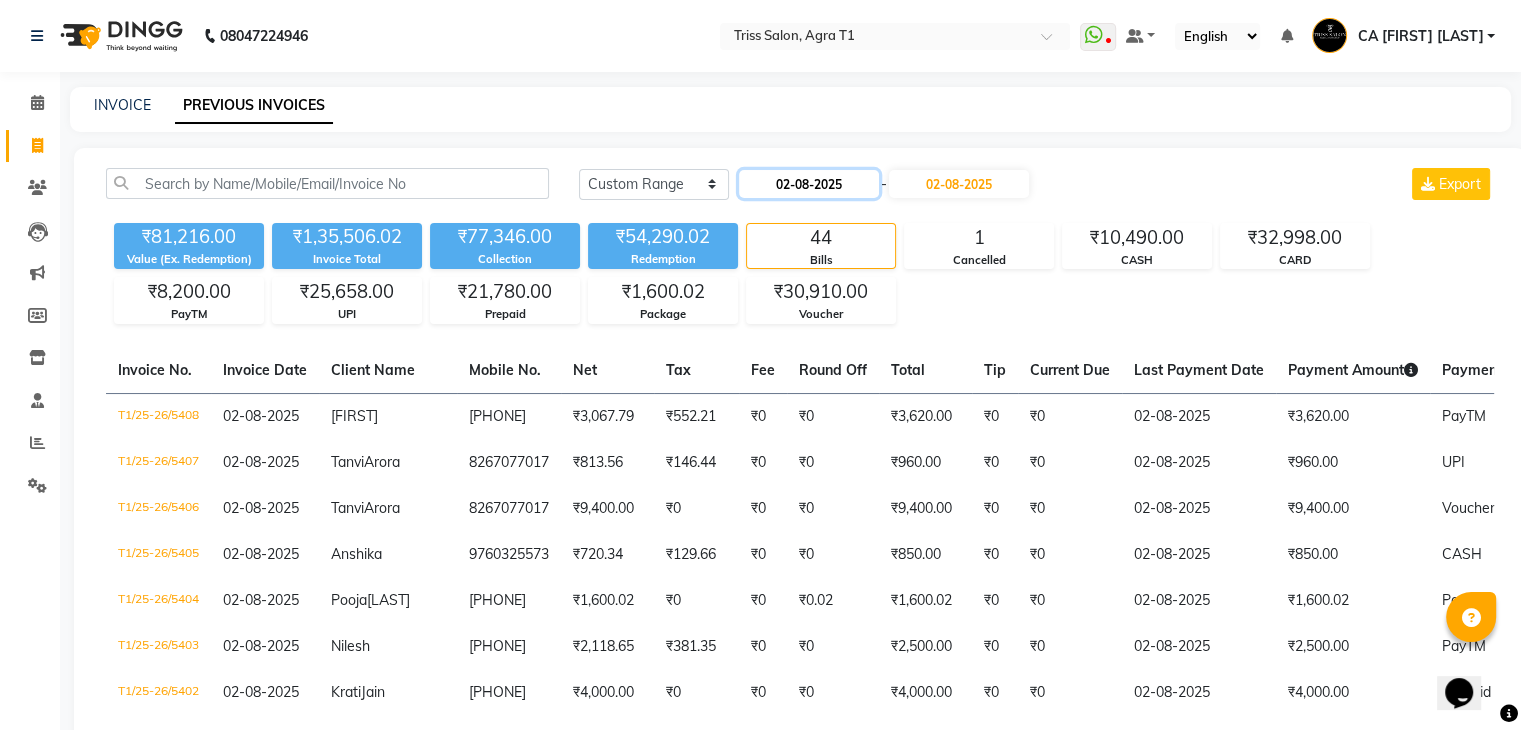 click on "02-08-2025" 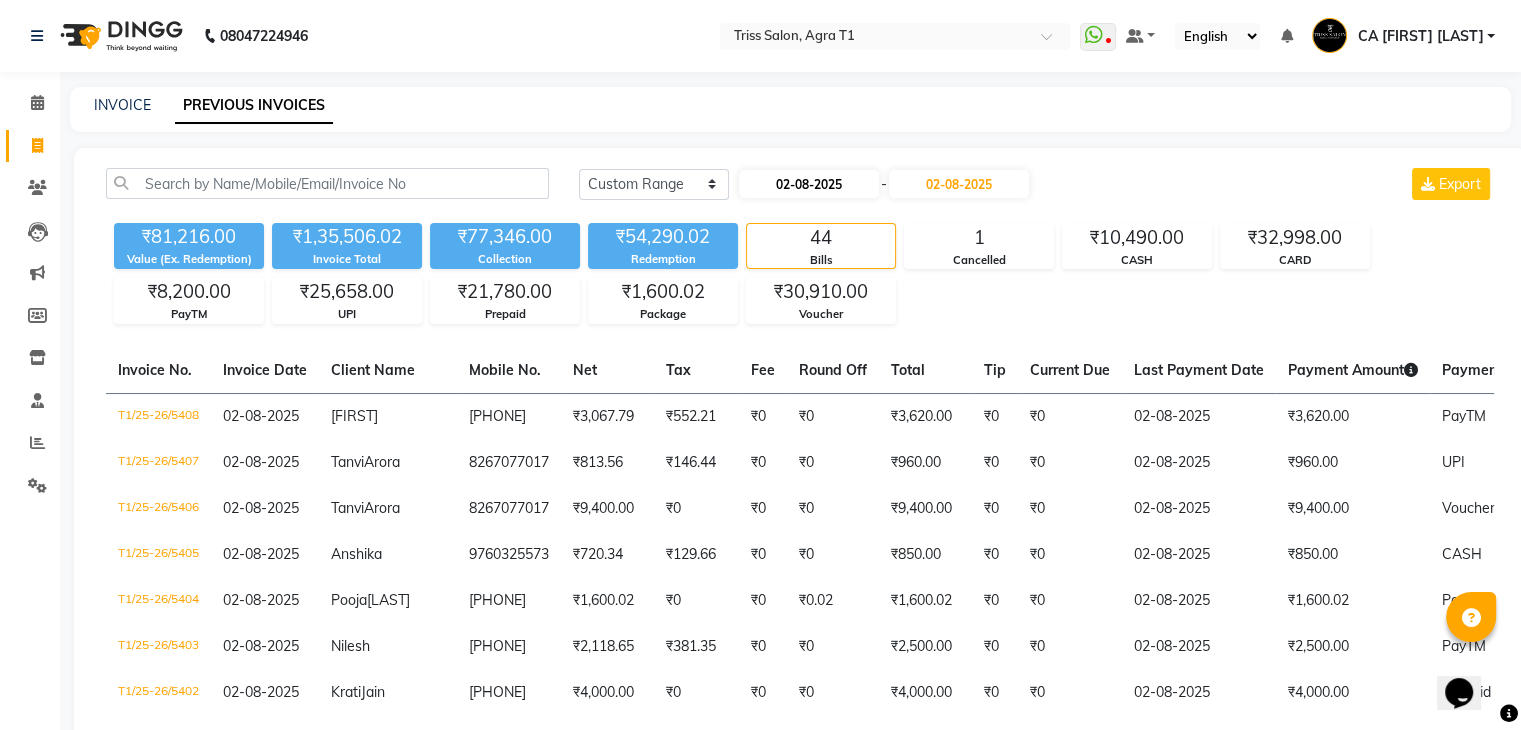 select on "8" 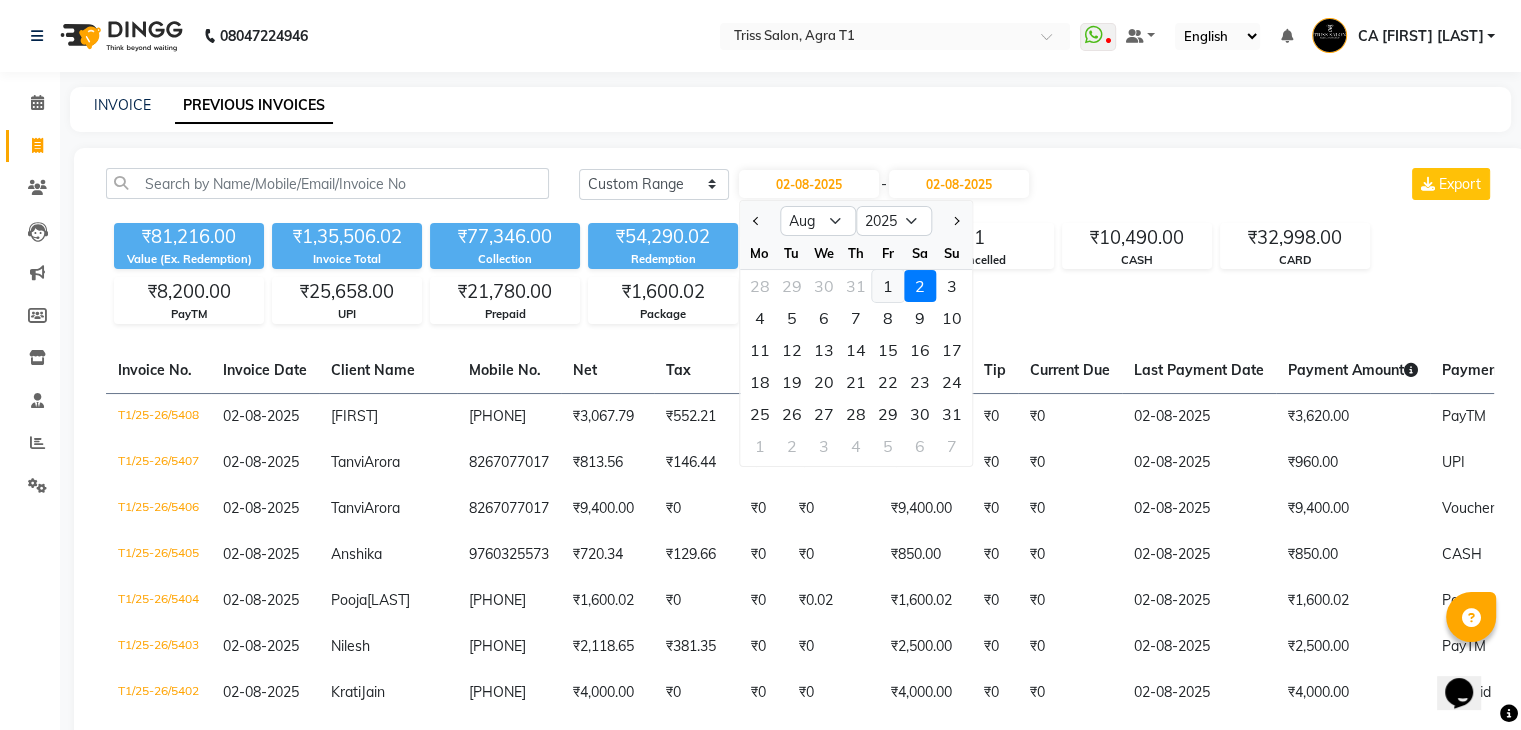 click on "1" 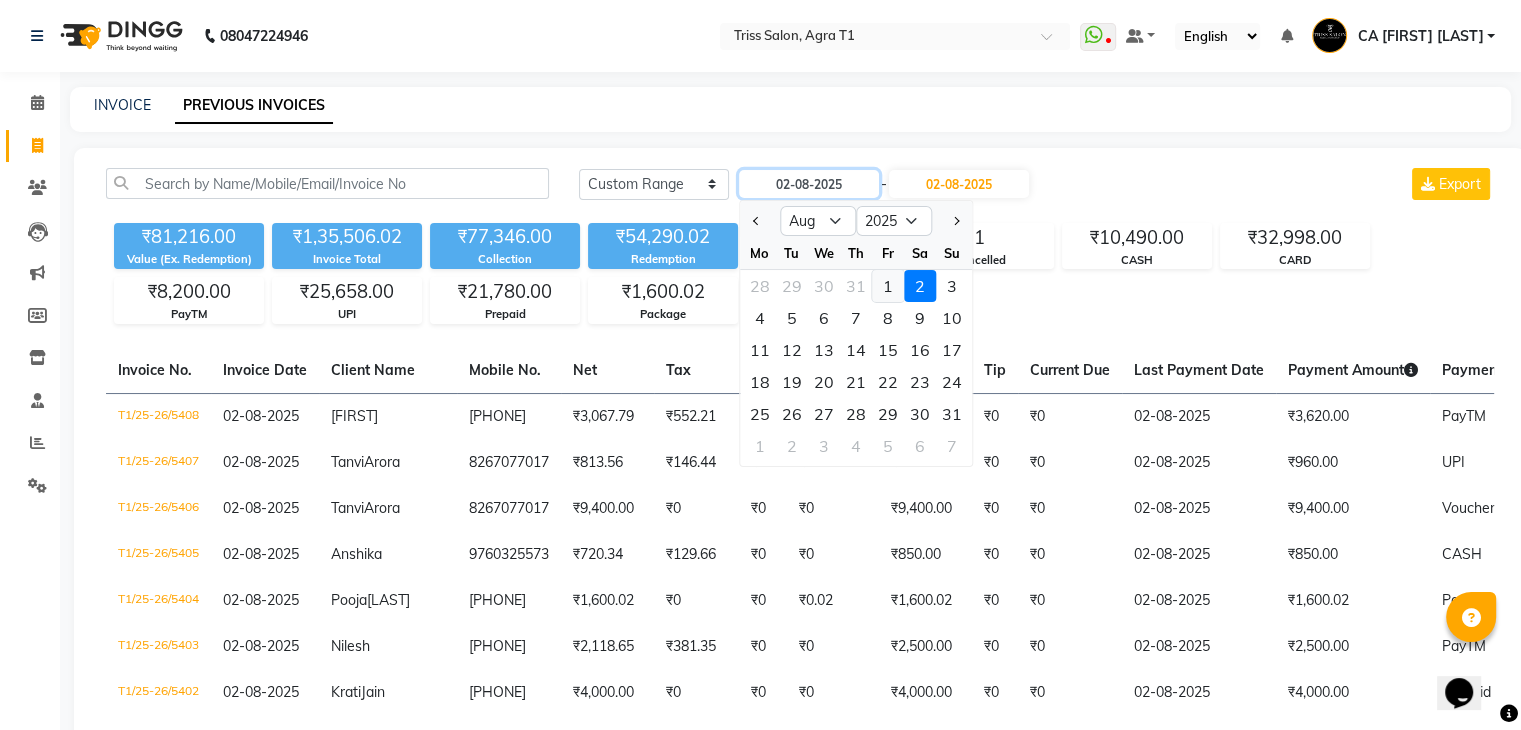 type on "01-08-2025" 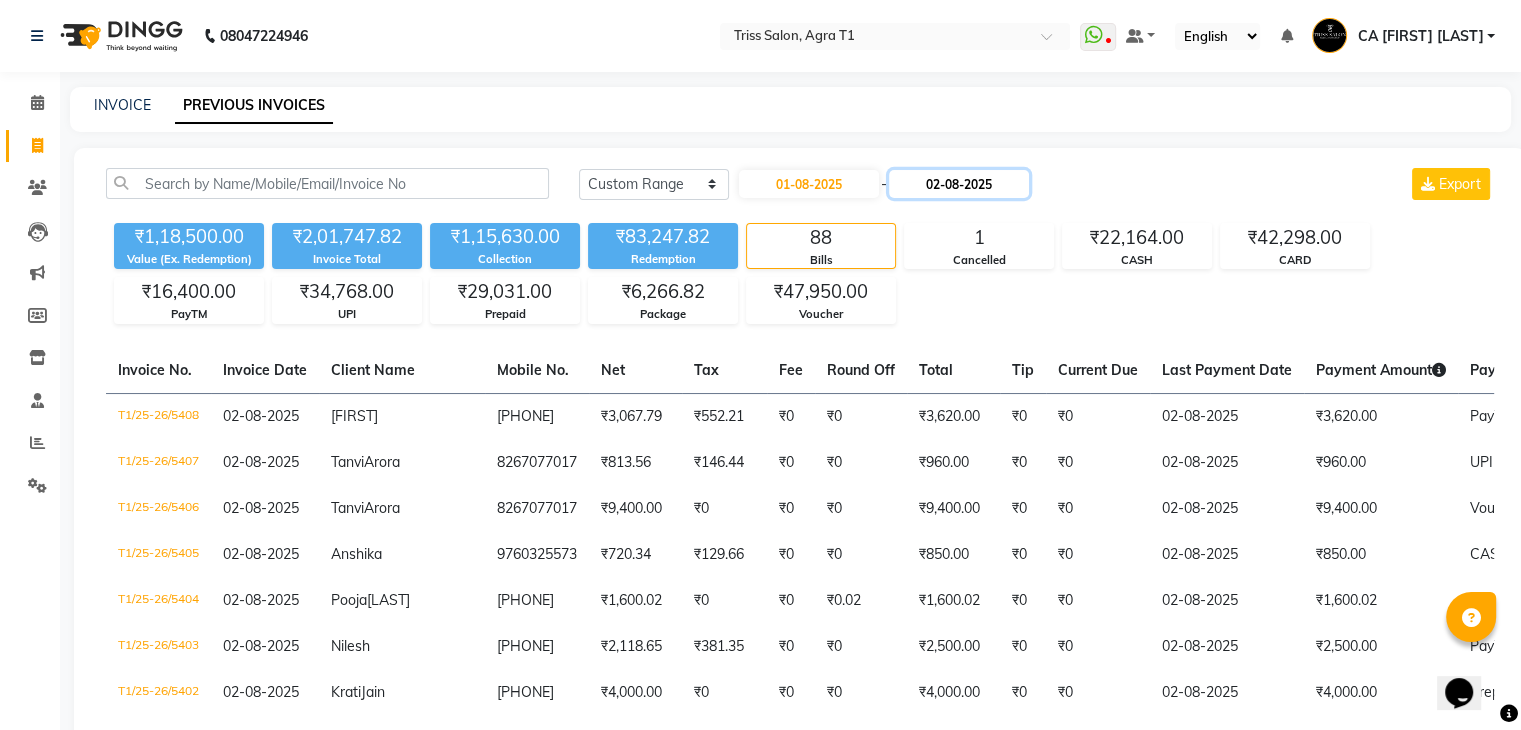 click on "02-08-2025" 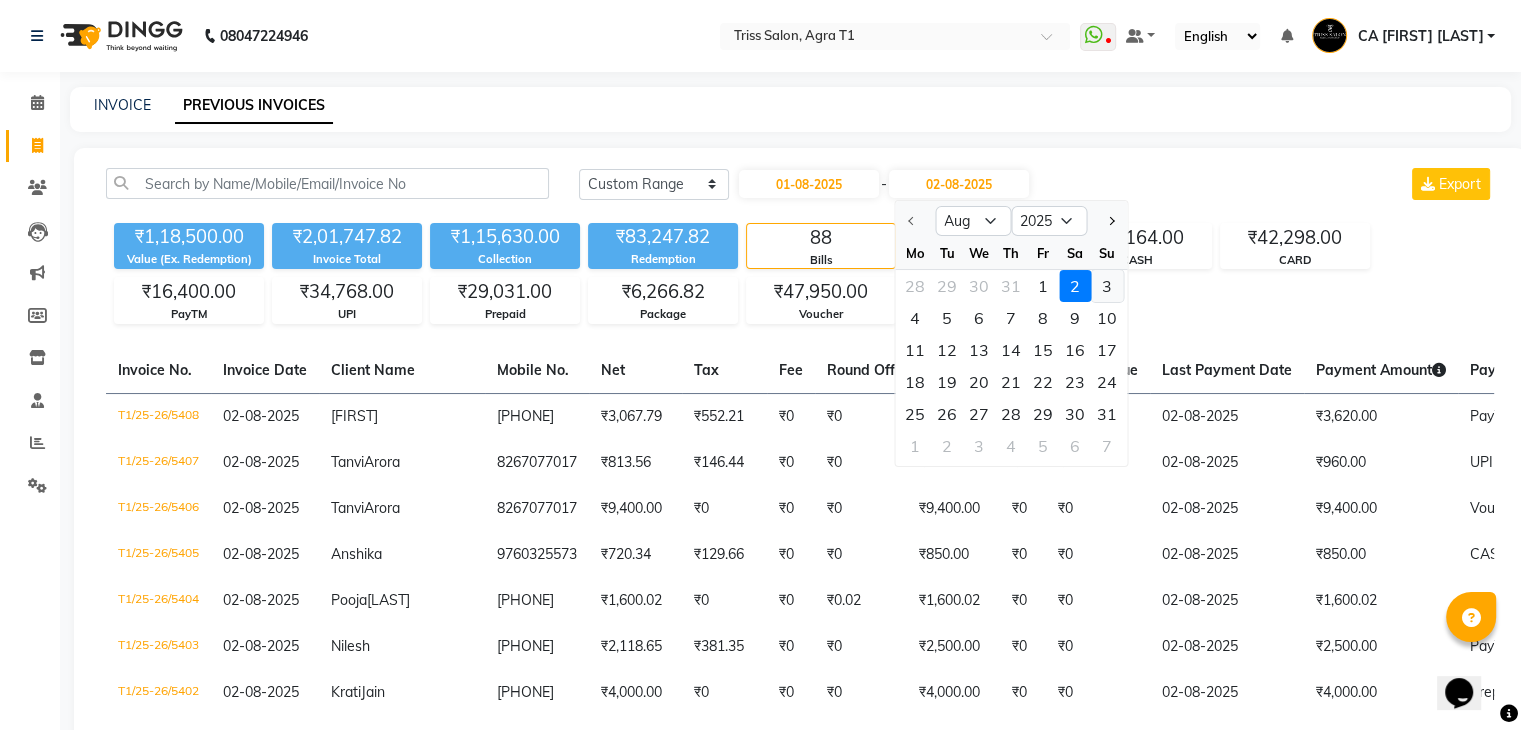 click on "3" 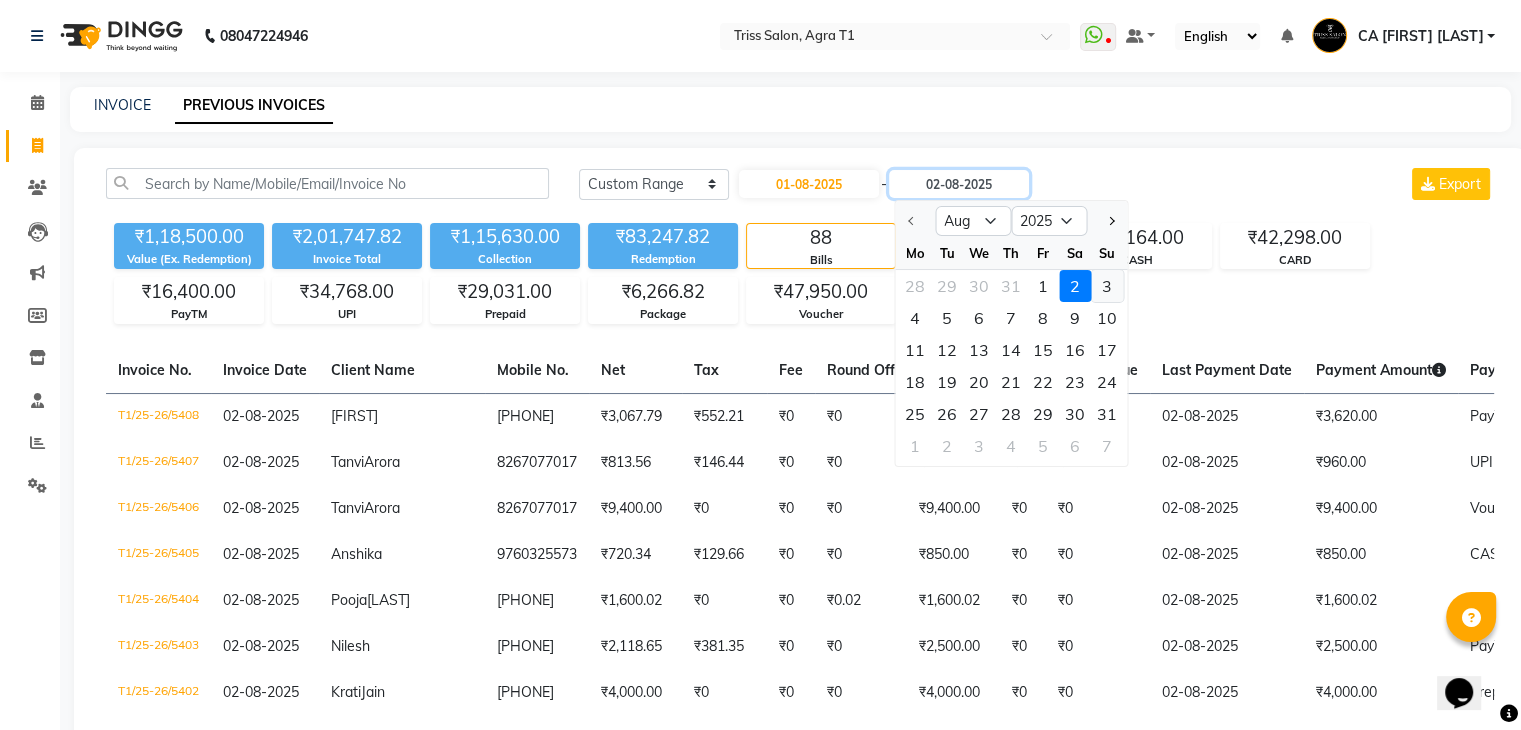 type on "03-08-2025" 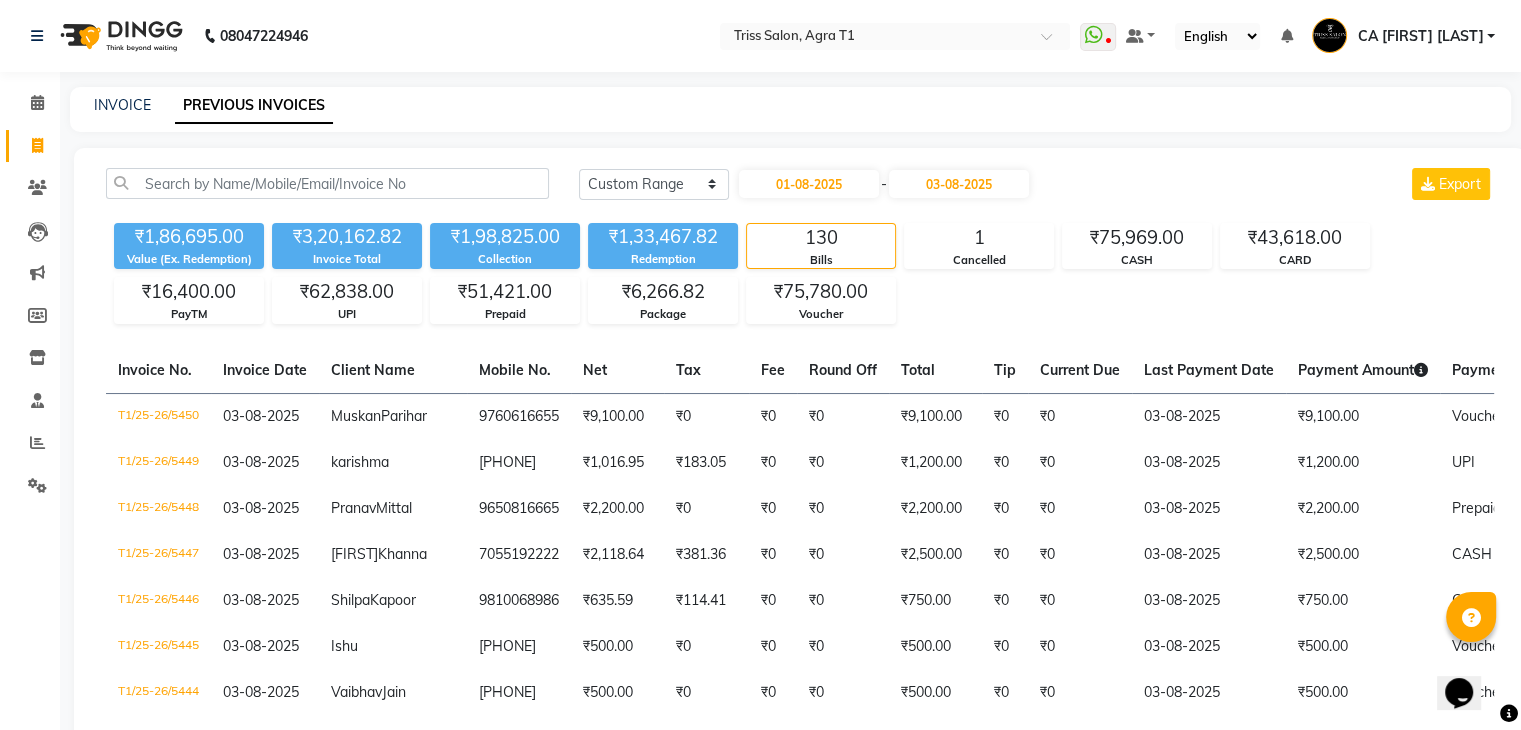 click on "₹1,86,695.00 Value (Ex. Redemption) ₹3,20,162.82 Invoice Total  ₹1,98,825.00 Collection ₹1,33,467.82 Redemption 130 Bills 1 Cancelled ₹75,969.00 CASH ₹43,618.00 CARD ₹16,400.00 PayTM ₹62,838.00 UPI ₹51,421.00 Prepaid ₹6,266.82 Package ₹75,780.00 Voucher" 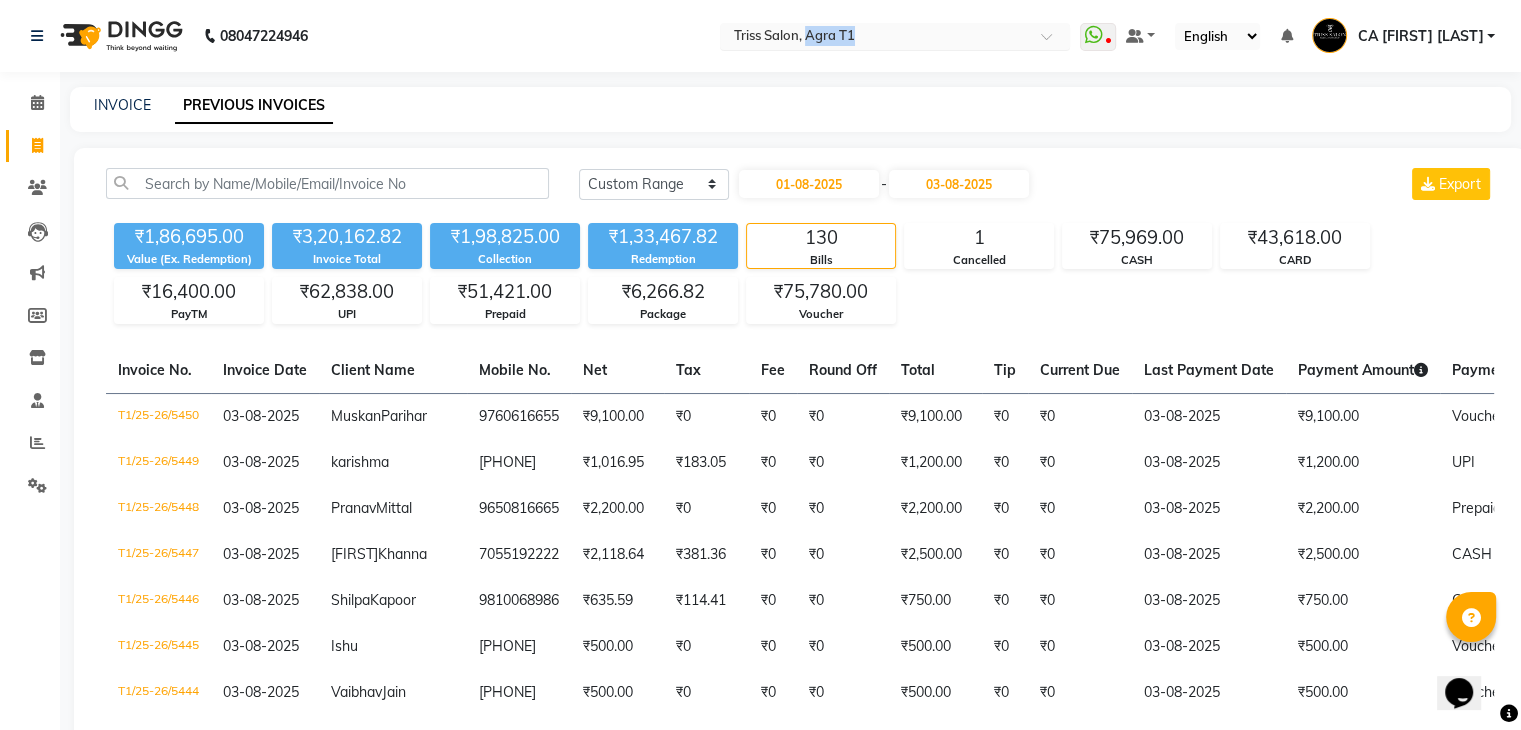 drag, startPoint x: 827, startPoint y: 58, endPoint x: 908, endPoint y: 34, distance: 84.48077 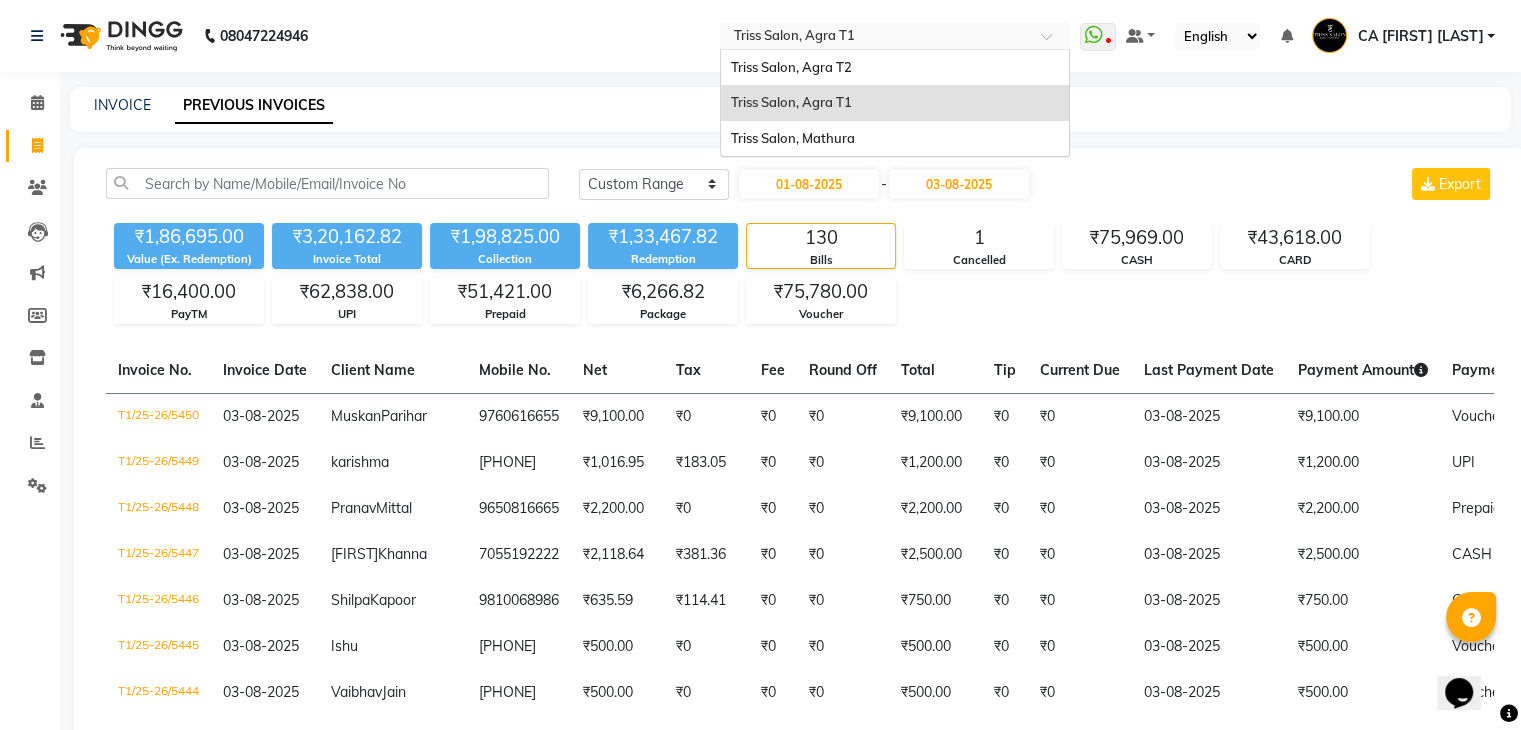 click at bounding box center (875, 38) 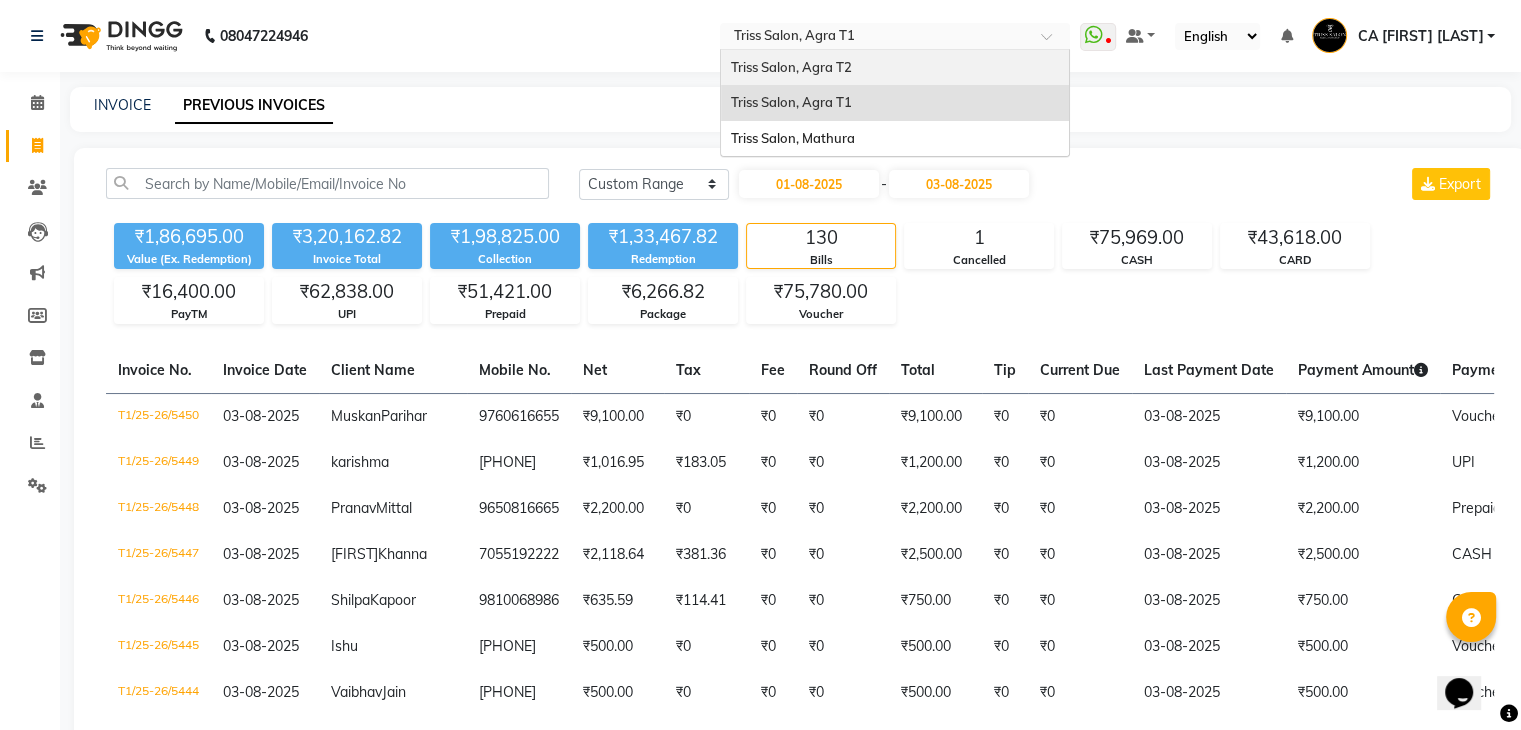 click on "Triss Salon, Agra T2" at bounding box center (791, 67) 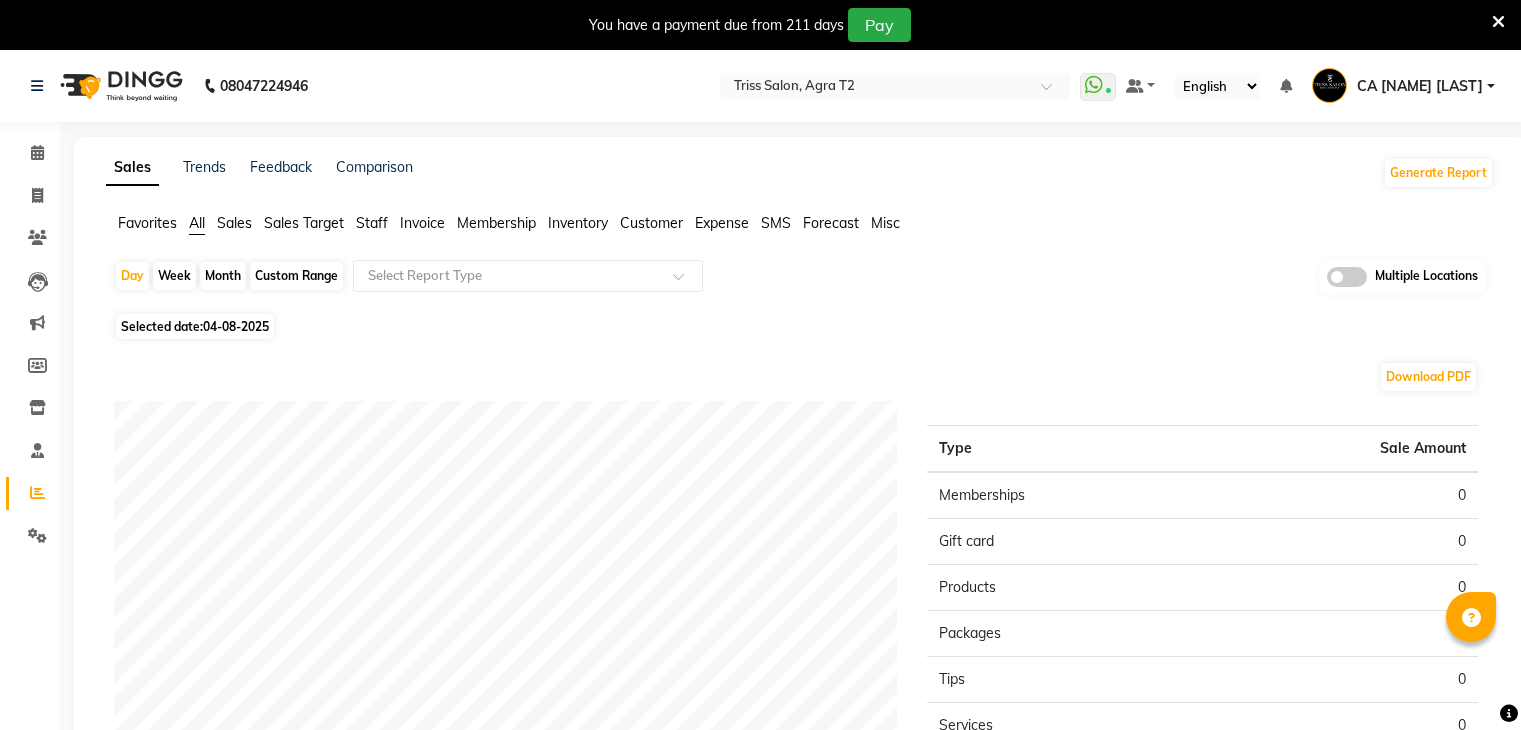scroll, scrollTop: 0, scrollLeft: 0, axis: both 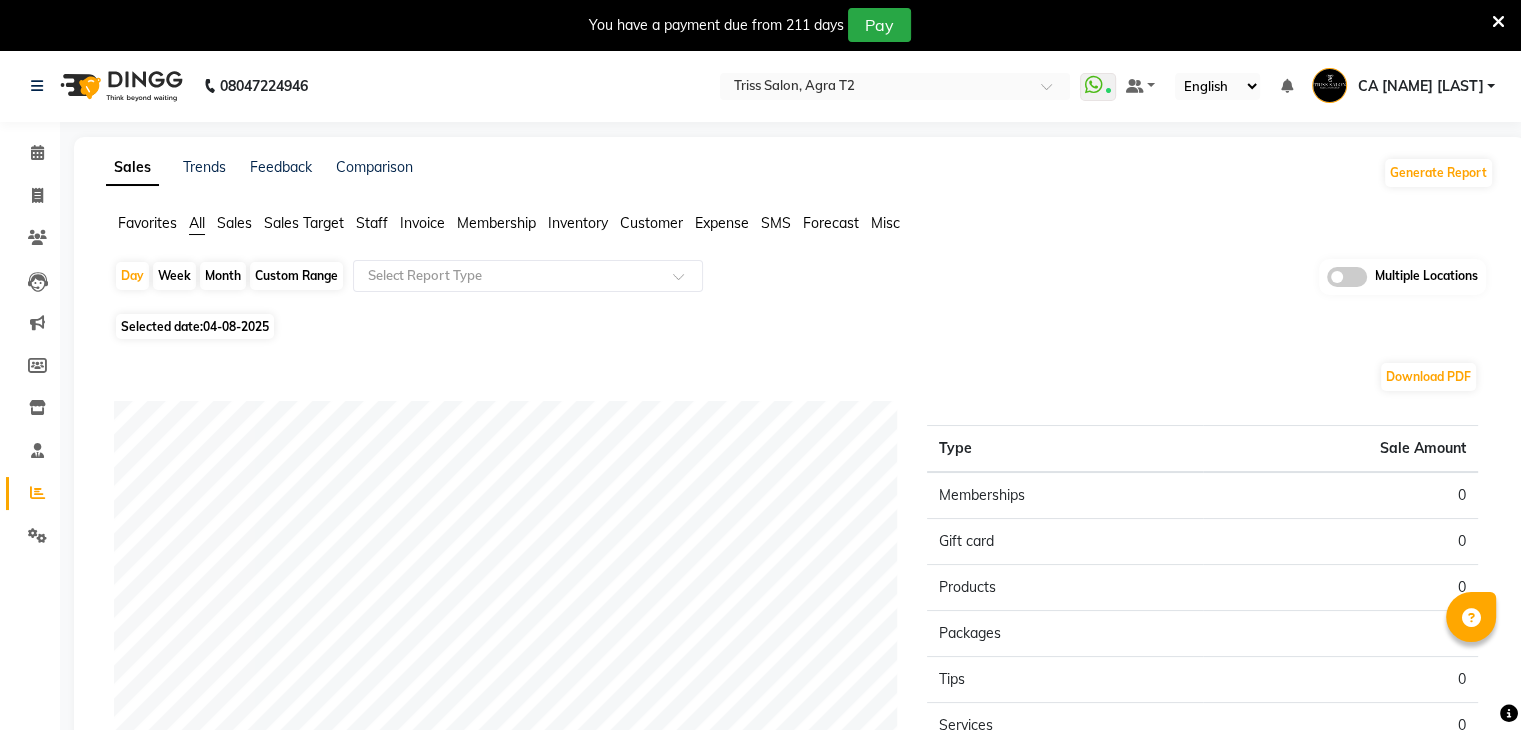 click on "Sales" 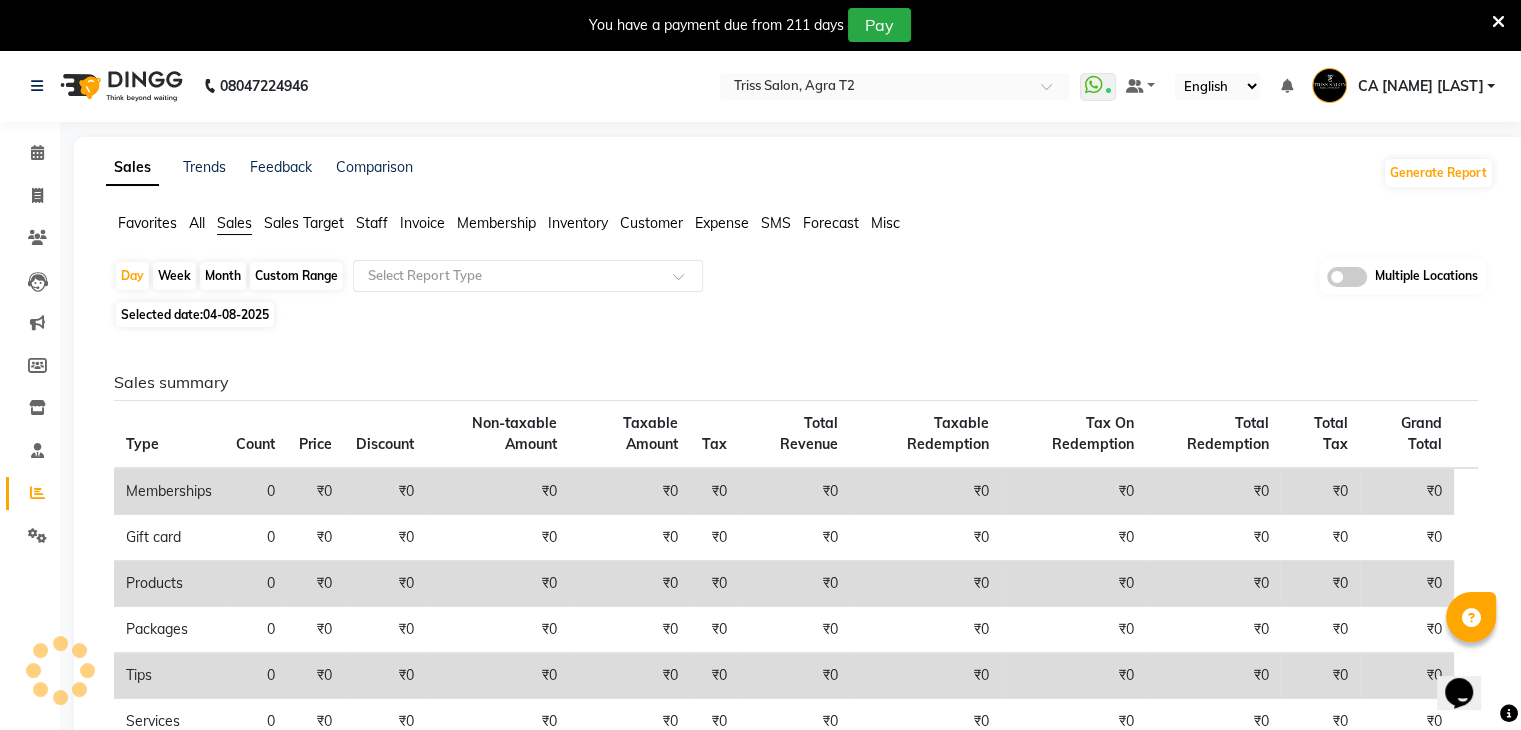 scroll, scrollTop: 0, scrollLeft: 0, axis: both 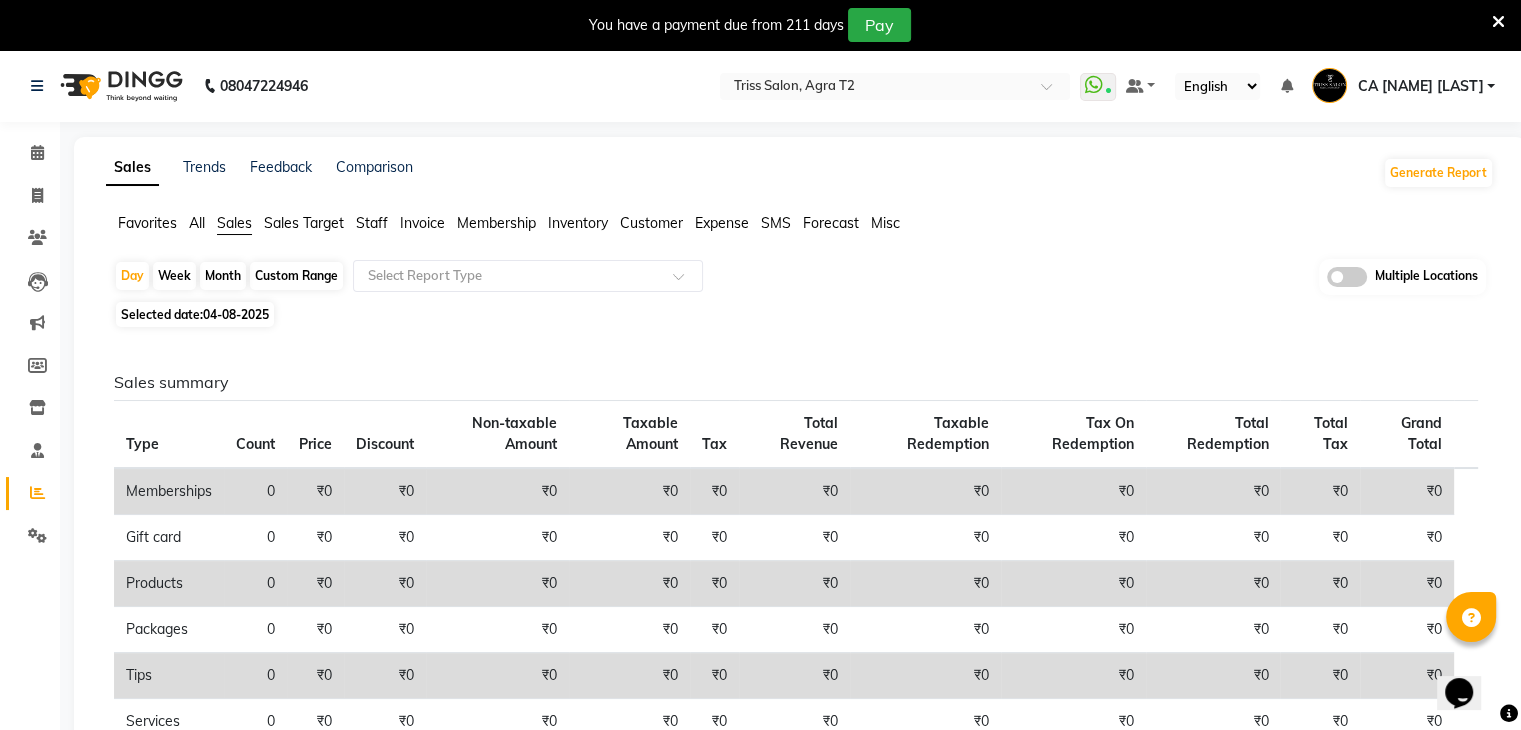 click on "Custom Range" 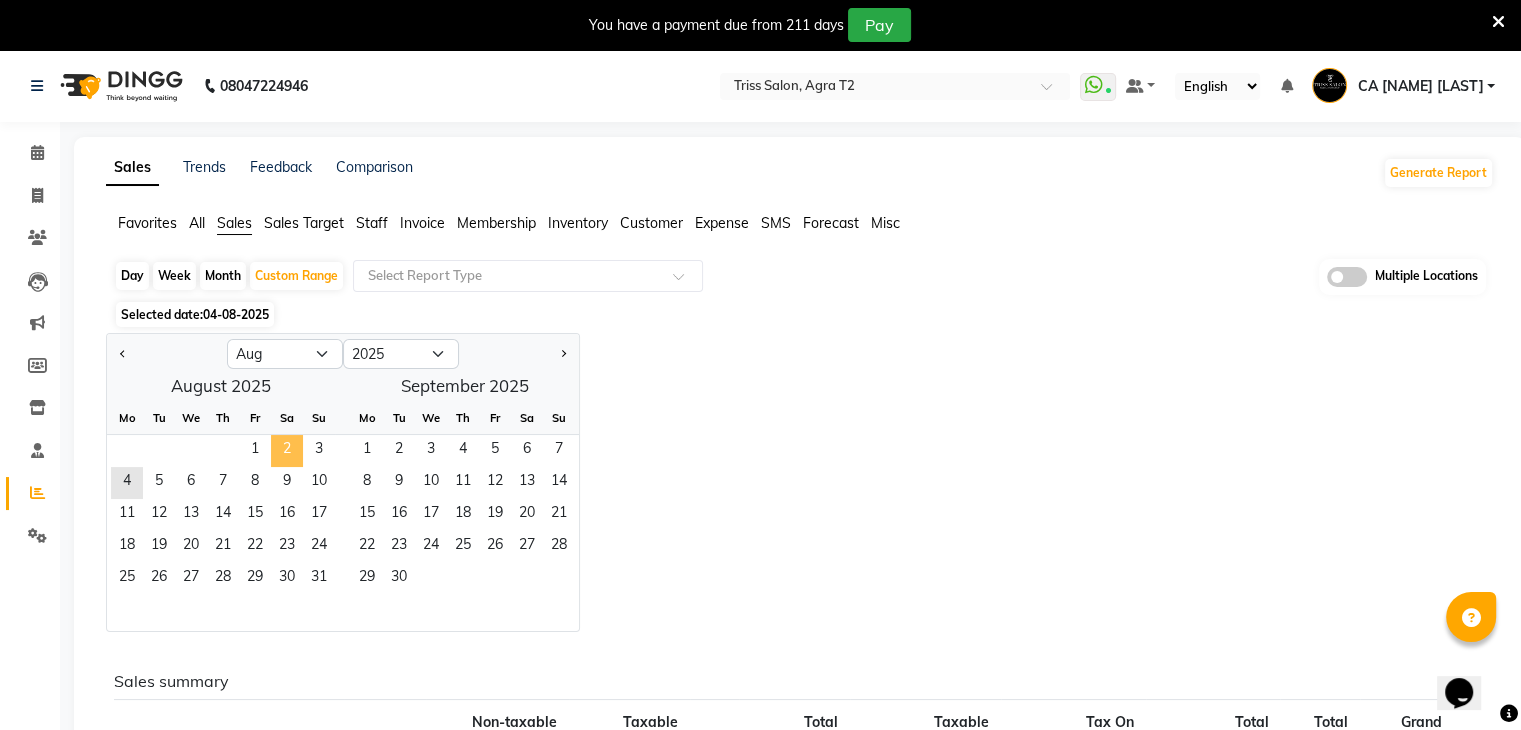 click on "2" 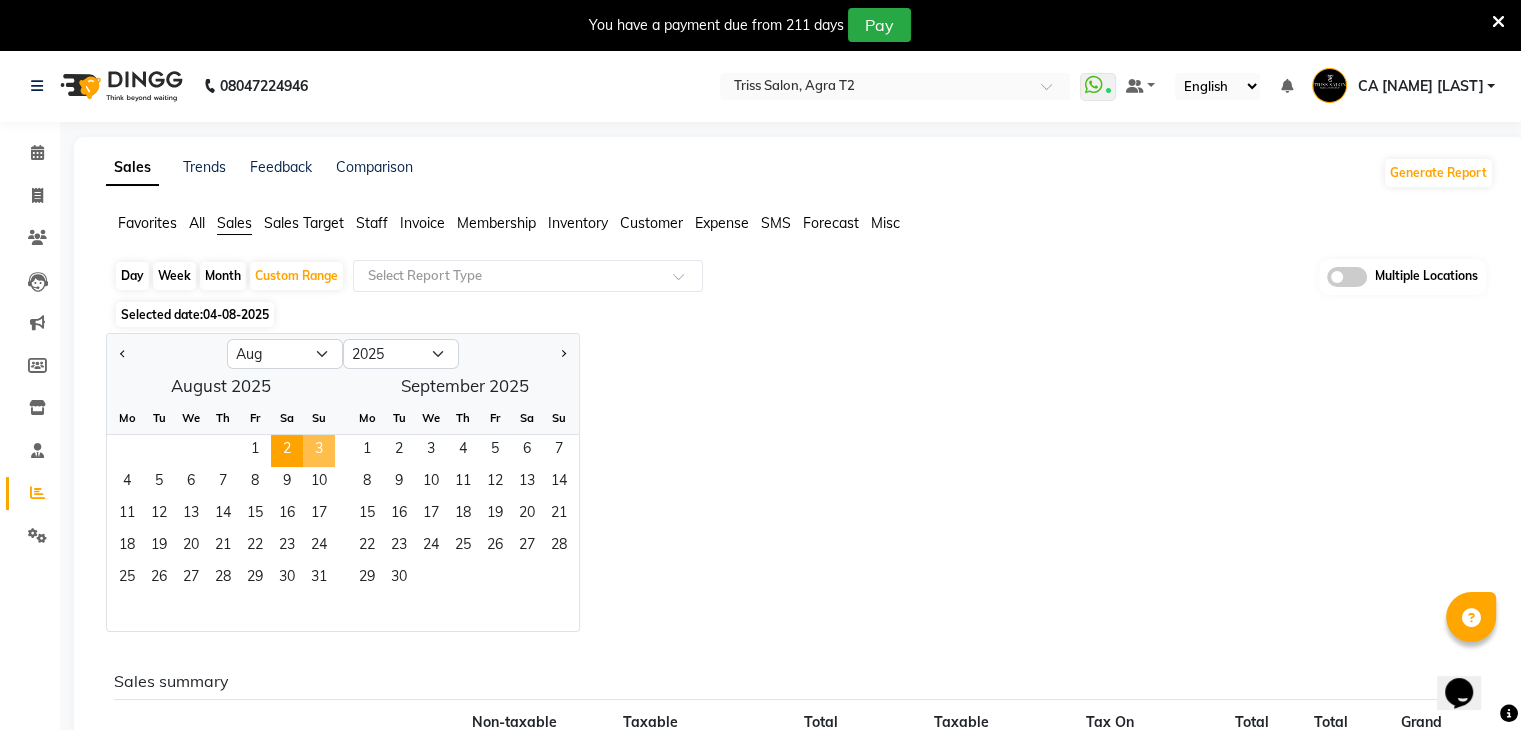 click on "3" 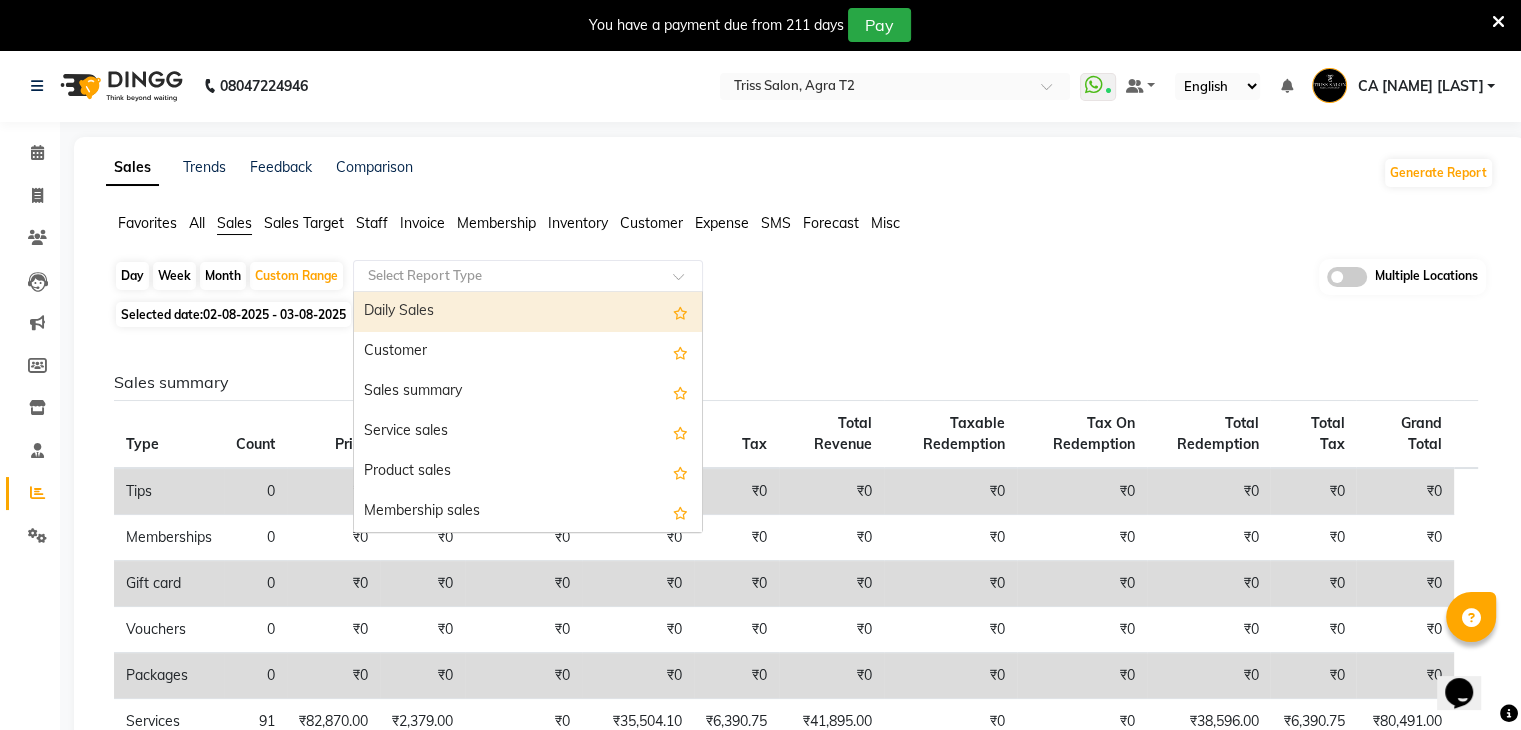 click on "Select Report Type" 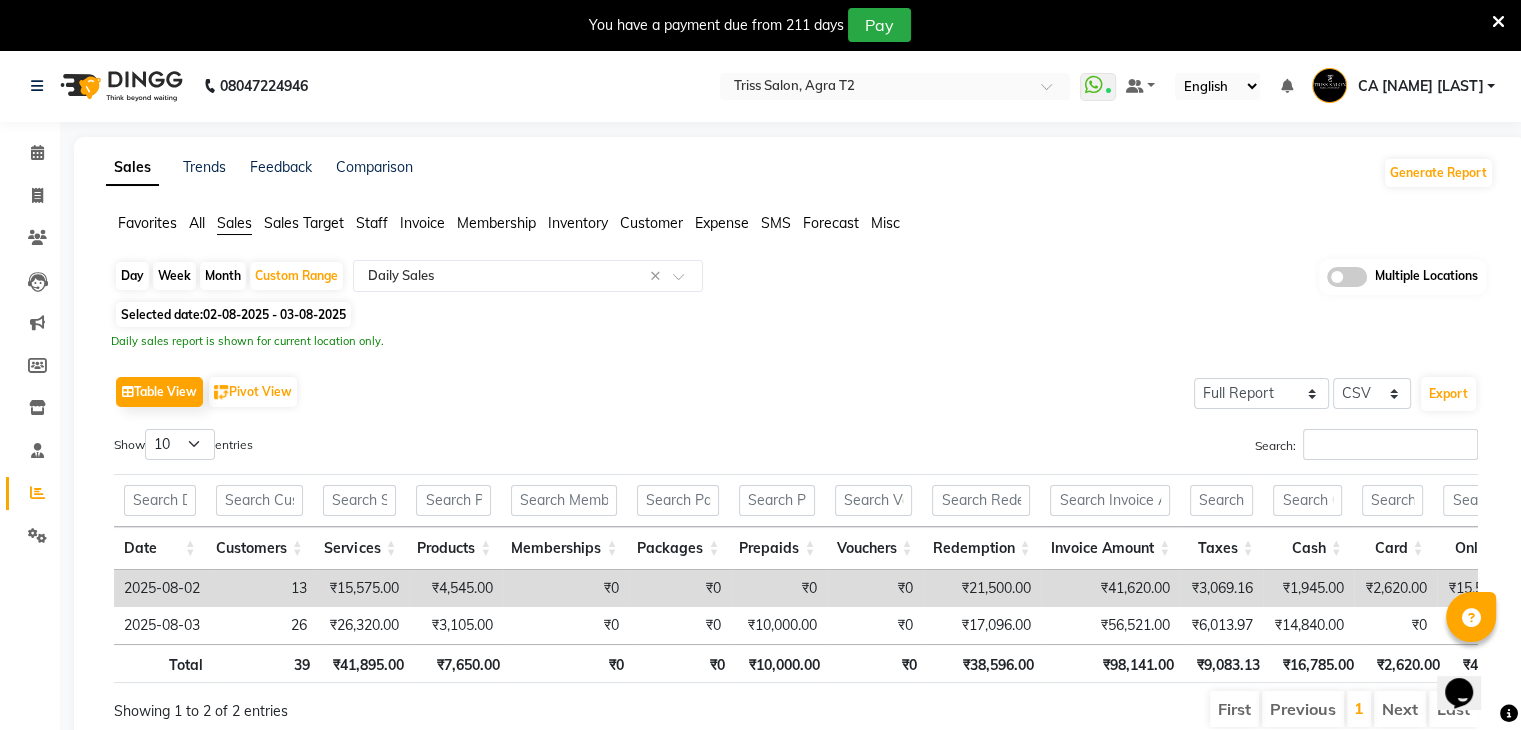 click on "Day   Week   Month   Custom Range  Select Report Type × Daily Sales × Multiple Locations Selected date:  02-08-2025 - 03-08-2025   Daily sales report is shown for current location only.   Table View   Pivot View  Select Full Report Filtered Report Select CSV PDF  Export  Show  10 25 50 100  entries Search: Date Customers Services Products Memberships Packages Prepaids Vouchers Redemption Invoice Amount Taxes Cash Card Online Custom Total Collection Total Sale Ex. Redemption Excess Amount Due Received Actual Due Due As On Today Expense Cash Expense Online Total Sale Ex. Expenses Opening Cash Closing / Petty Cash Added To Wallet Invoice Refund Advance Refund Date Customers Services Products Memberships Packages Prepaids Vouchers Redemption Invoice Amount Taxes Cash Card Online Custom Total Collection Total Sale Ex. Redemption Excess Amount Due Received Actual Due Due As On Today Expense Cash Expense Online Total Sale Ex. Expenses Opening Cash Closing / Petty Cash Added To Wallet Invoice Refund Total 39 13" 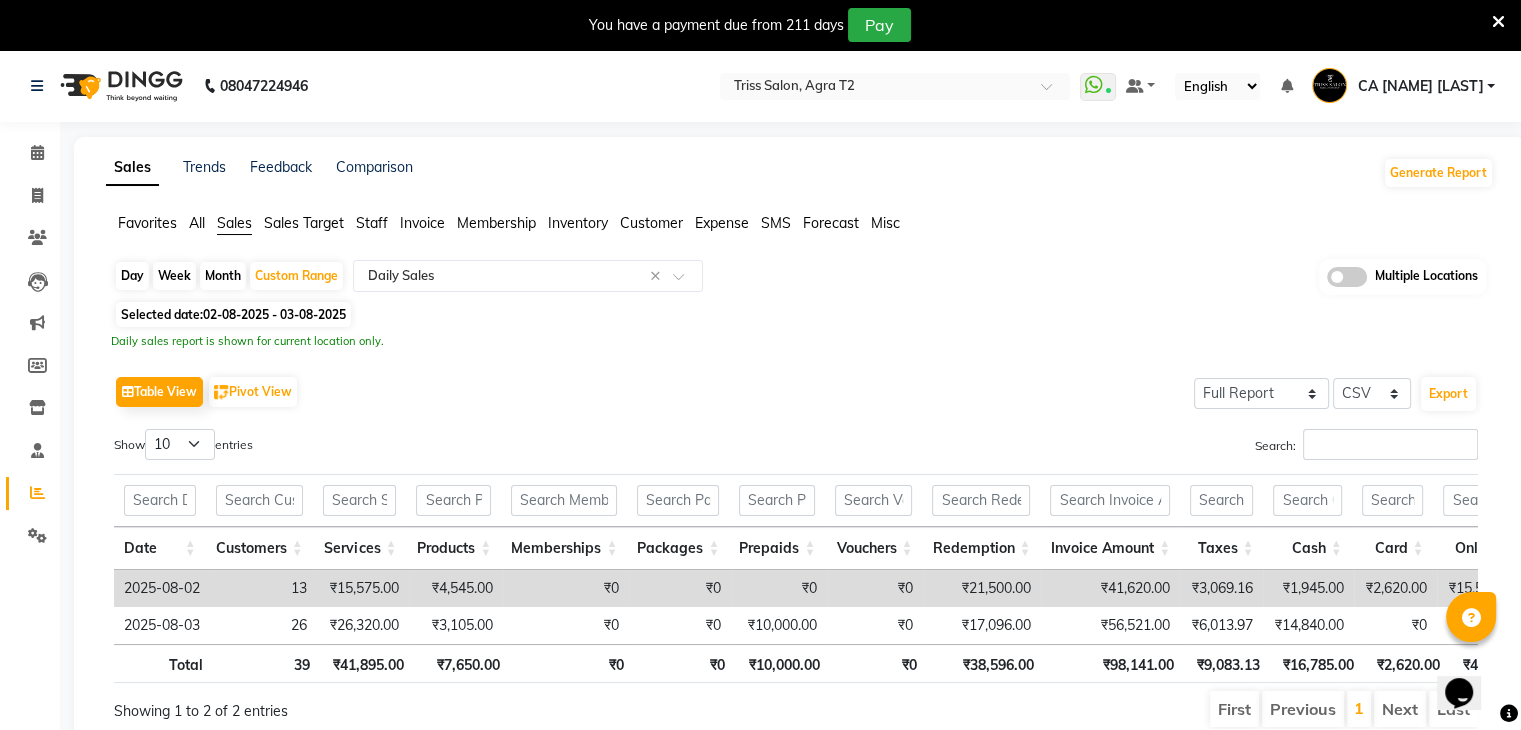 scroll, scrollTop: 0, scrollLeft: 49, axis: horizontal 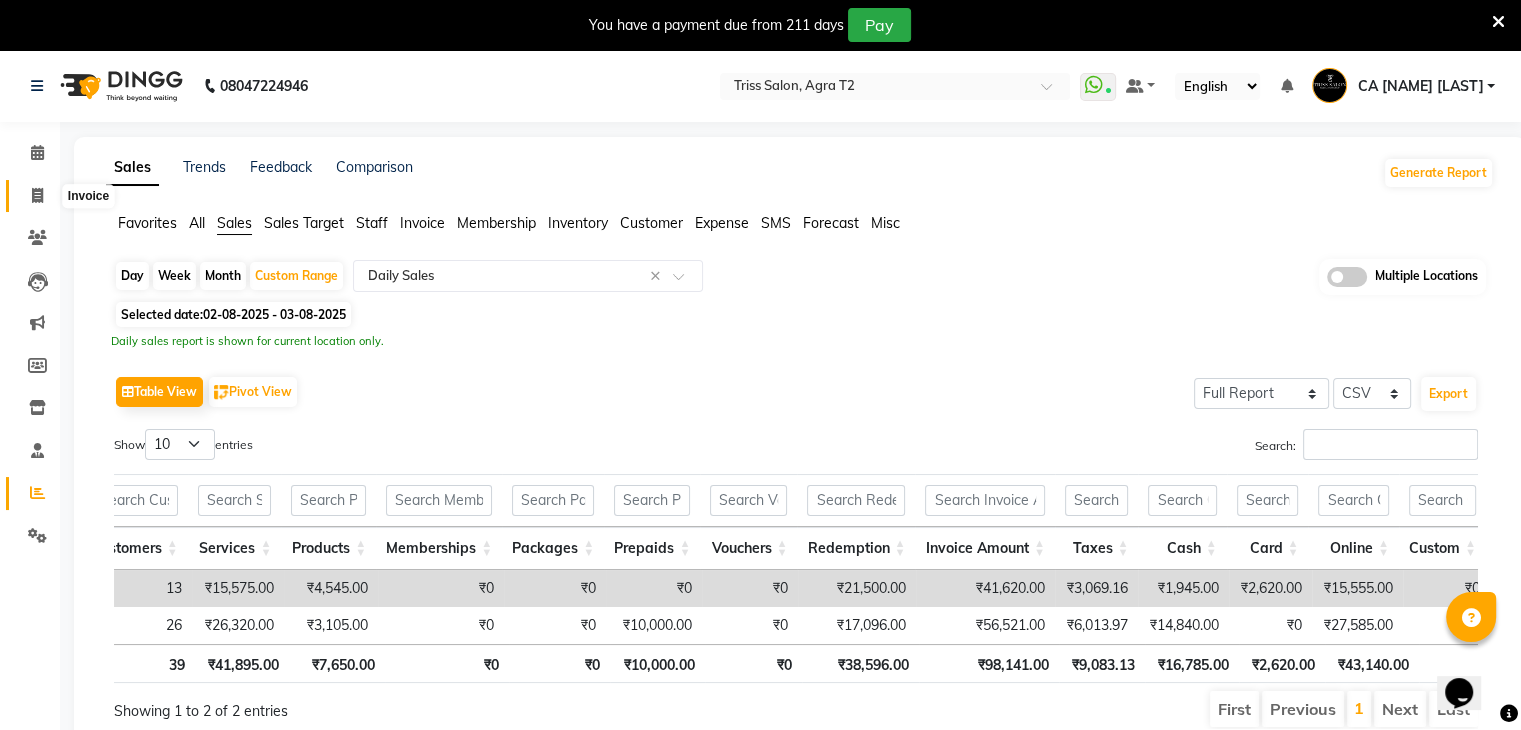 click 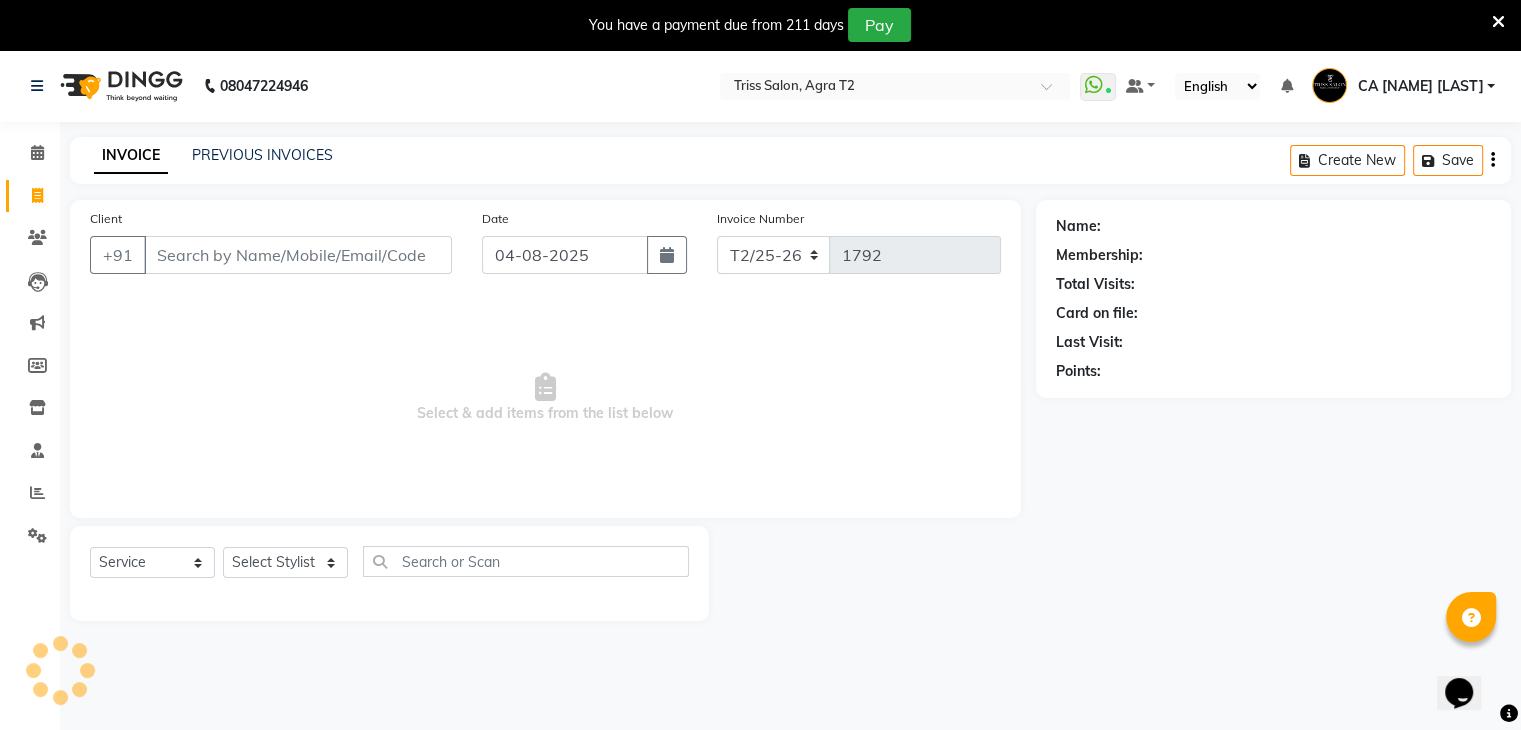 scroll, scrollTop: 6, scrollLeft: 0, axis: vertical 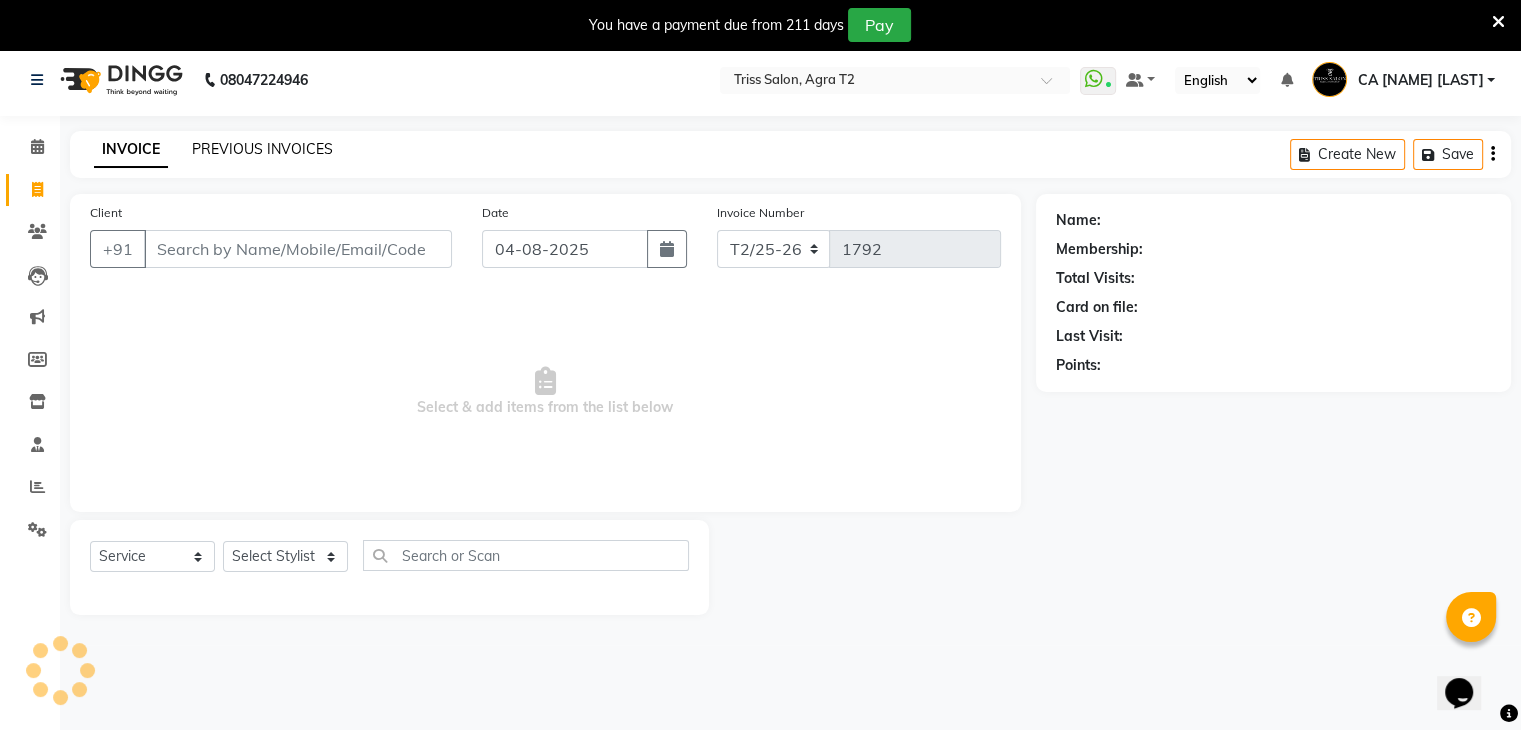 click on "PREVIOUS INVOICES" 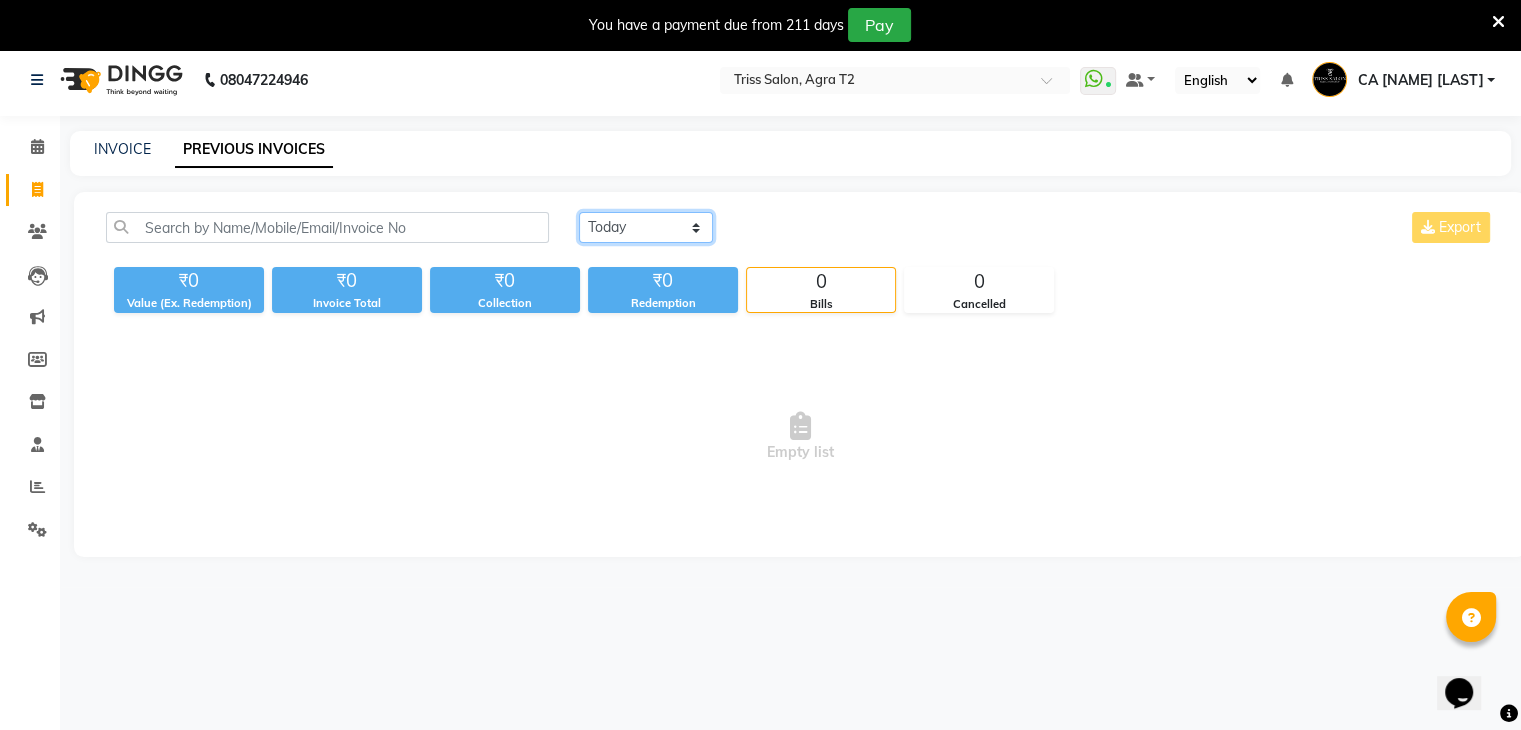 drag, startPoint x: 636, startPoint y: 220, endPoint x: 645, endPoint y: 272, distance: 52.773098 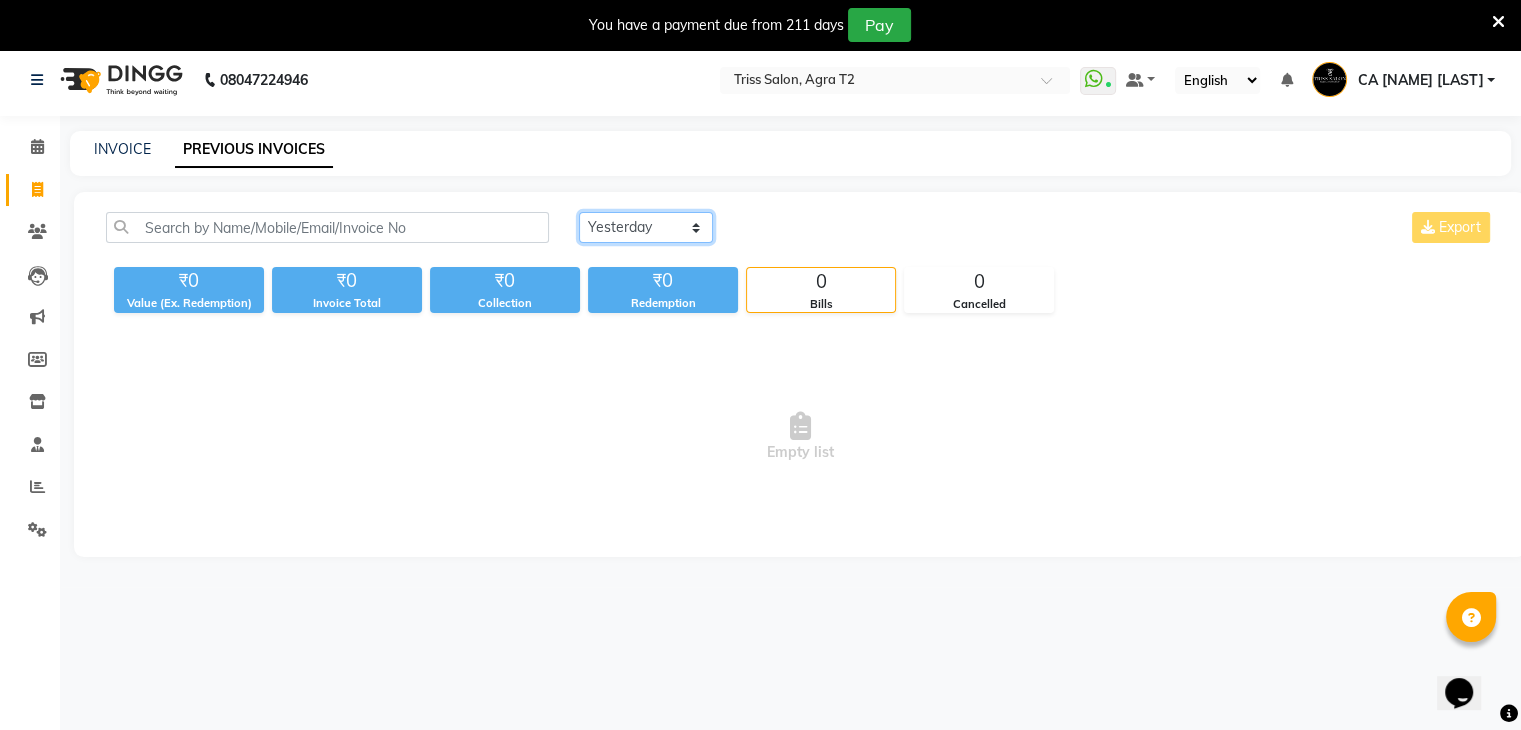 click on "Today Yesterday Custom Range" 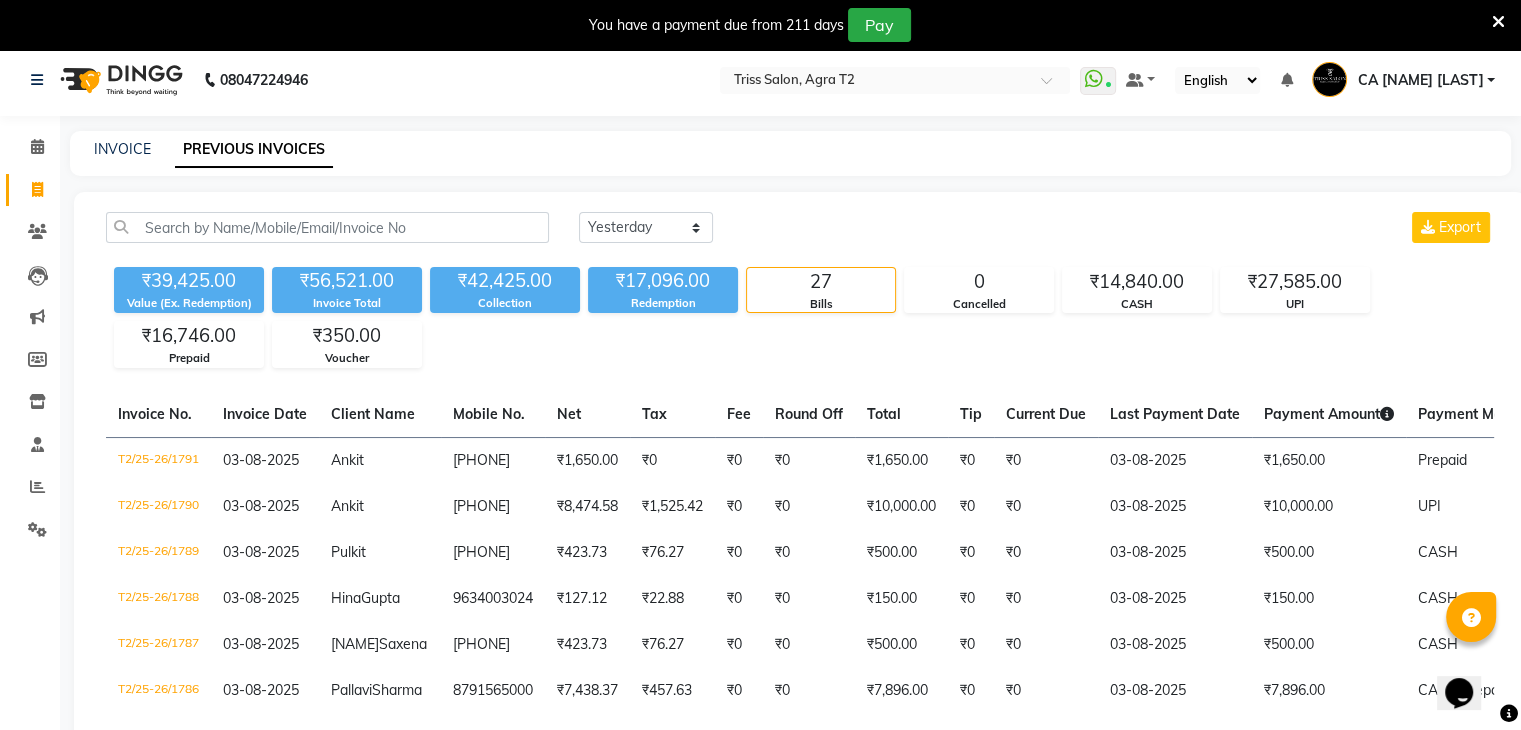 click on "Today Yesterday Custom Range Export ₹39,425.00 Value (Ex. Redemption) ₹56,521.00 Invoice Total  ₹42,425.00 Collection ₹17,096.00 Redemption 27 Bills 0 Cancelled ₹14,840.00 CASH ₹27,585.00 UPI ₹16,746.00 Prepaid ₹350.00 Voucher  Invoice No.   Invoice Date   Client Name   Mobile No.   Net   Tax   Fee   Round Off   Total   Tip   Current Due   Last Payment Date   Payment Amount   Payment Methods   Cancel Reason   Status   T2/25-26/1791  03-08-2025 Ankit   9012339205 ₹1,650.00 ₹0  ₹0  ₹0 ₹1,650.00 ₹0 ₹0 03-08-2025 ₹1,650.00  Prepaid - PAID  T2/25-26/1790  03-08-2025 Ankit   9012339205 ₹8,474.58 ₹1,525.42  ₹0  ₹0 ₹10,000.00 ₹0 ₹0 03-08-2025 ₹10,000.00  UPI - PAID  T2/25-26/1789  03-08-2025 Pulkit   8954027903 ₹423.73 ₹76.27  ₹0  ₹0 ₹500.00 ₹0 ₹0 03-08-2025 ₹500.00  CASH - PAID  T2/25-26/1788  03-08-2025 Hina  Gupta 9634003024 ₹127.12 ₹22.88  ₹0  ₹0 ₹150.00 ₹0 ₹0 03-08-2025 ₹150.00  CASH - PAID  T2/25-26/1787  03-08-2025 Sambhav  Saxena" 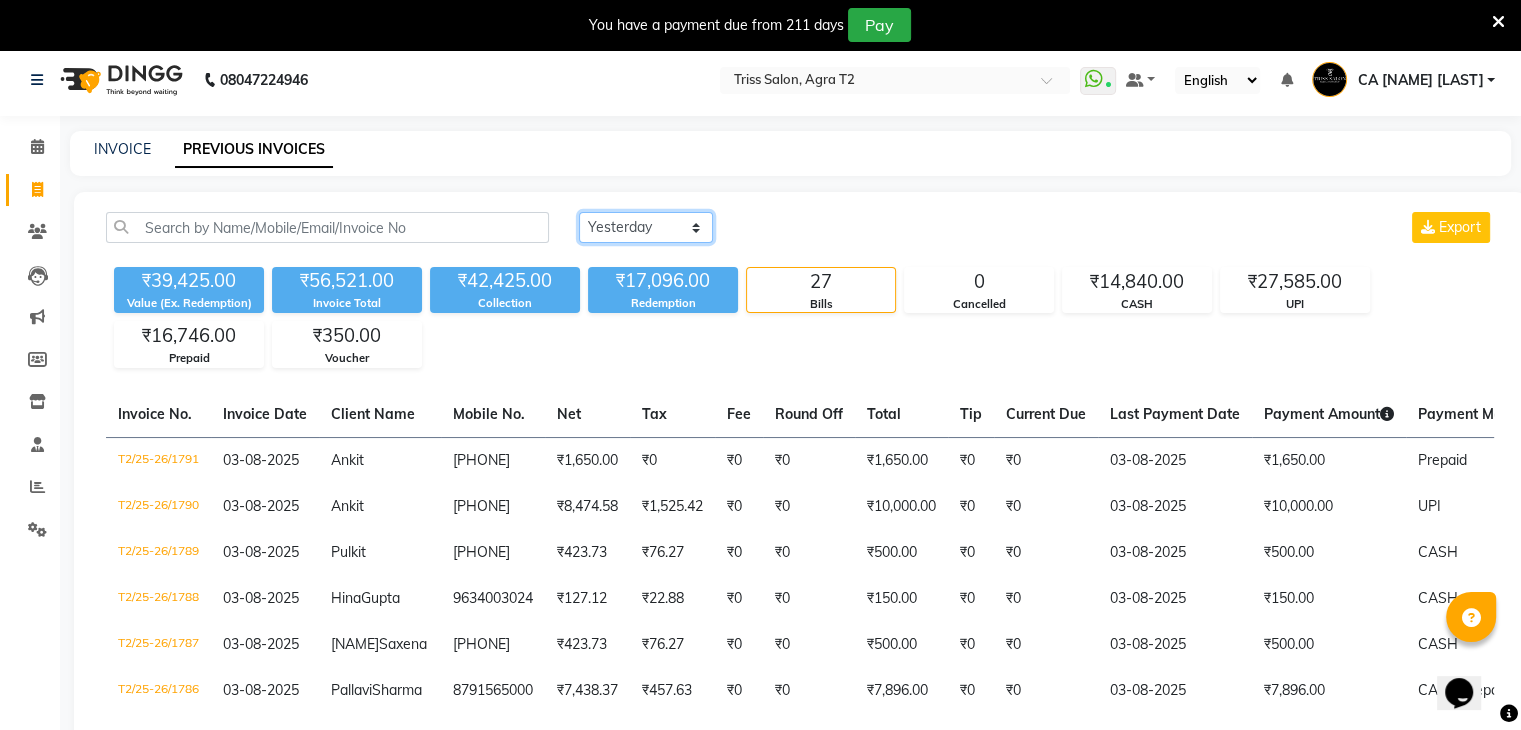 click on "Today Yesterday Custom Range" 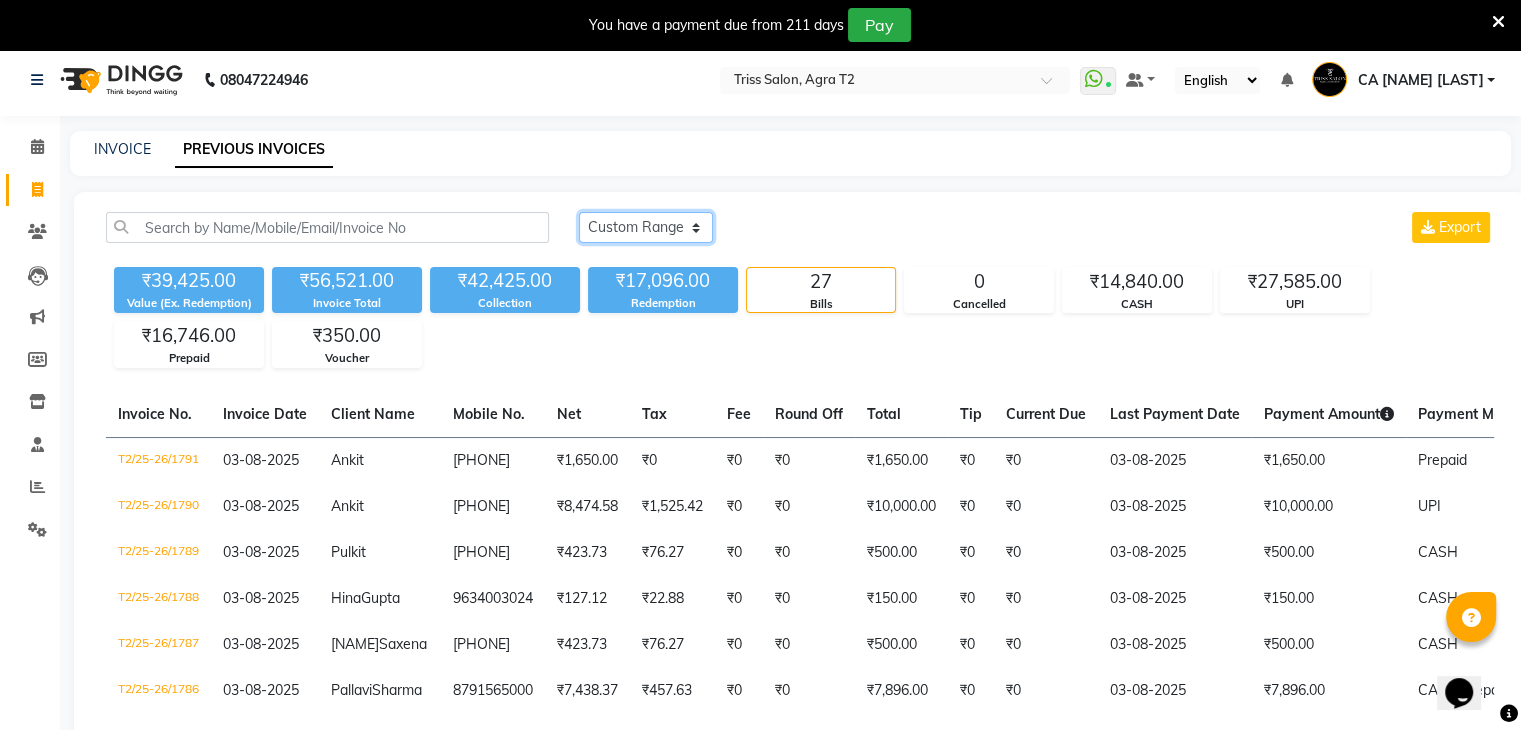 click on "Today Yesterday Custom Range" 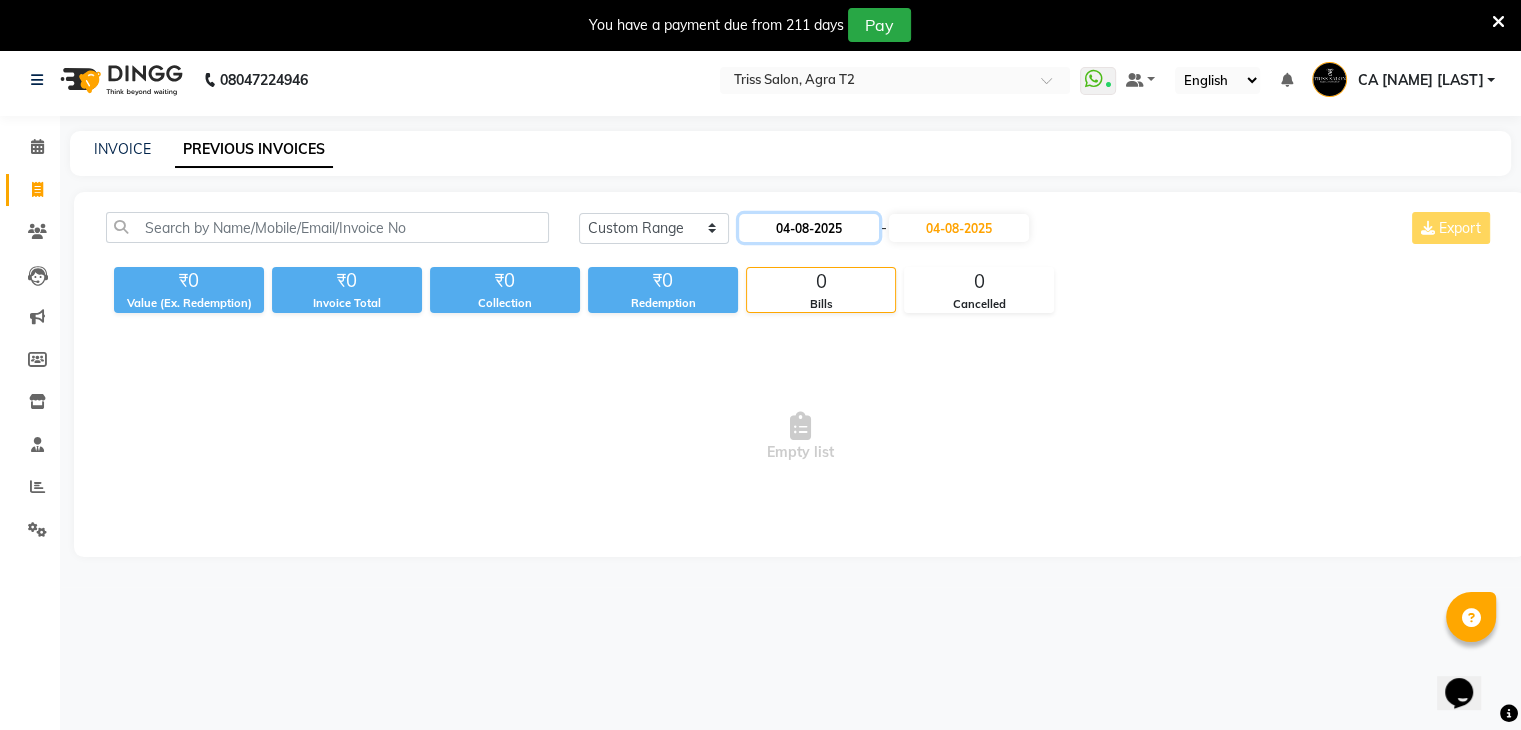click on "04-08-2025" 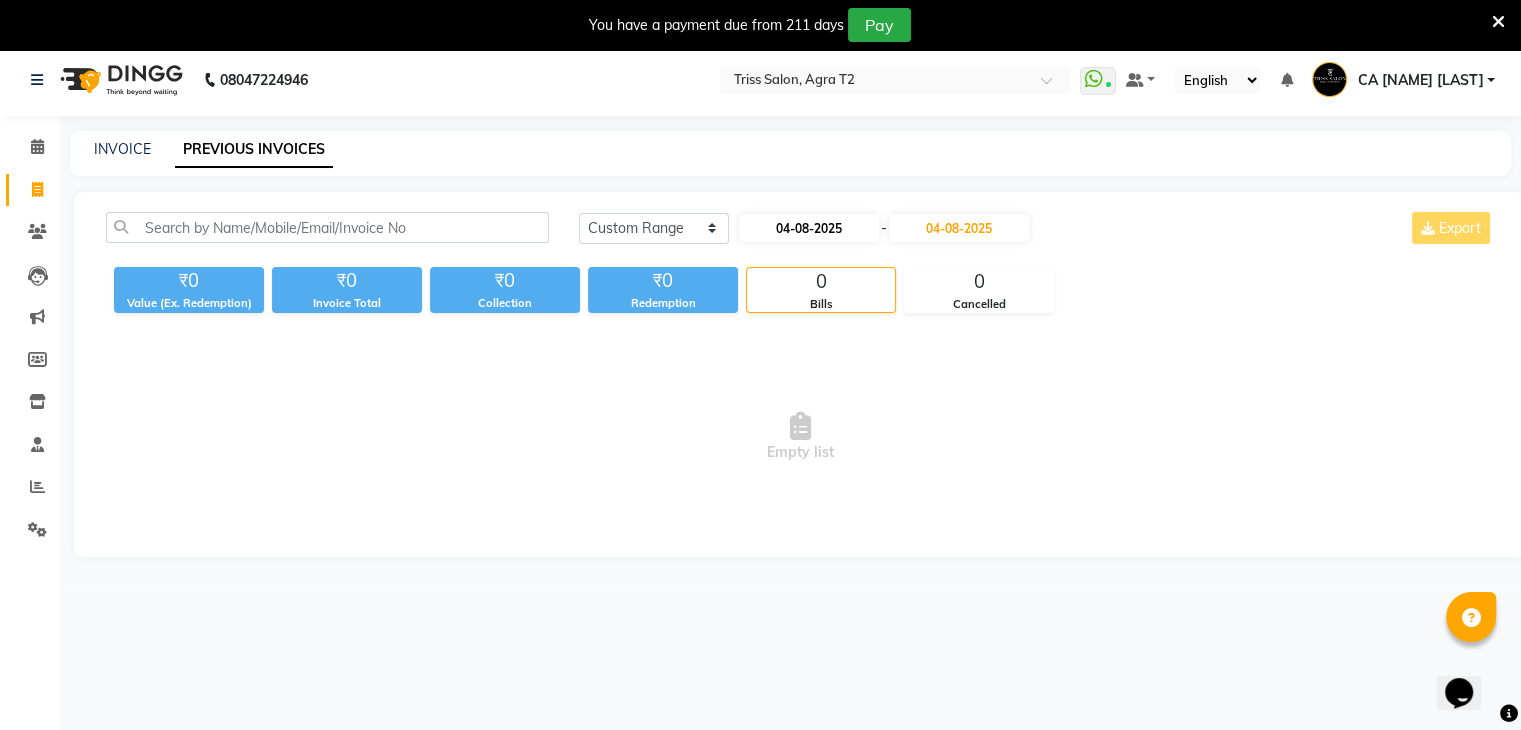 select on "8" 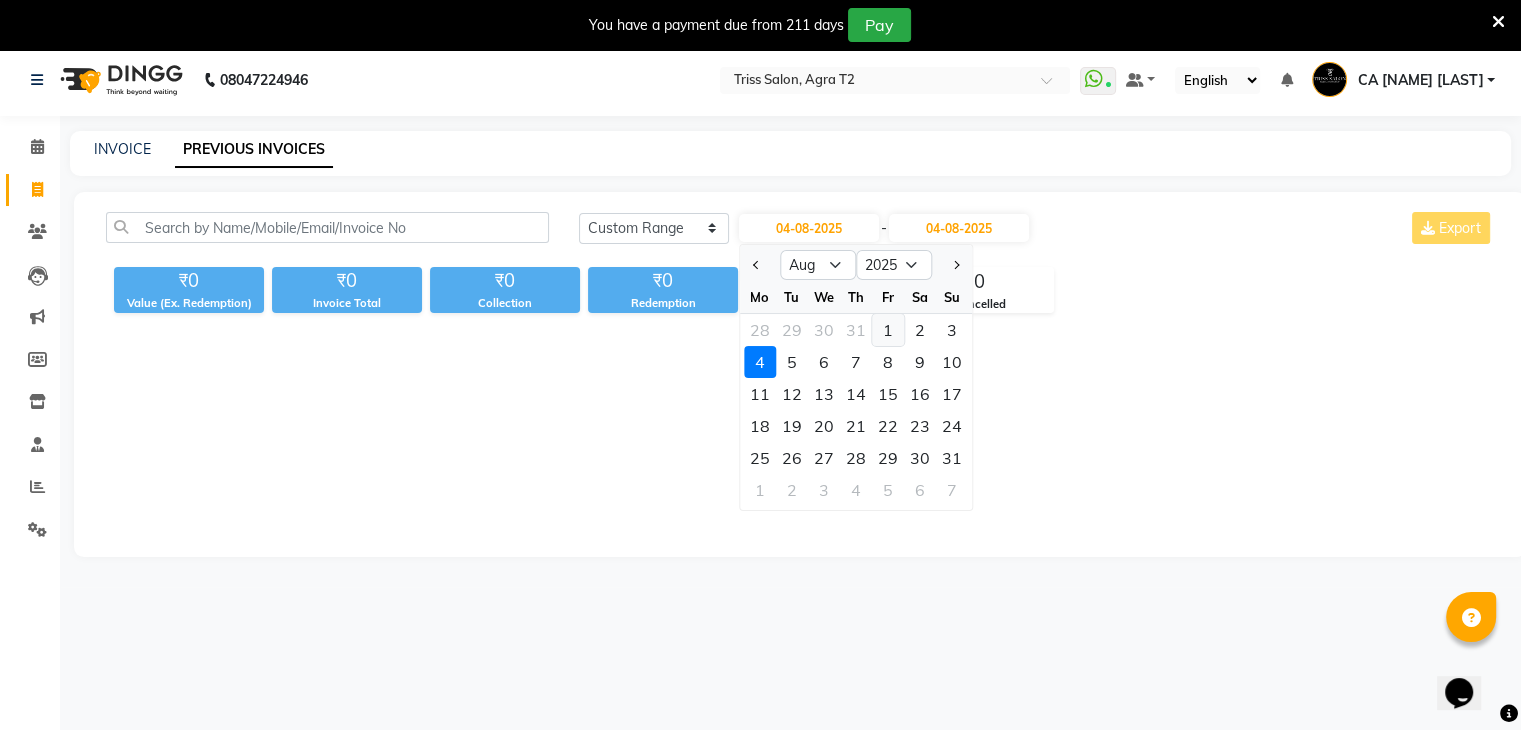 click on "1" 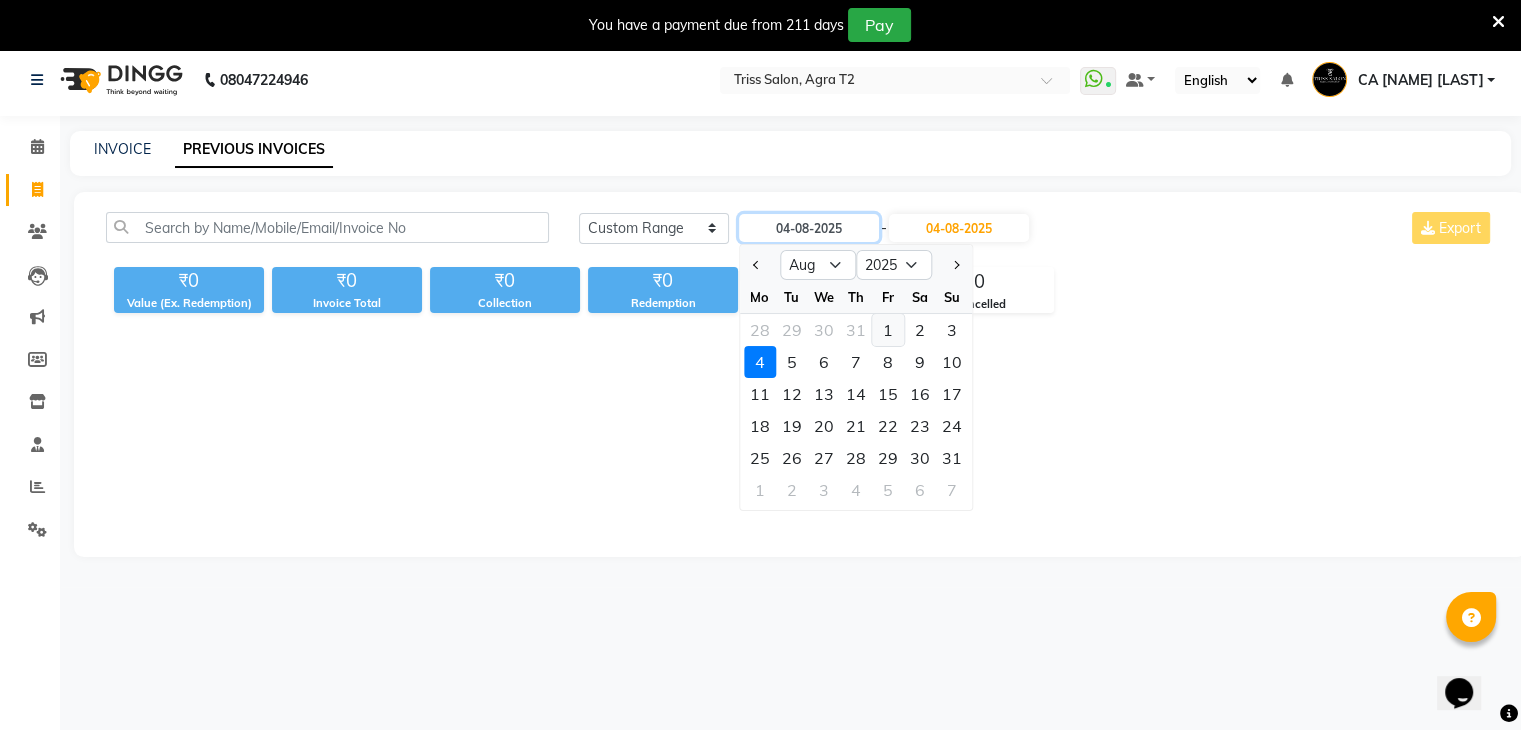 type on "01-08-2025" 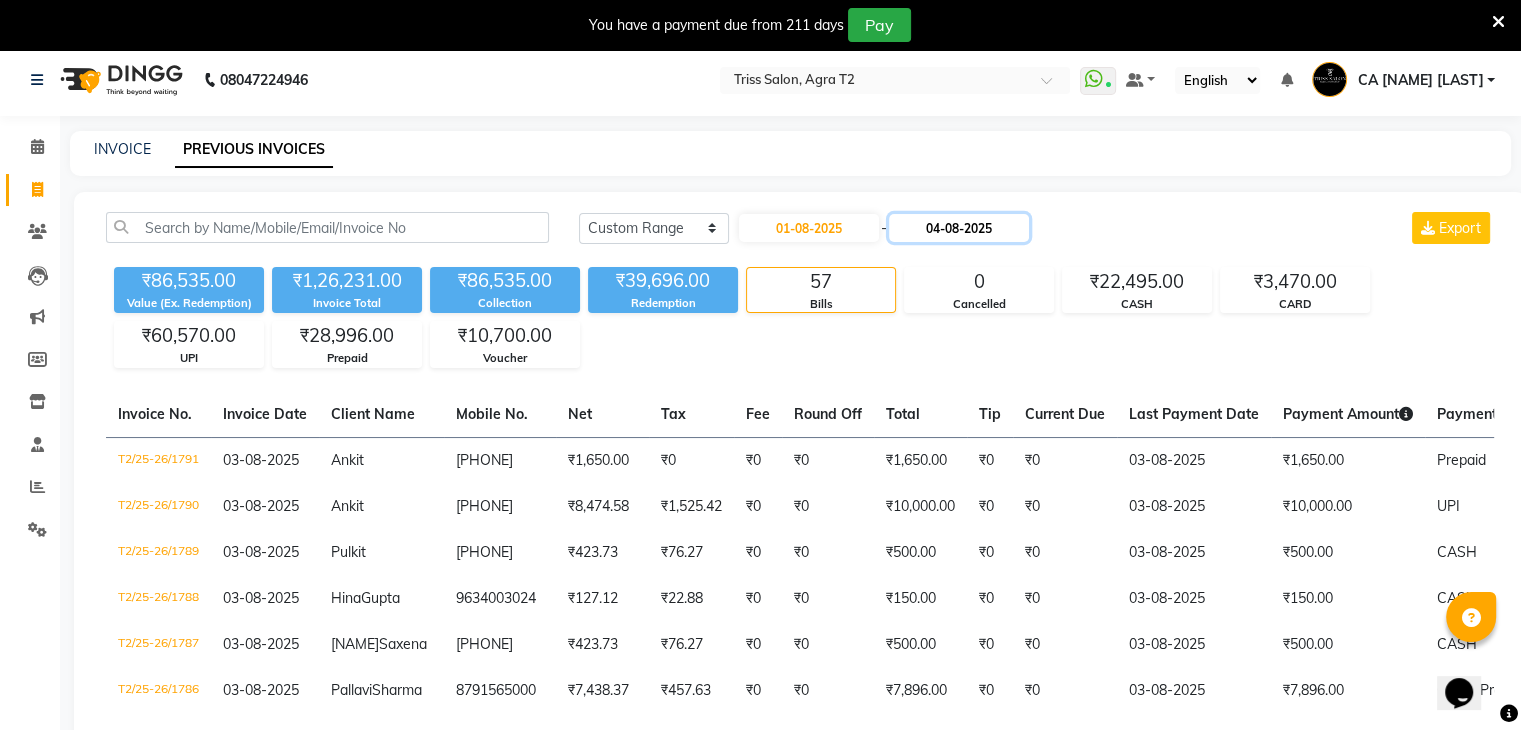 click on "04-08-2025" 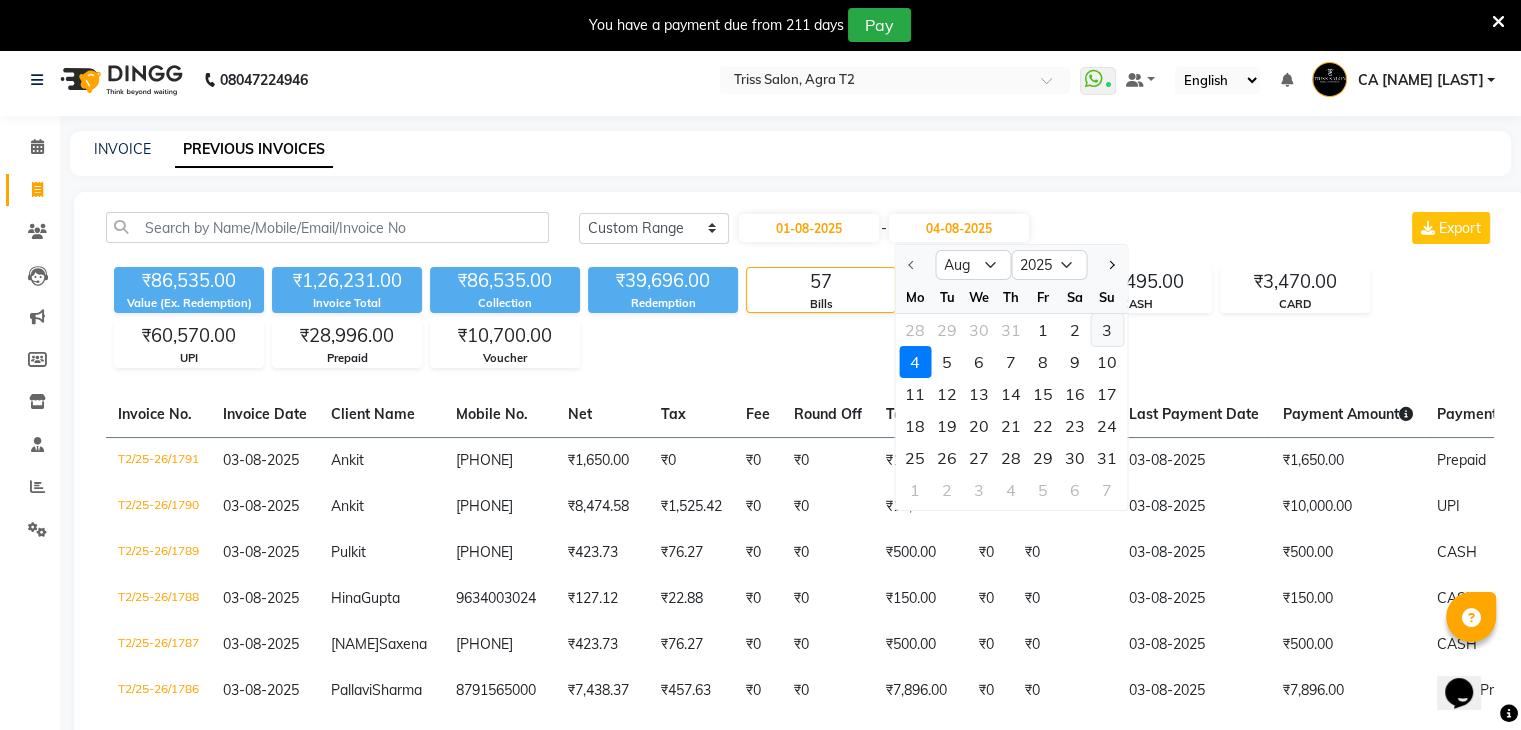 click on "3" 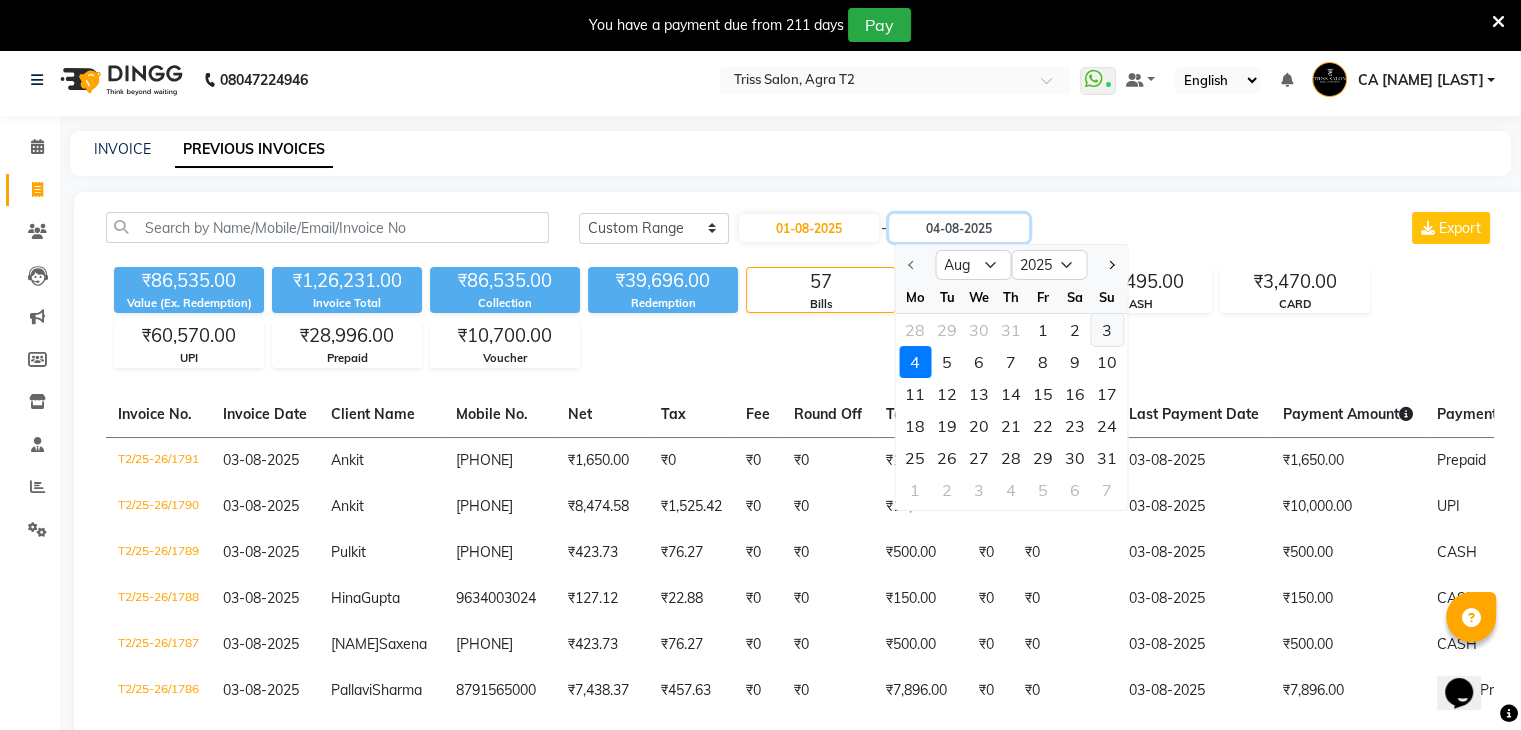 type on "03-08-2025" 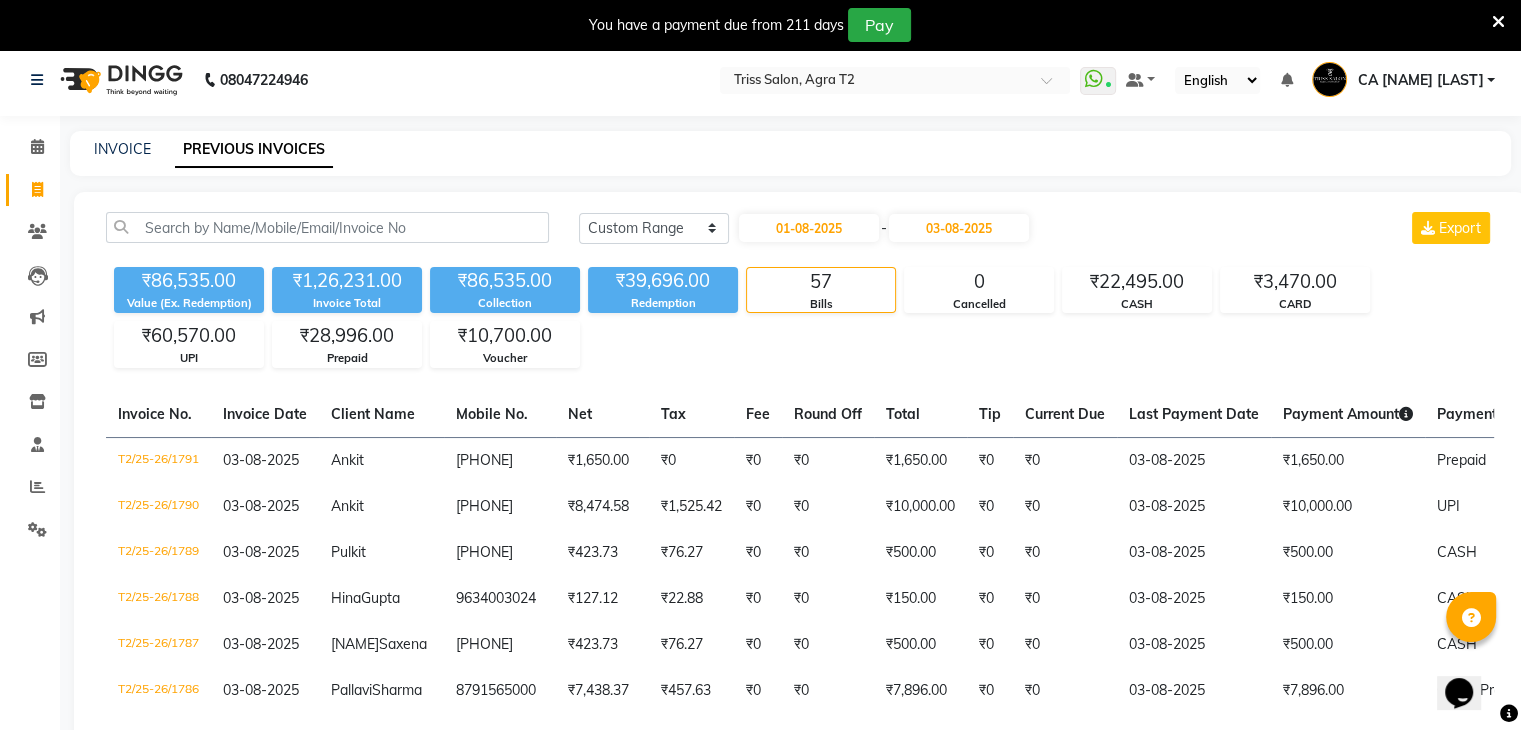 click on "₹86,535.00 Value (Ex. Redemption) ₹1,26,231.00 Invoice Total  ₹86,535.00 Collection ₹39,696.00 Redemption 57 Bills 0 Cancelled ₹22,495.00 CASH ₹3,470.00 CARD ₹60,570.00 UPI ₹28,996.00 Prepaid ₹10,700.00 Voucher" 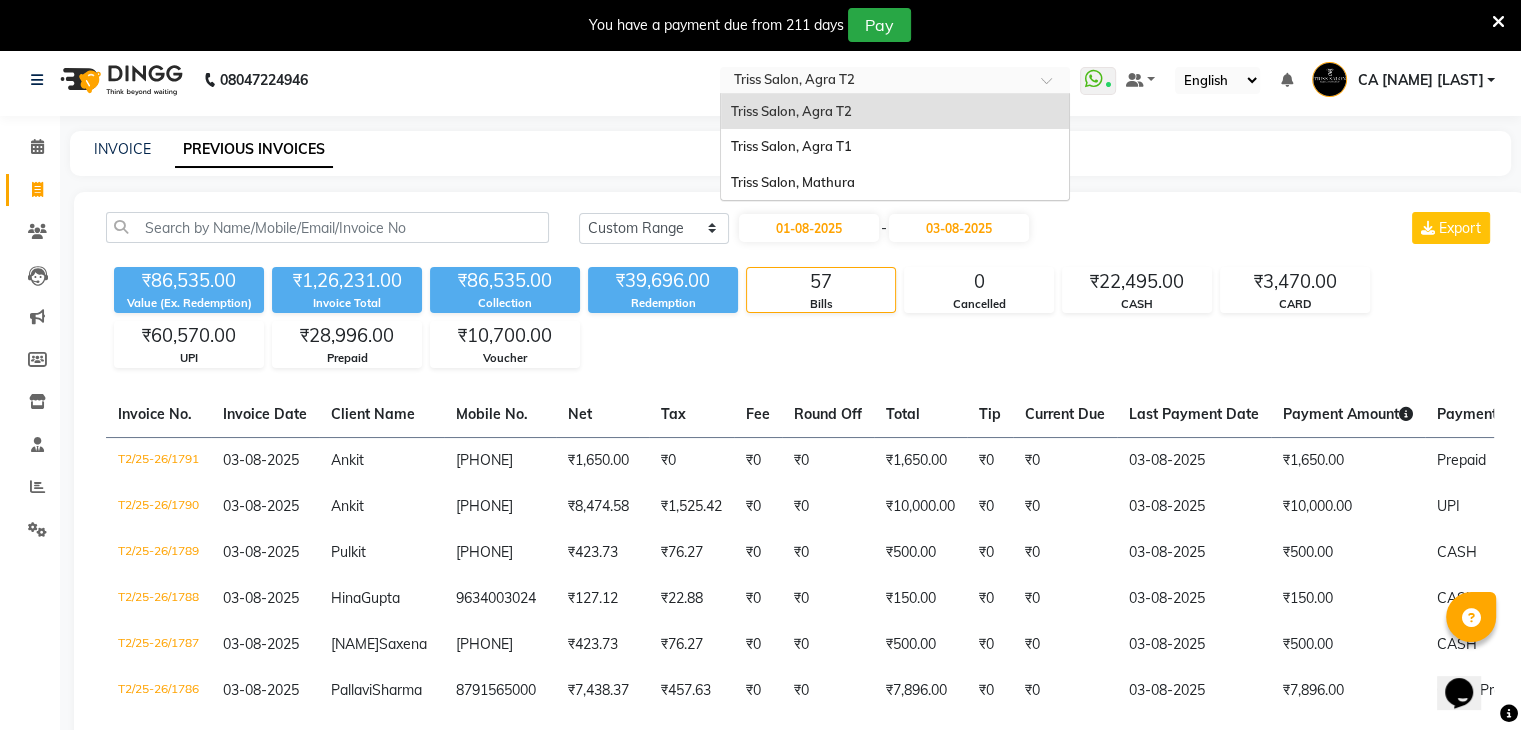click at bounding box center (875, 82) 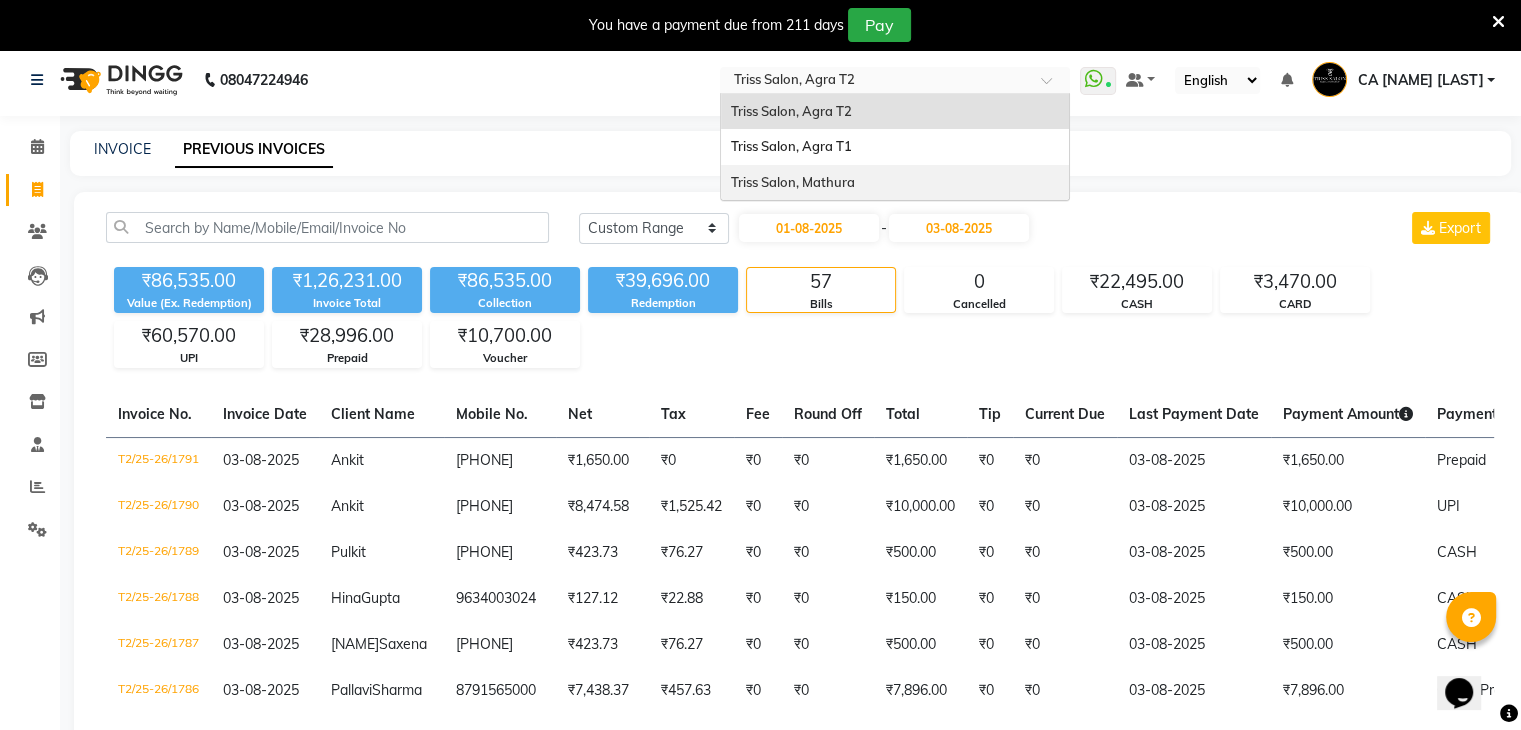 click on "Triss Salon, Mathura" at bounding box center [895, 183] 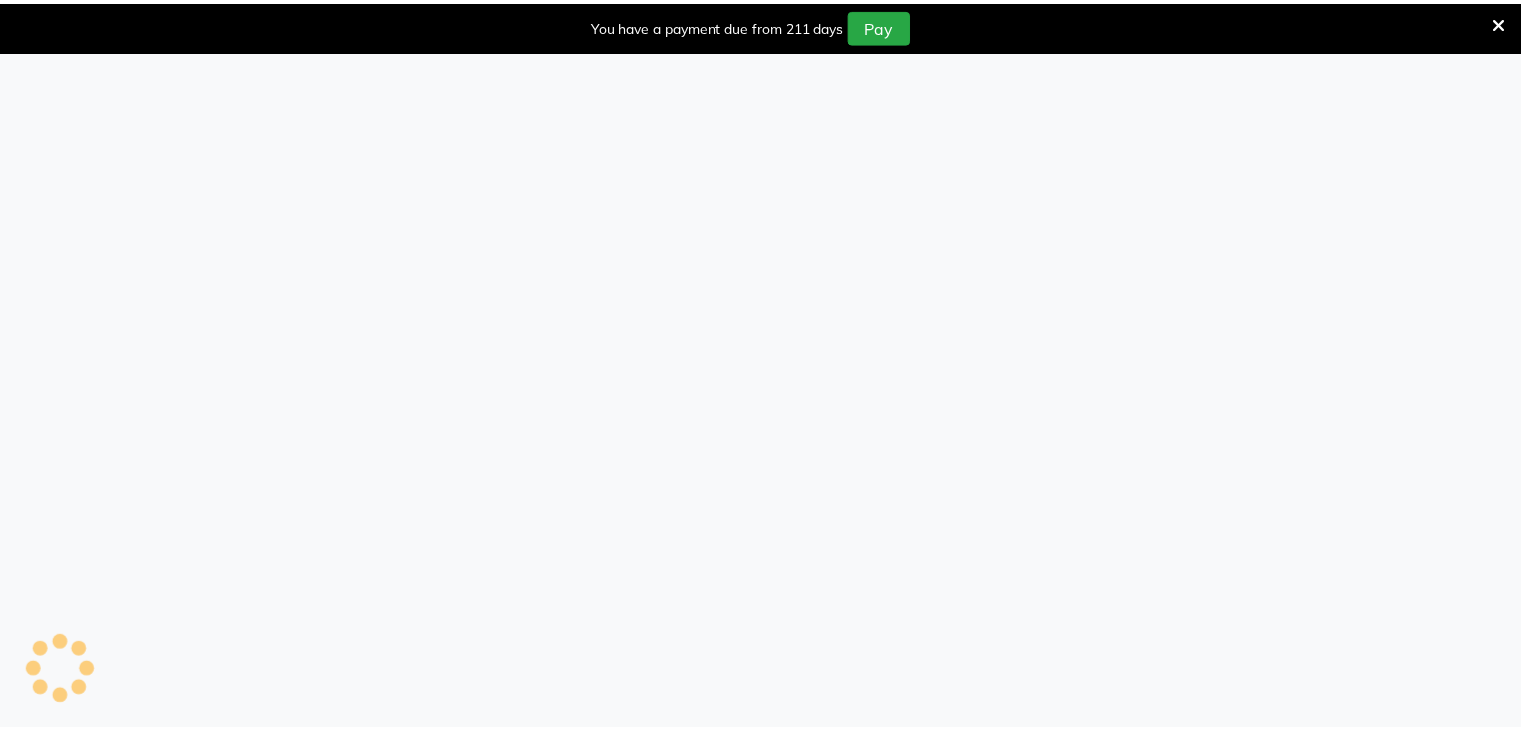 scroll, scrollTop: 0, scrollLeft: 0, axis: both 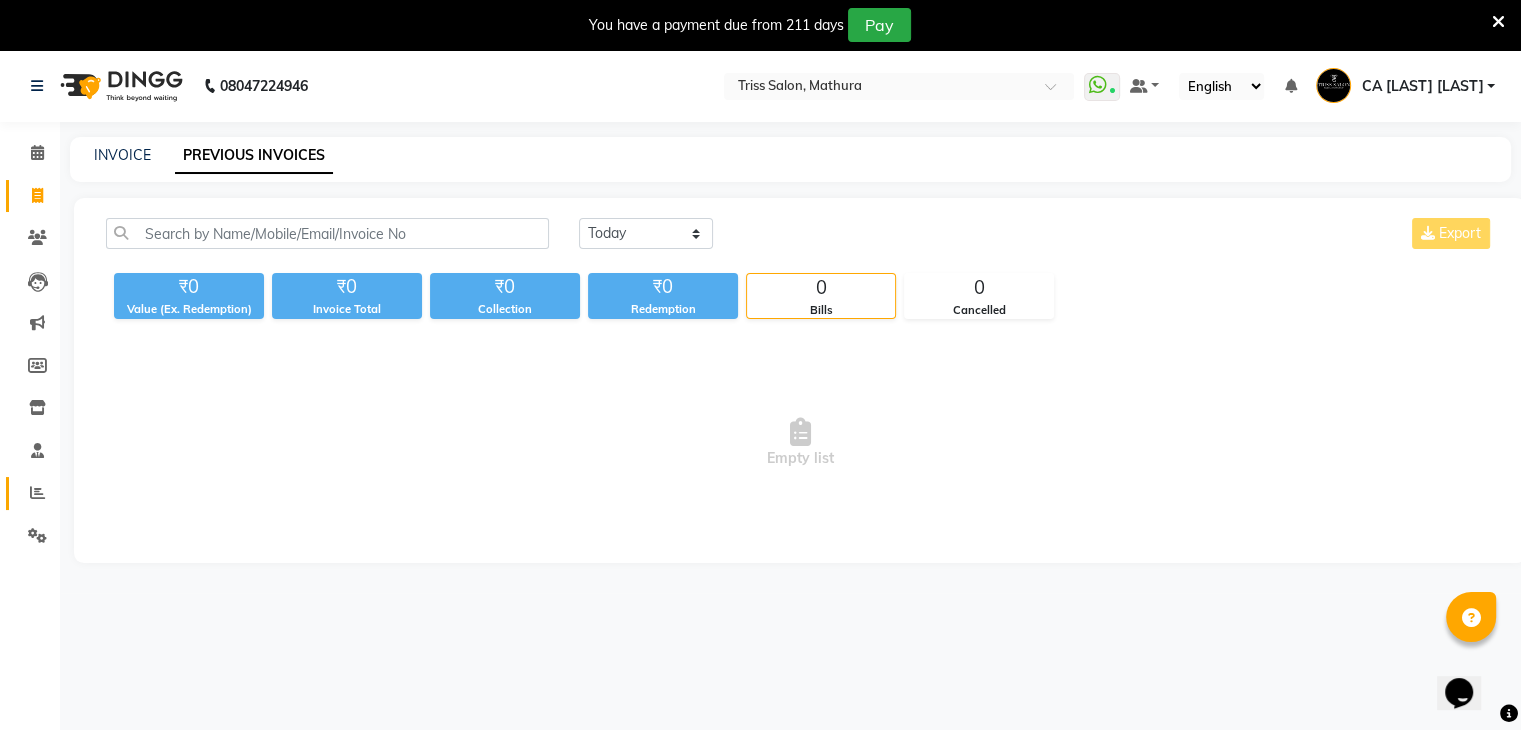 click on "Reports" 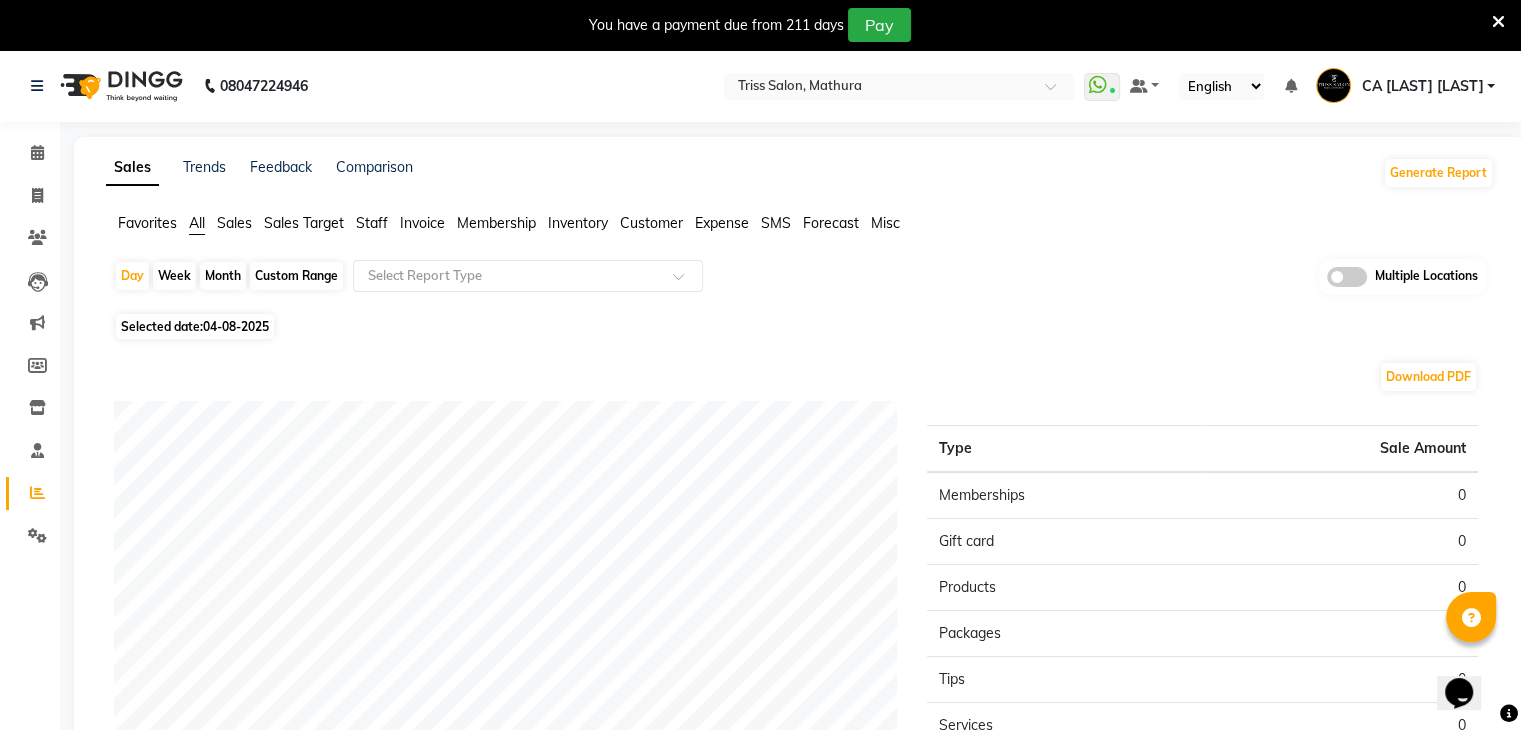 click on "Sales" 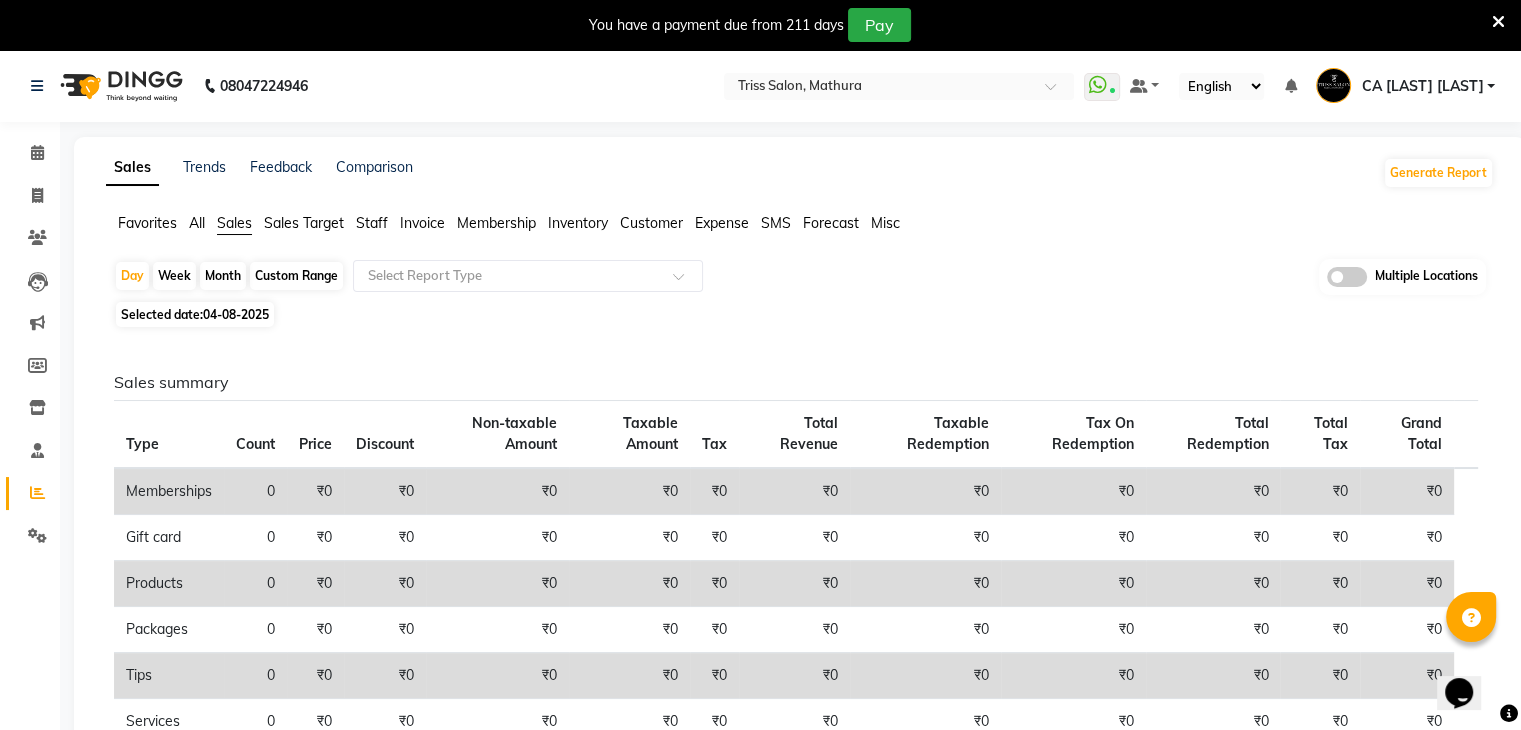 click on "Custom Range" 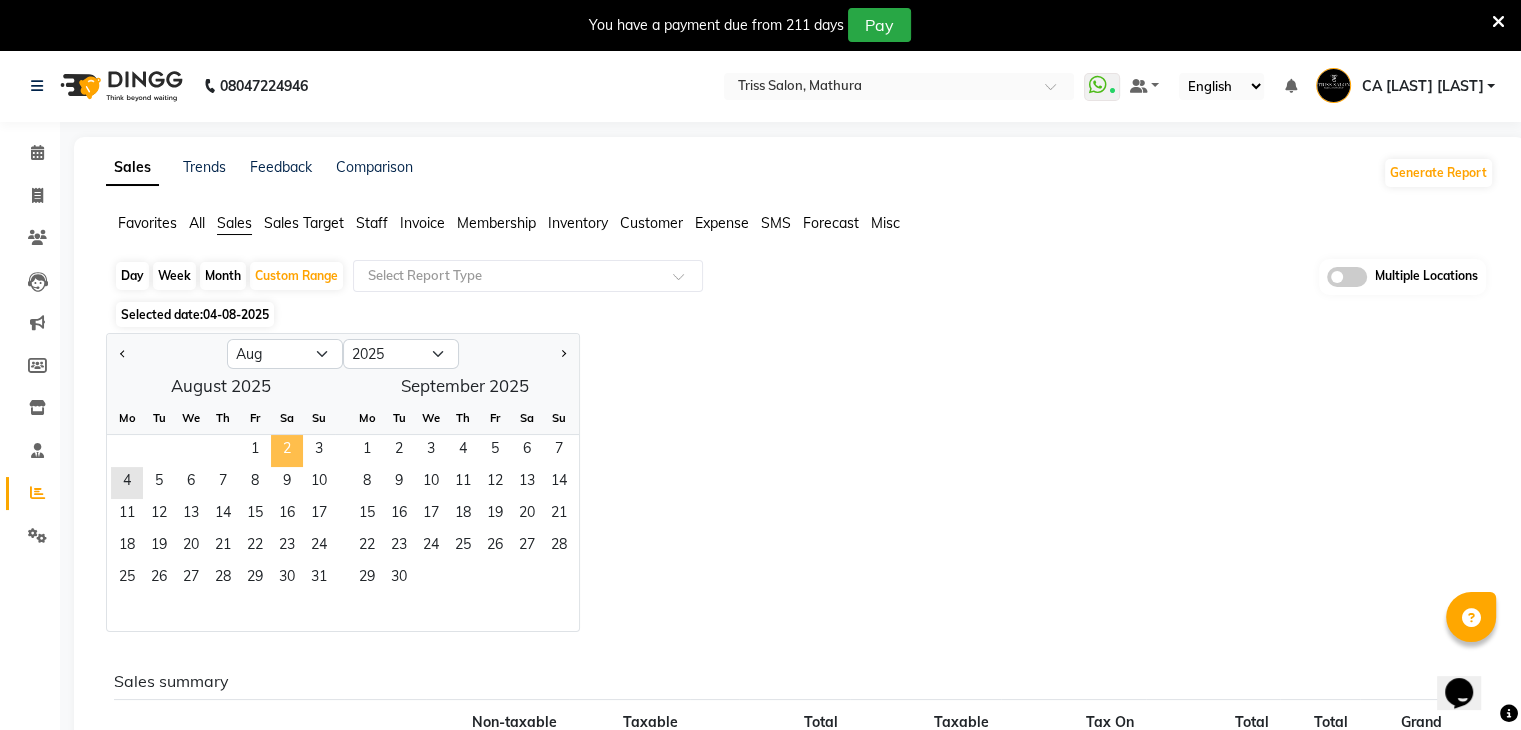 click on "2" 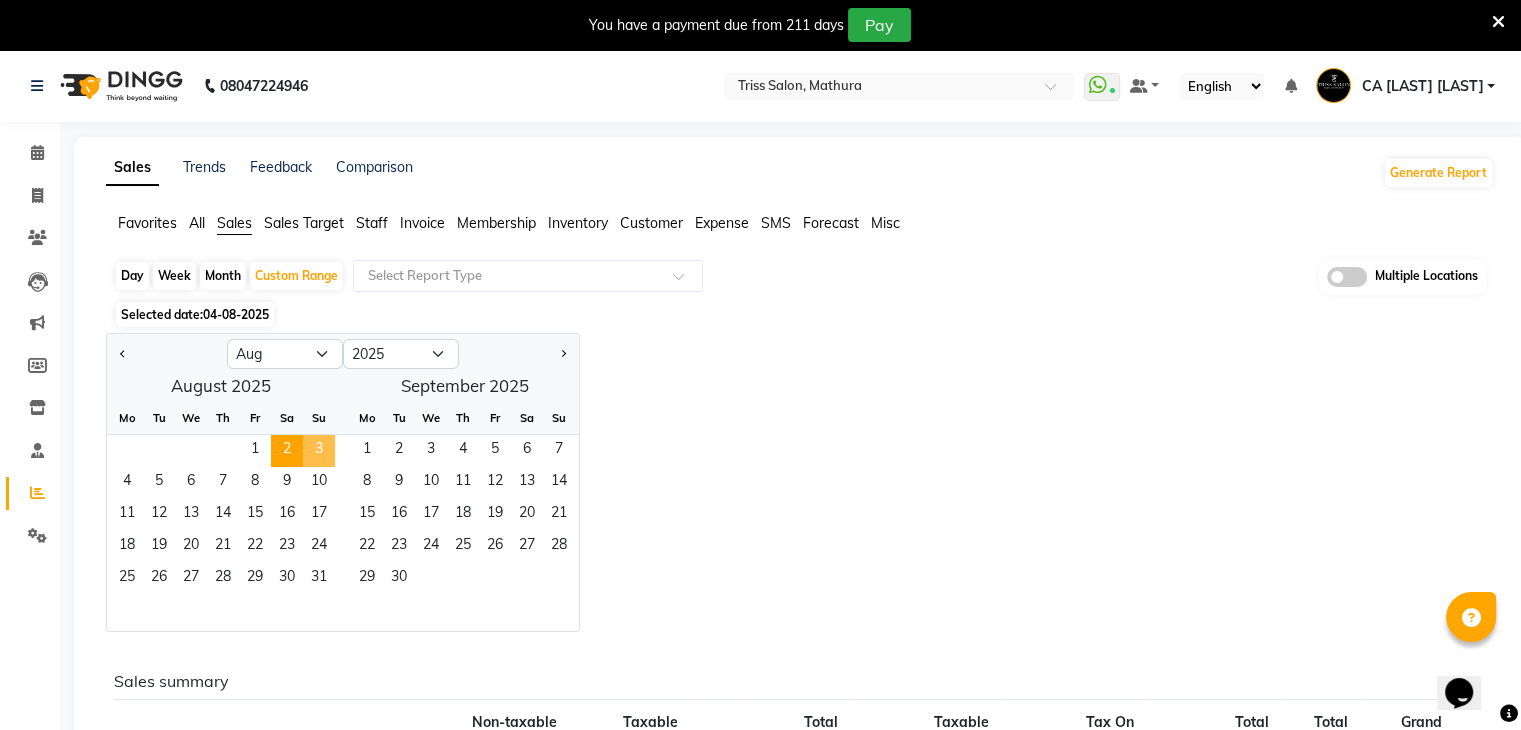click on "3" 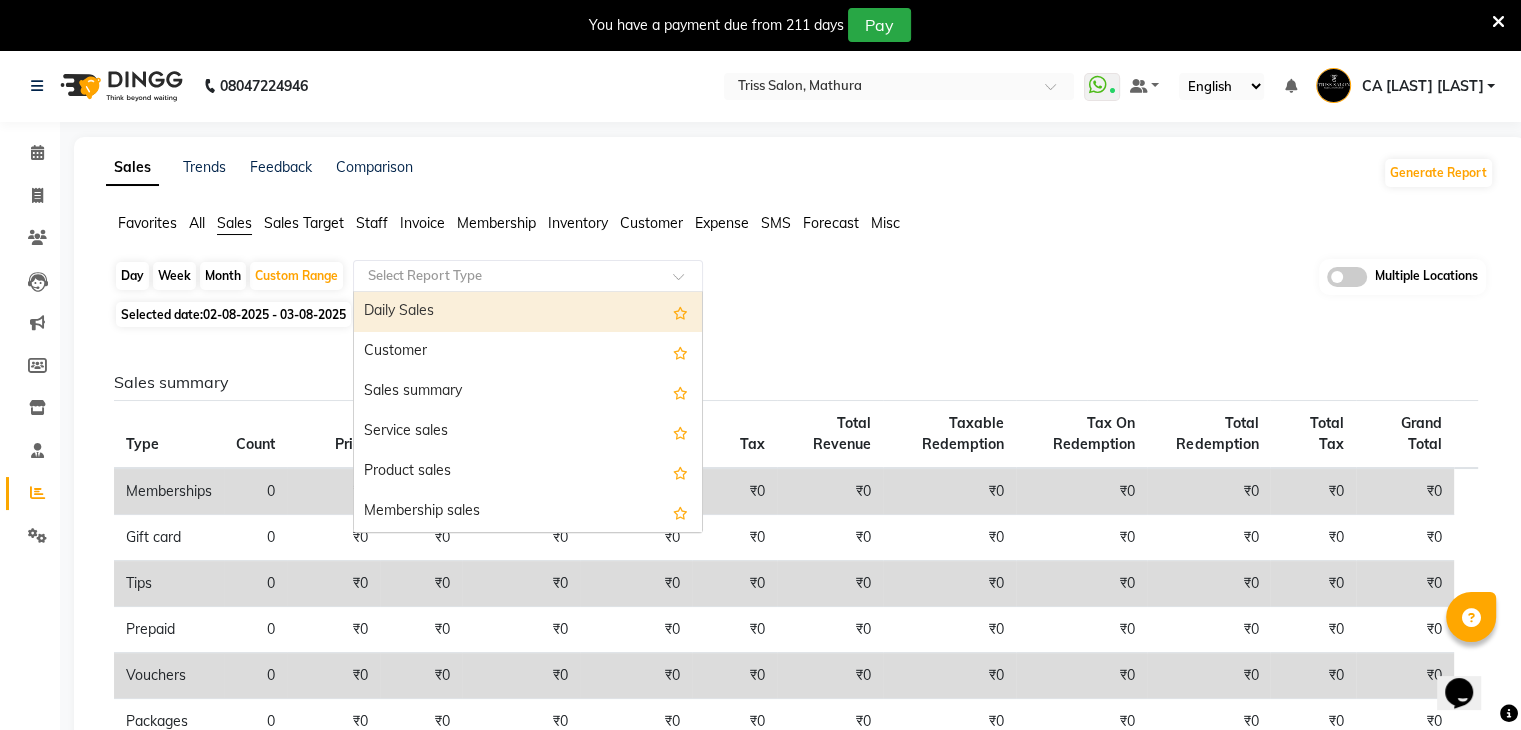 drag, startPoint x: 571, startPoint y: 283, endPoint x: 544, endPoint y: 294, distance: 29.15476 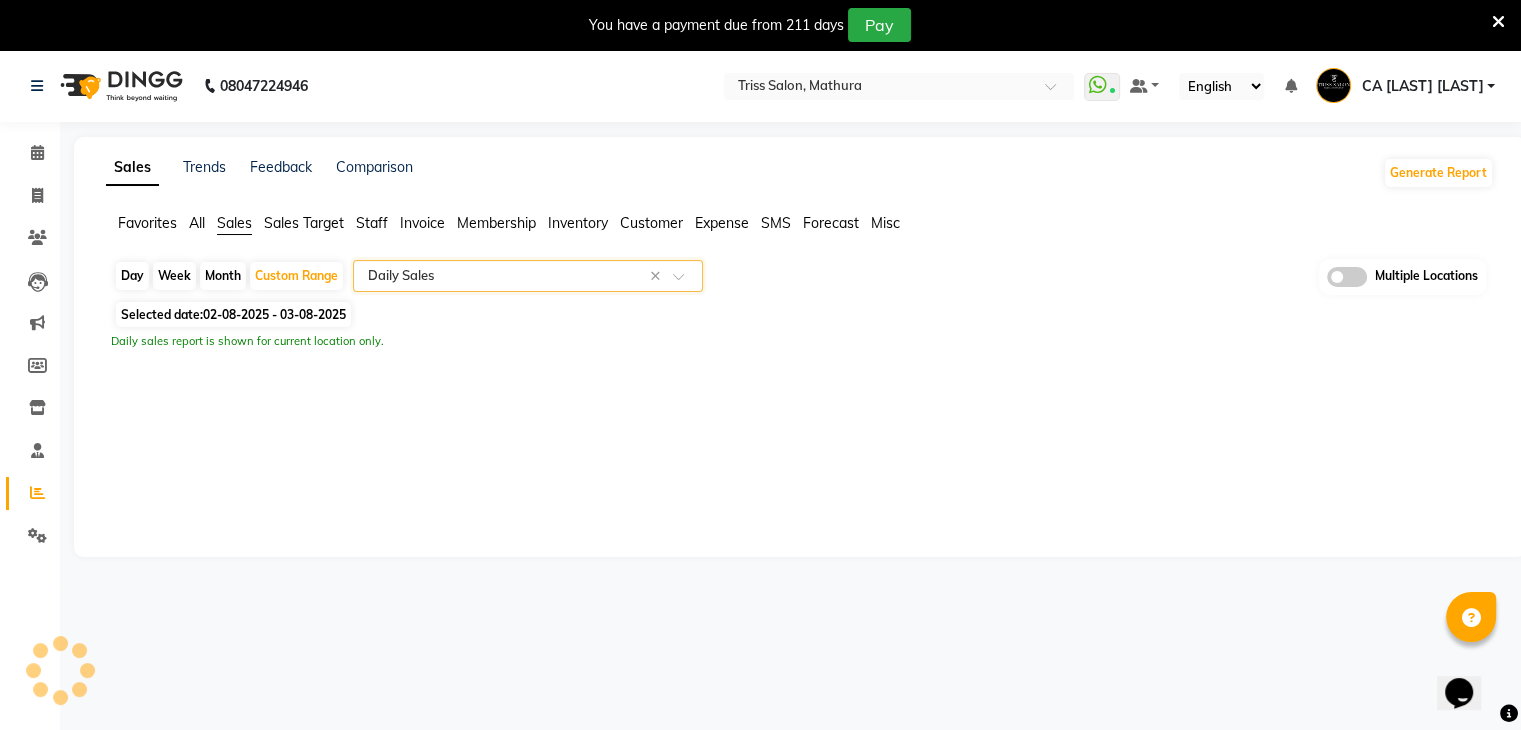 select on "full_report" 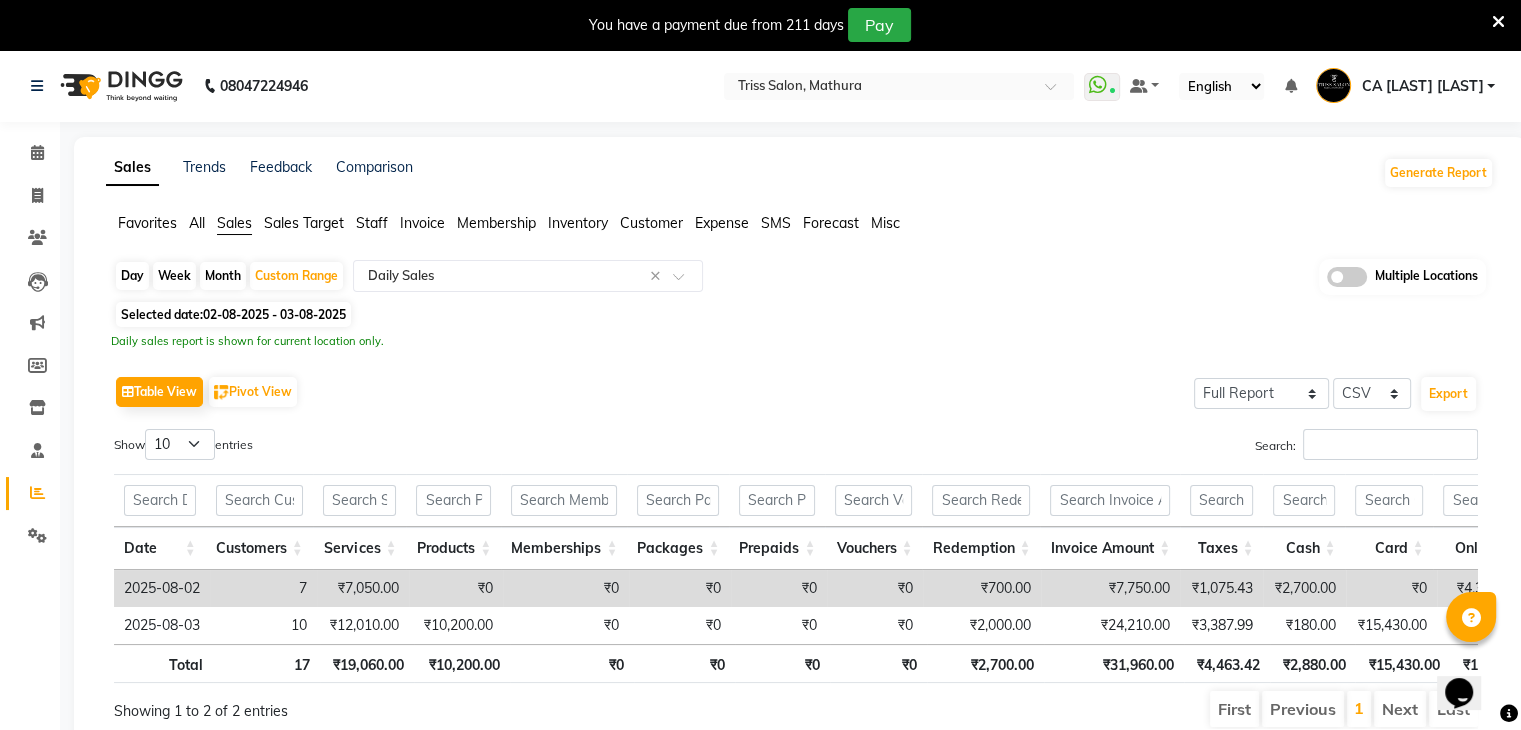 click on "Table View   Pivot View  Select Full Report Filtered Report Select CSV PDF  Export" 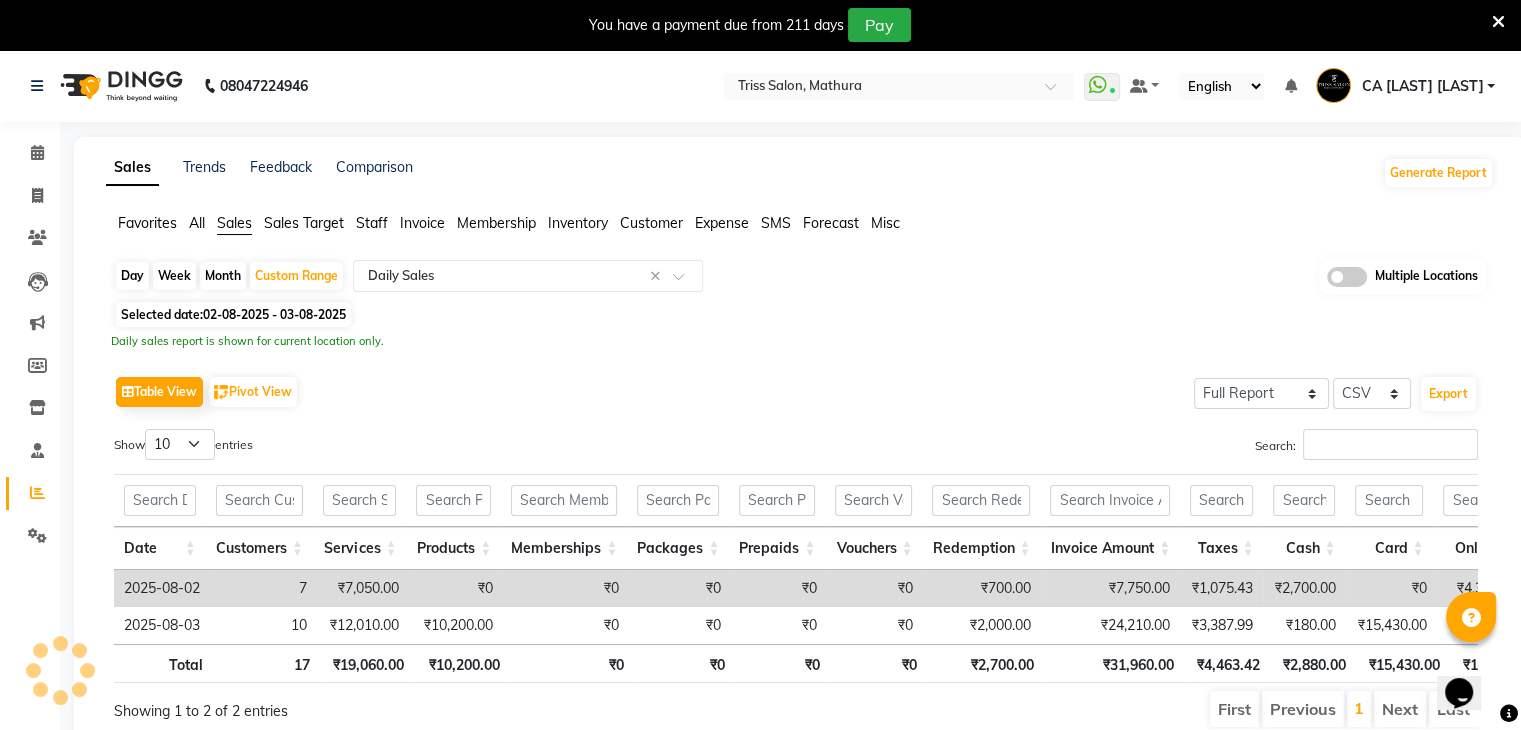scroll, scrollTop: 0, scrollLeft: 82, axis: horizontal 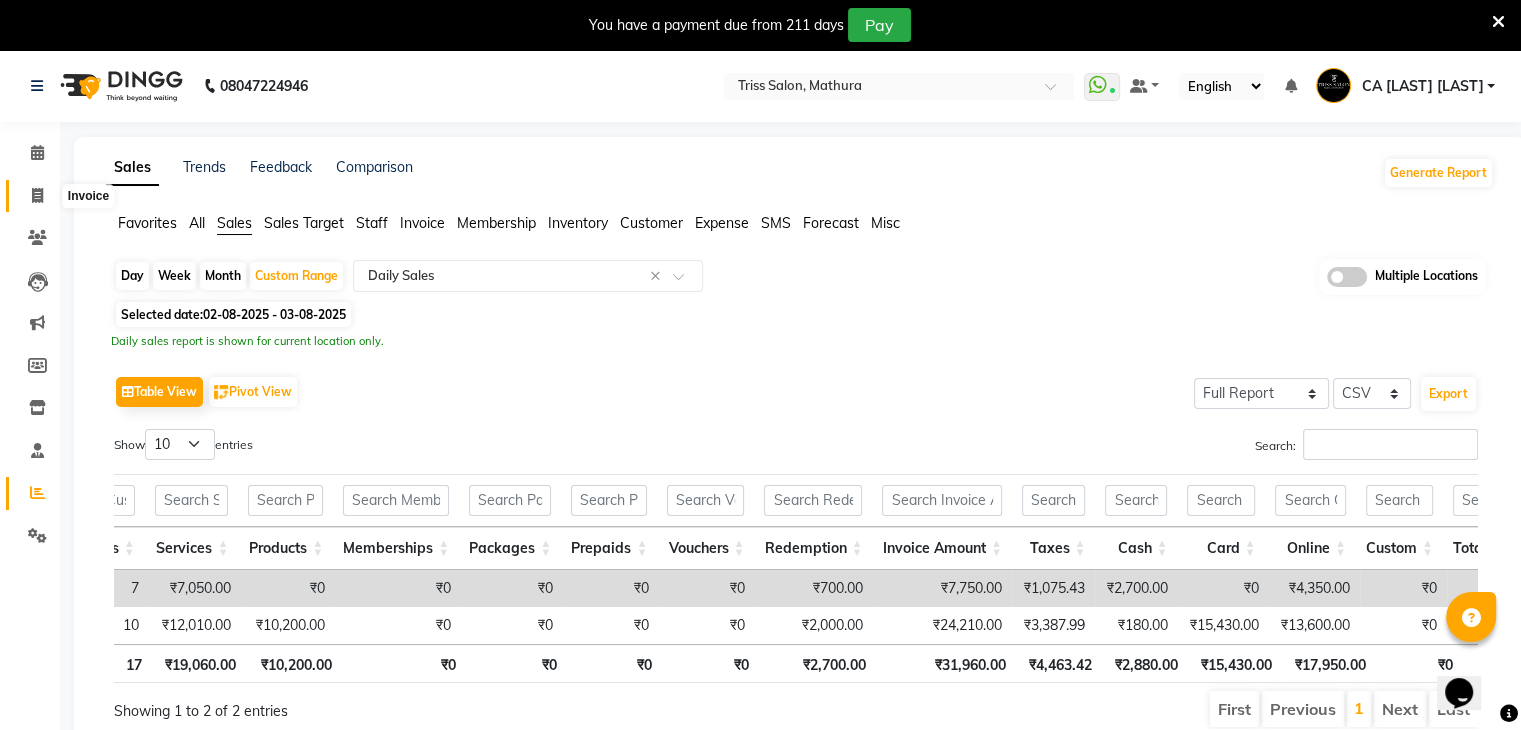 click 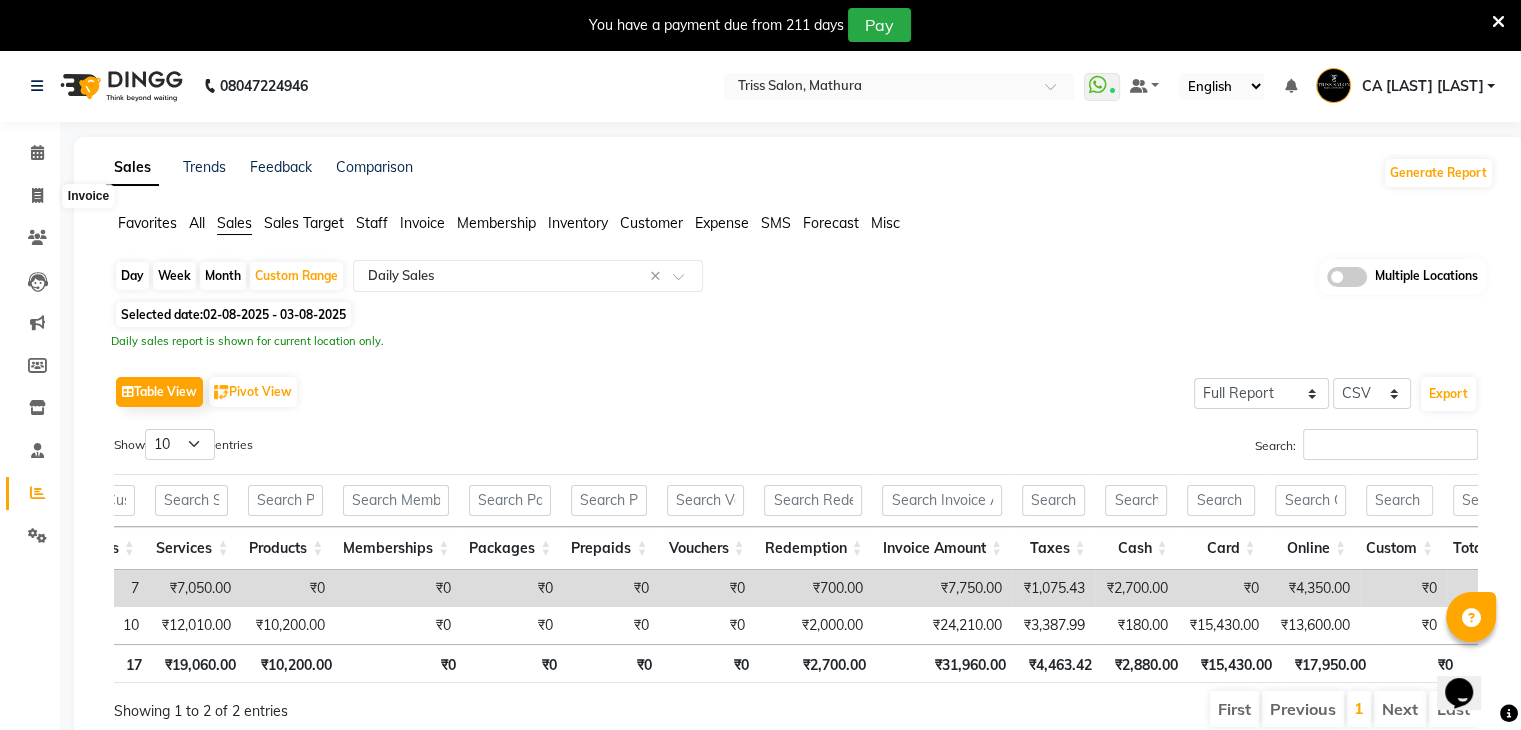 select on "service" 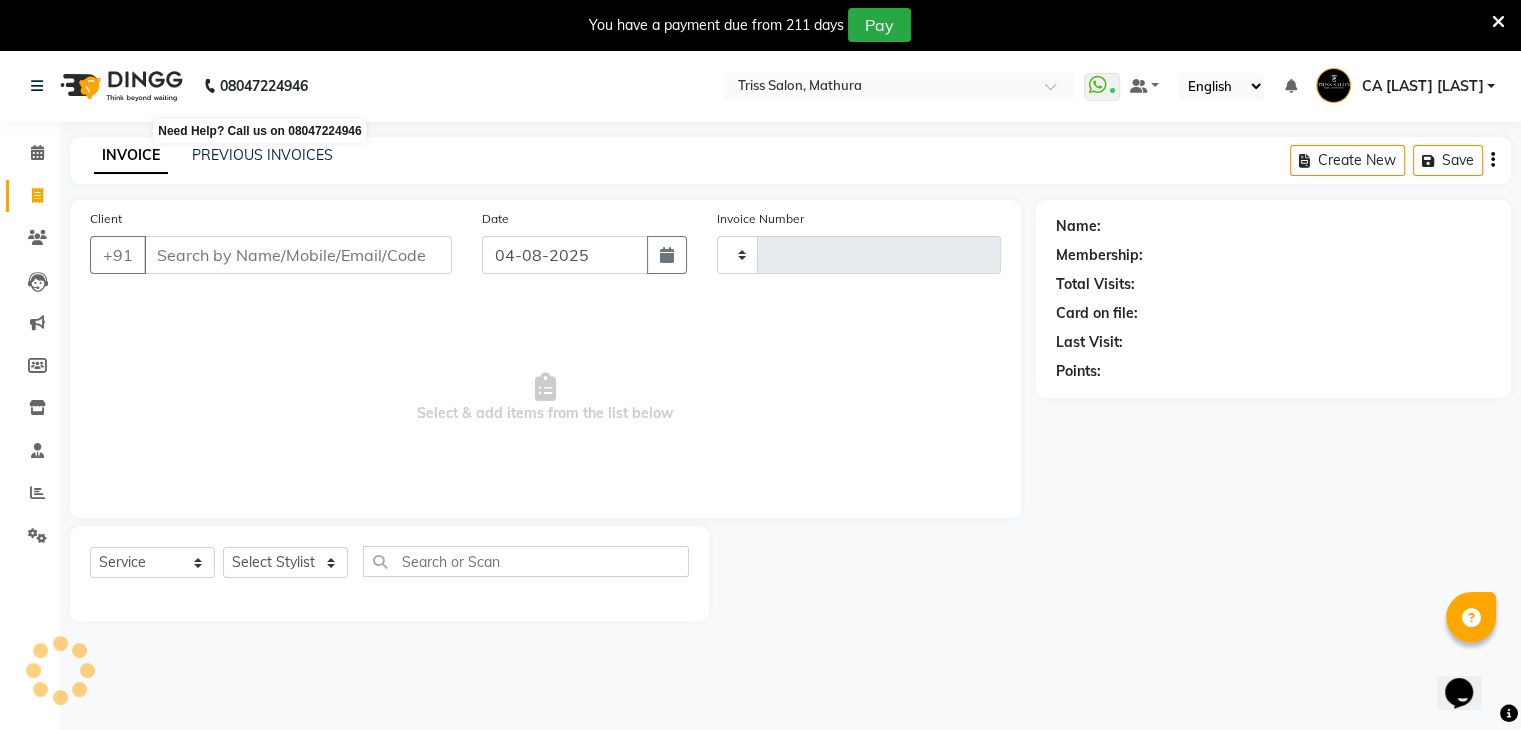 scroll, scrollTop: 6, scrollLeft: 0, axis: vertical 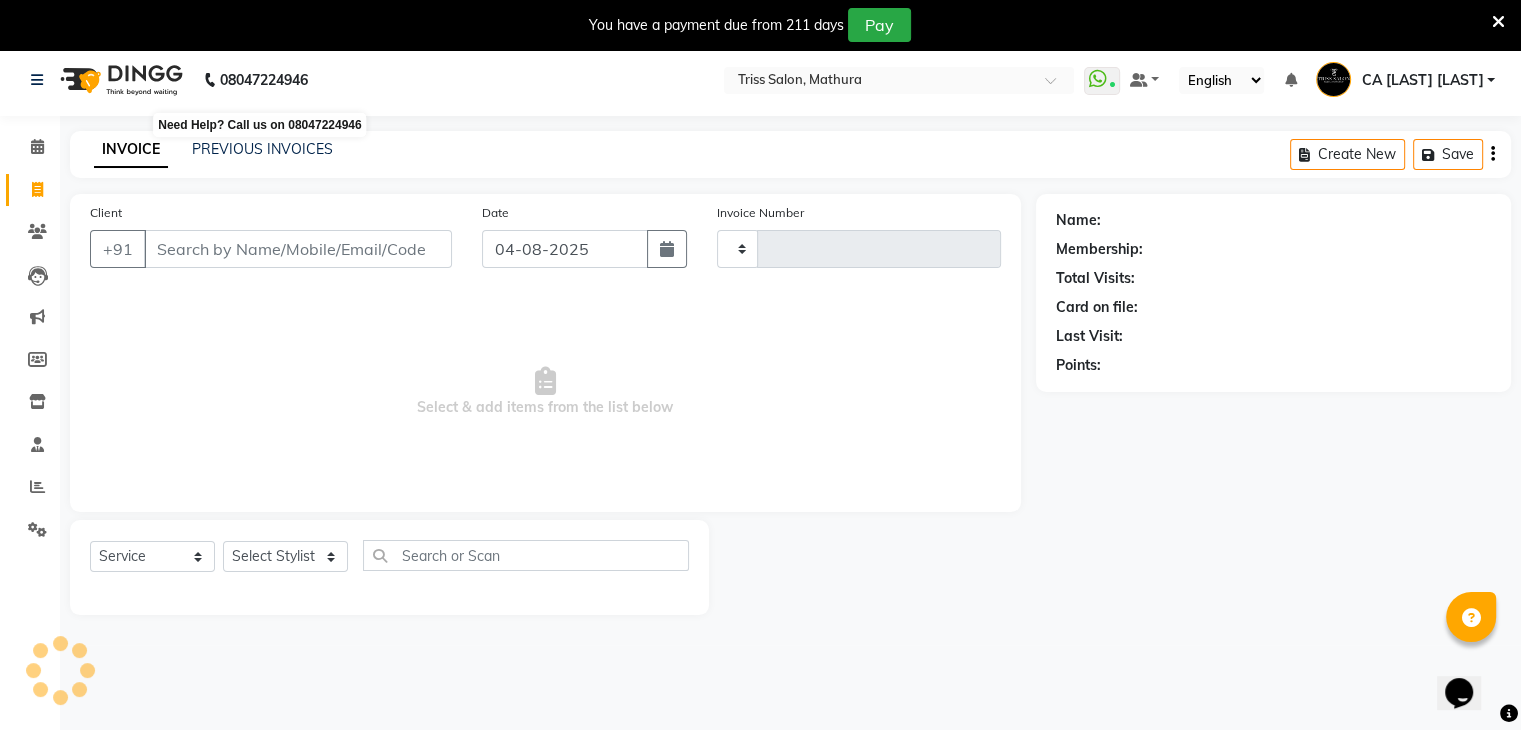 type on "1281" 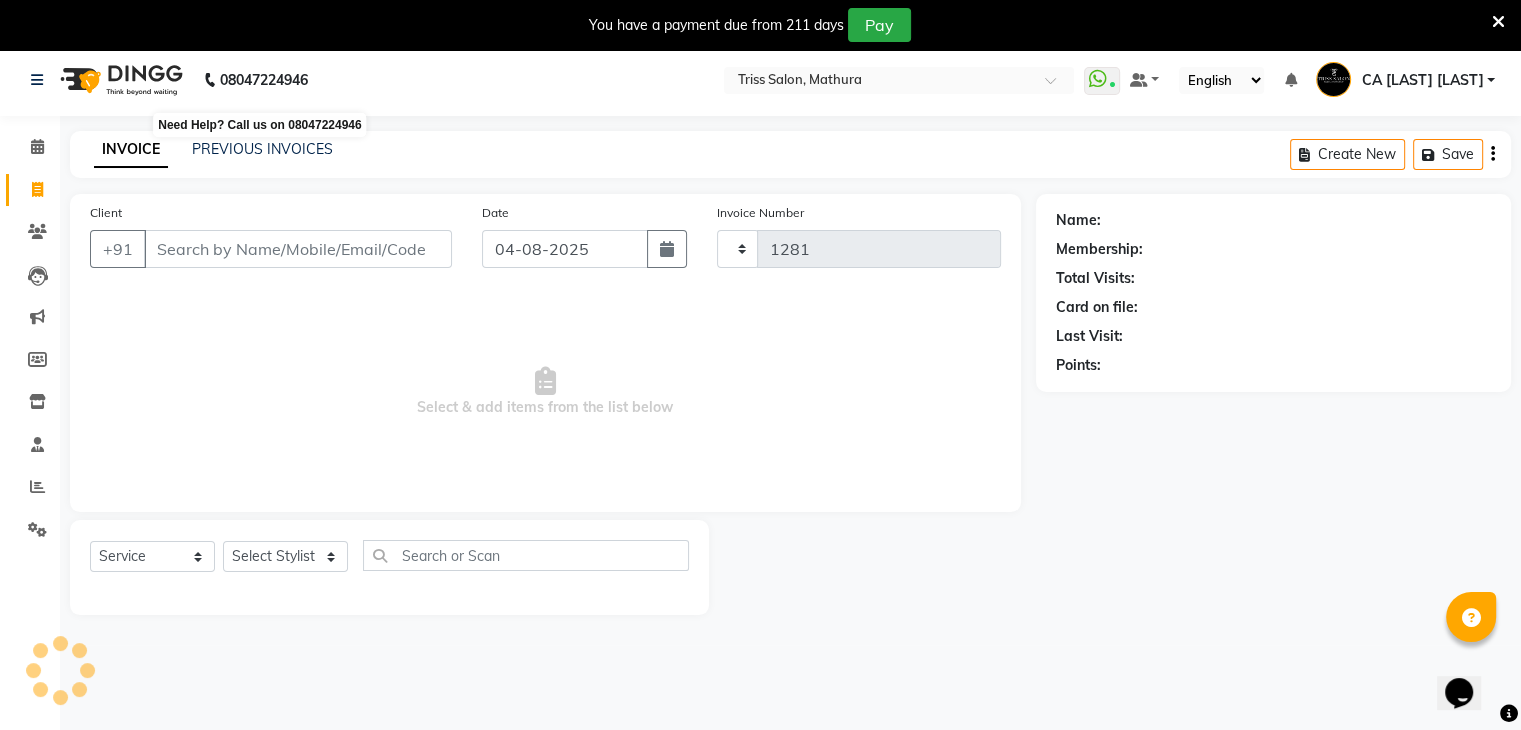 select on "4304" 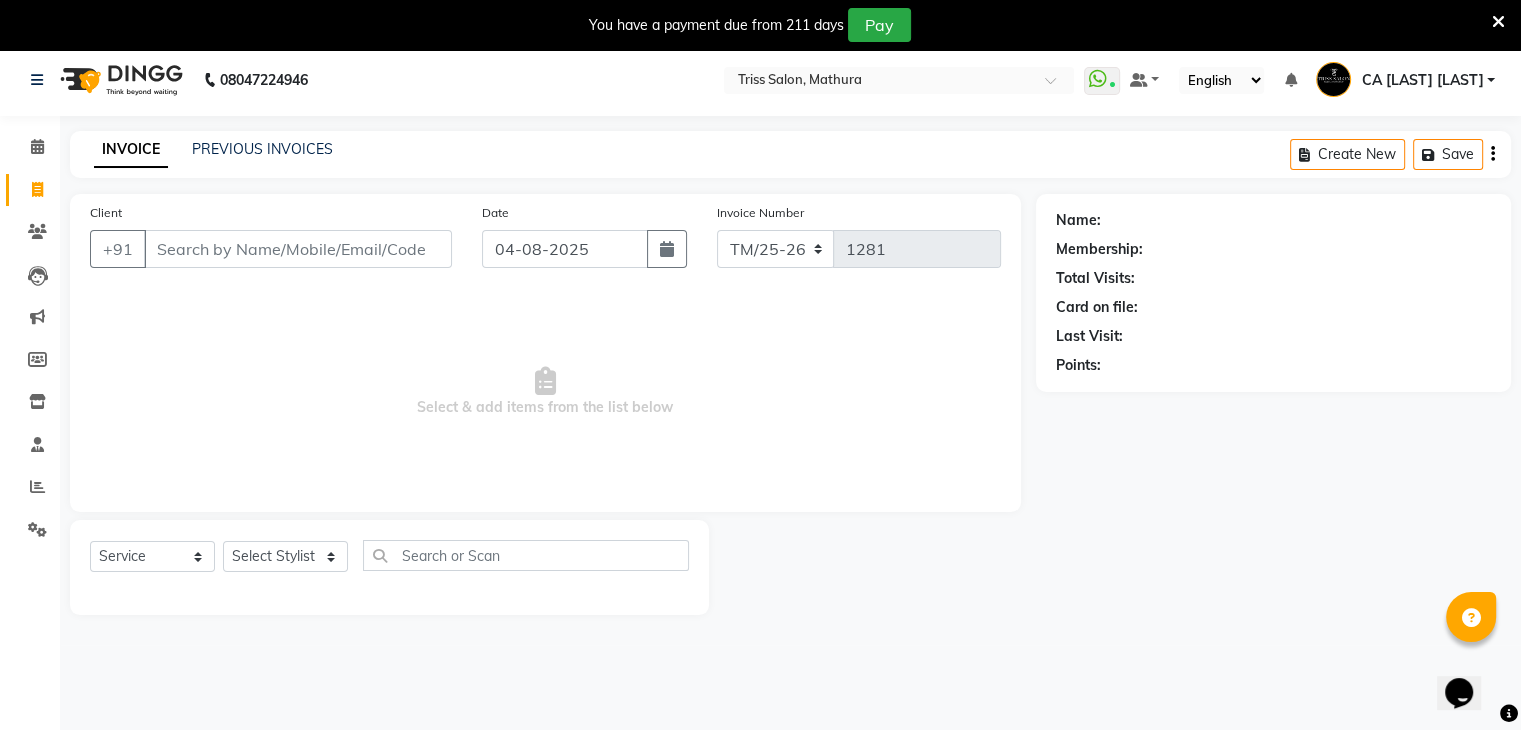click on "PREVIOUS INVOICES" 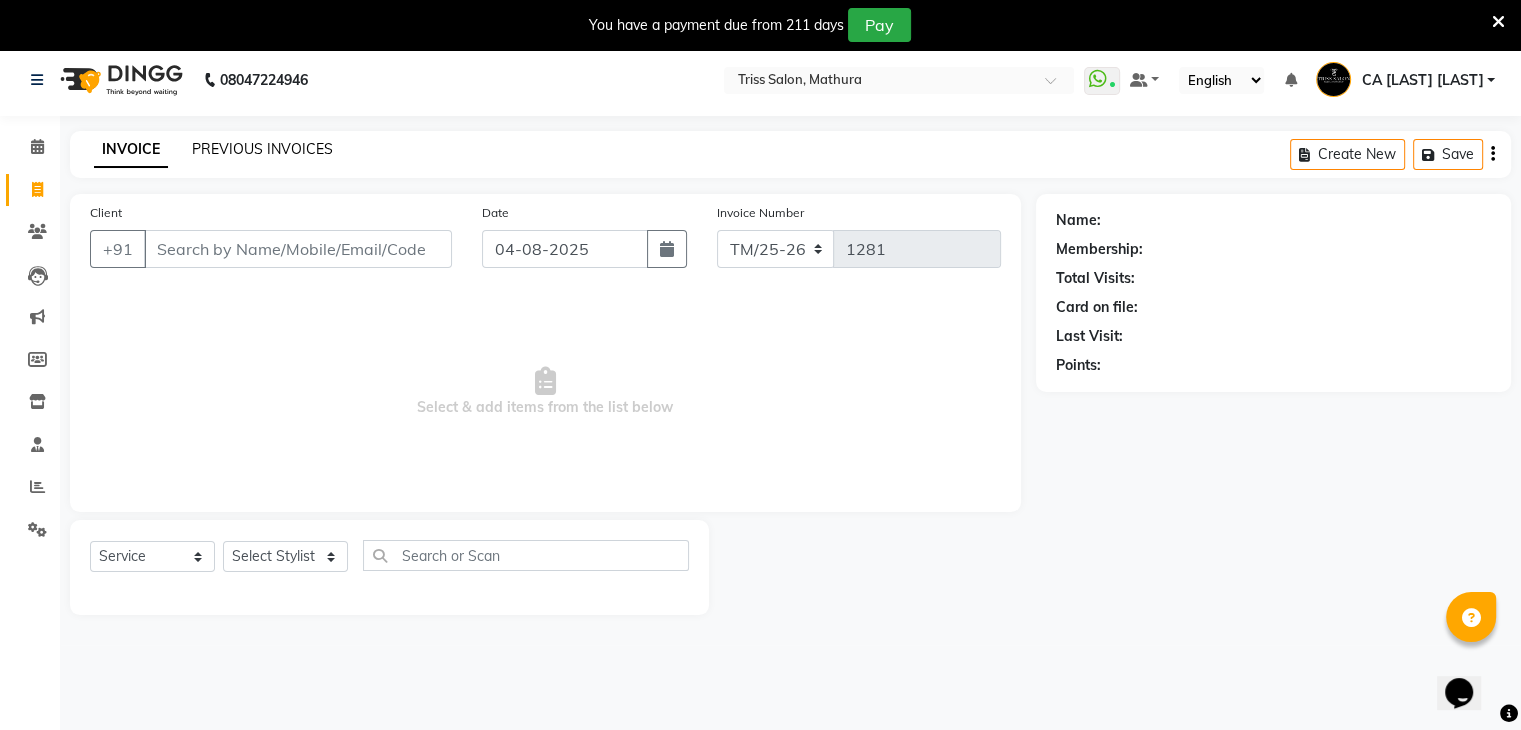 click on "PREVIOUS INVOICES" 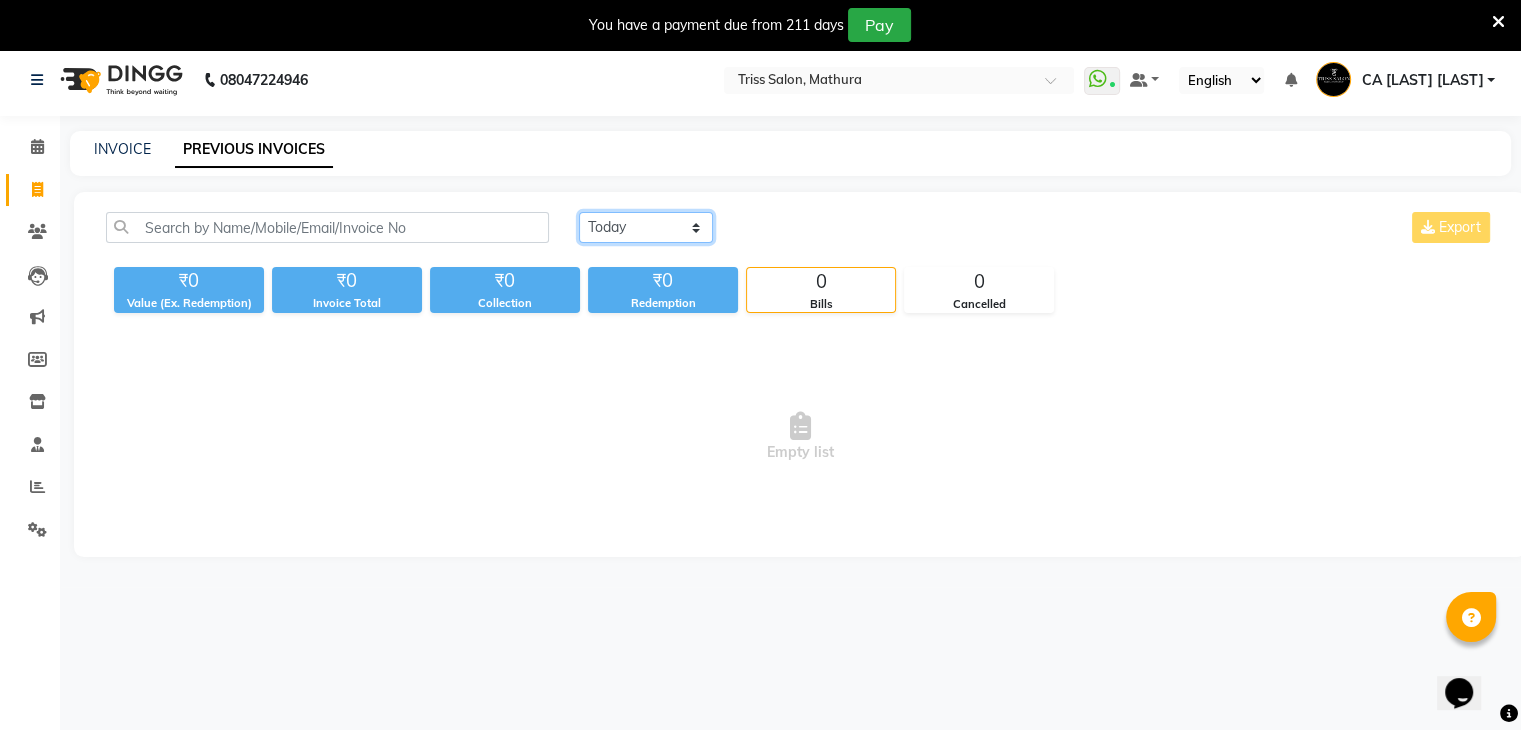click on "Today Yesterday Custom Range" 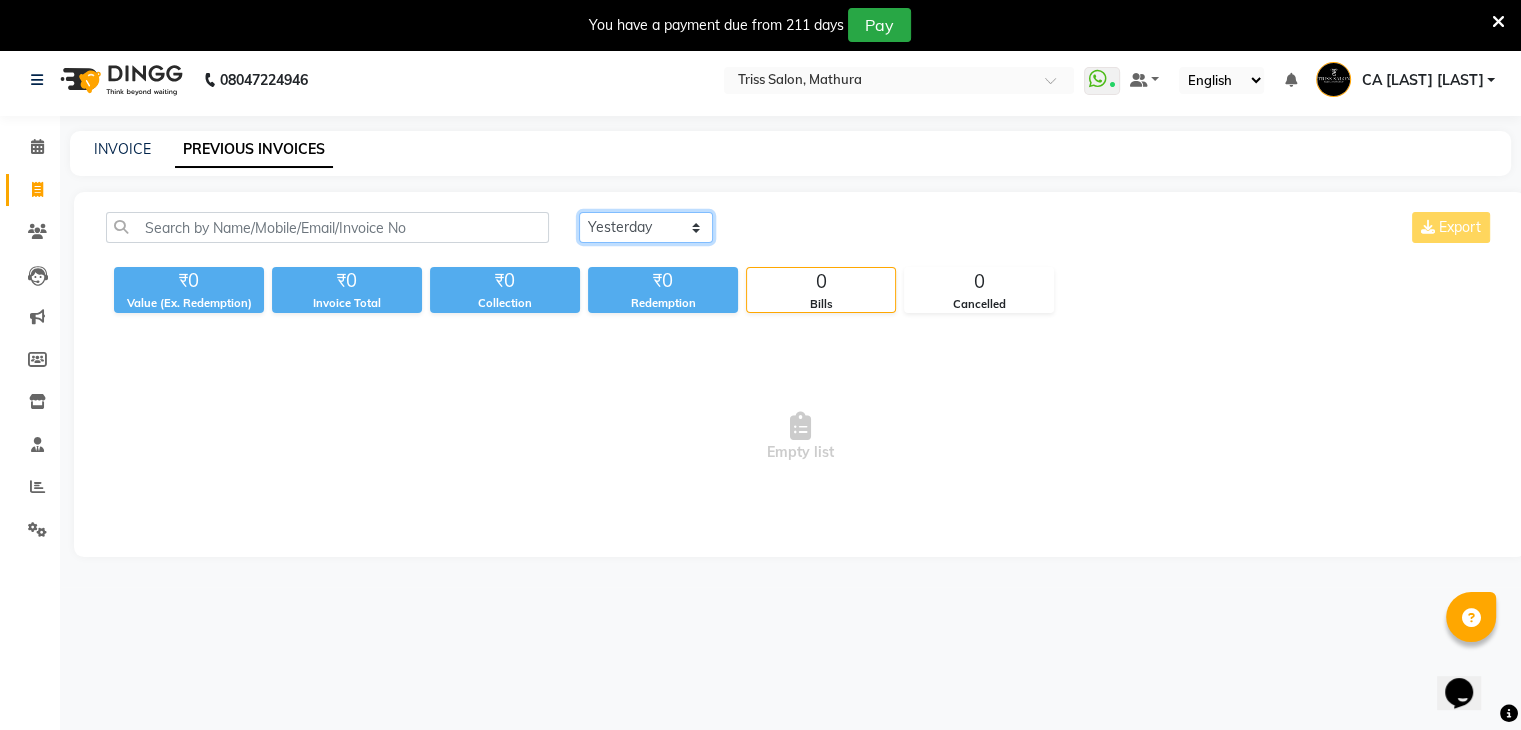 click on "Today Yesterday Custom Range" 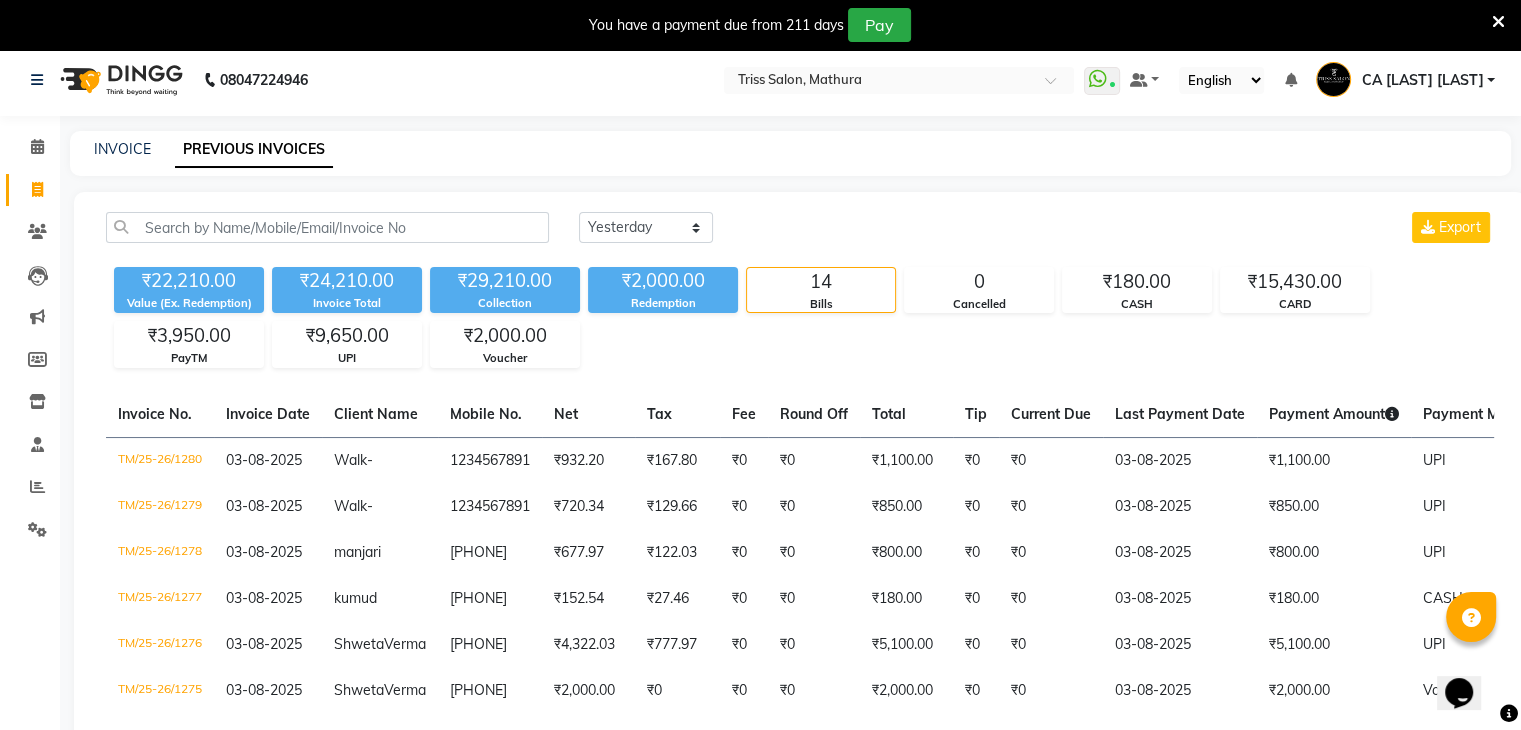 click on "Today Yesterday Custom Range Export ₹22,210.00 Value (Ex. Redemption) ₹24,210.00 Invoice Total  ₹29,210.00 Collection ₹2,000.00 Redemption 14 Bills 0 Cancelled ₹180.00 CASH ₹15,430.00 CARD ₹3,950.00 PayTM ₹9,650.00 UPI ₹2,000.00 Voucher  Invoice No.   Invoice Date   Client Name   Mobile No.   Net   Tax   Fee   Round Off   Total   Tip   Current Due   Last Payment Date   Payment Amount   Payment Methods   Cancel Reason   Status   TM/25-26/1280  03-08-2025 Walk  - 1234567891 ₹932.20 ₹167.80  ₹0  ₹0 ₹1,100.00 ₹0 ₹0 03-08-2025 ₹1,100.00  UPI - PAID  TM/25-26/1279  03-08-2025 Walk  - 1234567891 ₹720.34 ₹129.66  ₹0  ₹0 ₹850.00 ₹0 ₹0 03-08-2025 ₹850.00  UPI - PAID  TM/25-26/1278  03-08-2025 manjari   9897005390 ₹677.97 ₹122.03  ₹0  ₹0 ₹800.00 ₹0 ₹0 03-08-2025 ₹800.00  UPI - PAID  TM/25-26/1277  03-08-2025 kumud   8218100625 ₹152.54 ₹27.46  ₹0  ₹0 ₹180.00 ₹0 ₹0 03-08-2025 ₹180.00  CASH - PAID  TM/25-26/1276  03-08-2025 Shweta  Verma ₹0" 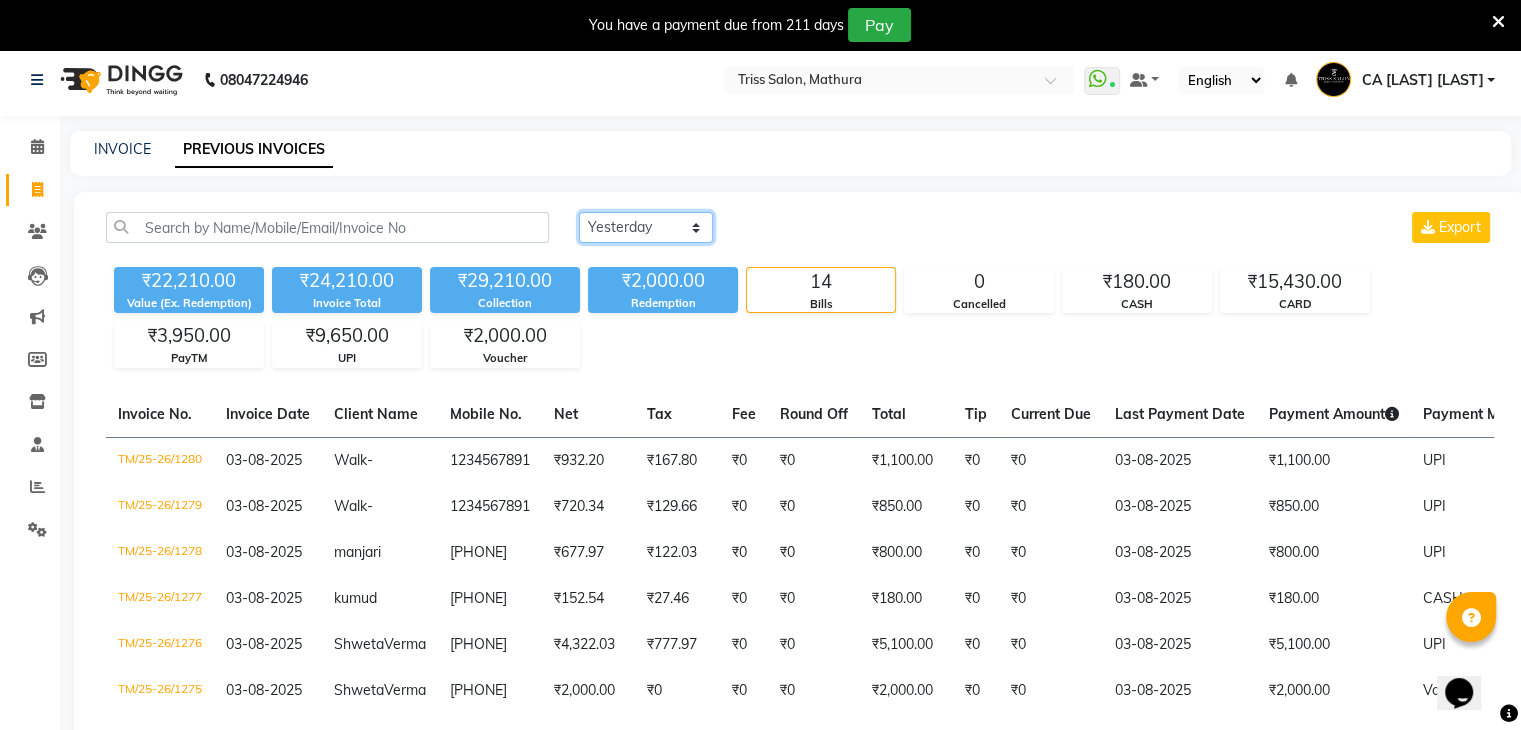 click on "Today Yesterday Custom Range" 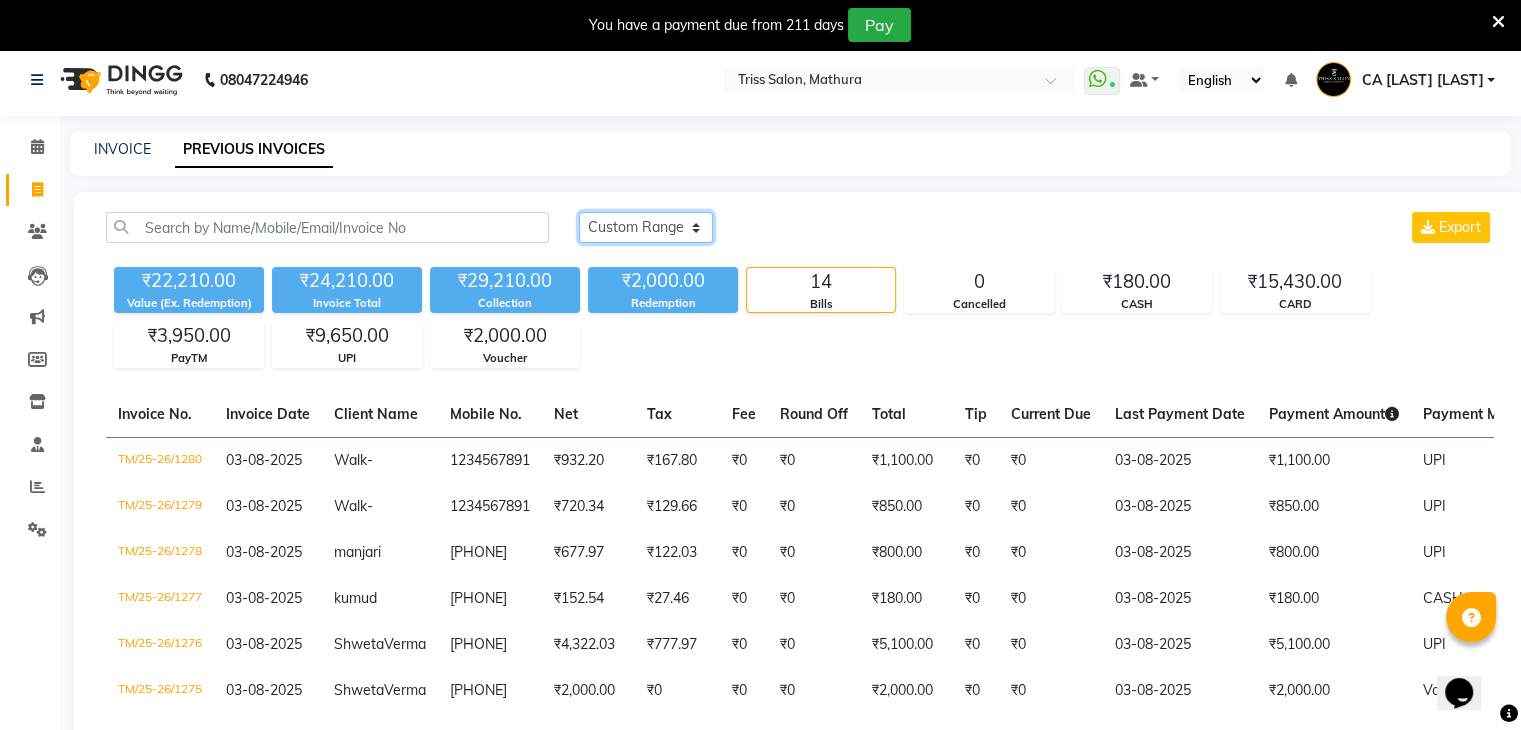 click on "Today Yesterday Custom Range" 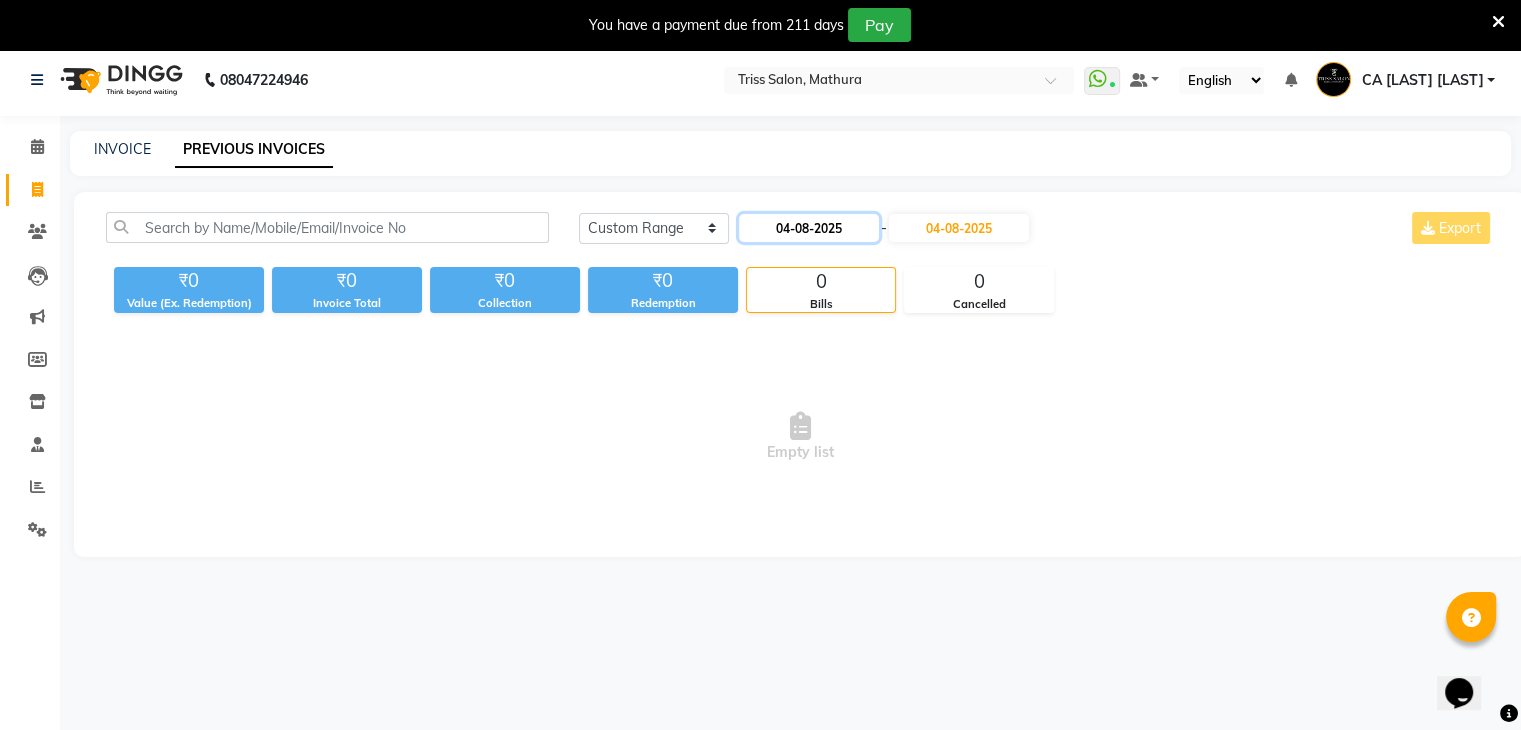 click on "04-08-2025" 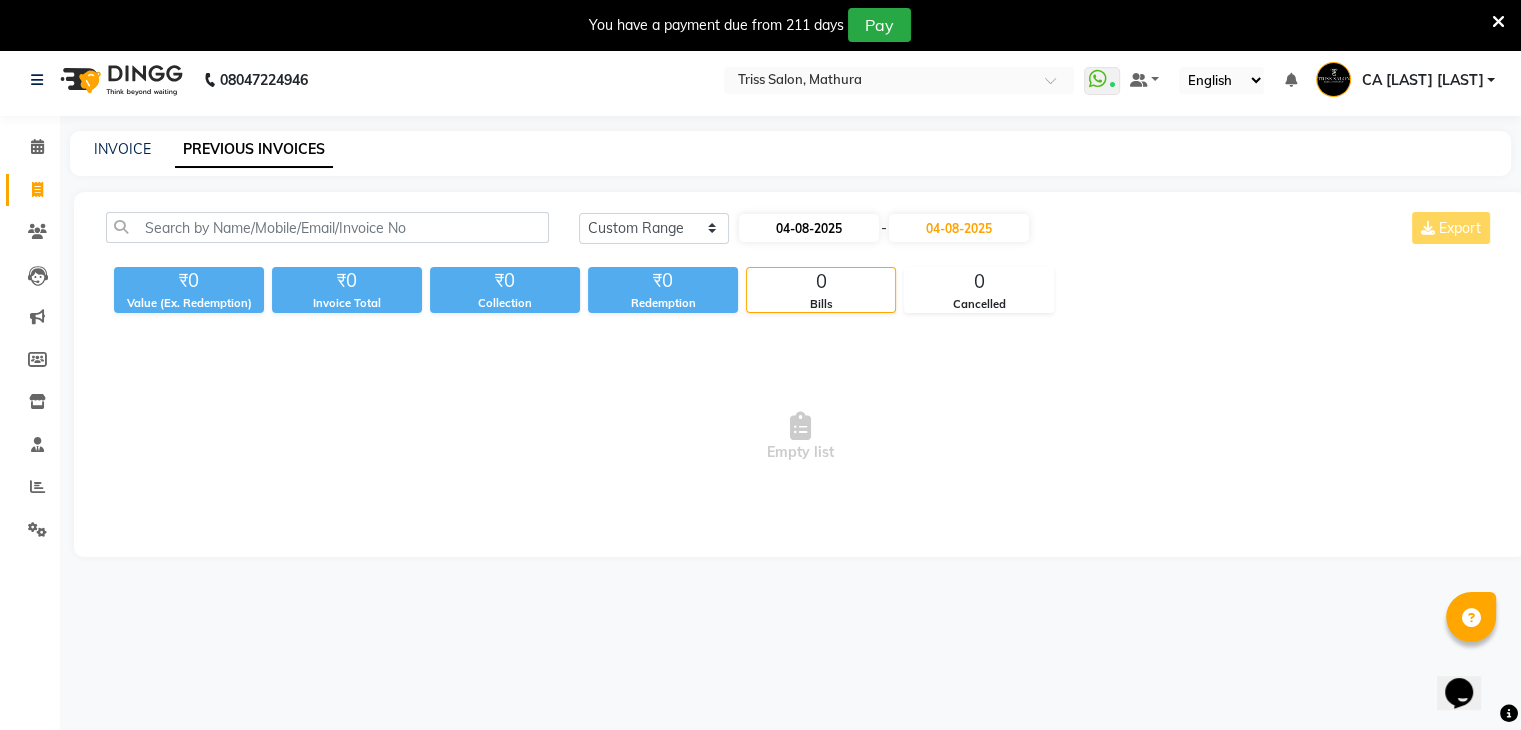 select on "8" 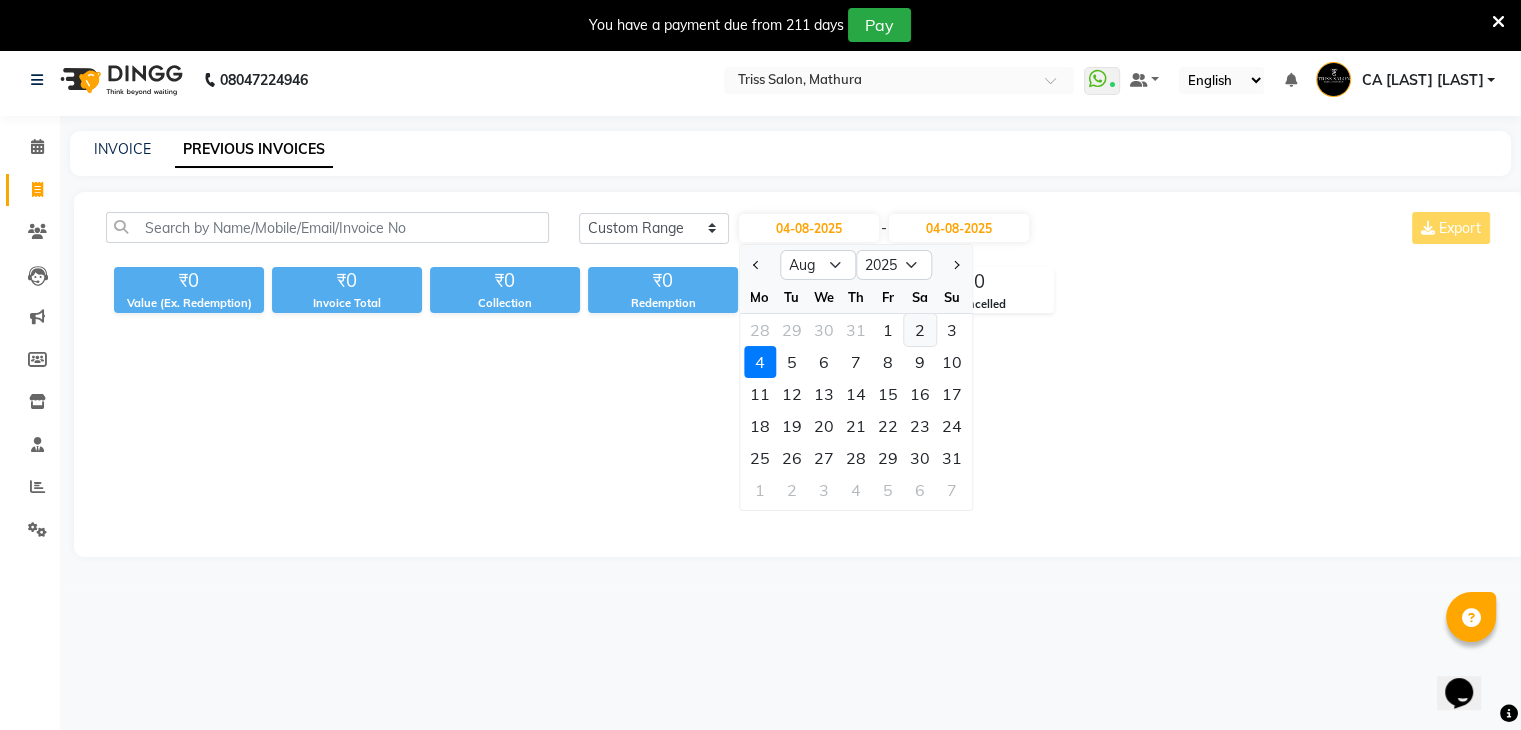 click on "2" 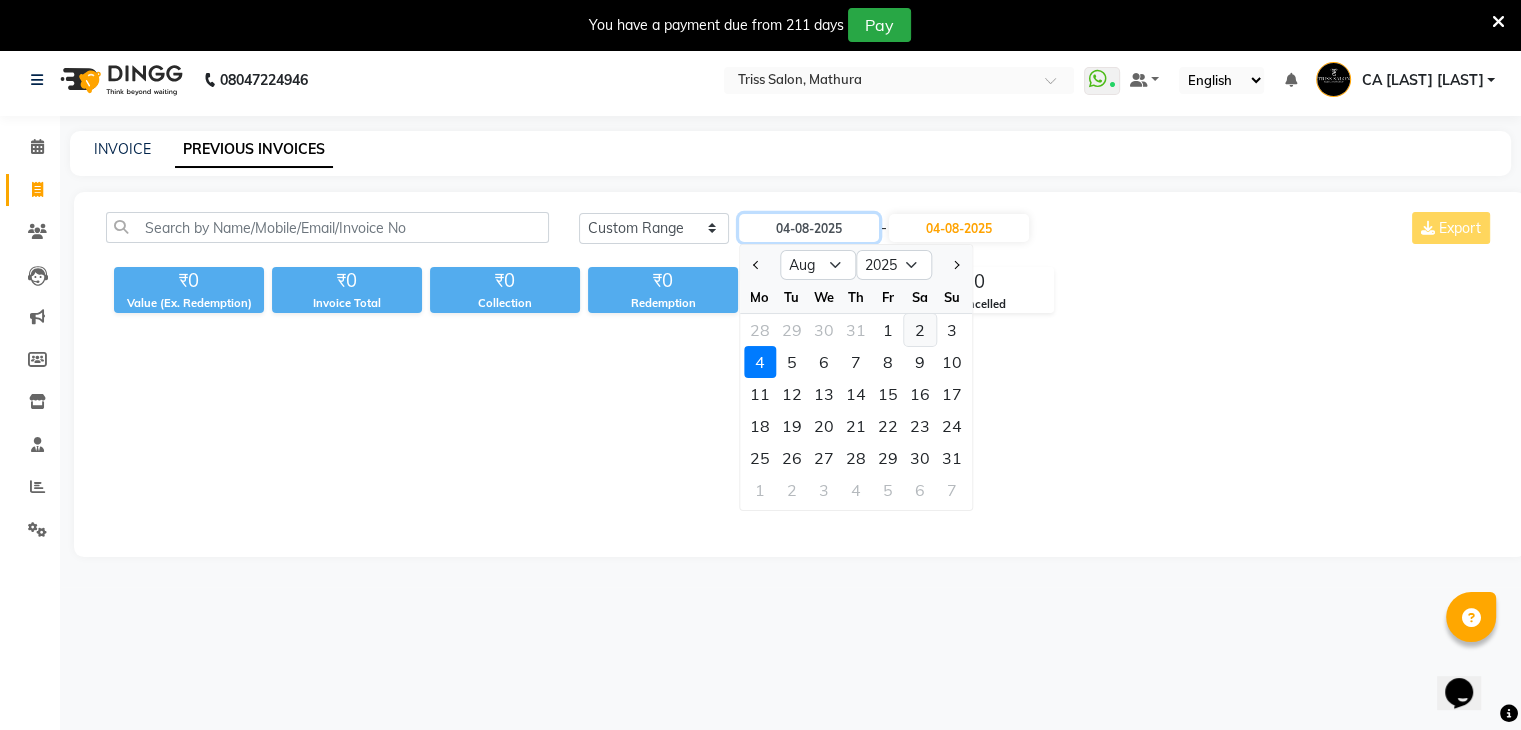 type on "02-08-2025" 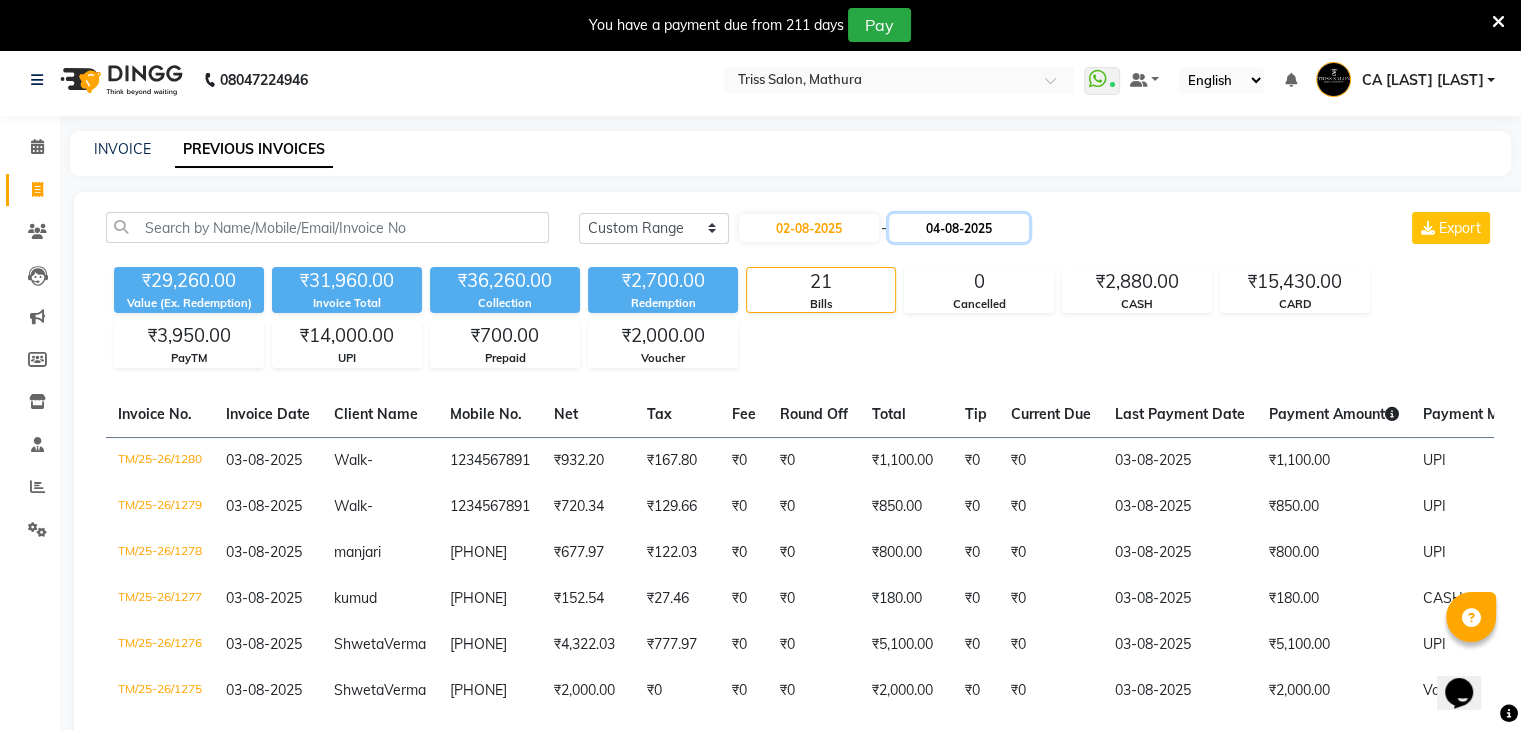 click on "04-08-2025" 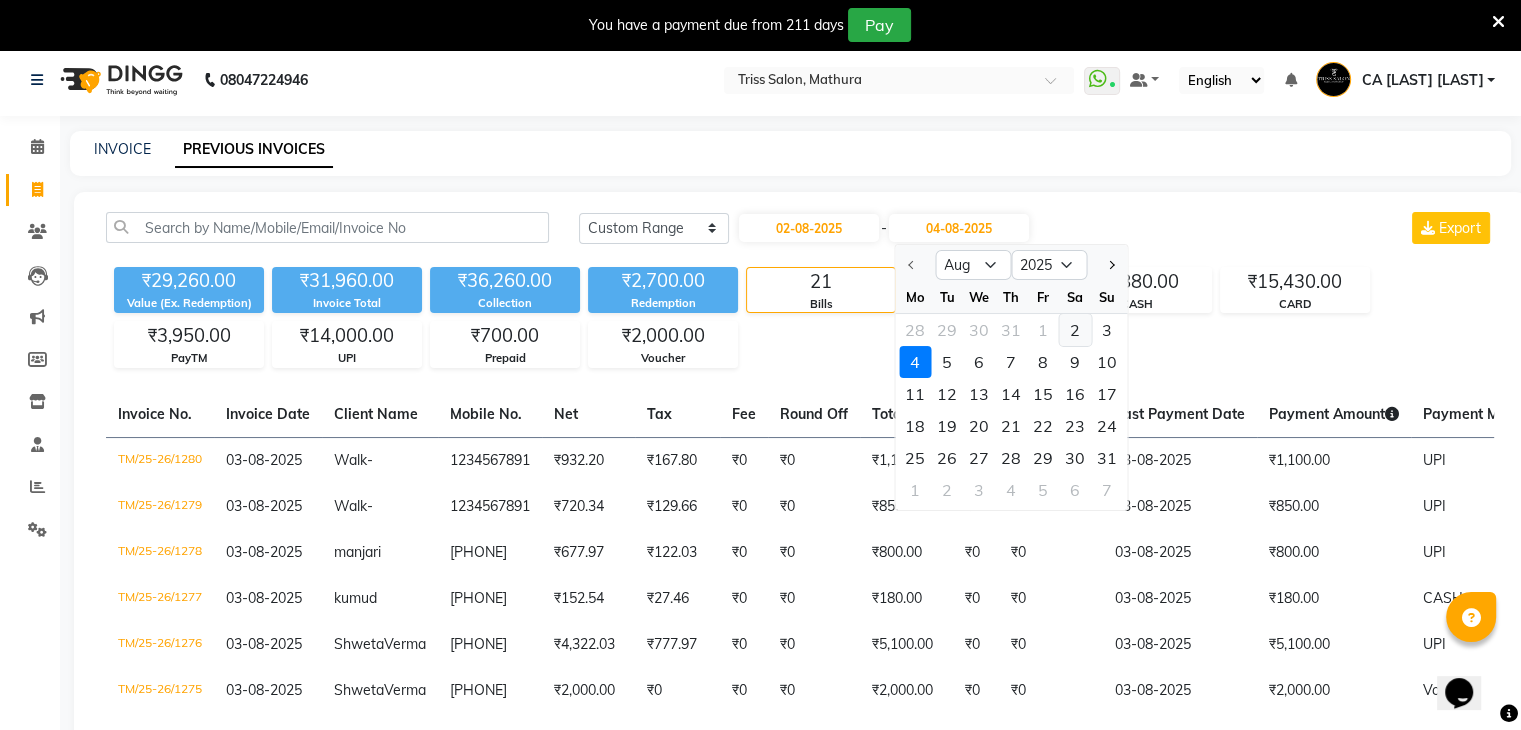 click on "2" 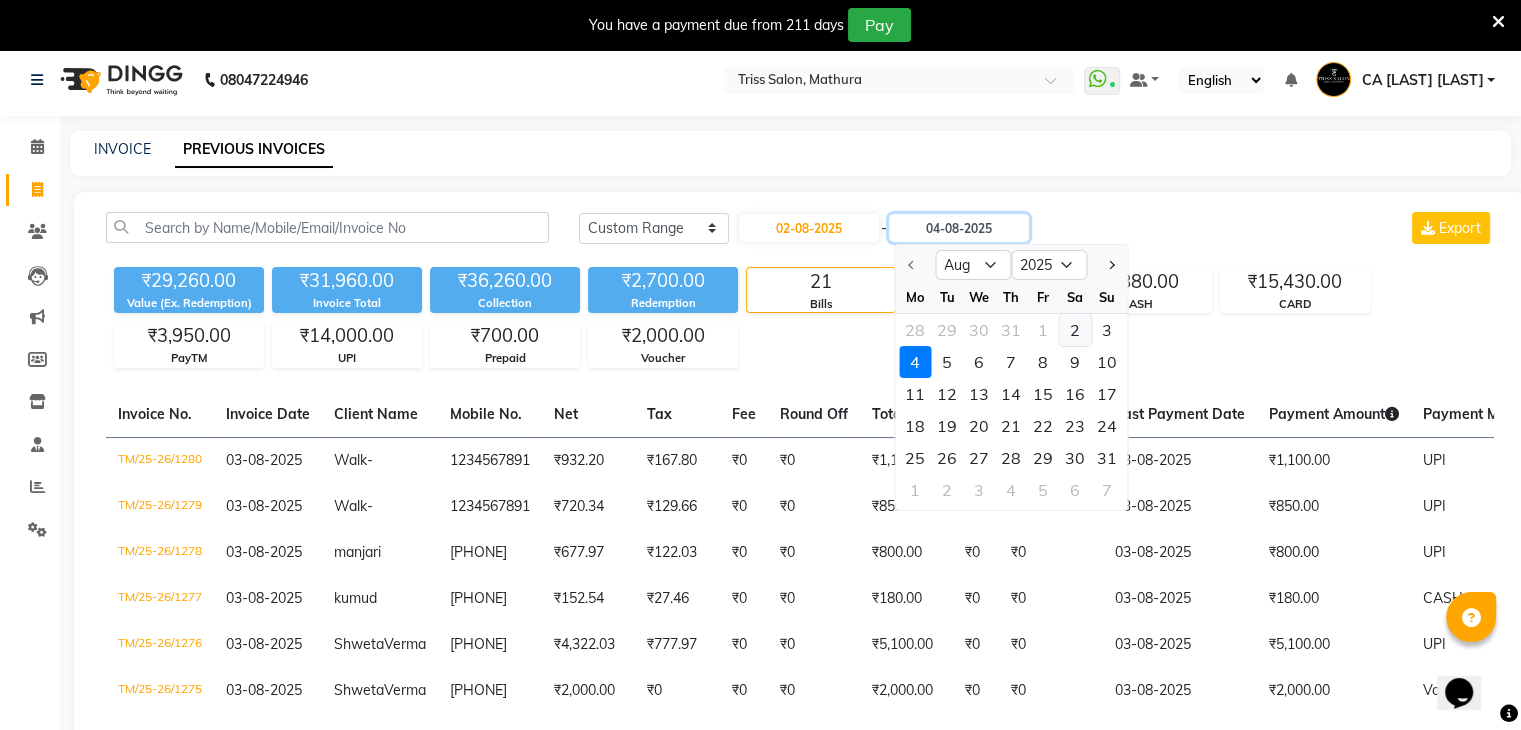 type on "02-08-2025" 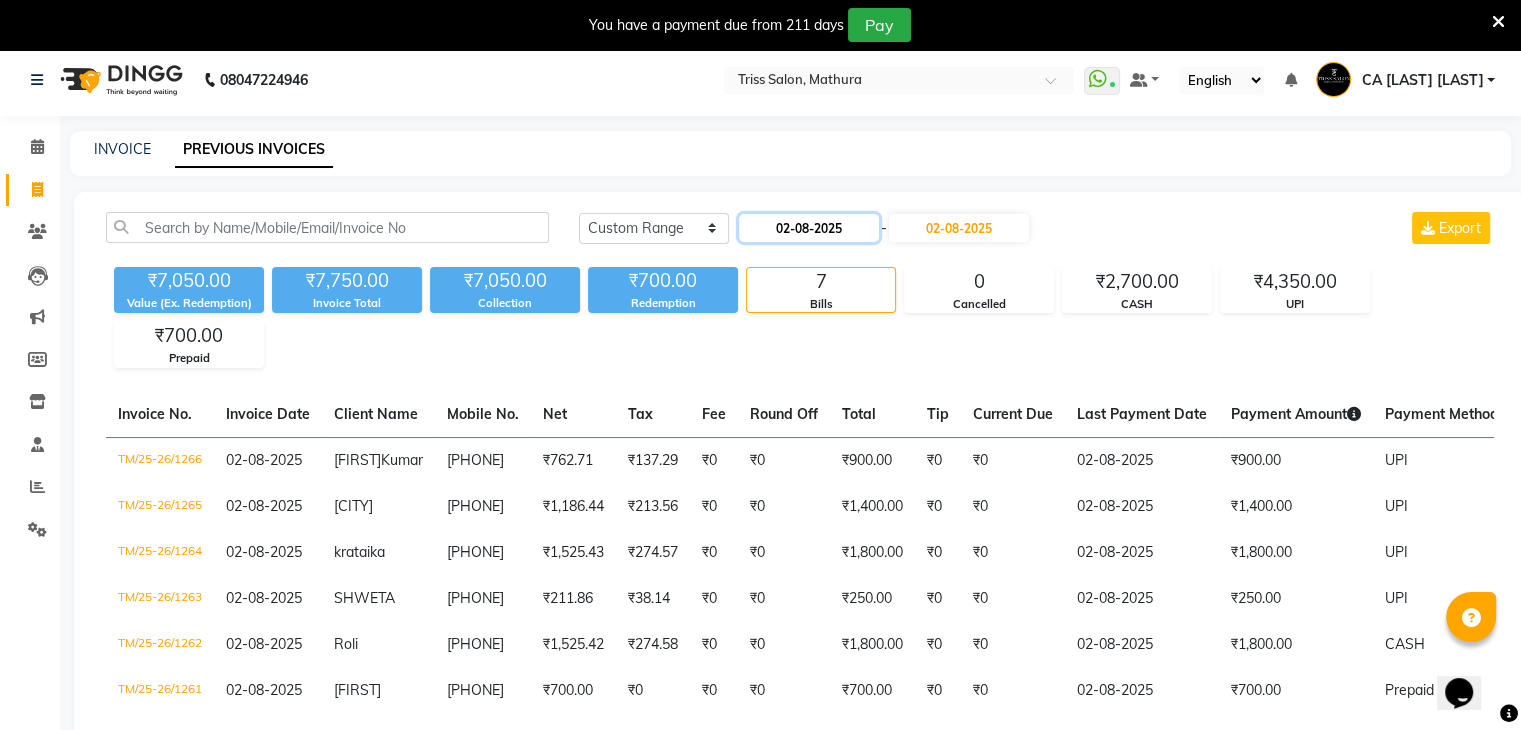 click on "02-08-2025" 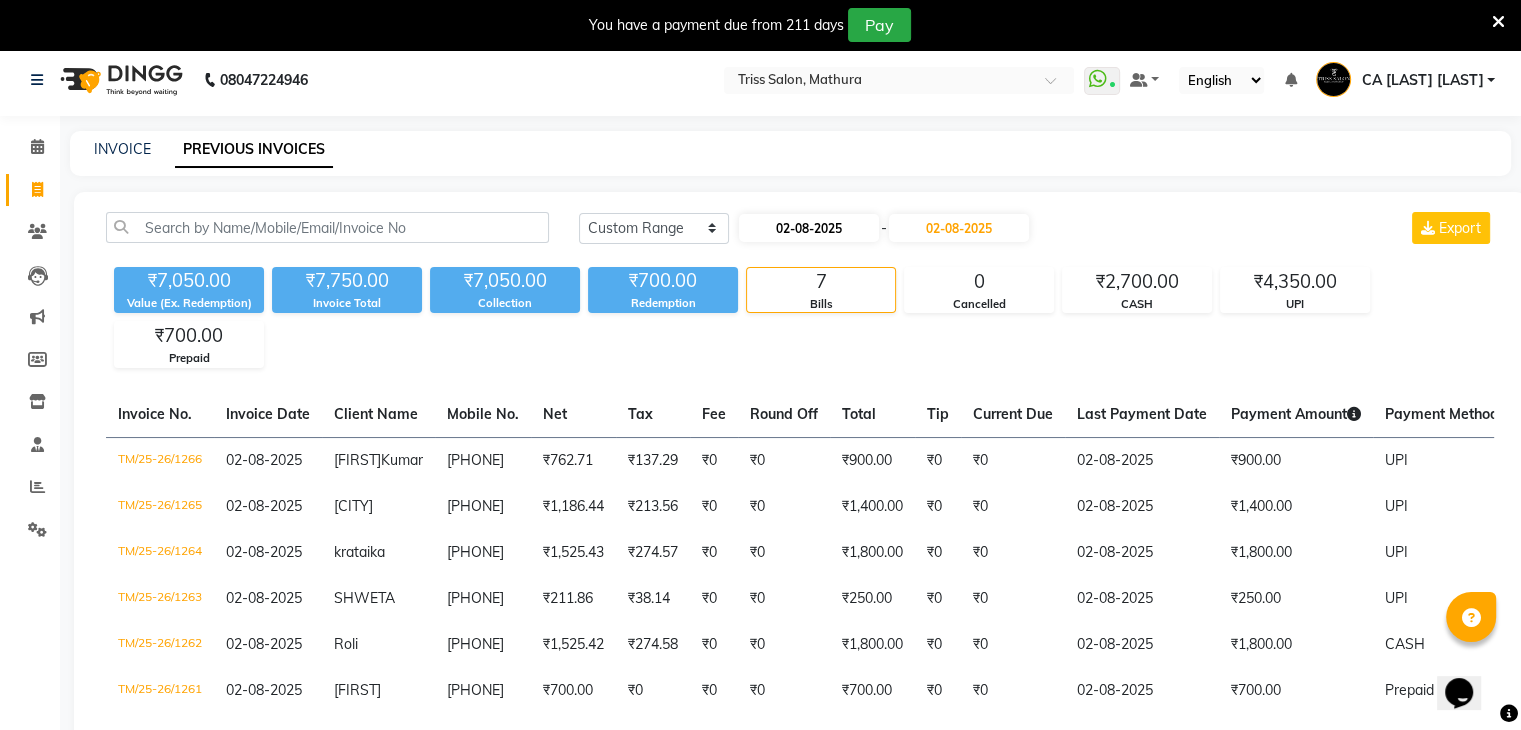 select on "8" 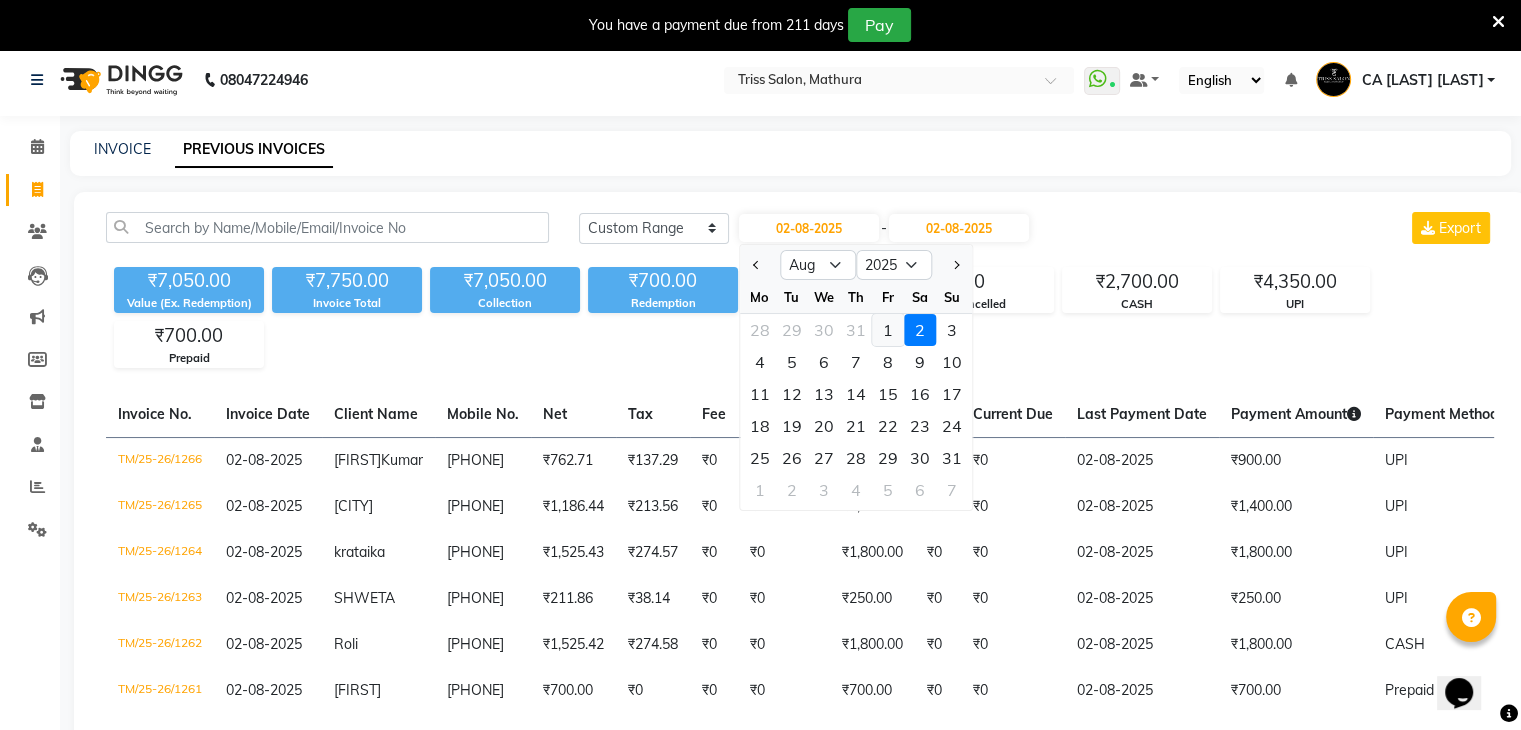 click on "1" 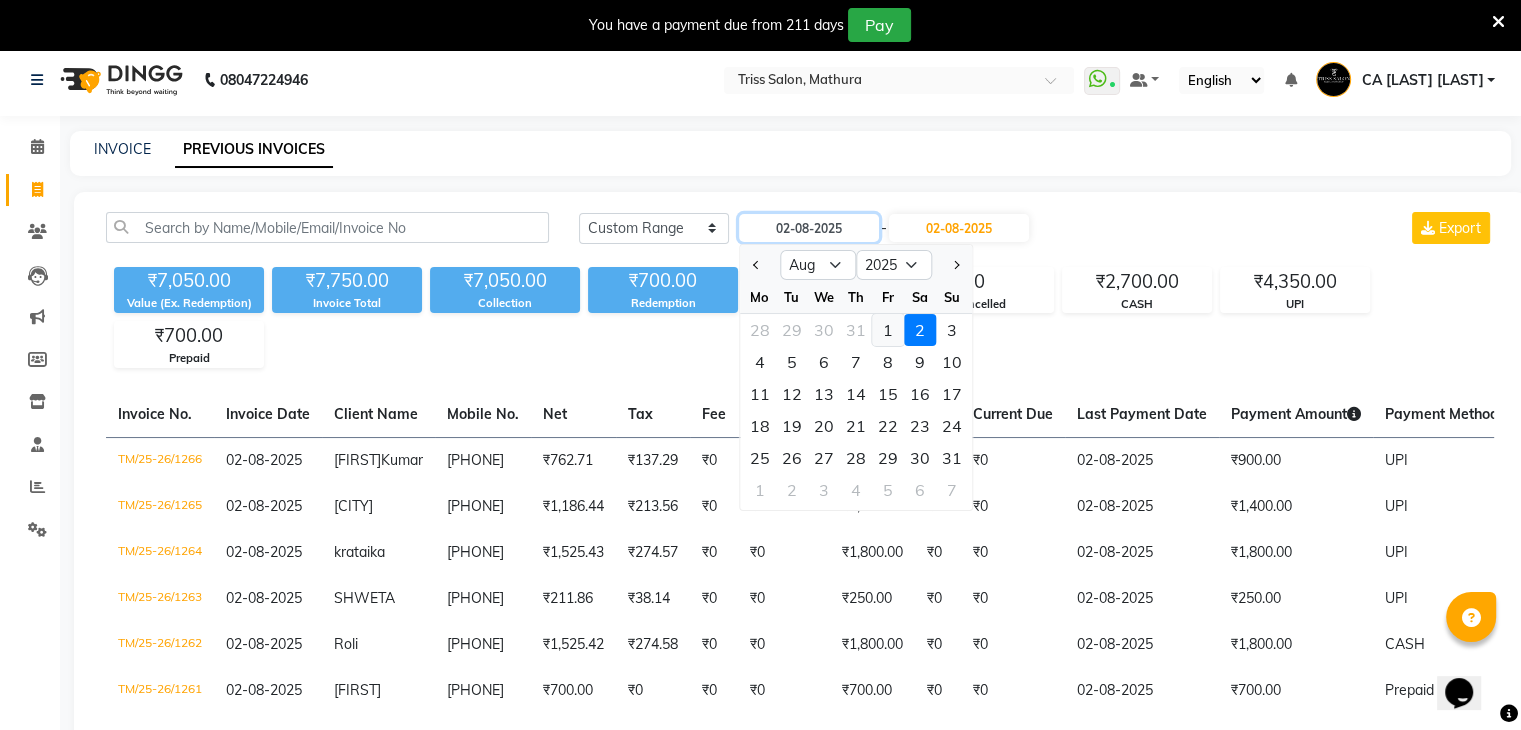 type on "01-08-2025" 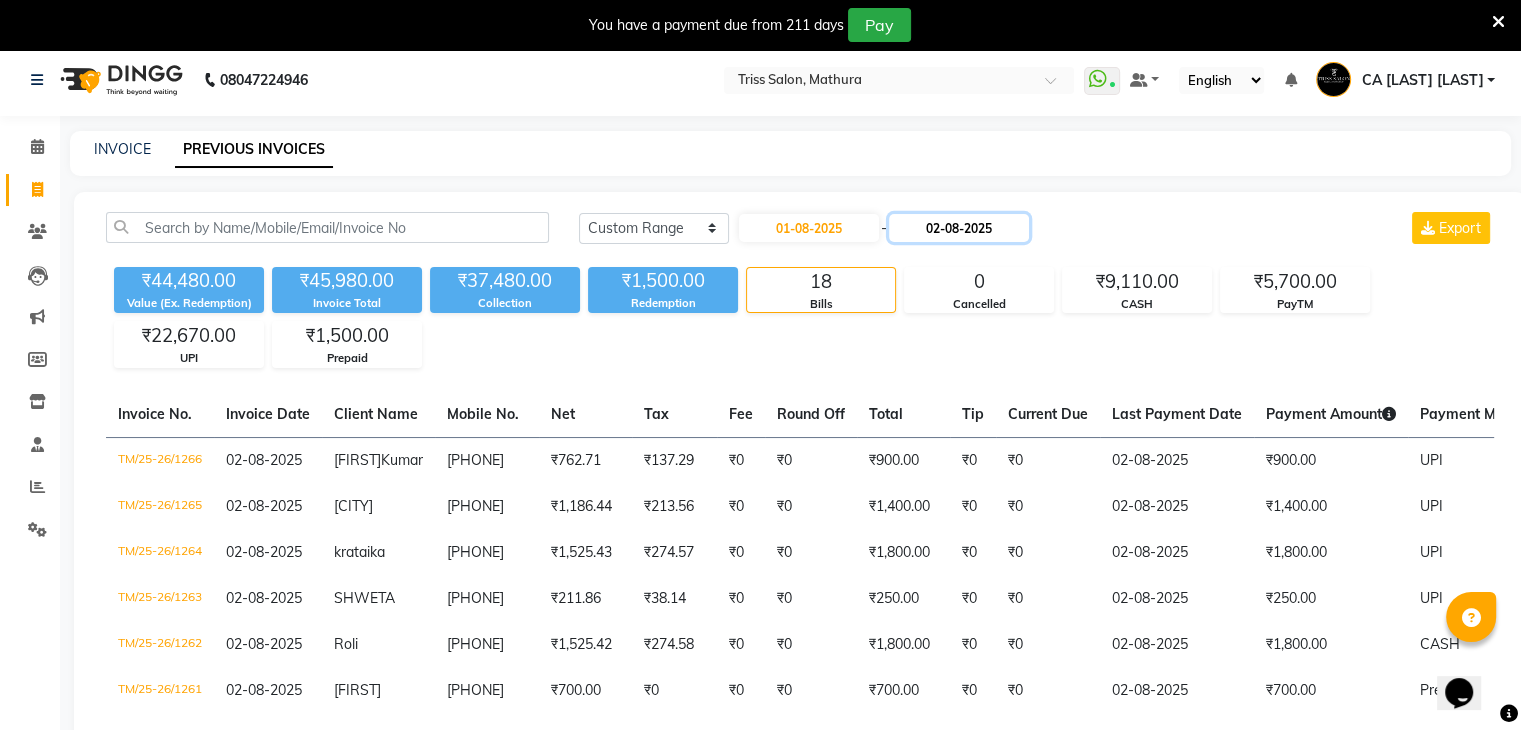 click on "02-08-2025" 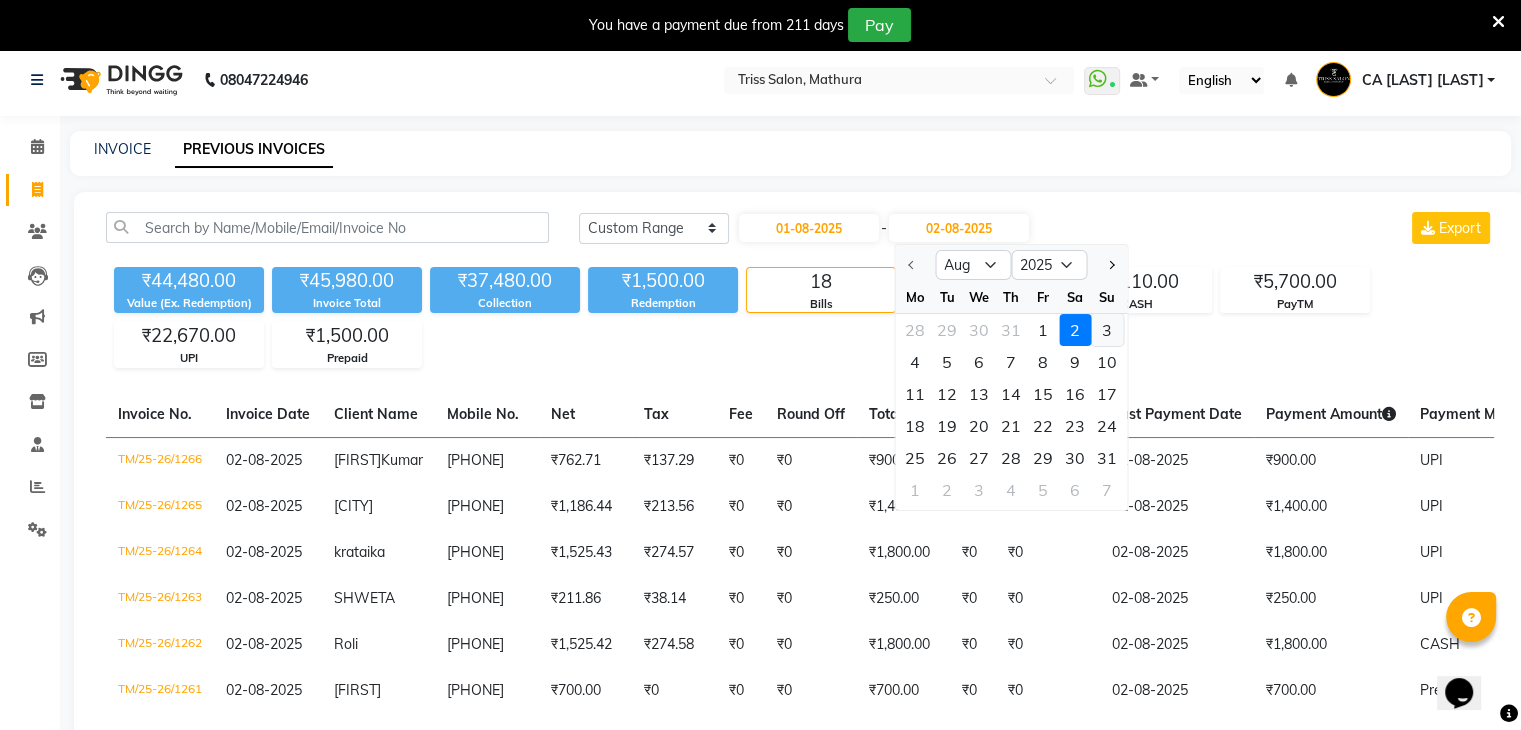 click on "3" 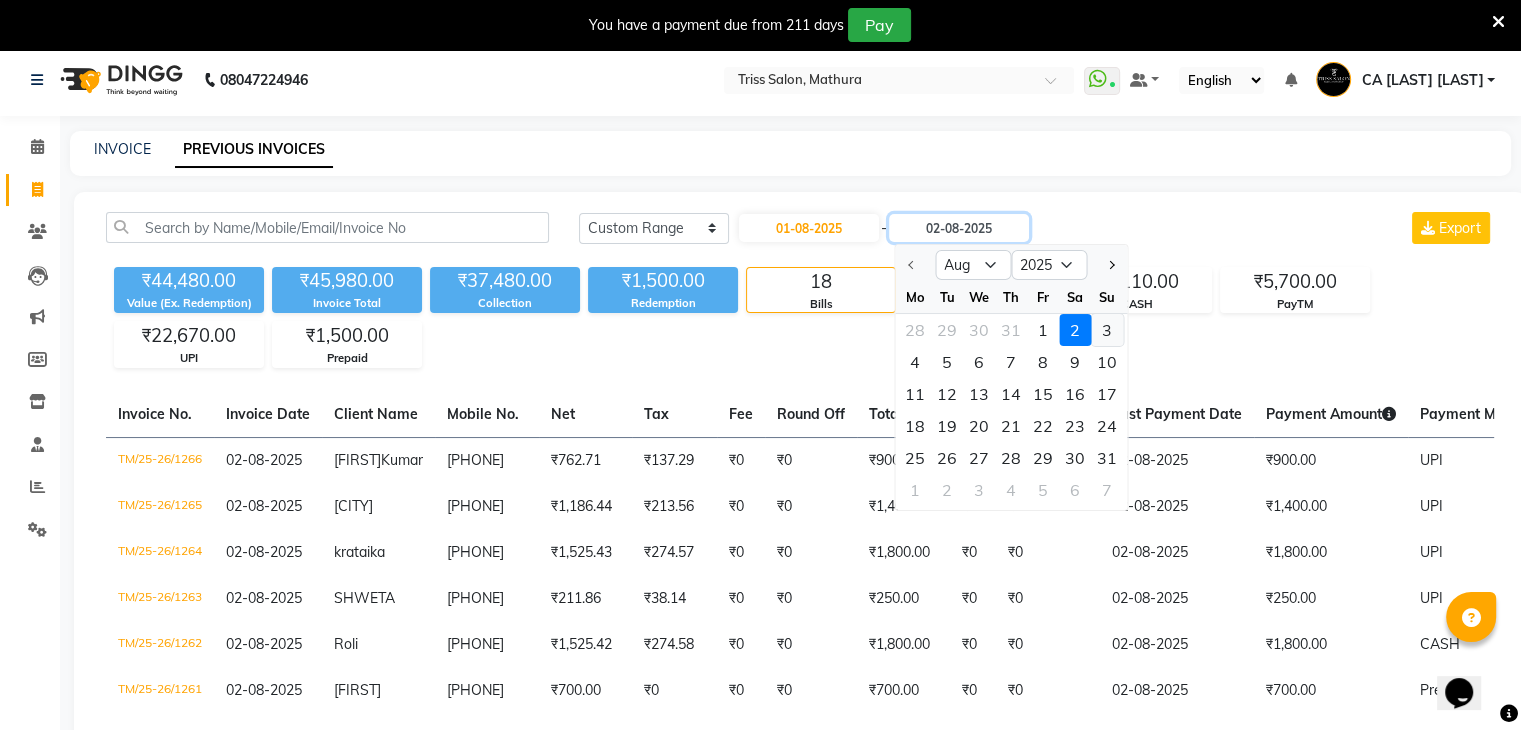 type on "03-08-2025" 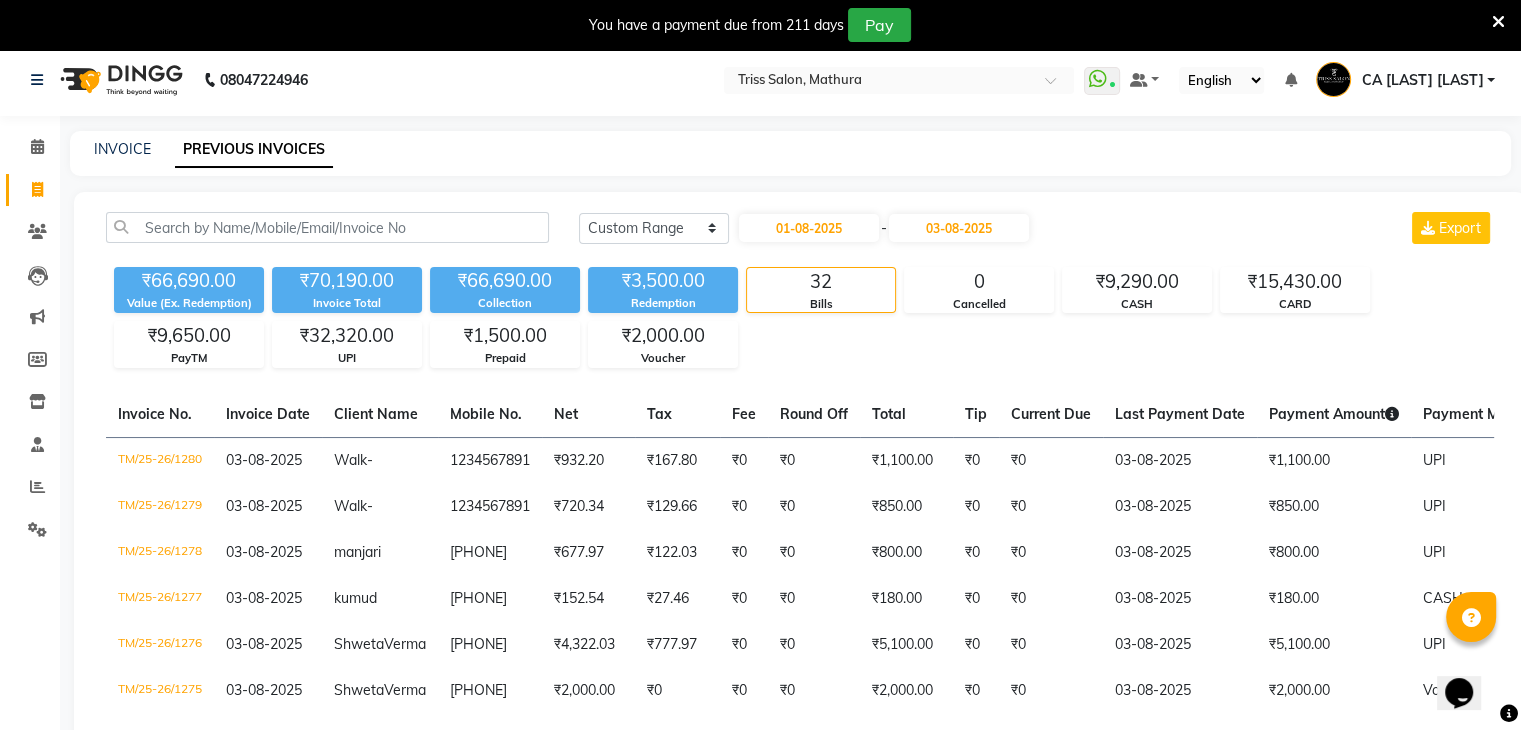 click on "₹66,690.00 Value (Ex. Redemption) ₹70,190.00 Invoice Total  ₹66,690.00 Collection ₹3,500.00 Redemption 32 Bills 0 Cancelled ₹9,290.00 CASH ₹15,430.00 CARD ₹9,650.00 PayTM ₹32,320.00 UPI ₹1,500.00 Prepaid ₹2,000.00 Voucher" 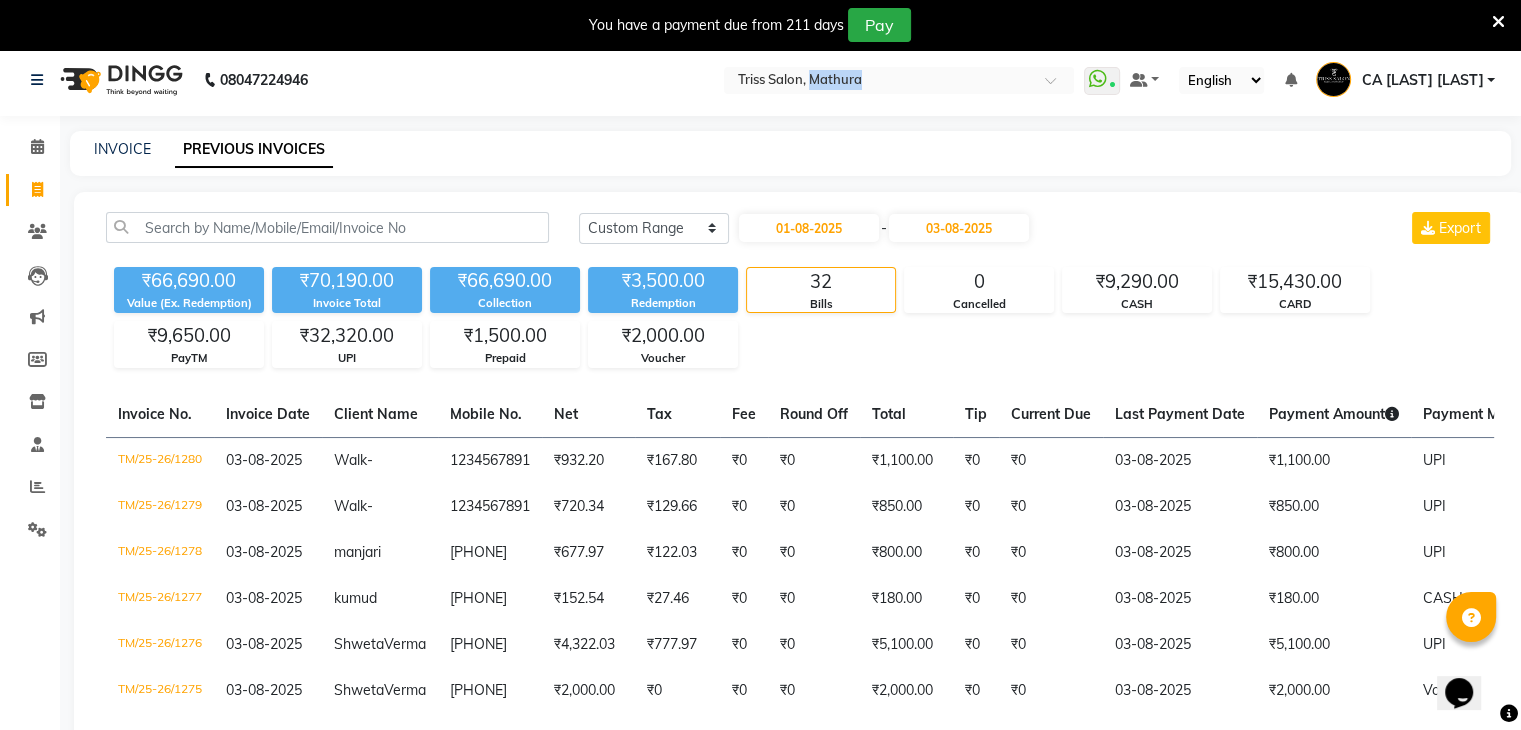click on "08047224946 Select Location × Triss Salon, Mathura  WhatsApp Status  ✕ Status:  Connected Most Recent Message: 03-08-2025     08:32 PM Recent Service Activity: 04-08-2025     10:40 AM Default Panel My Panel English ENGLISH Español العربية मराठी हिंदी ગુજરાતી தமிழ் 中文 Notifications nothing to show CA Vineet Rana Manage Profile Change Password Sign out  Version:3.15.11" 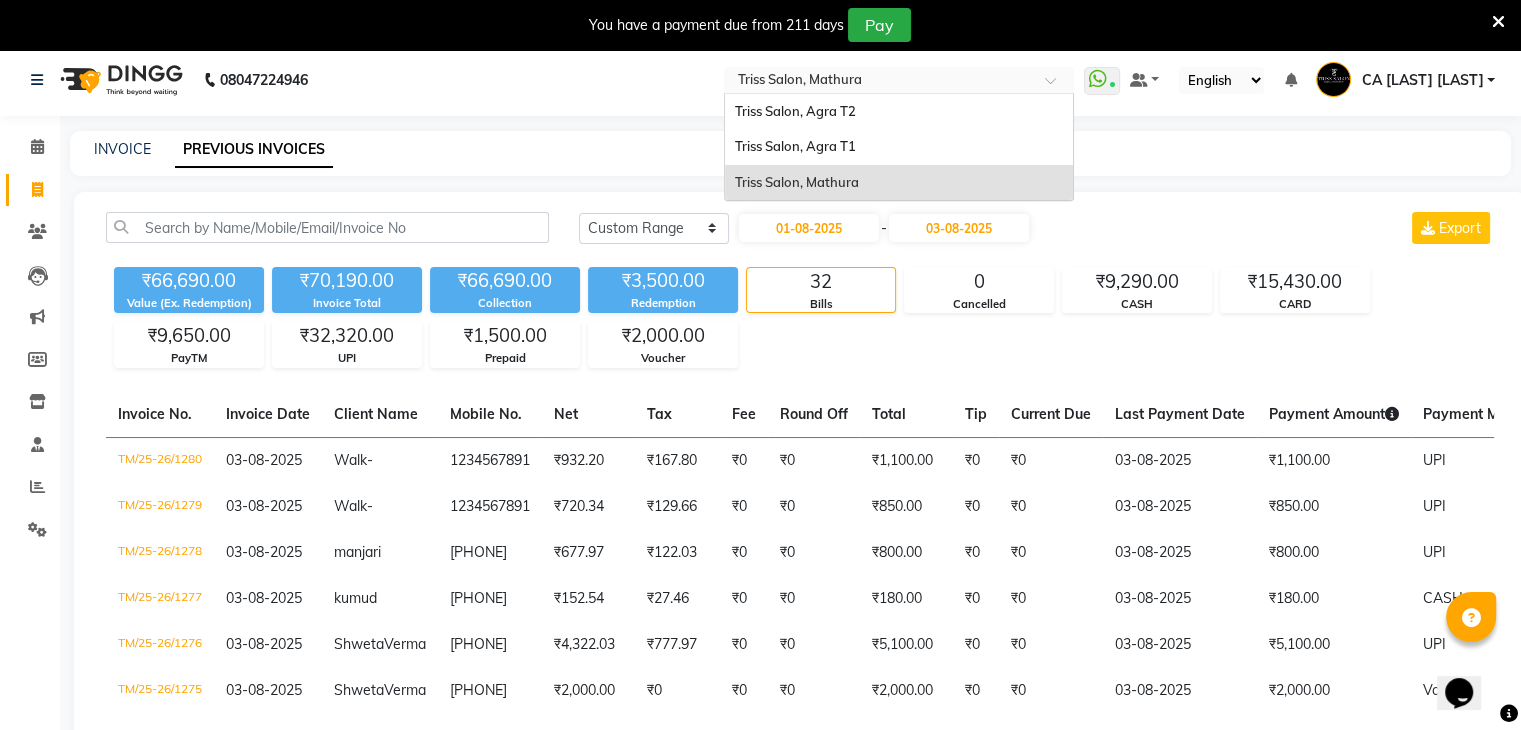 click at bounding box center (879, 82) 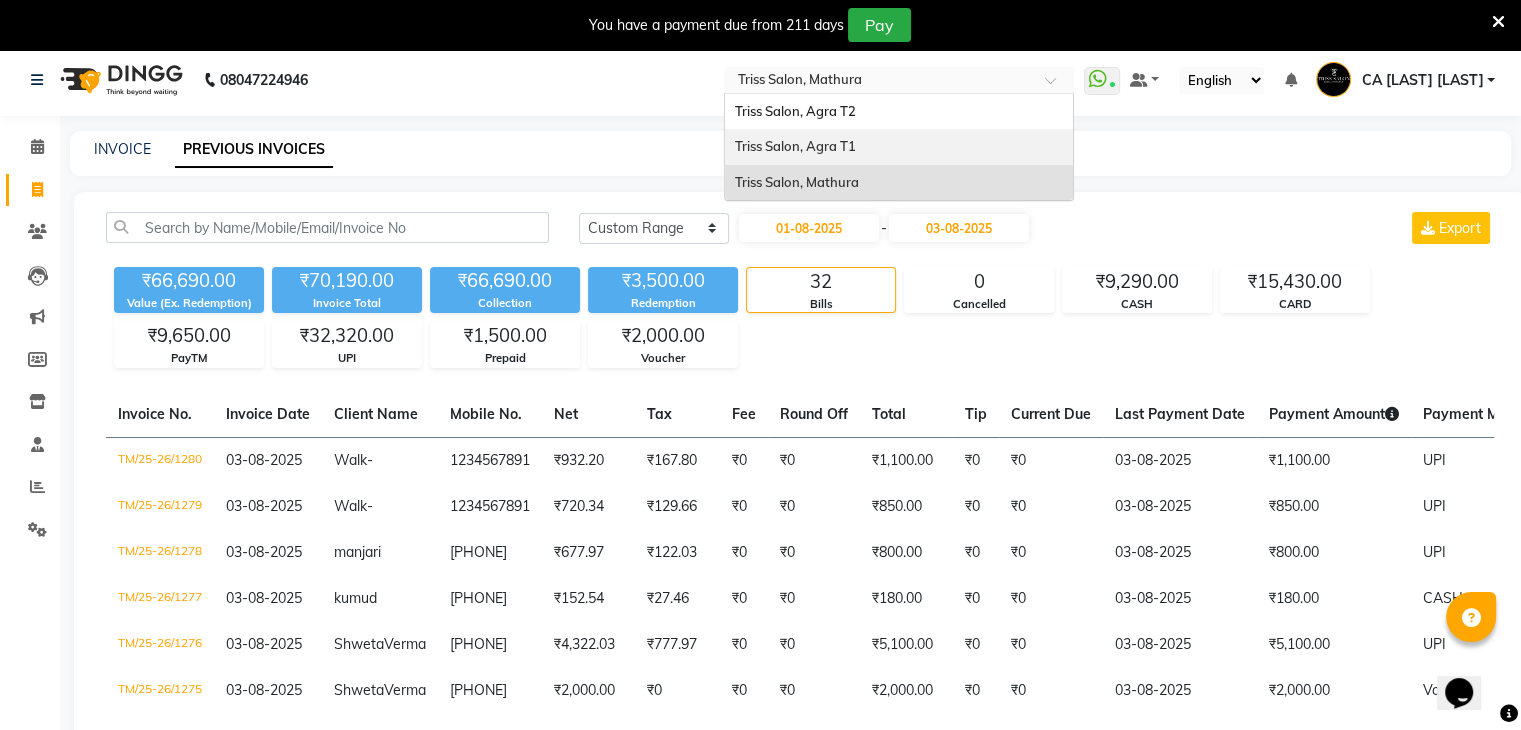 click on "Triss Salon, Agra T1" at bounding box center (899, 147) 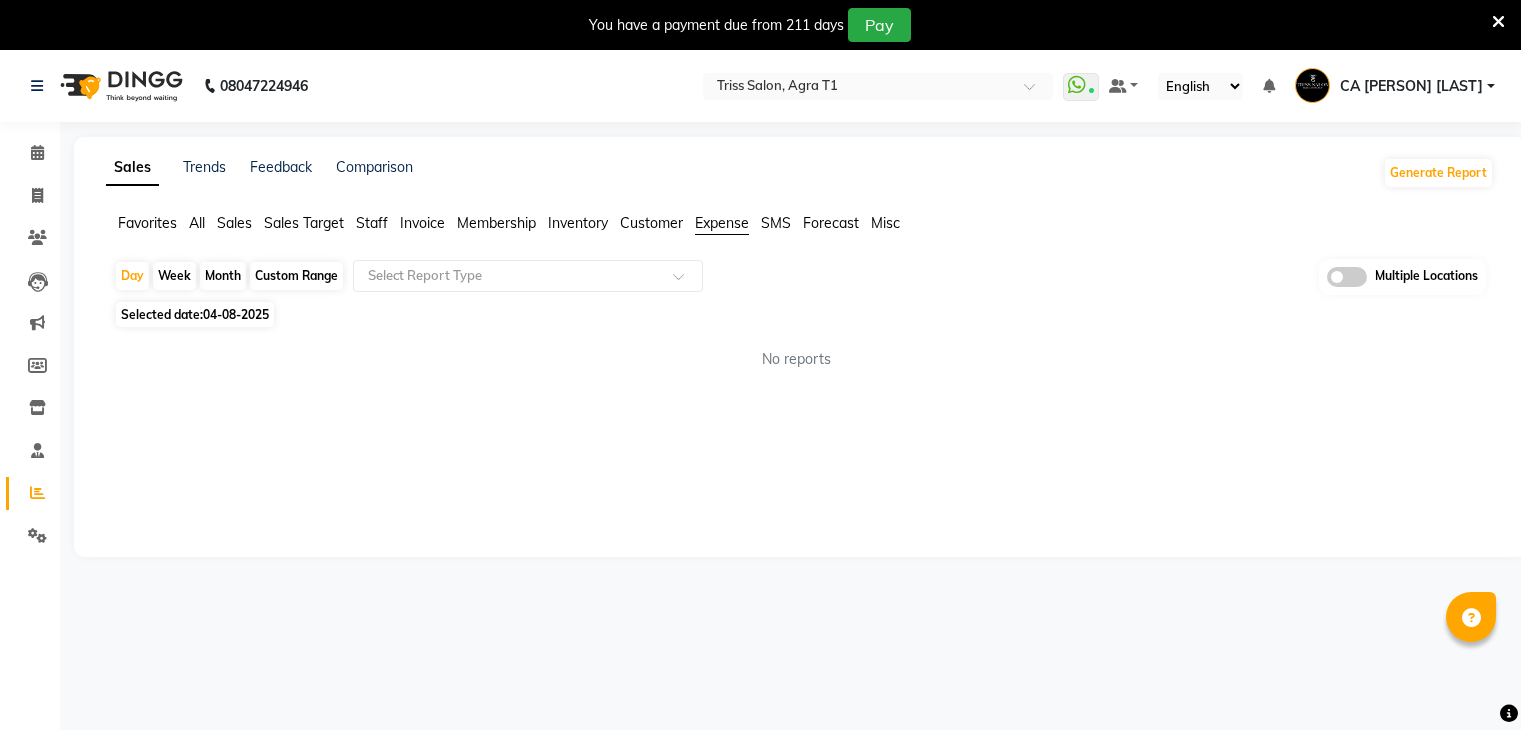 scroll, scrollTop: 0, scrollLeft: 0, axis: both 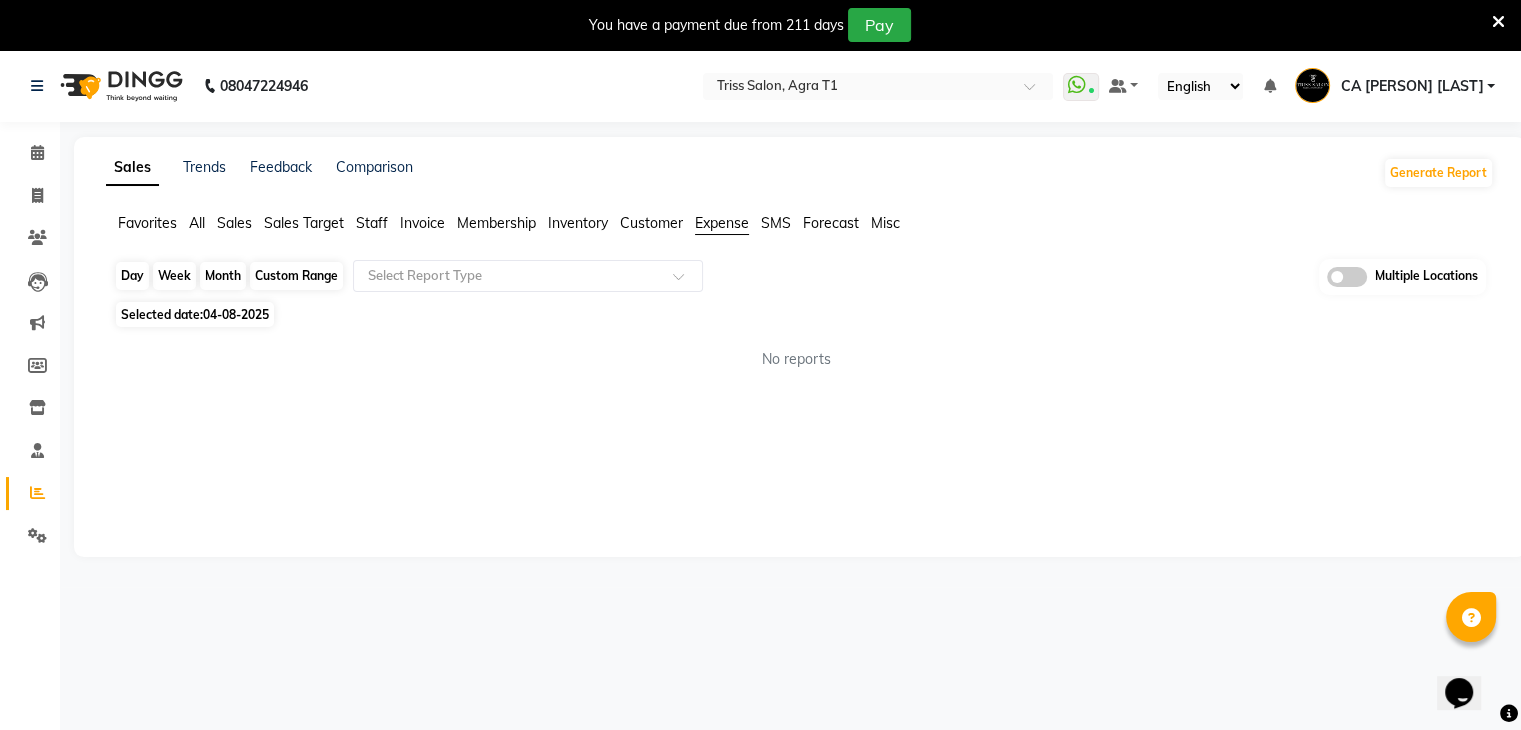 click on "Day" 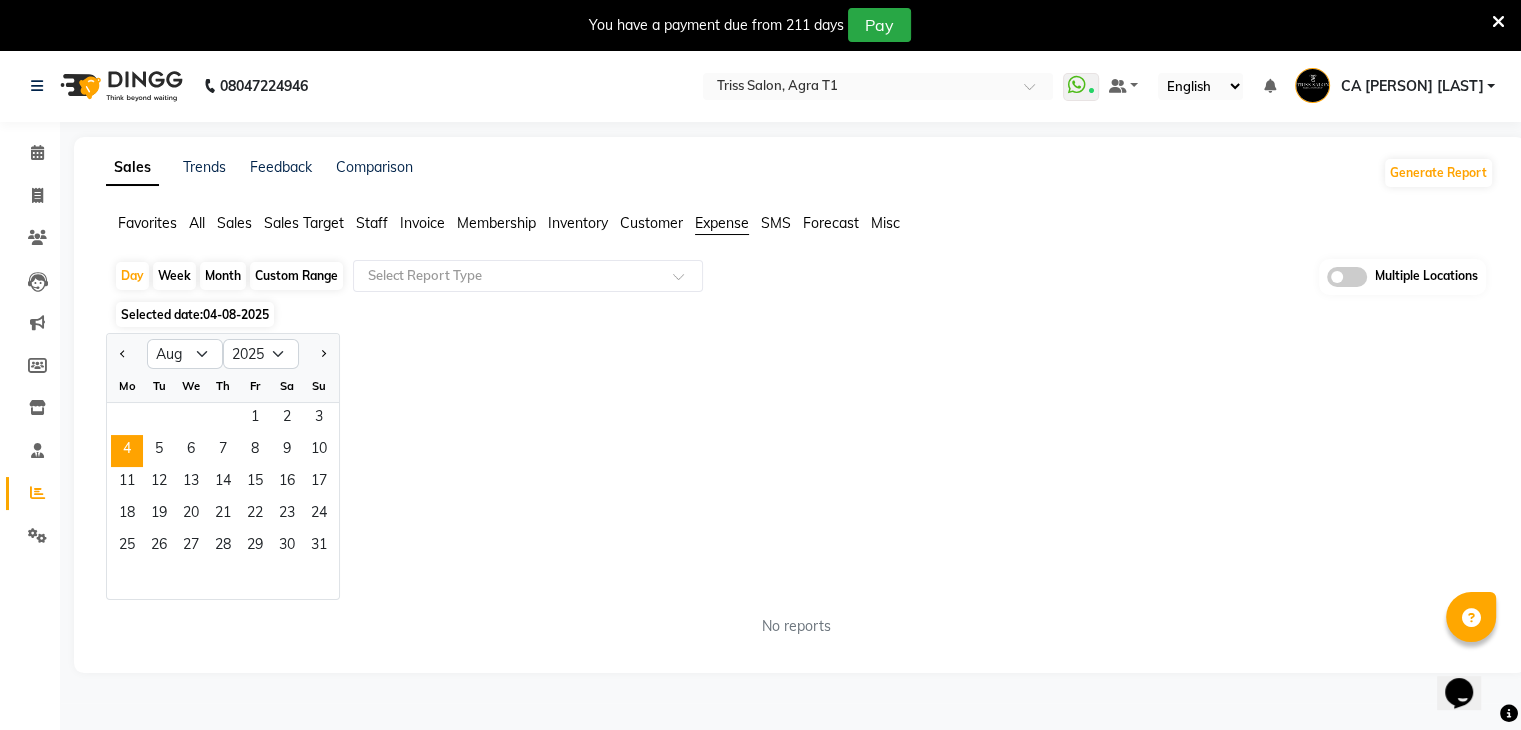 click on "Custom Range" 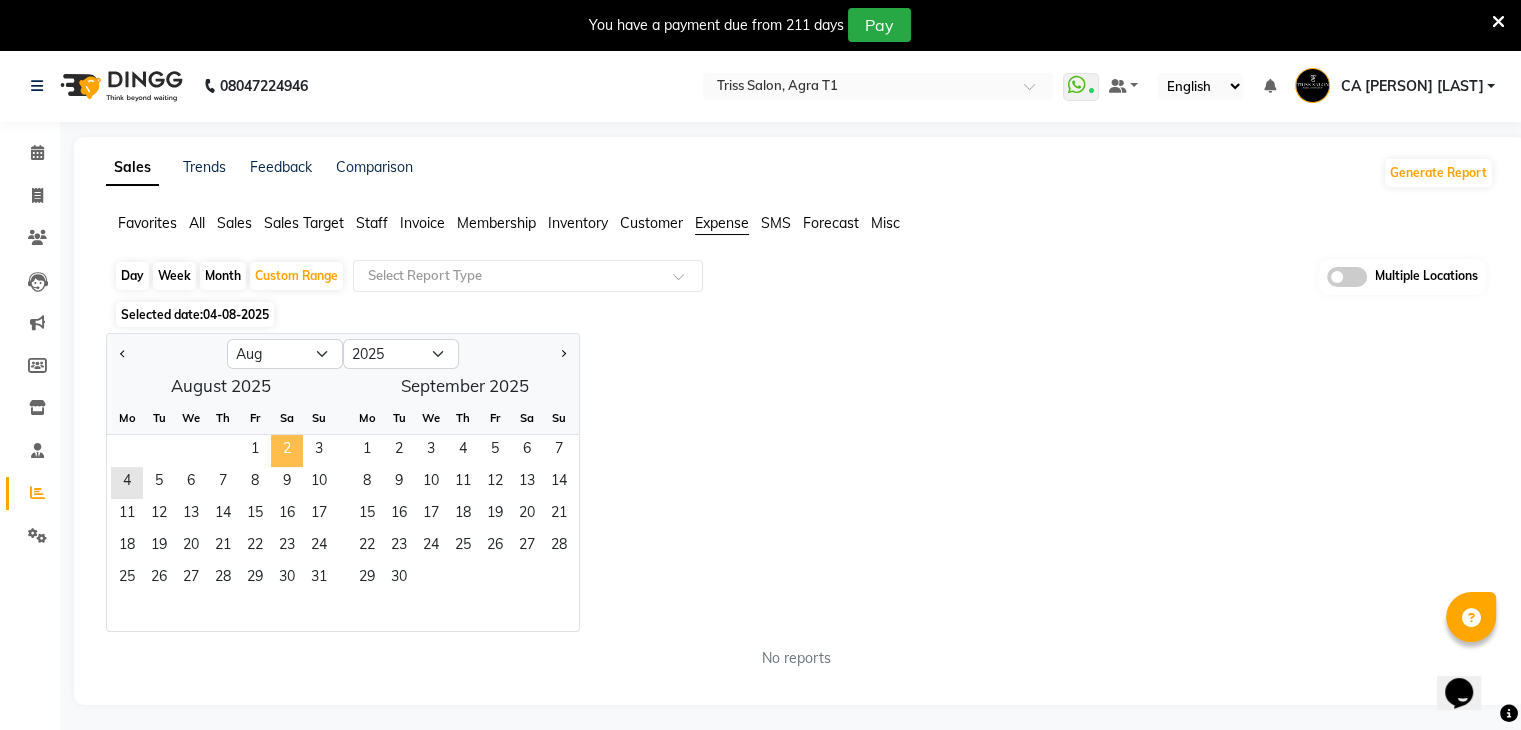 click on "2" 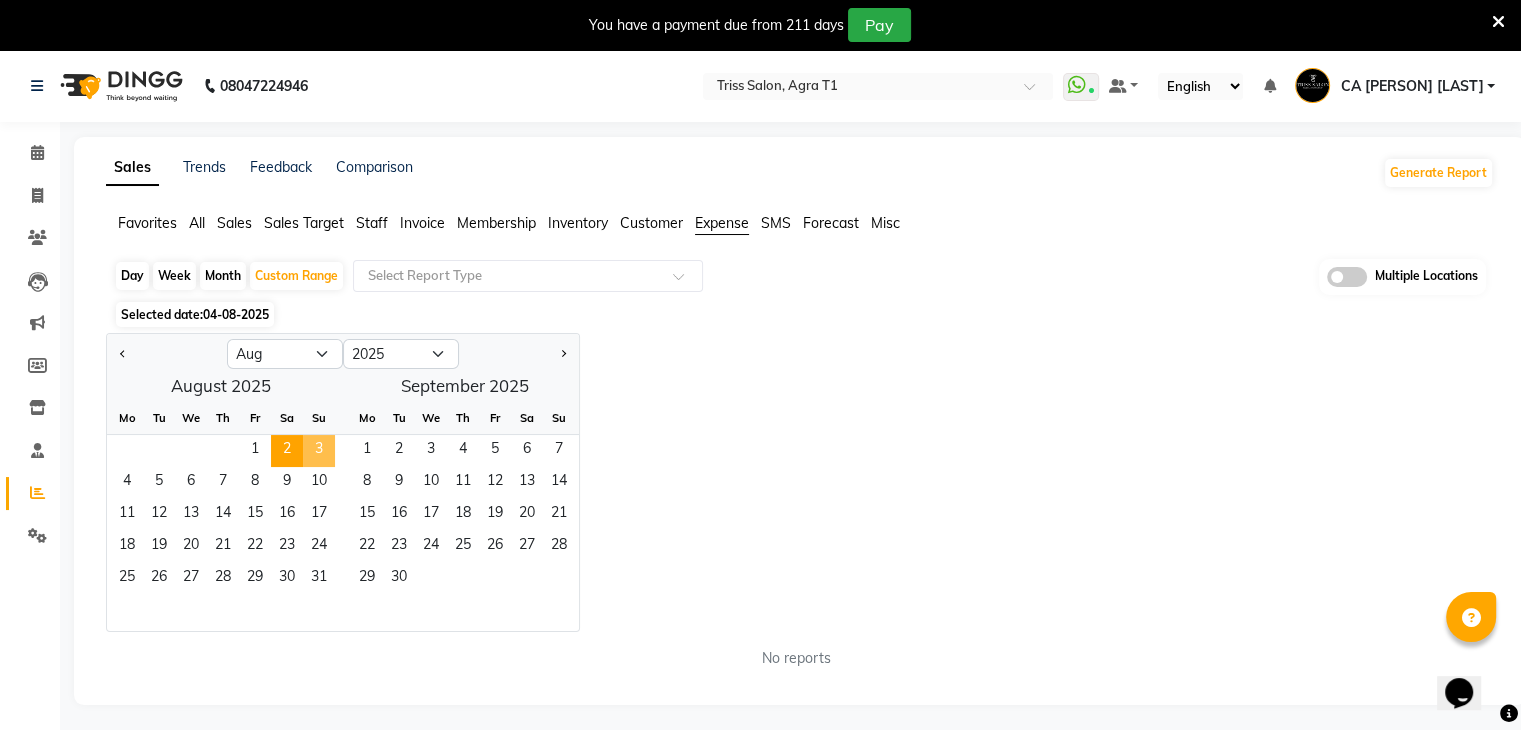 click on "3" 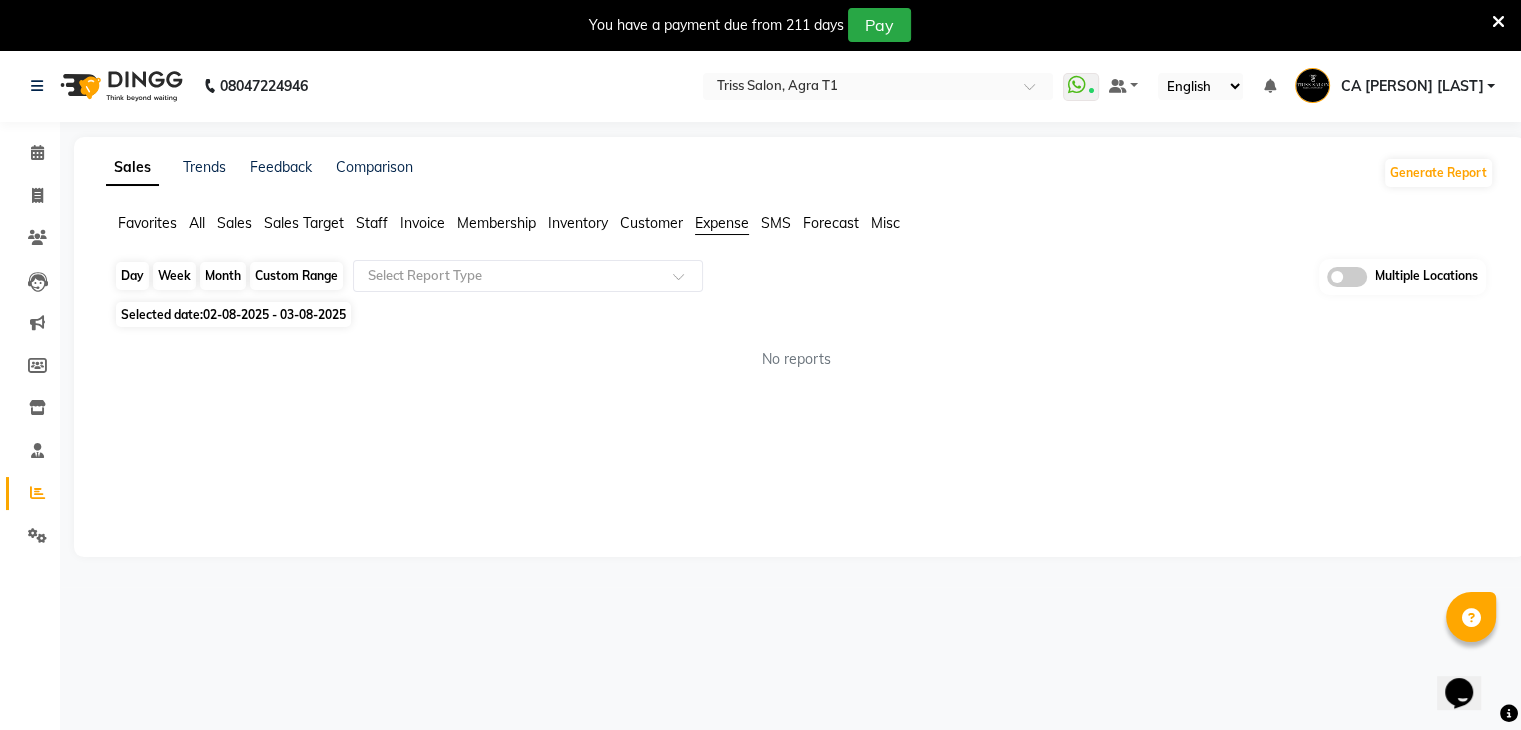 click on "Custom Range" 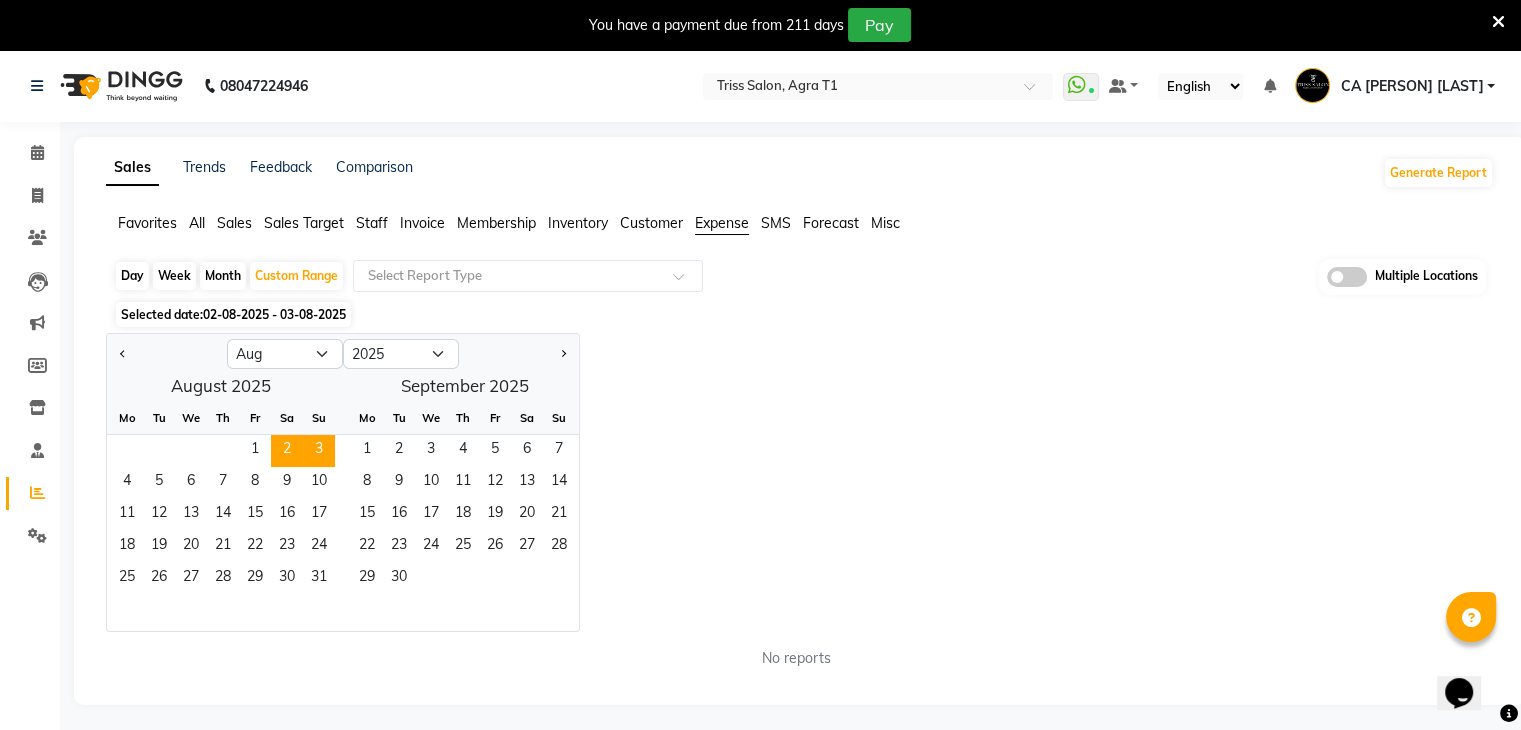 click on "Day" 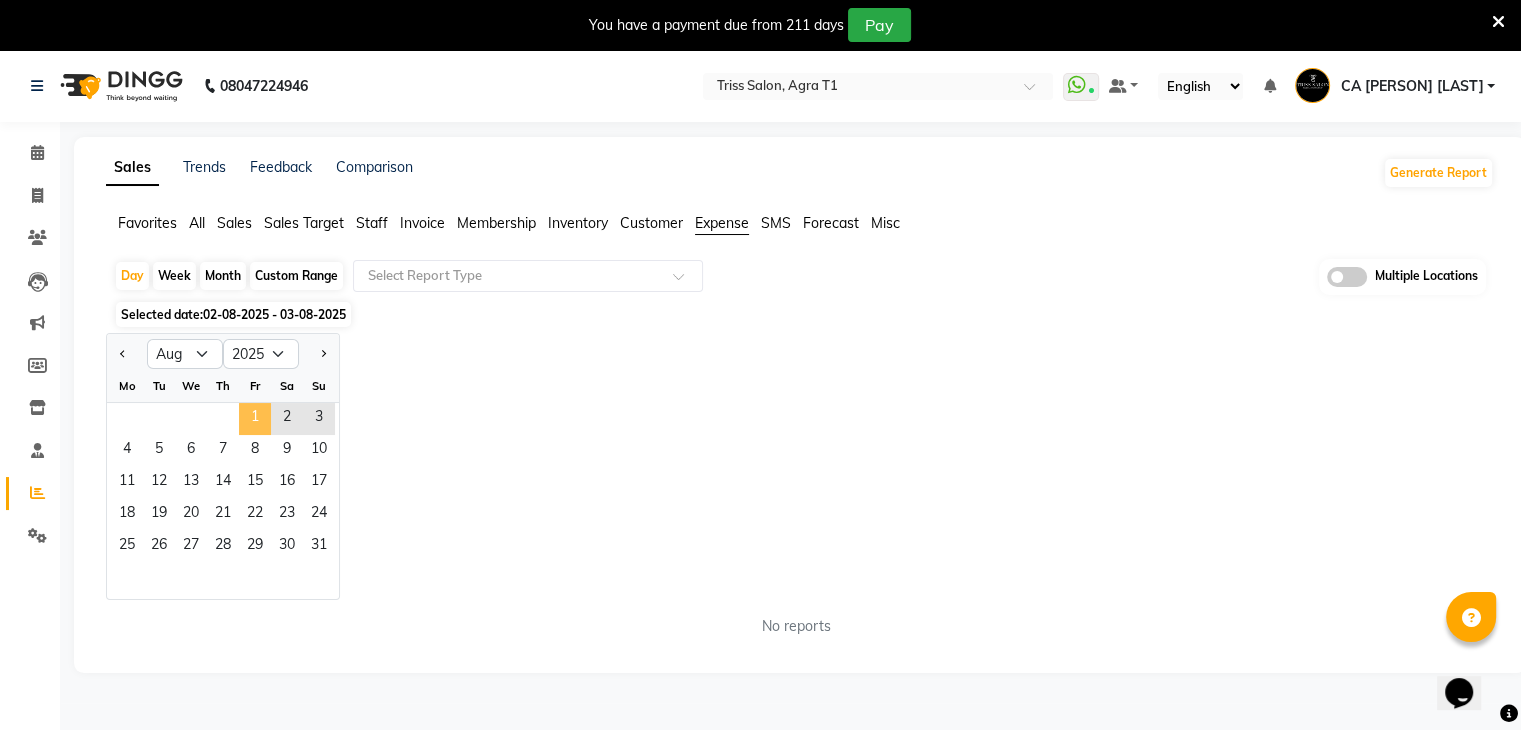 click on "1" 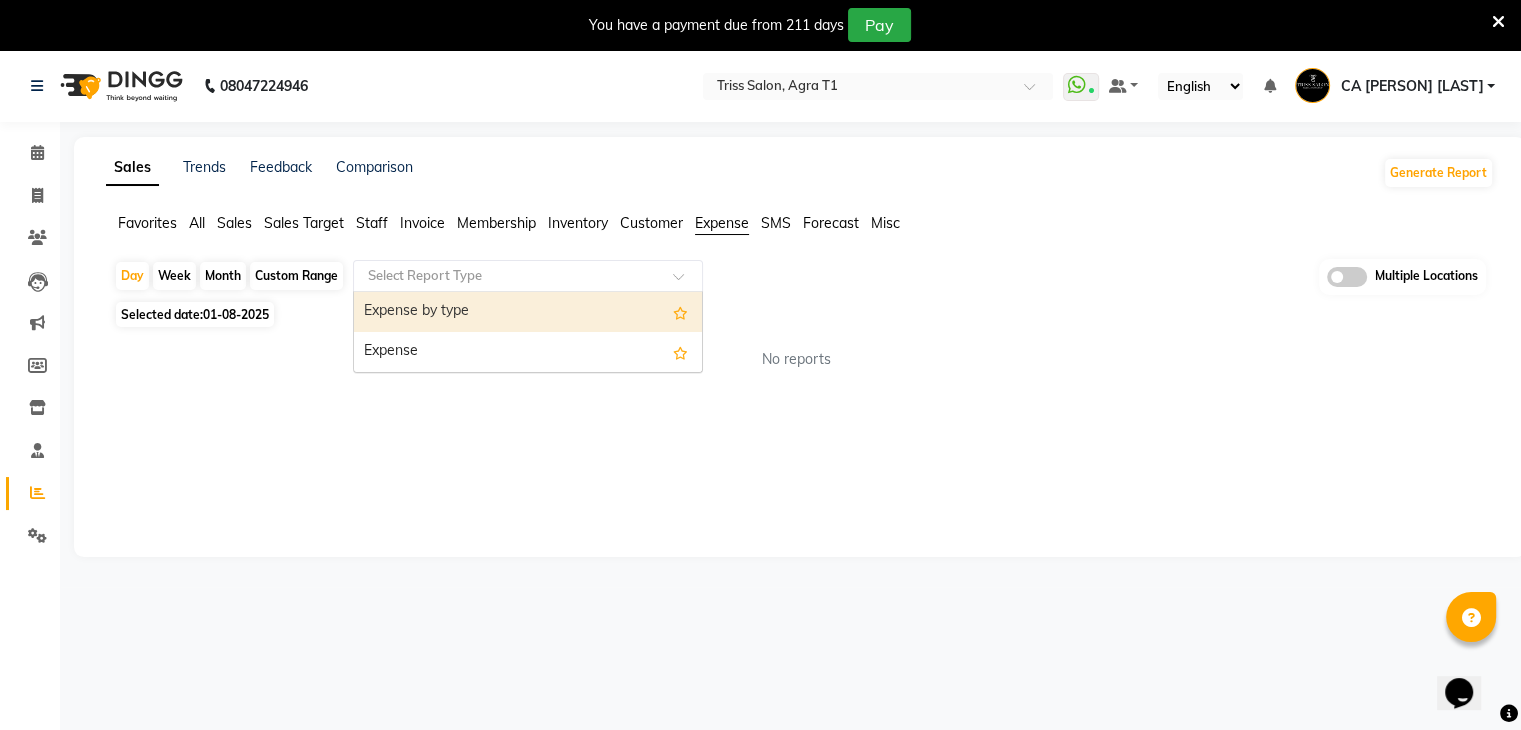 click 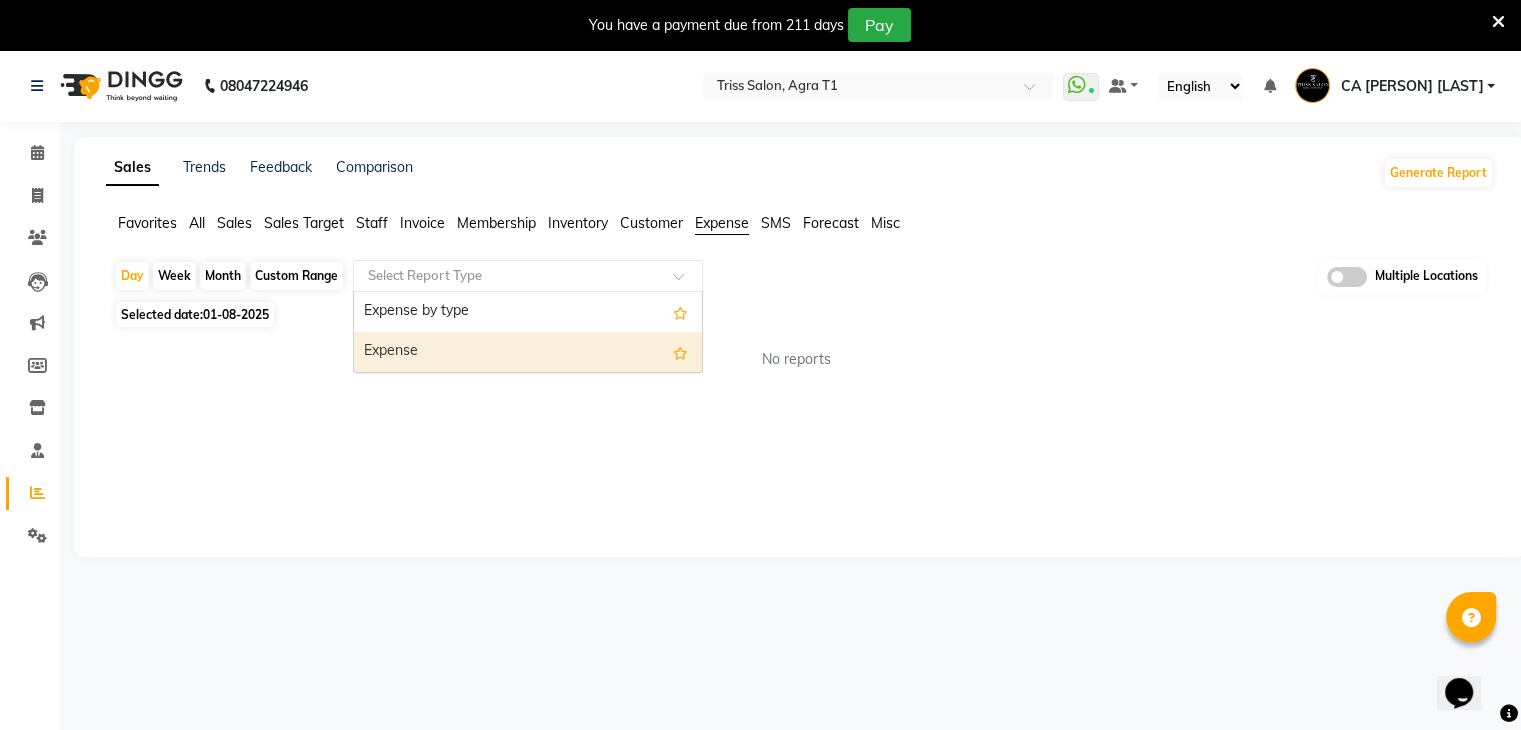click on "Expense" at bounding box center (528, 352) 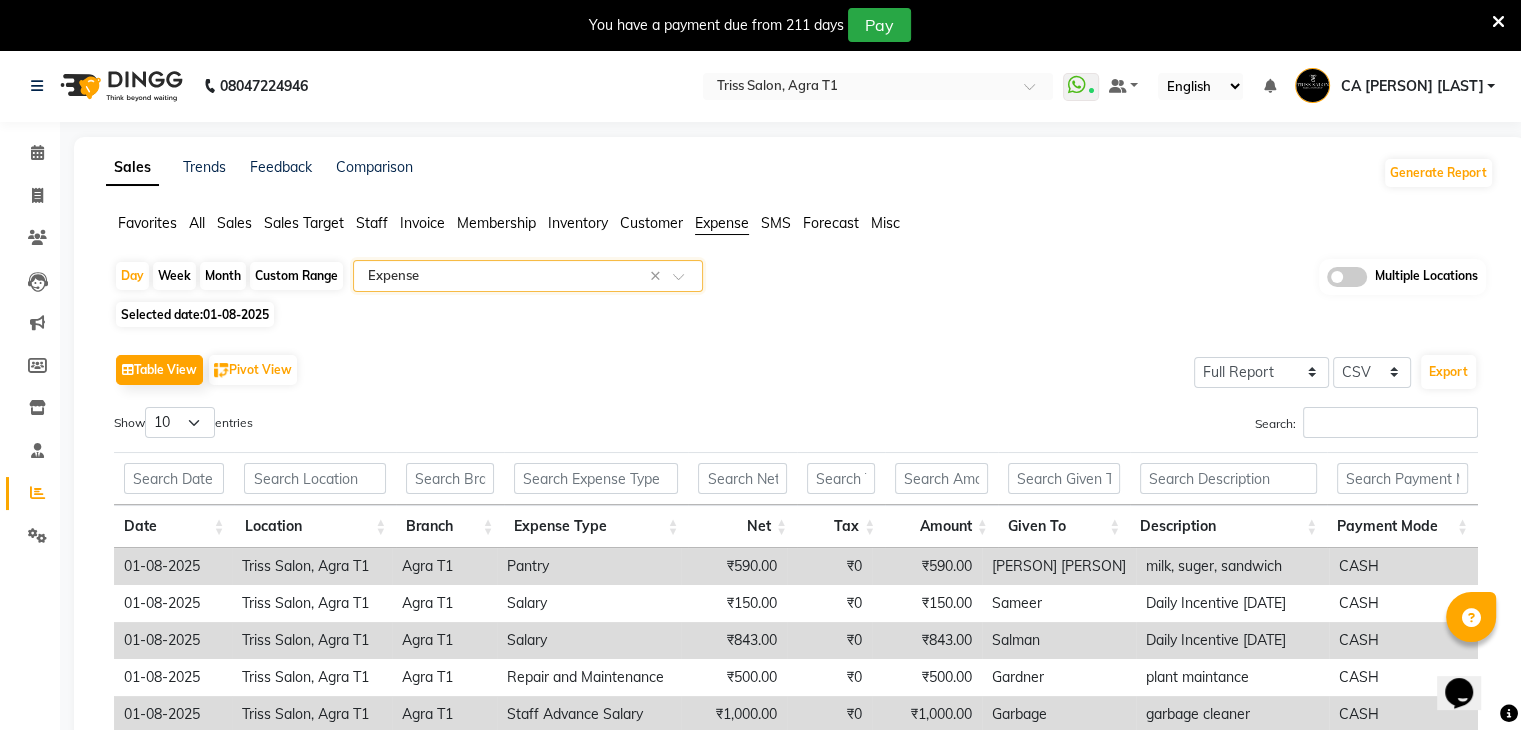 scroll, scrollTop: 167, scrollLeft: 0, axis: vertical 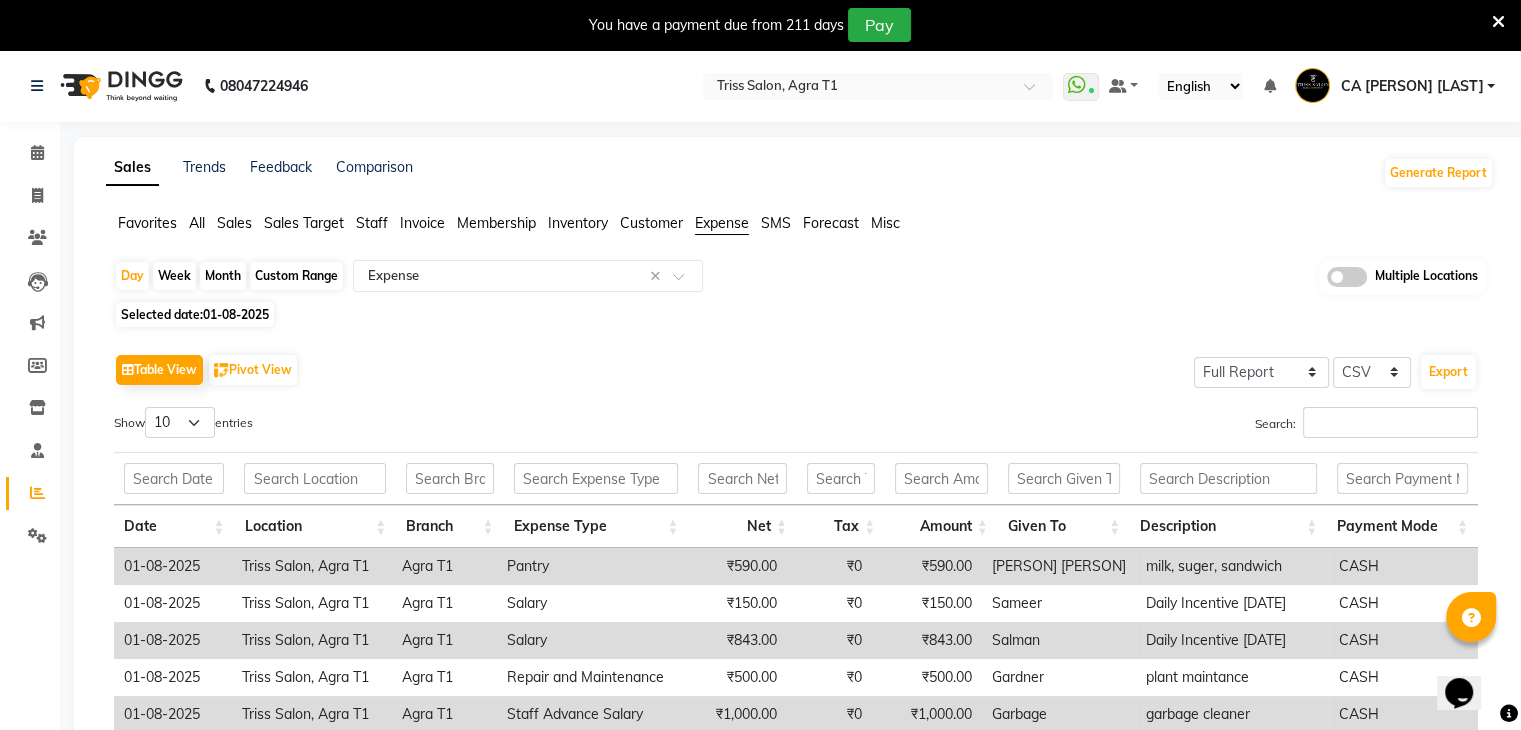 click on "Custom Range" 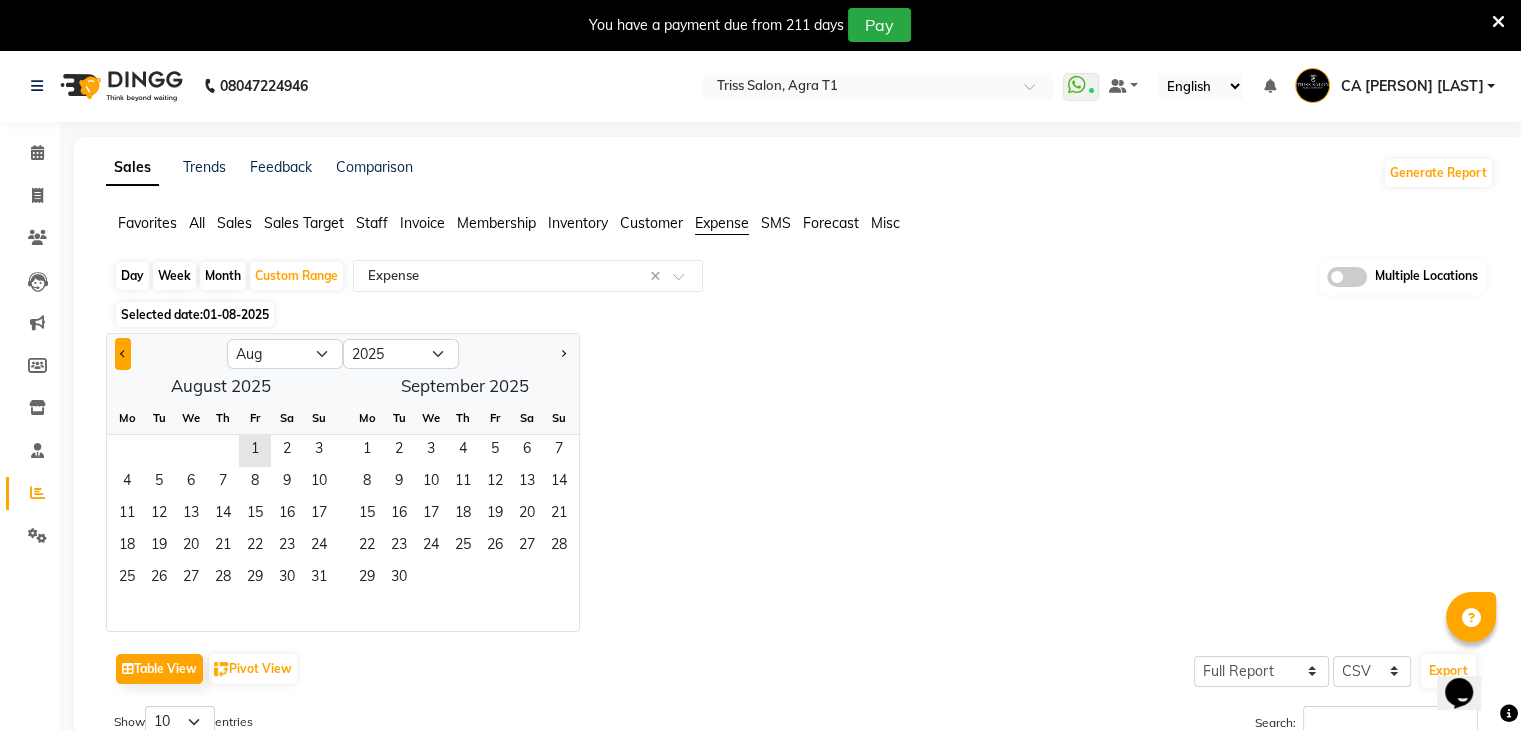 click 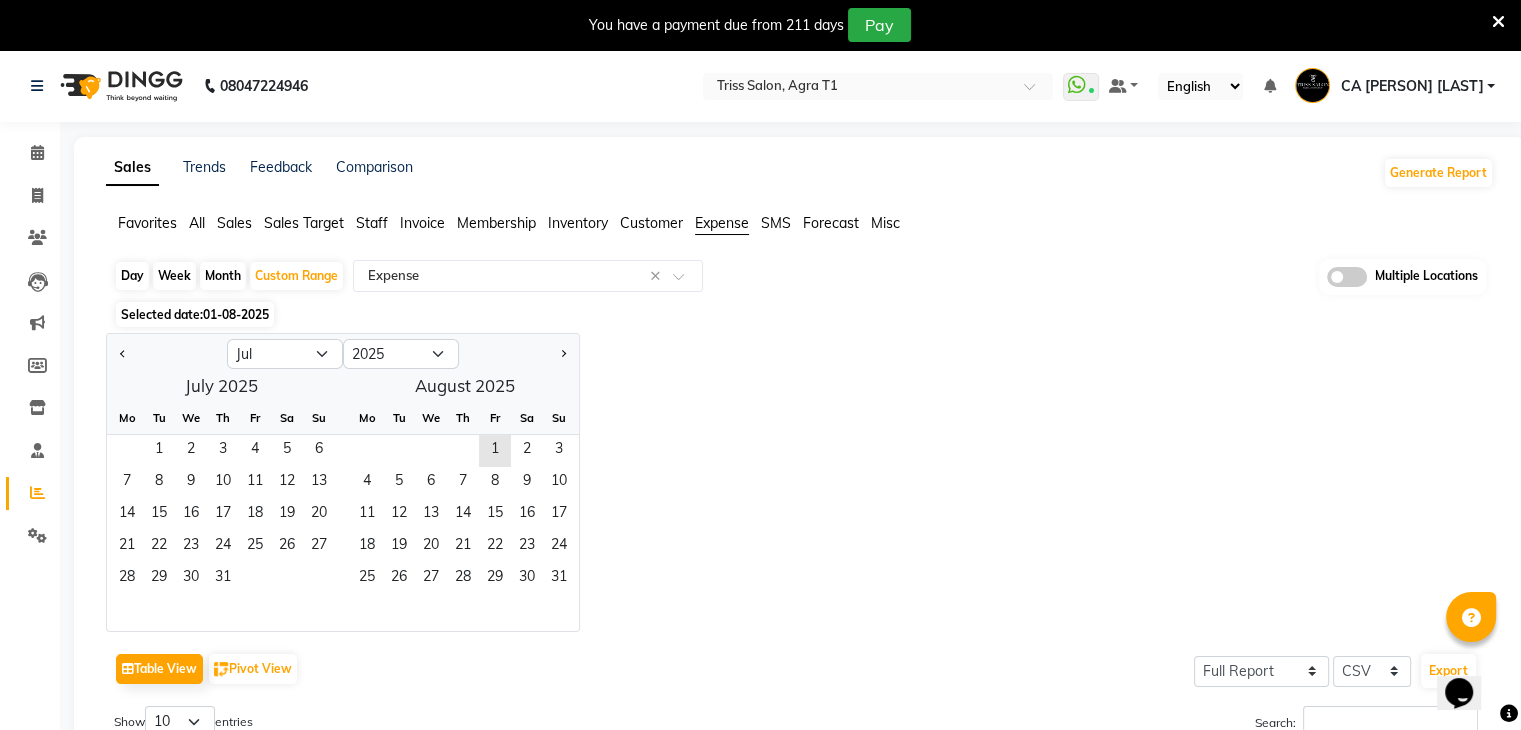 type 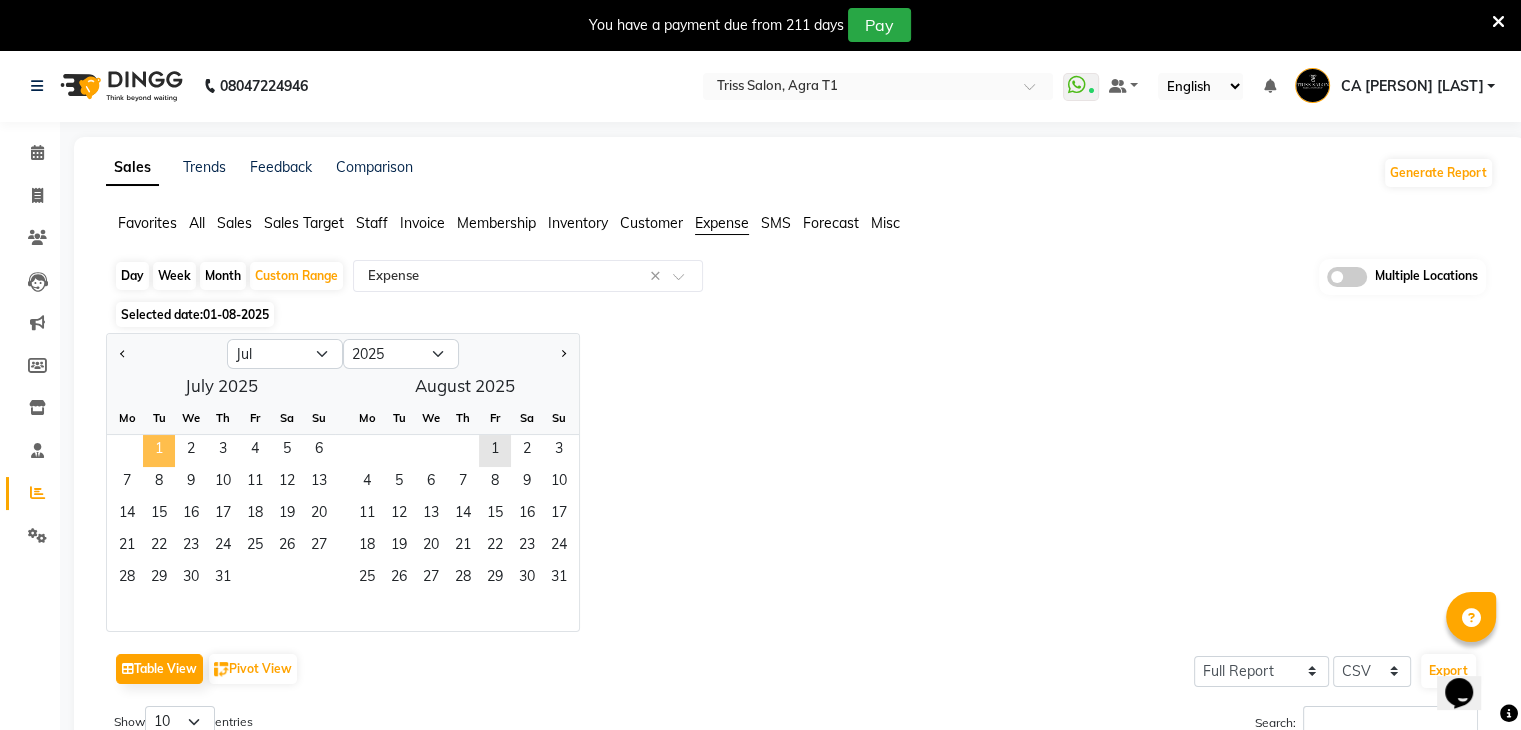 click on "1" 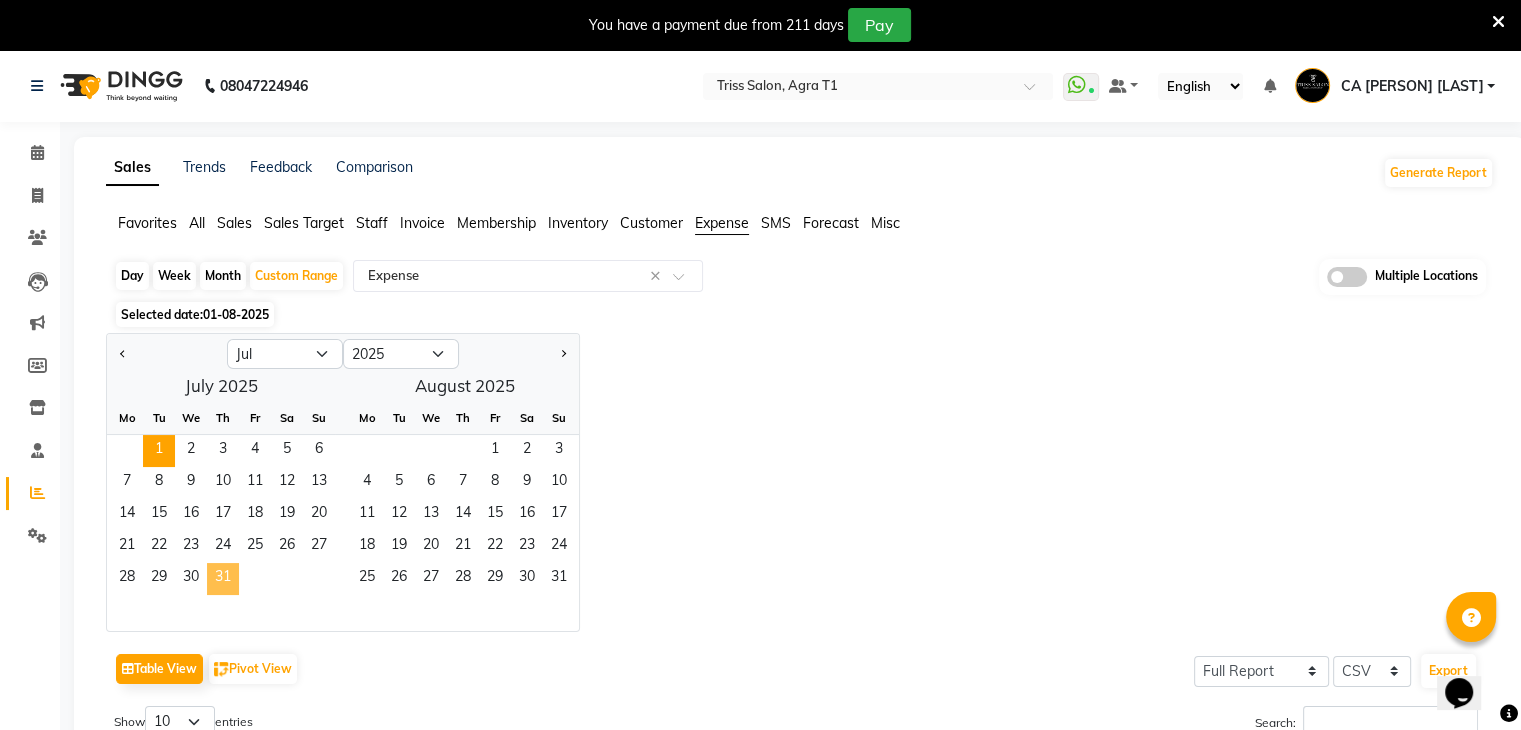 click on "31" 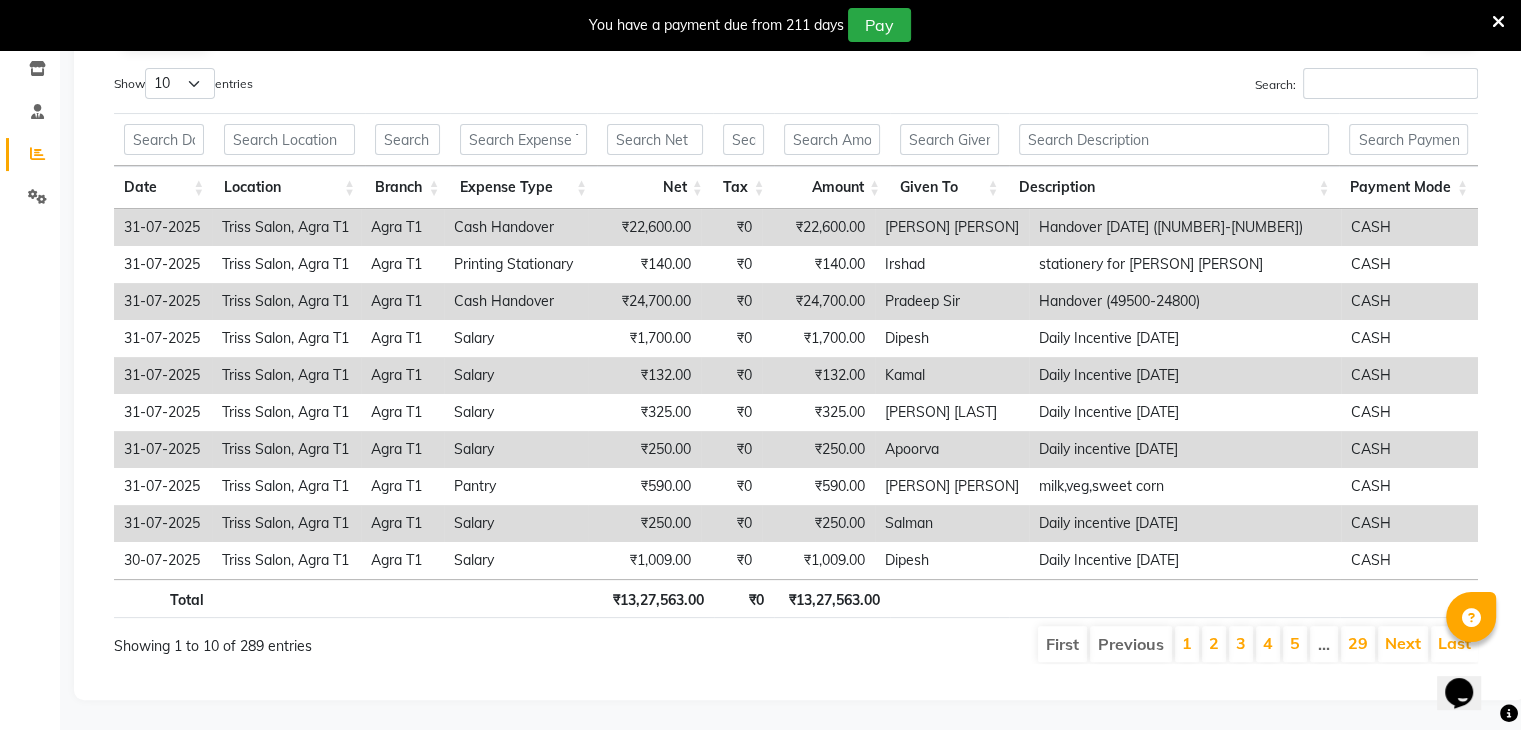 scroll, scrollTop: 0, scrollLeft: 0, axis: both 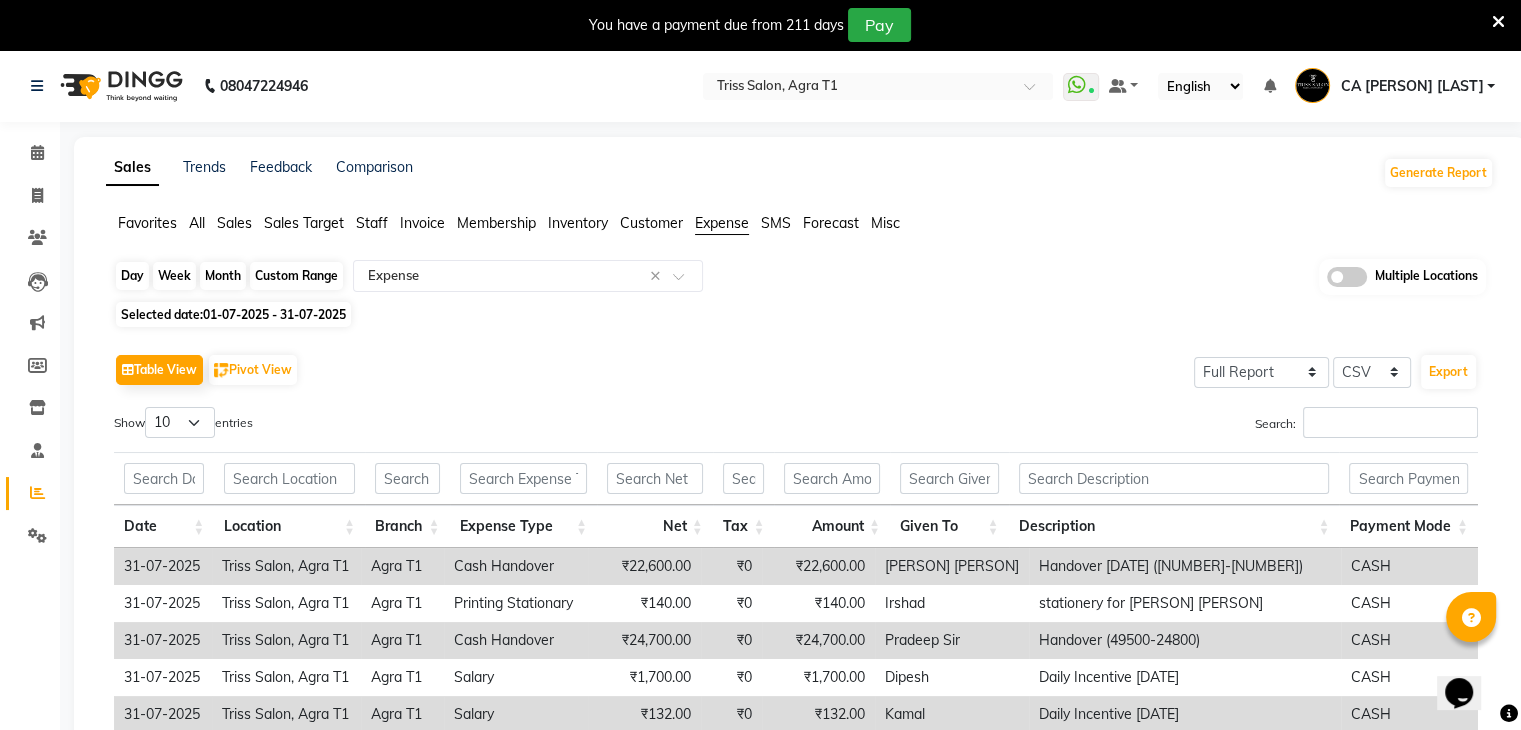 click on "Custom Range" 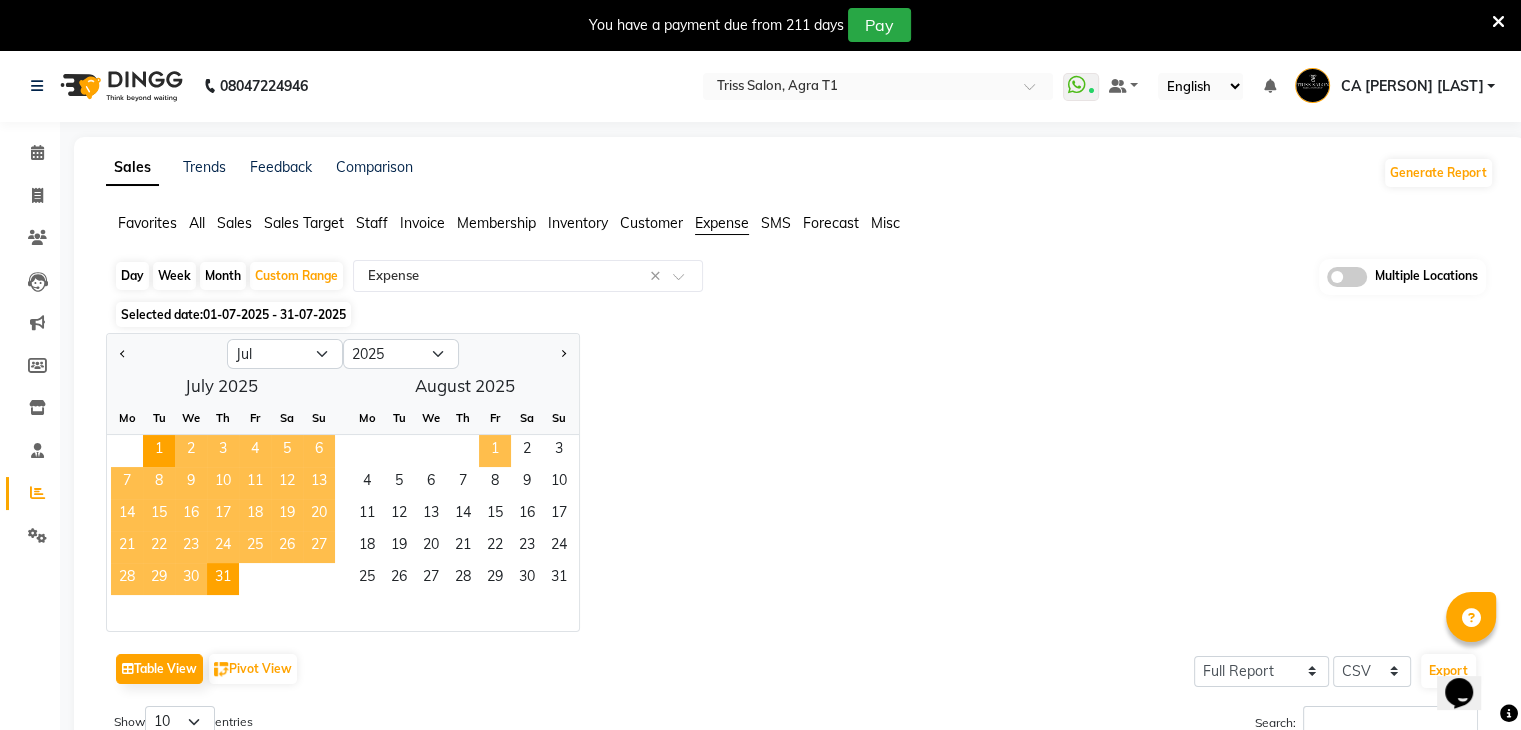 click on "1" 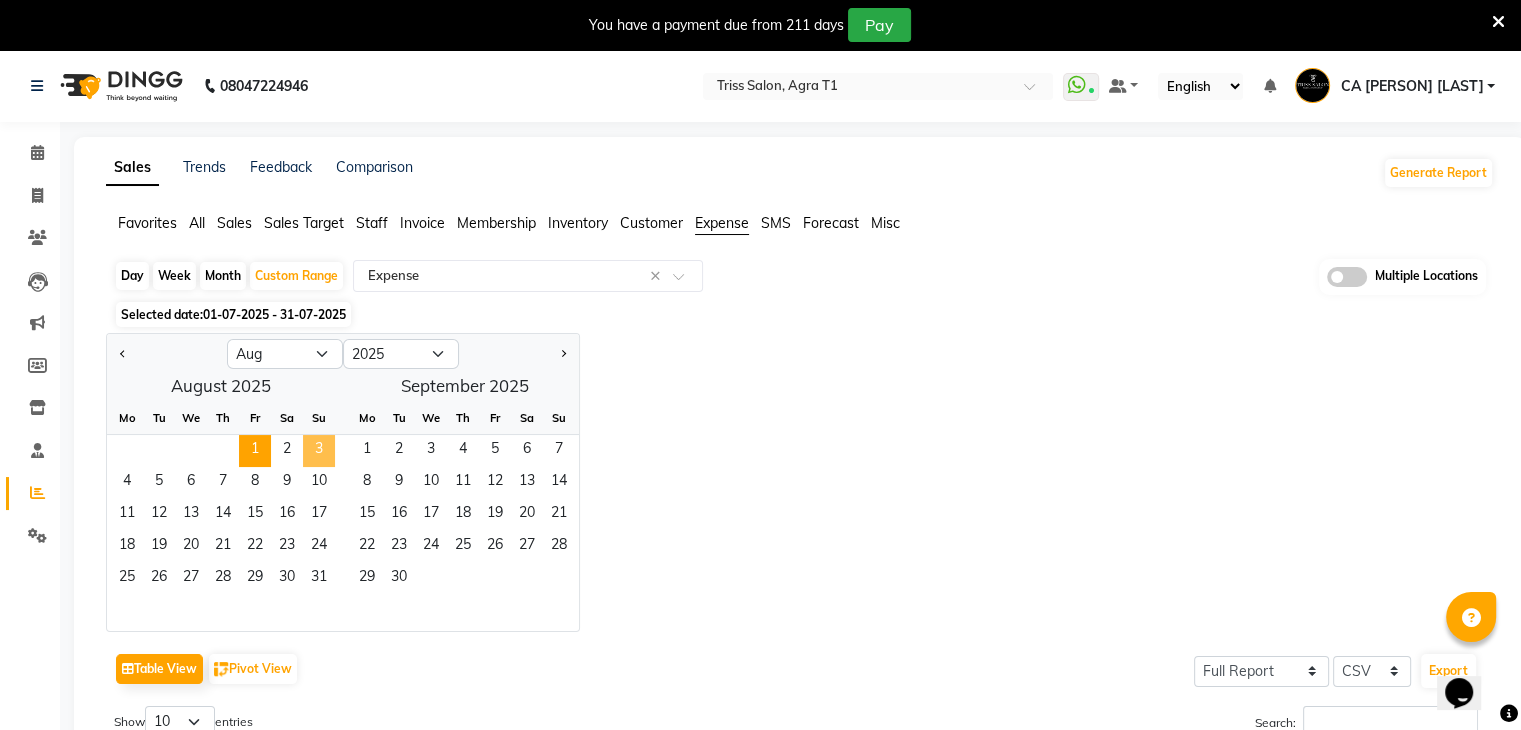 click on "3" 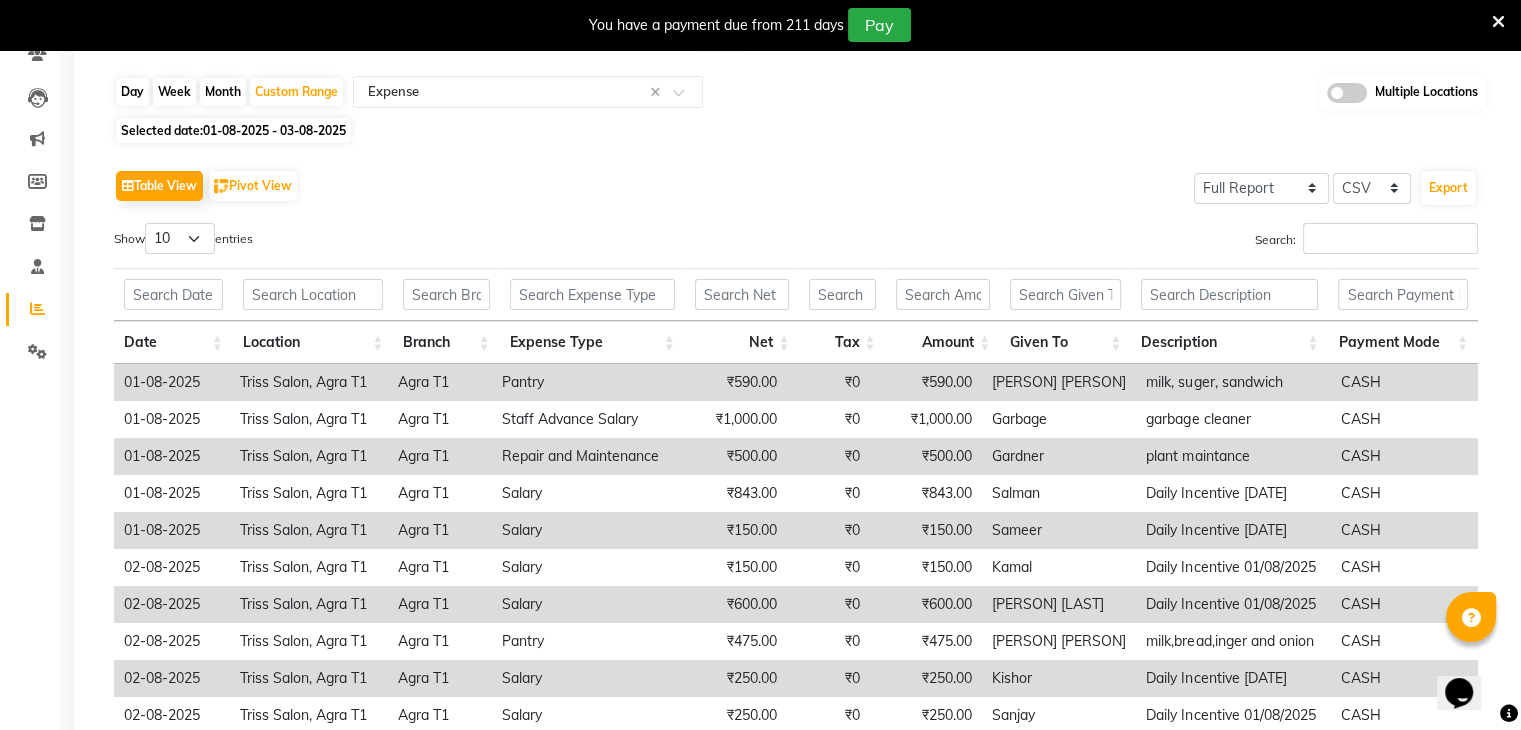 scroll, scrollTop: 170, scrollLeft: 0, axis: vertical 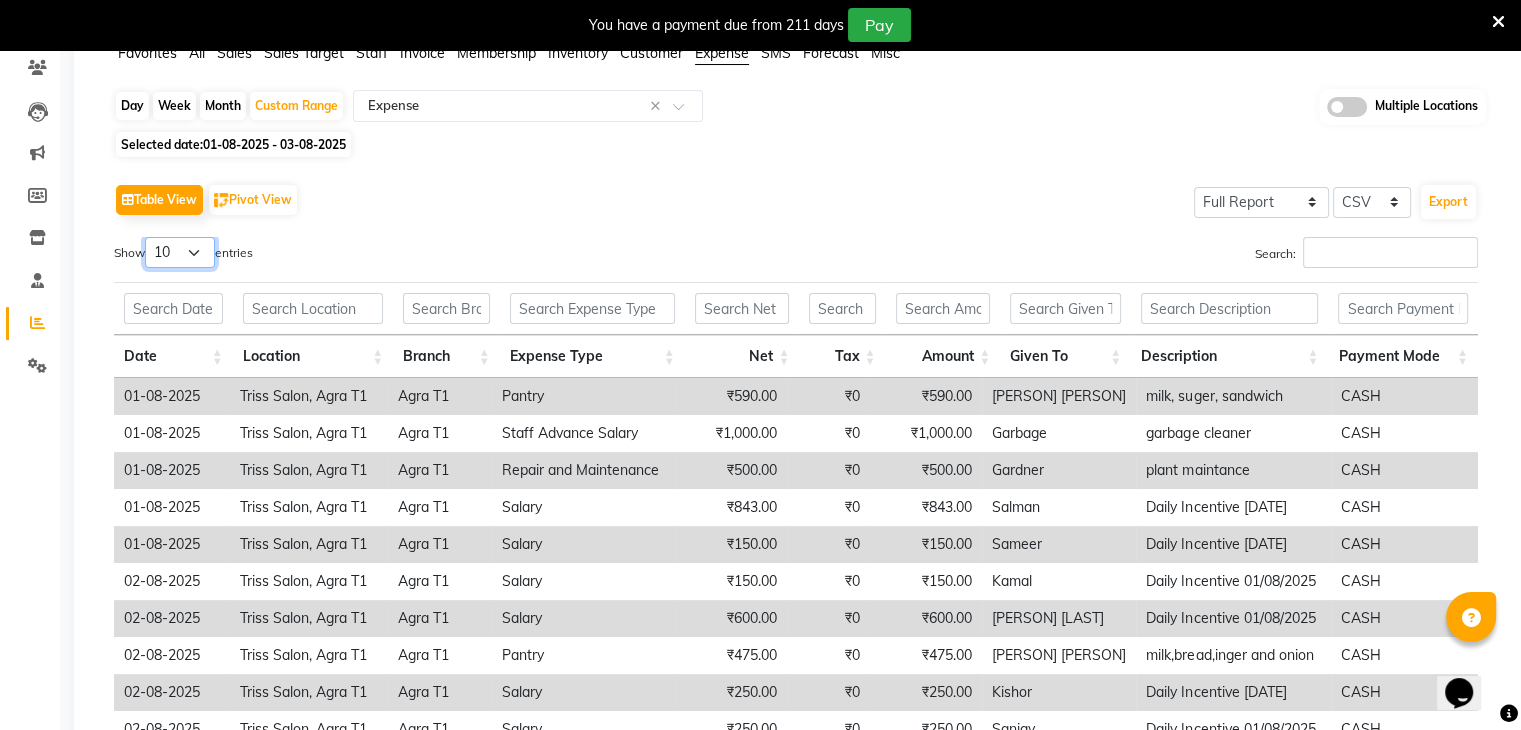 click on "10 25 50 100" at bounding box center [180, 252] 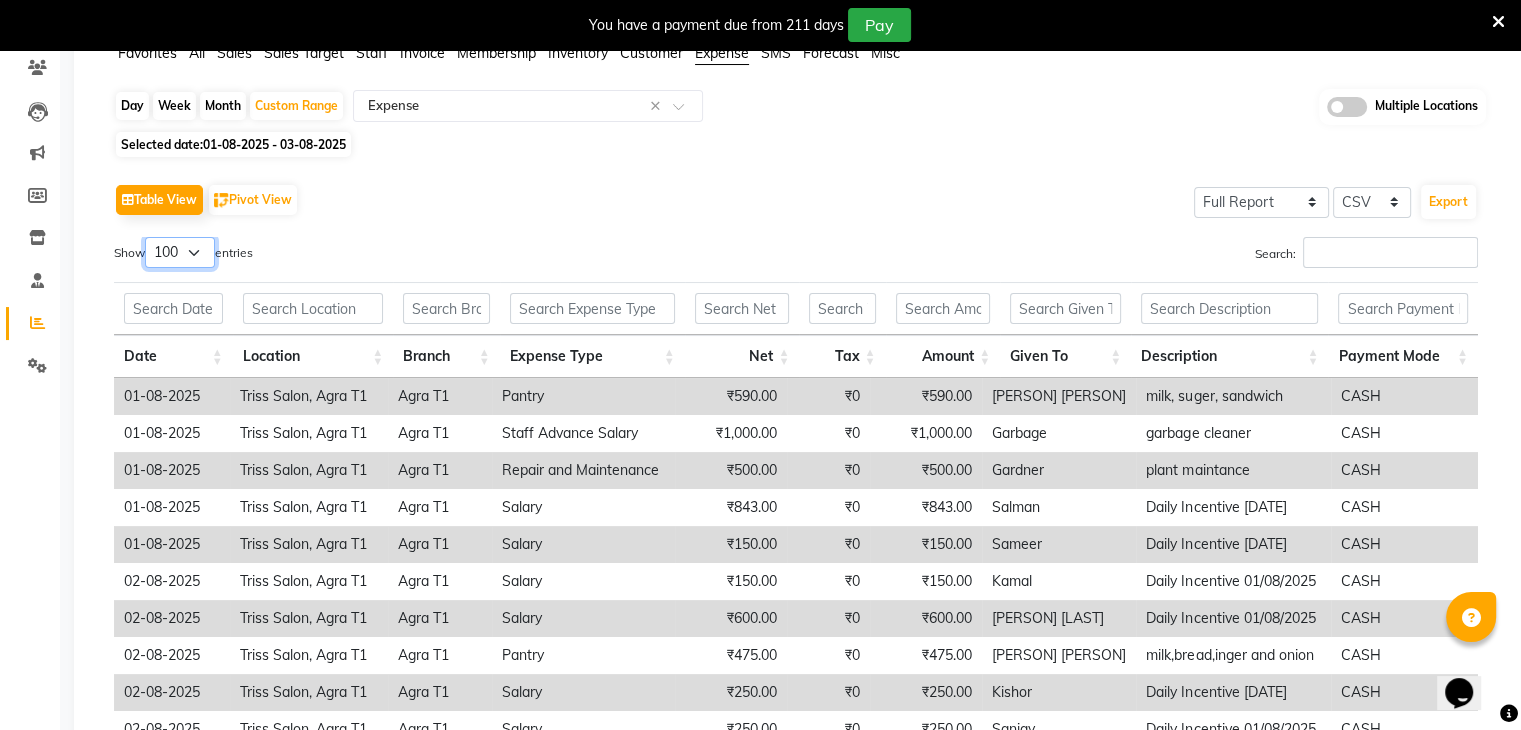 click on "10 25 50 100" at bounding box center (180, 252) 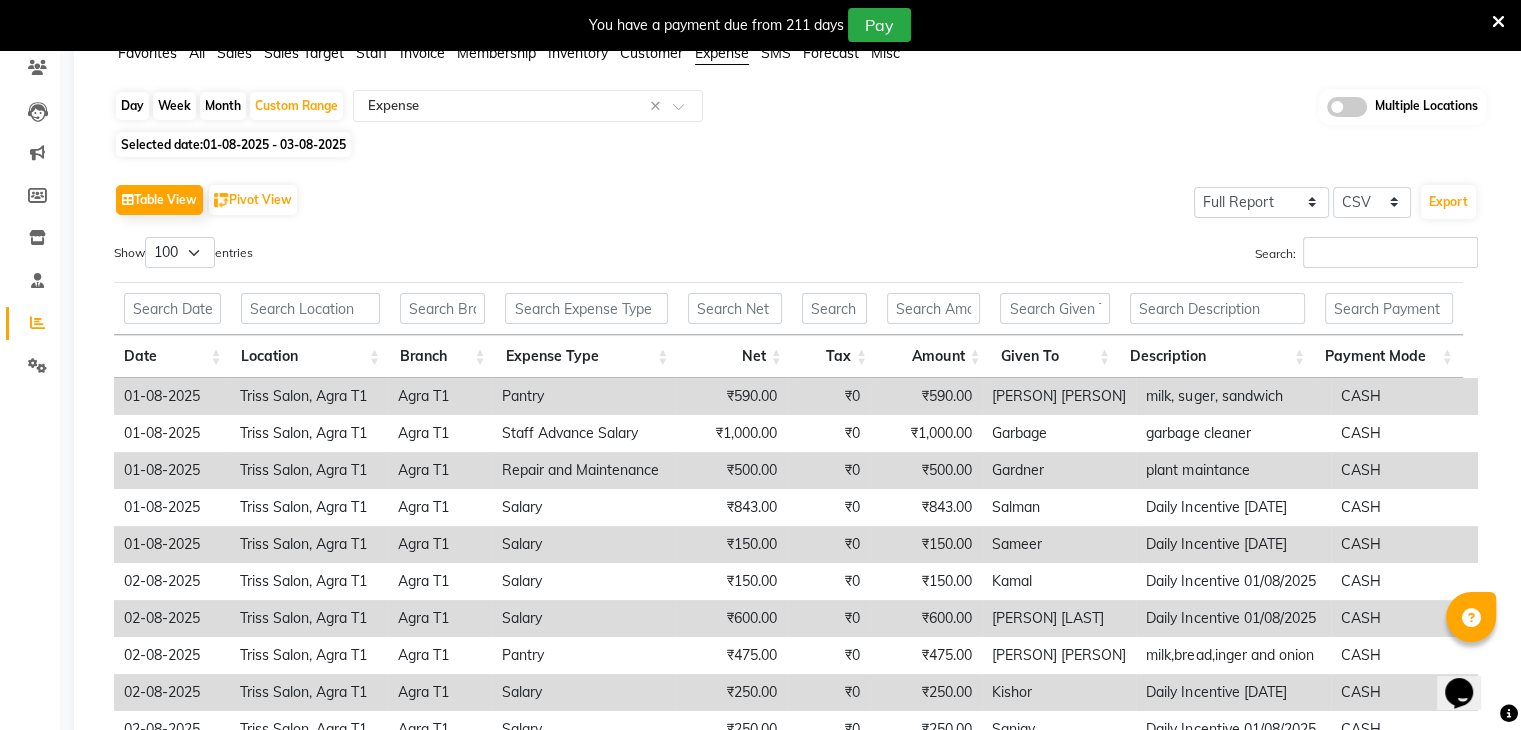 click on "Table View   Pivot View  Select Full Report Filtered Report Select CSV PDF  Export" 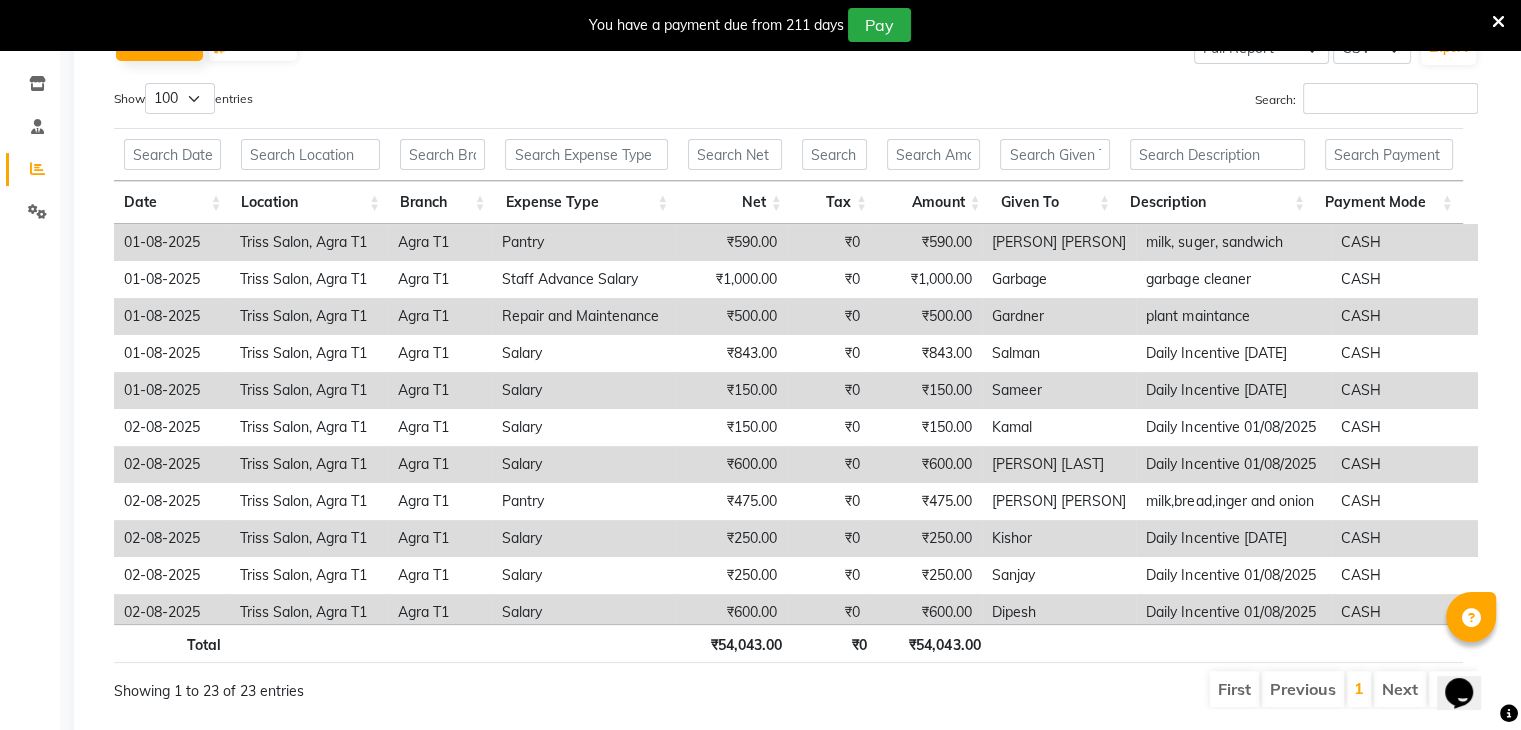 scroll, scrollTop: 331, scrollLeft: 0, axis: vertical 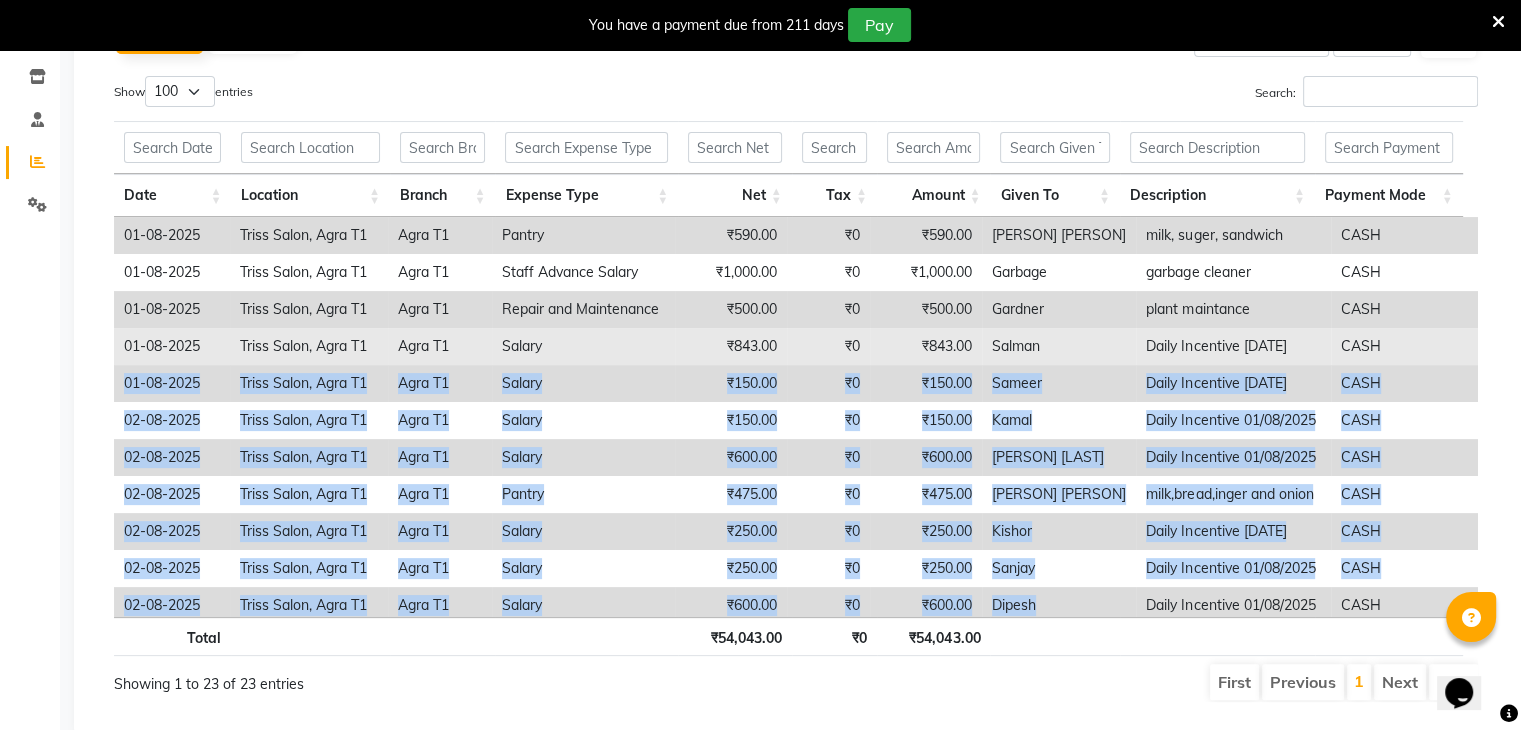 drag, startPoint x: 1087, startPoint y: 604, endPoint x: 1458, endPoint y: 361, distance: 443.49747 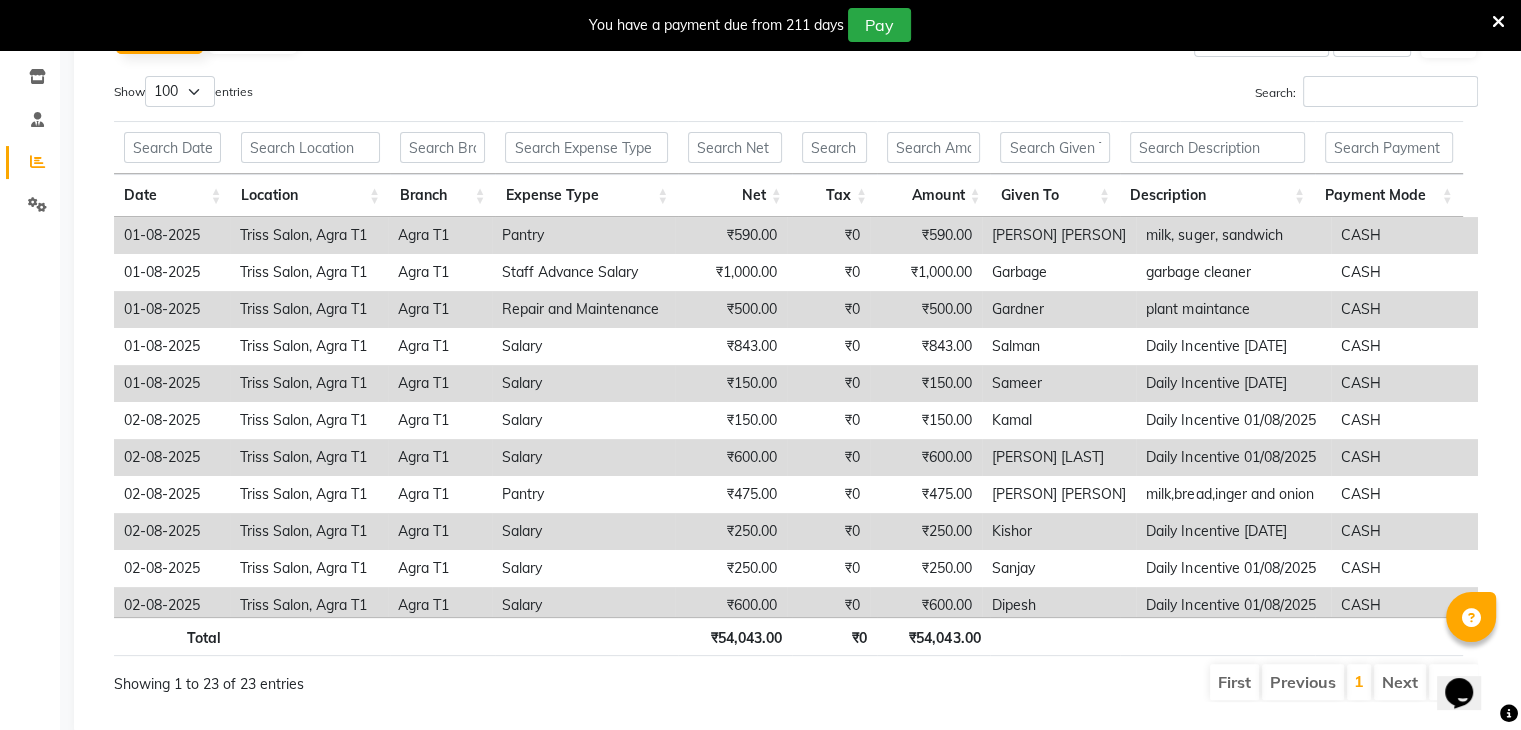 click on "Sales Trends Feedback Comparison Generate Report Favorites All Sales Sales Target Staff Invoice Membership Inventory Customer Expense SMS Forecast Misc  Day   Week   Month   Custom Range  Select Report Type × Expense × Multiple Locations Selected date:  01-08-2025 - 03-08-2025   Table View   Pivot View  Select Full Report Filtered Report Select CSV PDF  Export  Show  10 25 50 100  entries Search: Date Location Branch Expense Type Net Tax Amount Given To Description Payment Mode Date Location Branch Expense Type Net Tax Amount Given To Description Payment Mode Total ₹54,043.00 ₹0 ₹54,043.00 01-08-2025 Triss Salon, Agra T1 Agra T1 Pantry ₹590.00 ₹0 ₹590.00 Bheem Bhaiya milk, suger, sandwich CASH 01-08-2025 Triss Salon, Agra T1 Agra T1 Staff Advance Salary ₹1,000.00 ₹0 ₹1,000.00 Garbage  garbage cleaner  CASH 01-08-2025 Triss Salon, Agra T1 Agra T1 Repair and Maintenance ₹500.00 ₹0 ₹500.00 Gardner plant maintance CASH 01-08-2025 Triss Salon, Agra T1 Agra T1 Salary ₹843.00 ₹0 CASH" 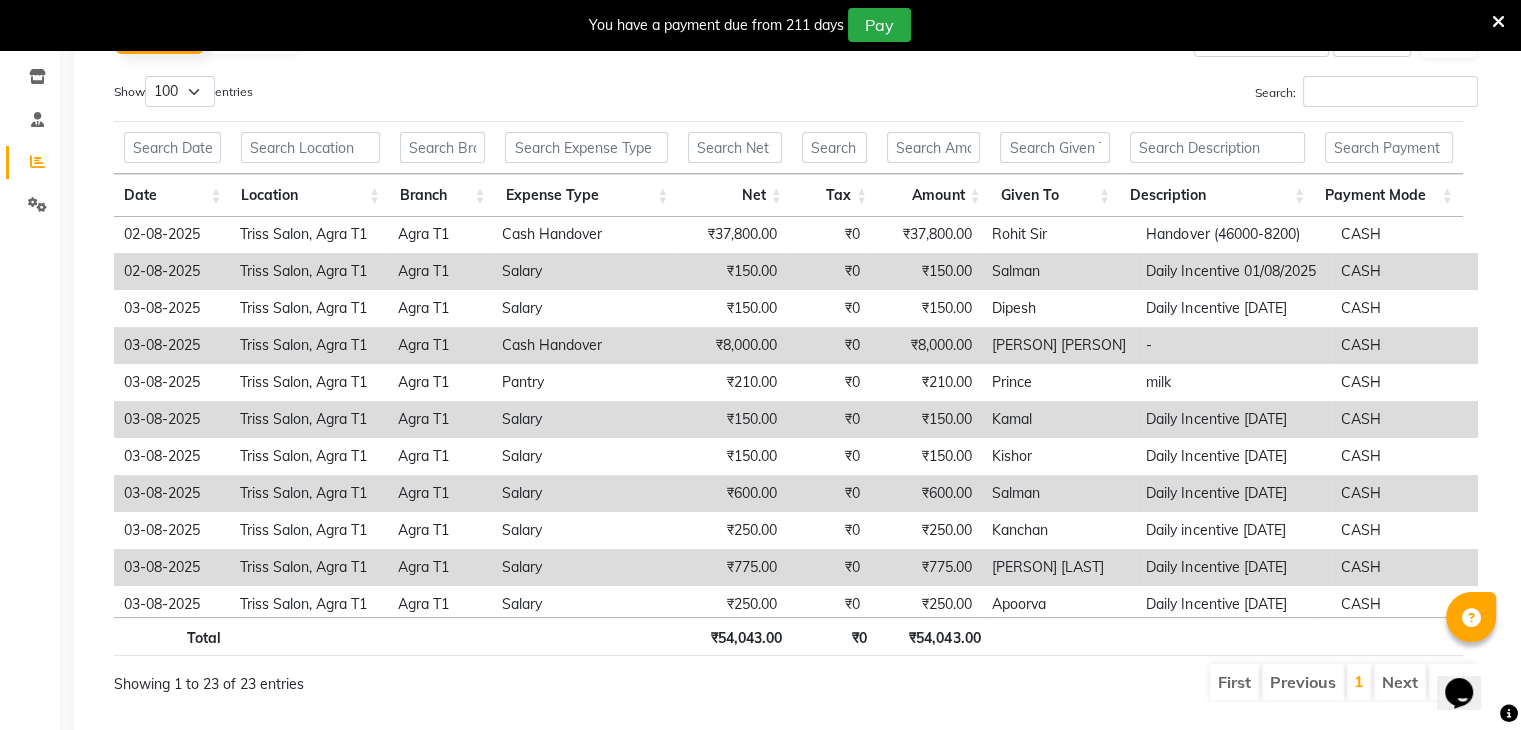 scroll, scrollTop: 413, scrollLeft: 0, axis: vertical 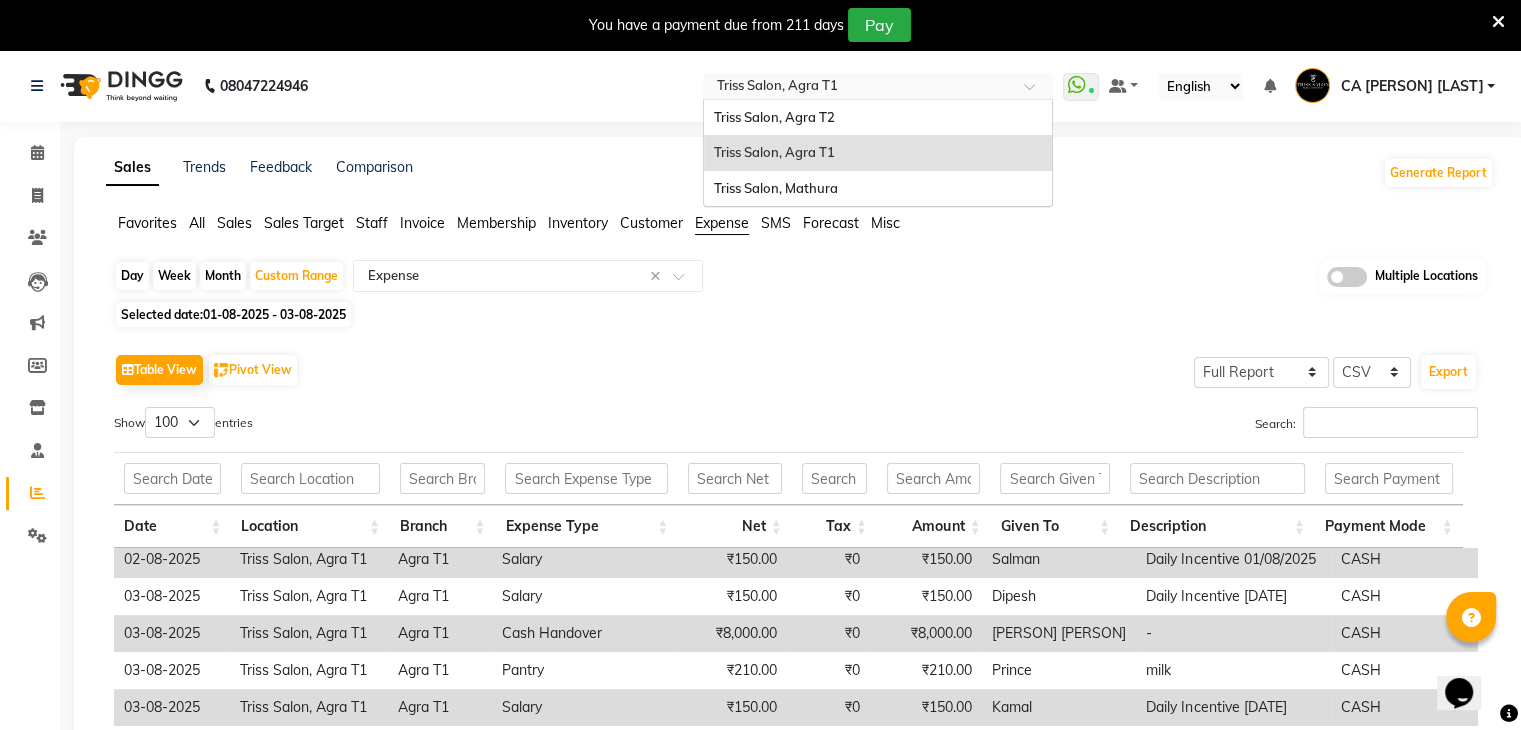 click on "Select Location × Triss Salon, Agra T1" at bounding box center (878, 86) 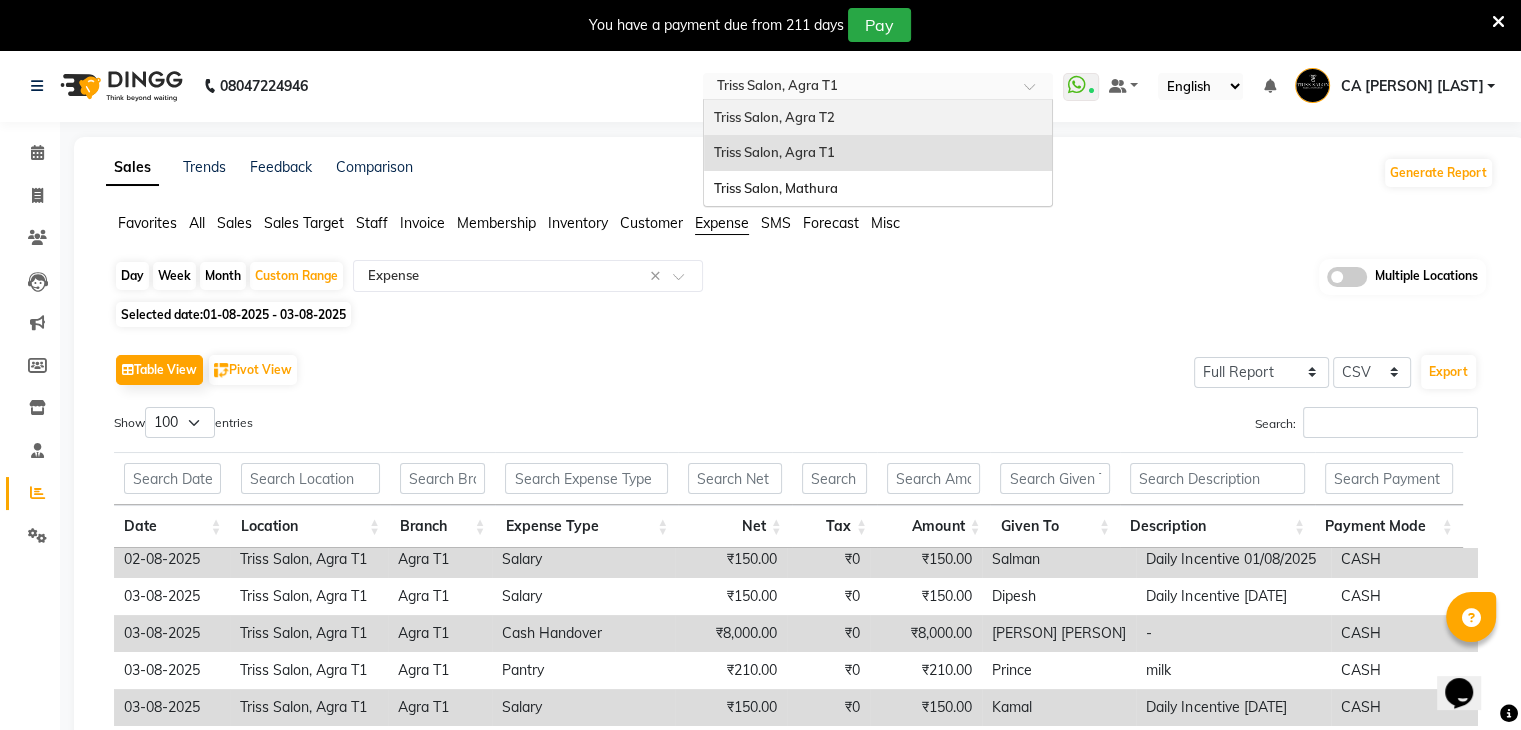 click on "Triss Salon, Agra T2" at bounding box center [878, 118] 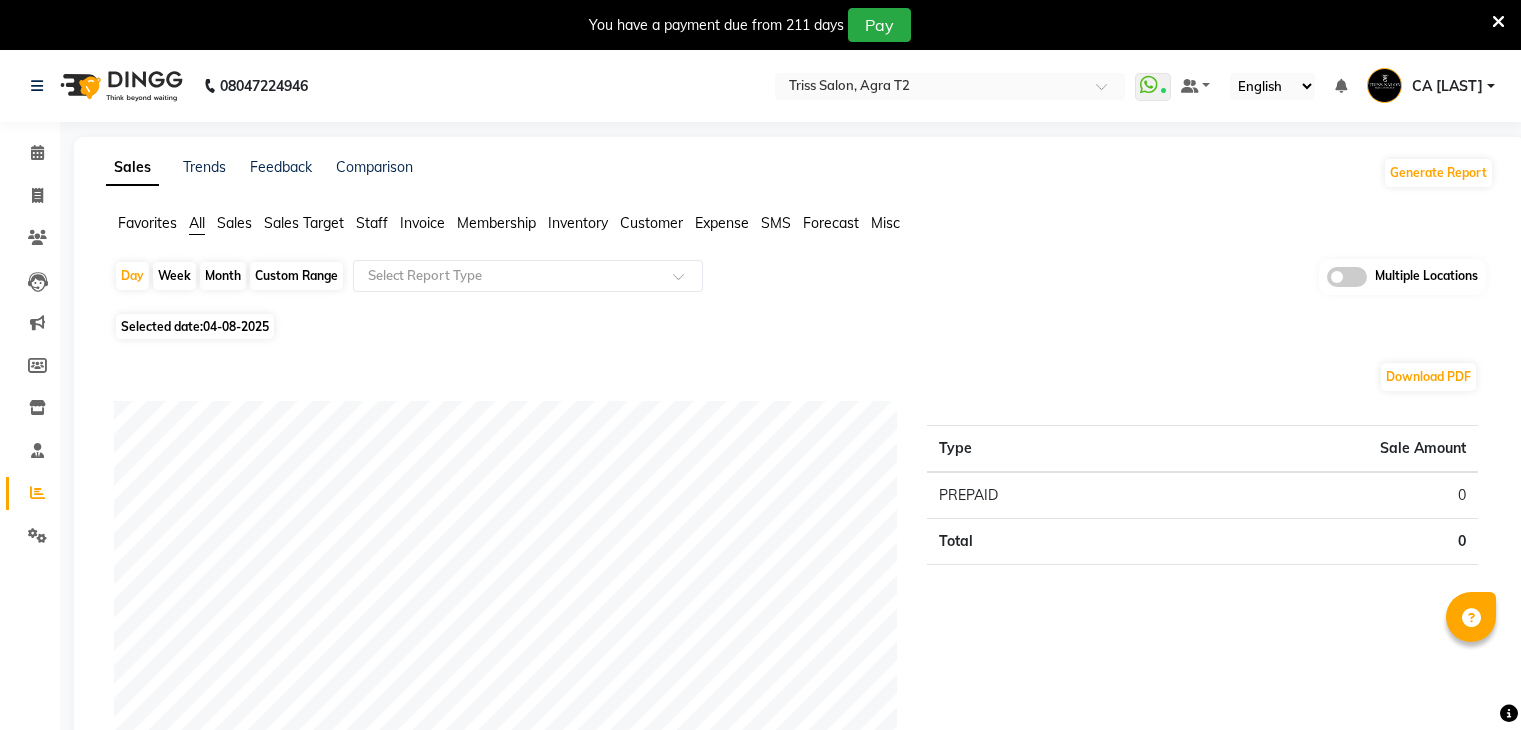 scroll, scrollTop: 0, scrollLeft: 0, axis: both 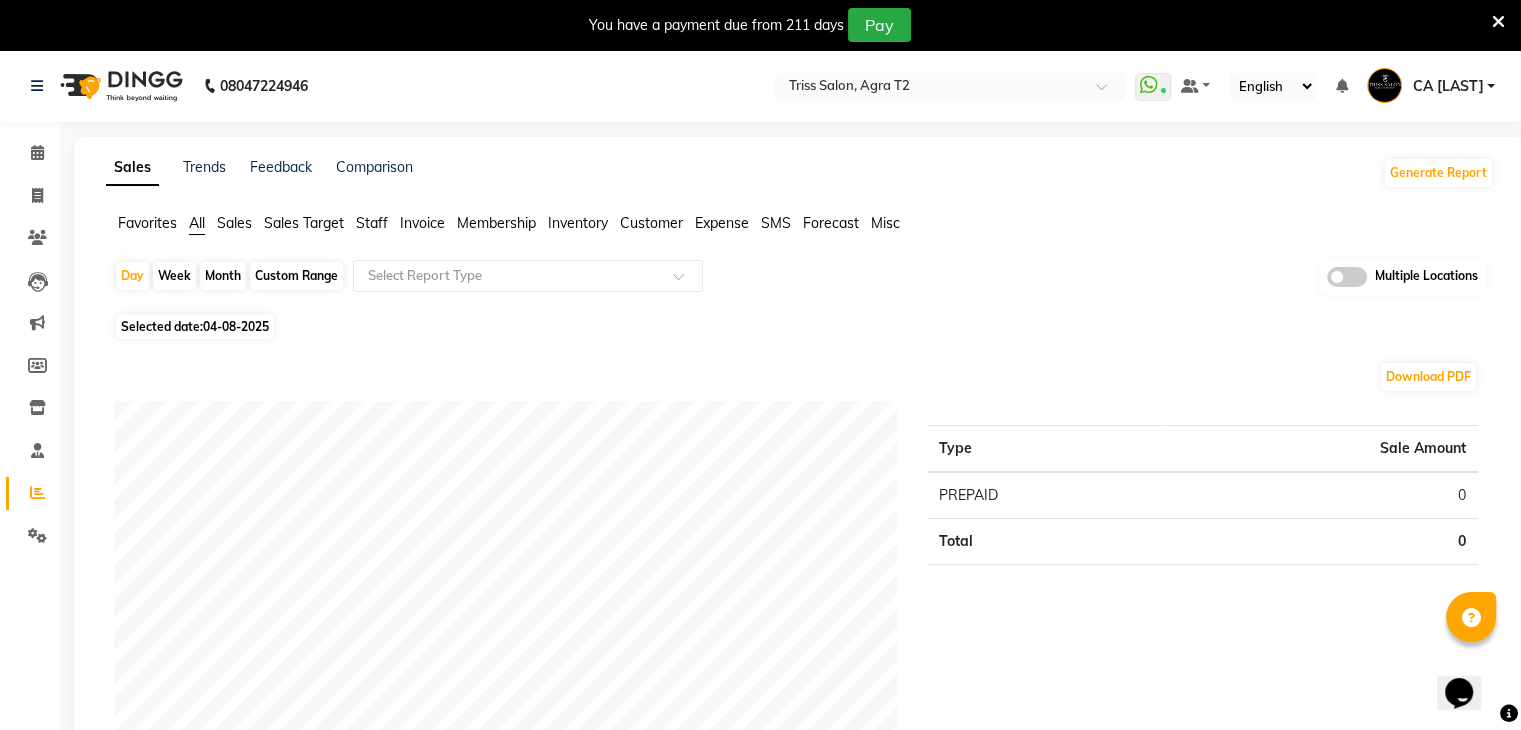 click on "Custom Range" 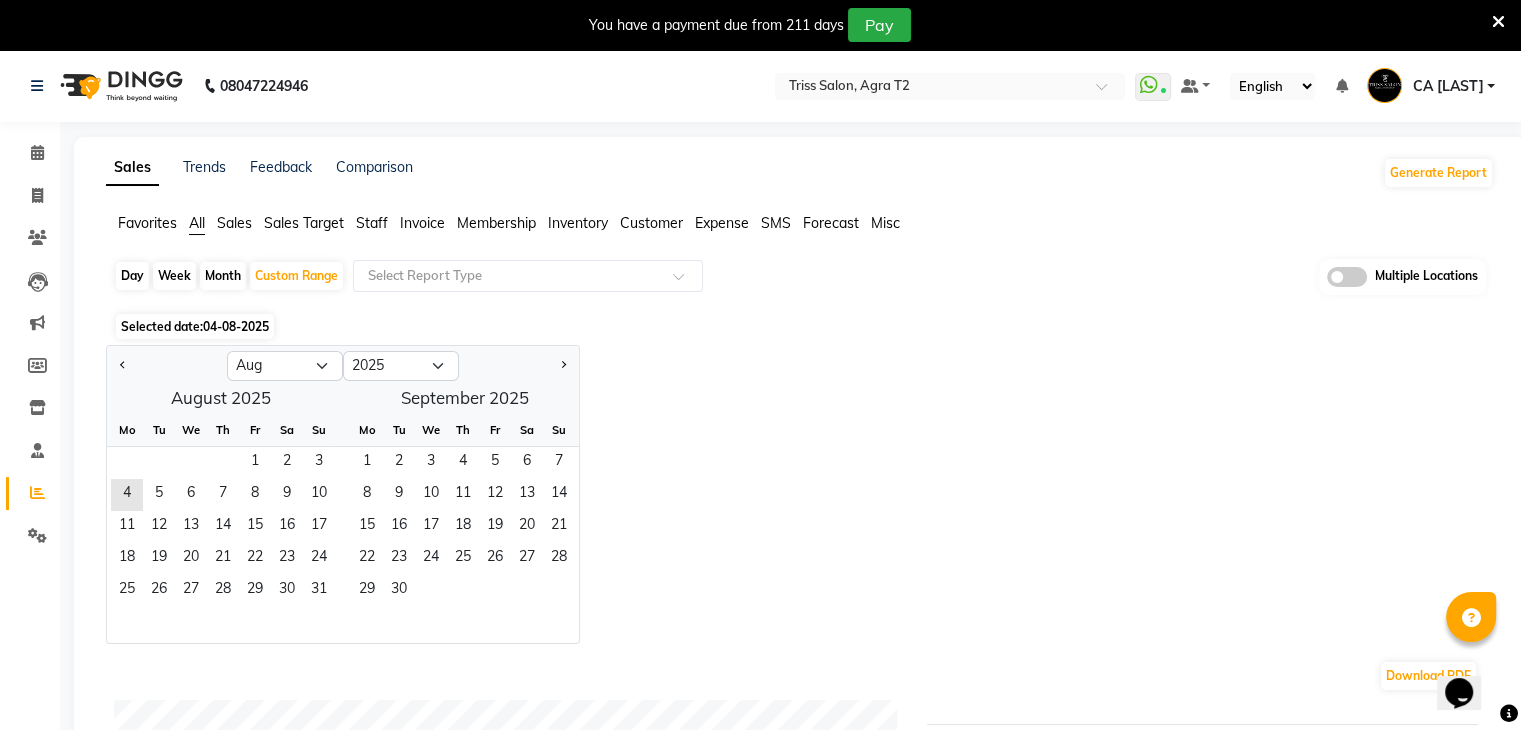 click on "Day" 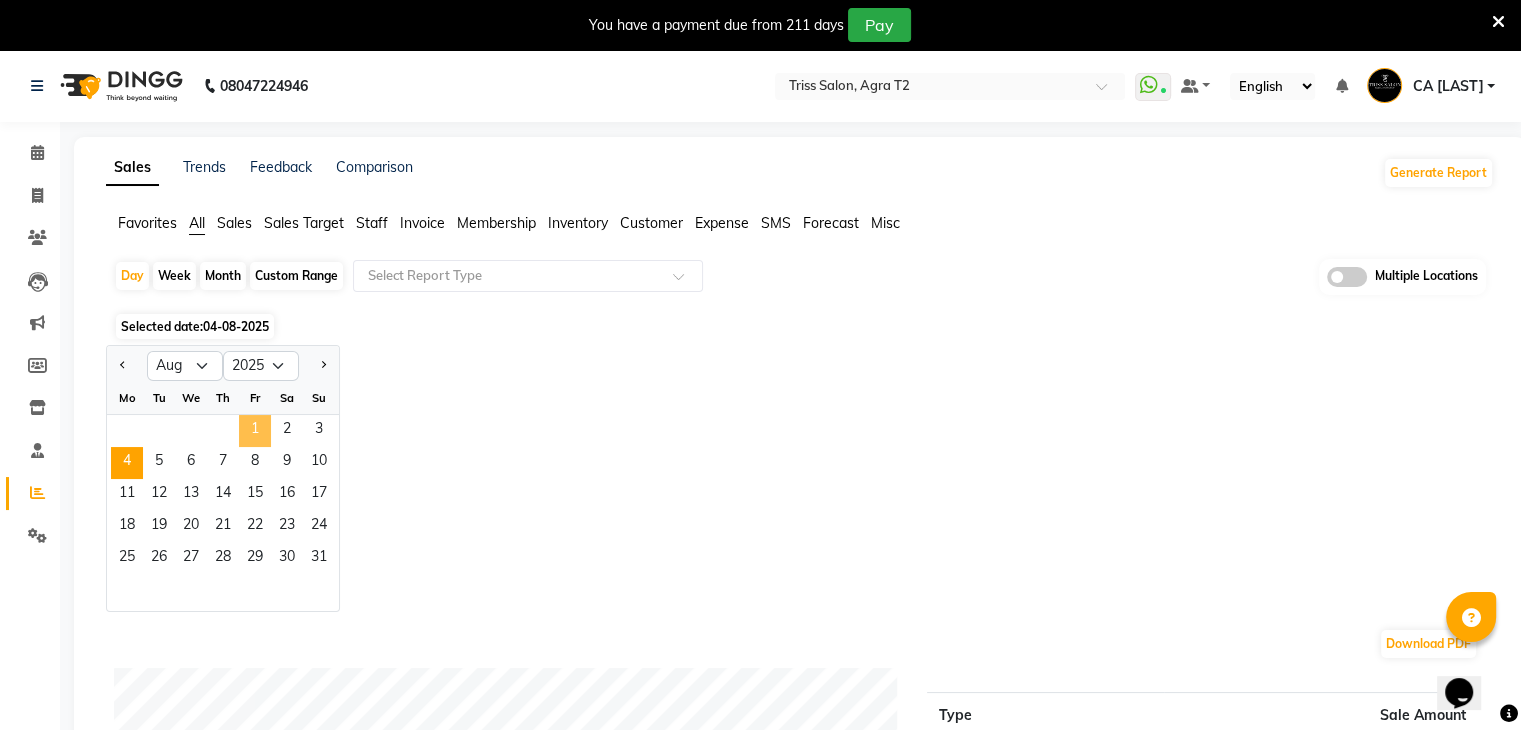 click on "1" 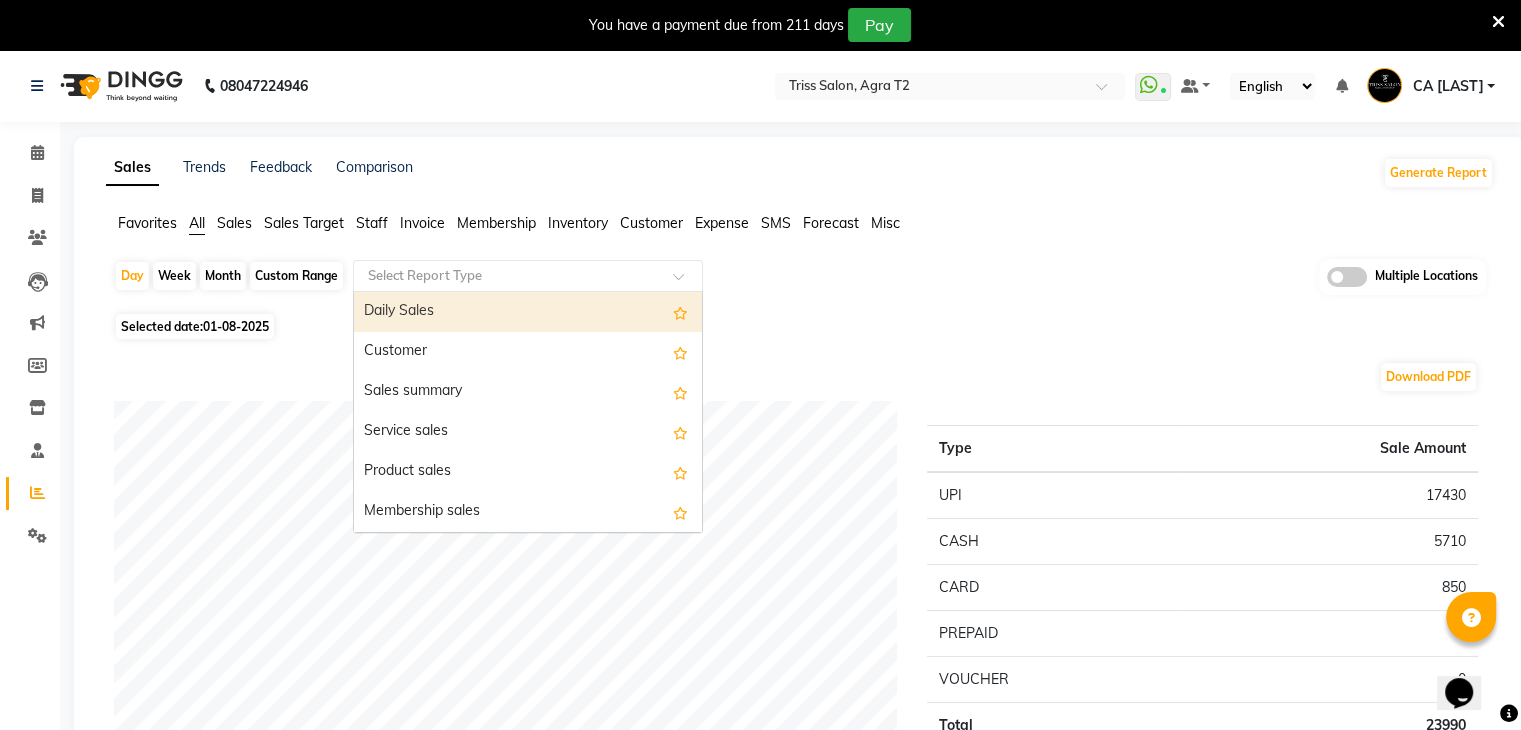 click 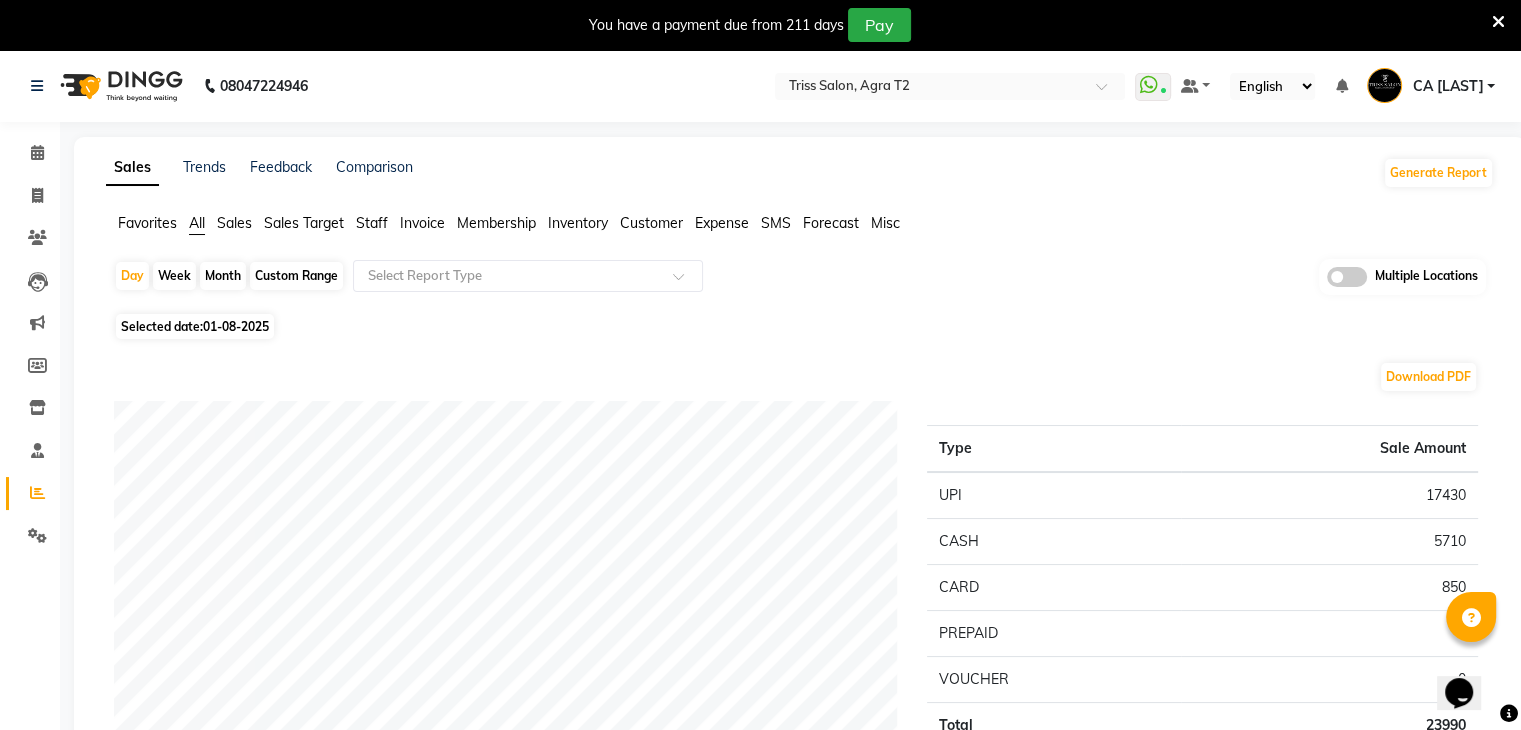 click on "Expense" 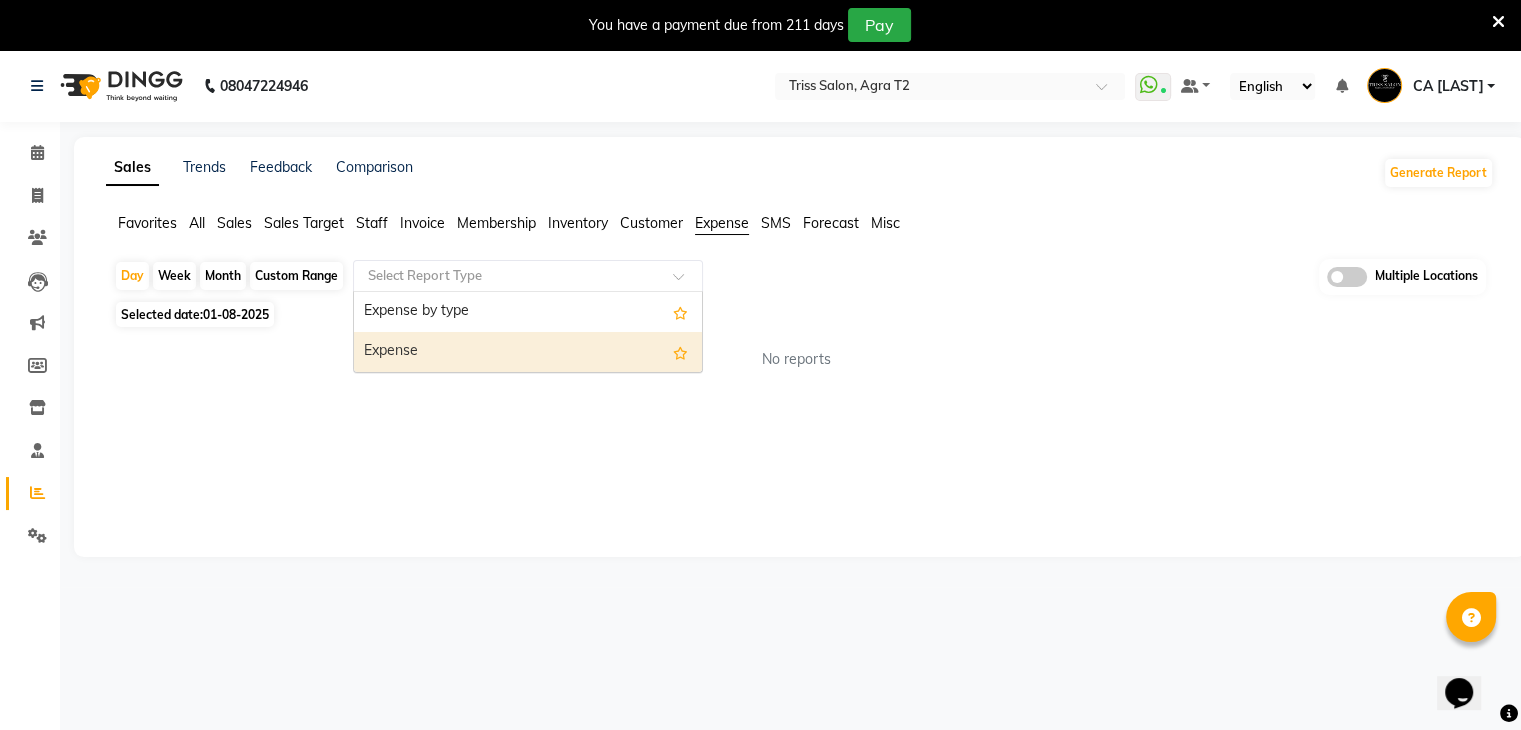 drag, startPoint x: 635, startPoint y: 271, endPoint x: 527, endPoint y: 382, distance: 154.87091 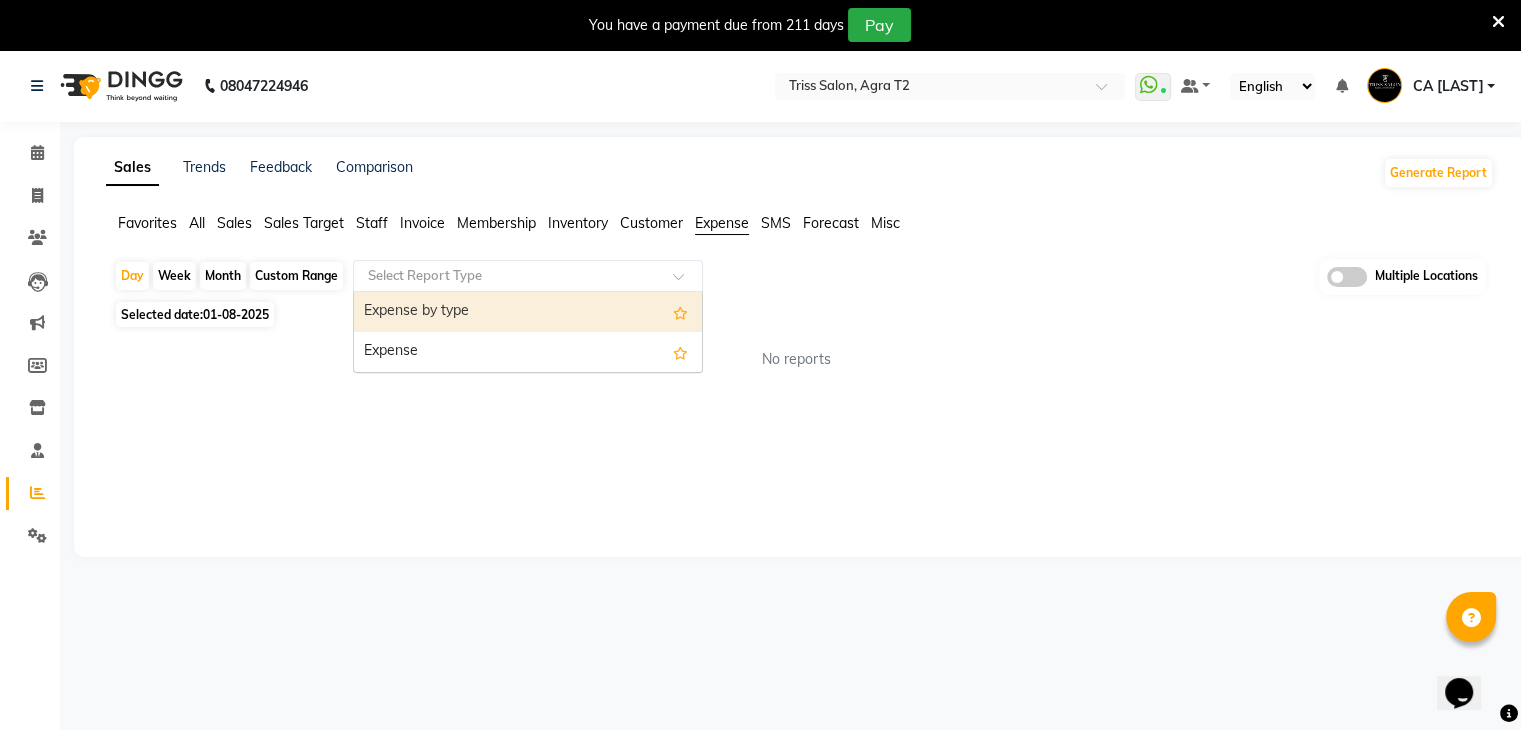 click 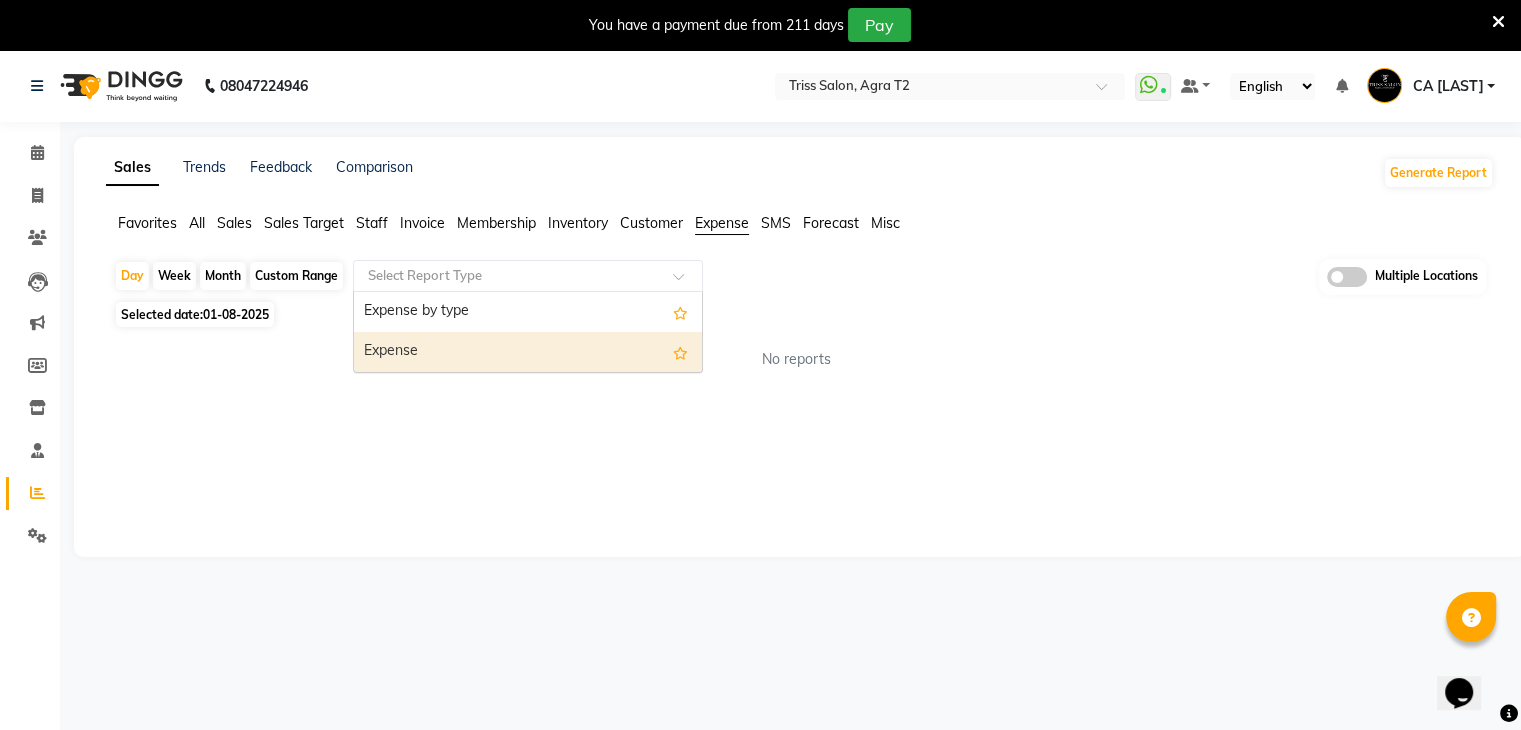 click on "Expense" at bounding box center [528, 352] 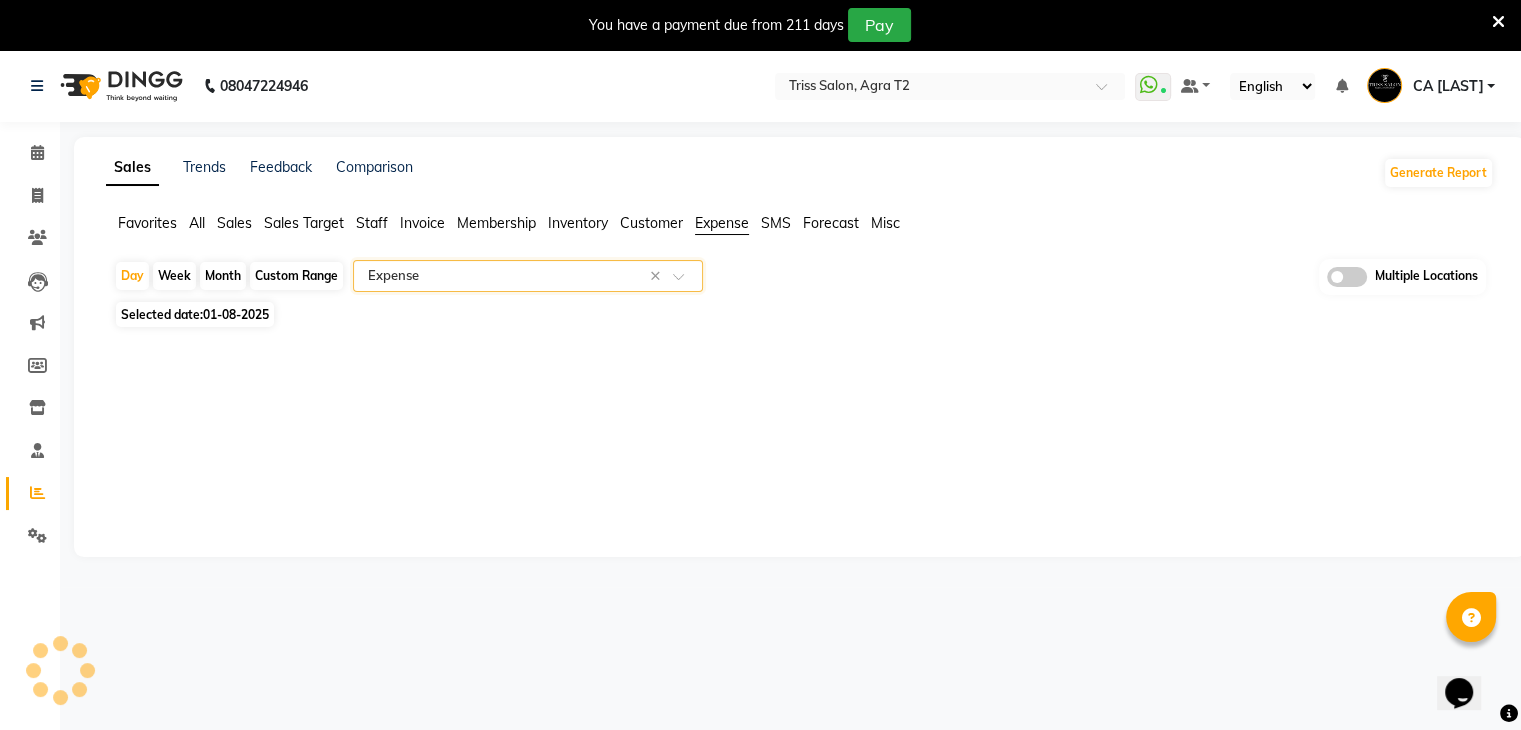 select on "full_report" 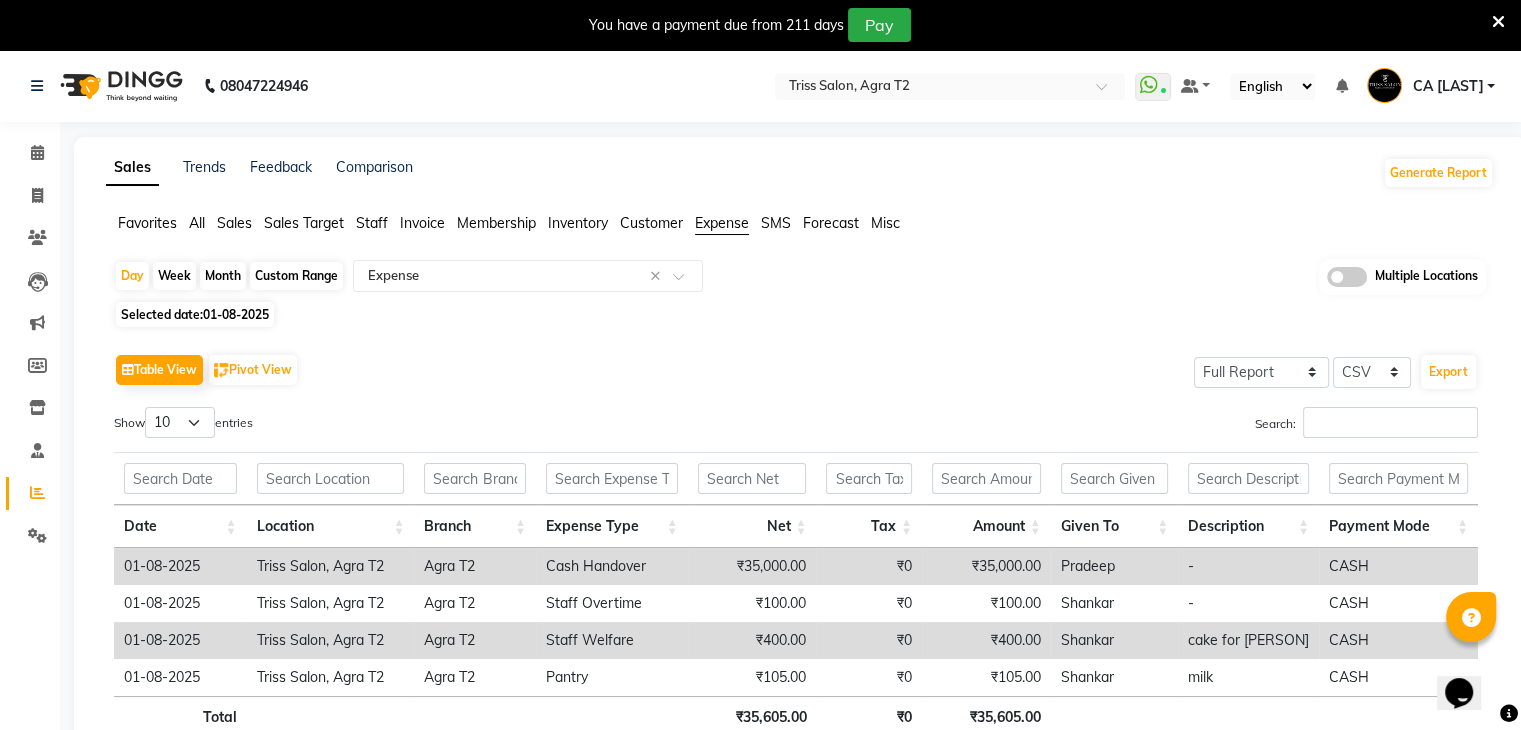 click on "Custom Range" 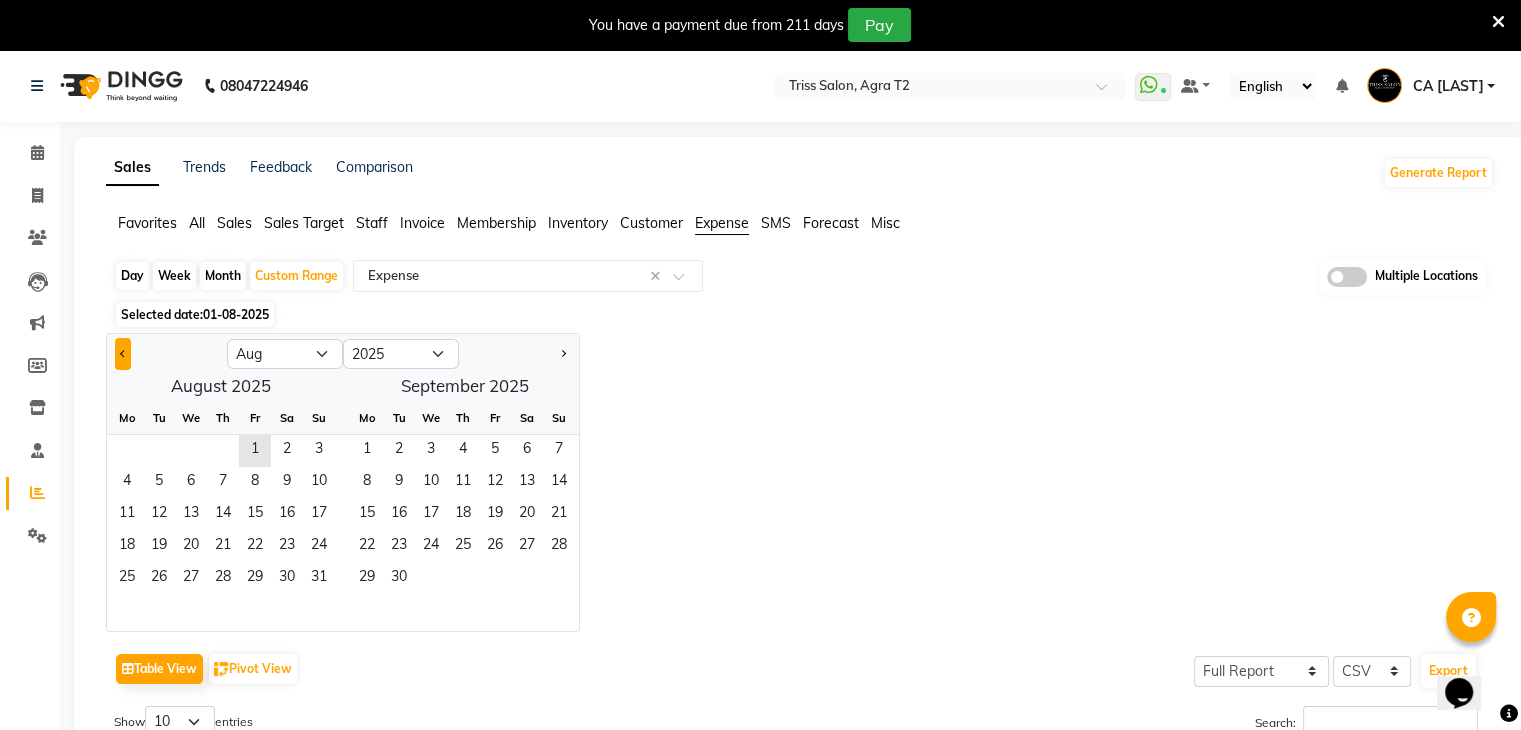 click 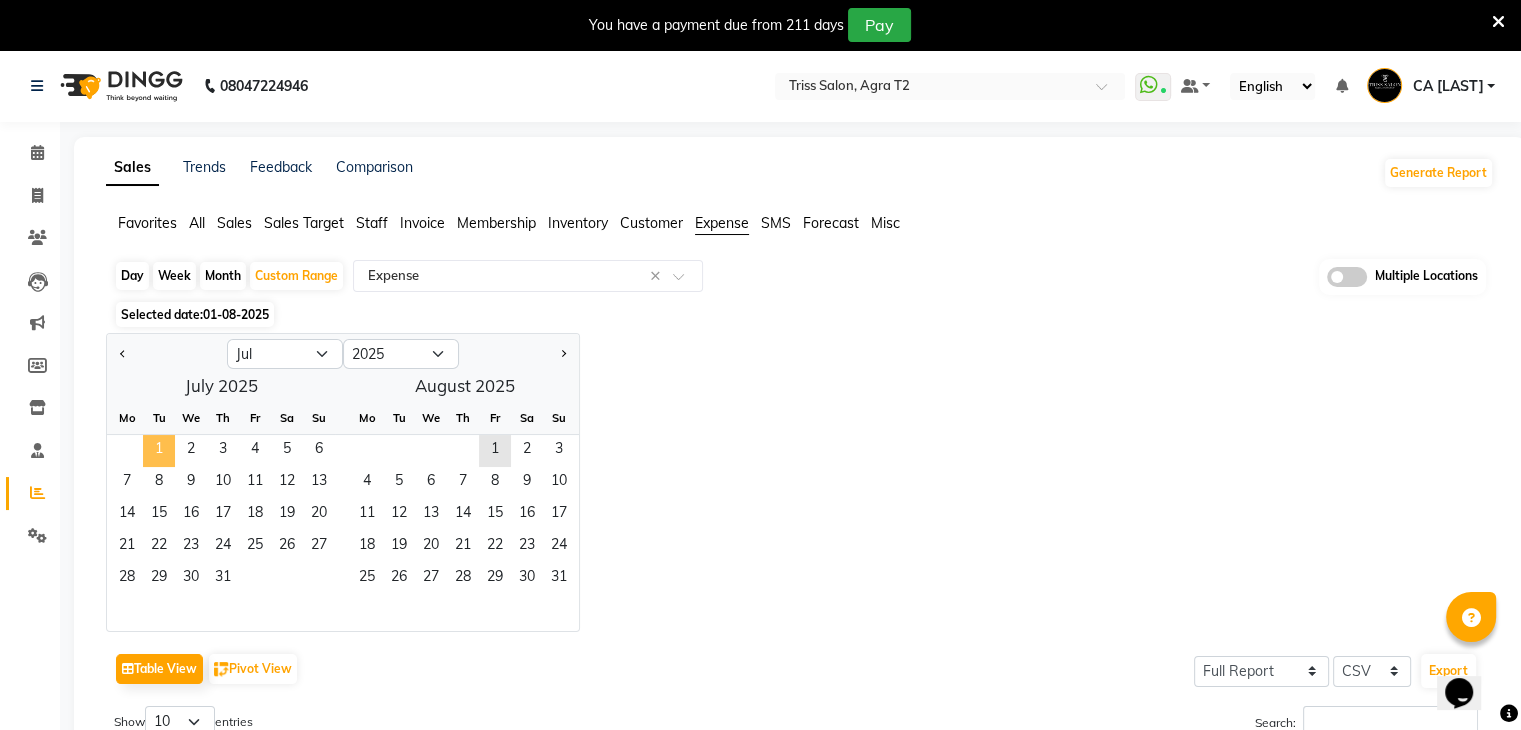 click on "1" 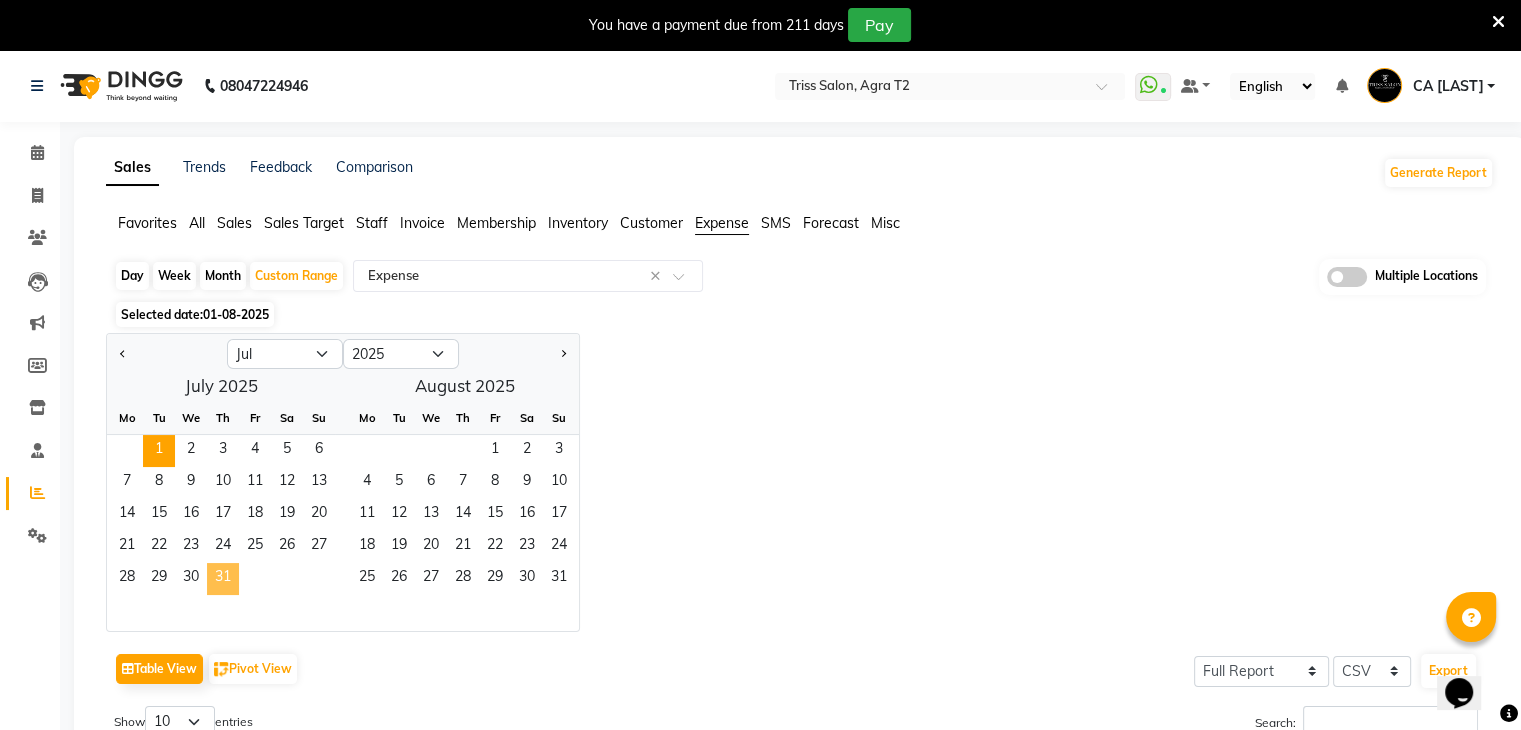 click on "31" 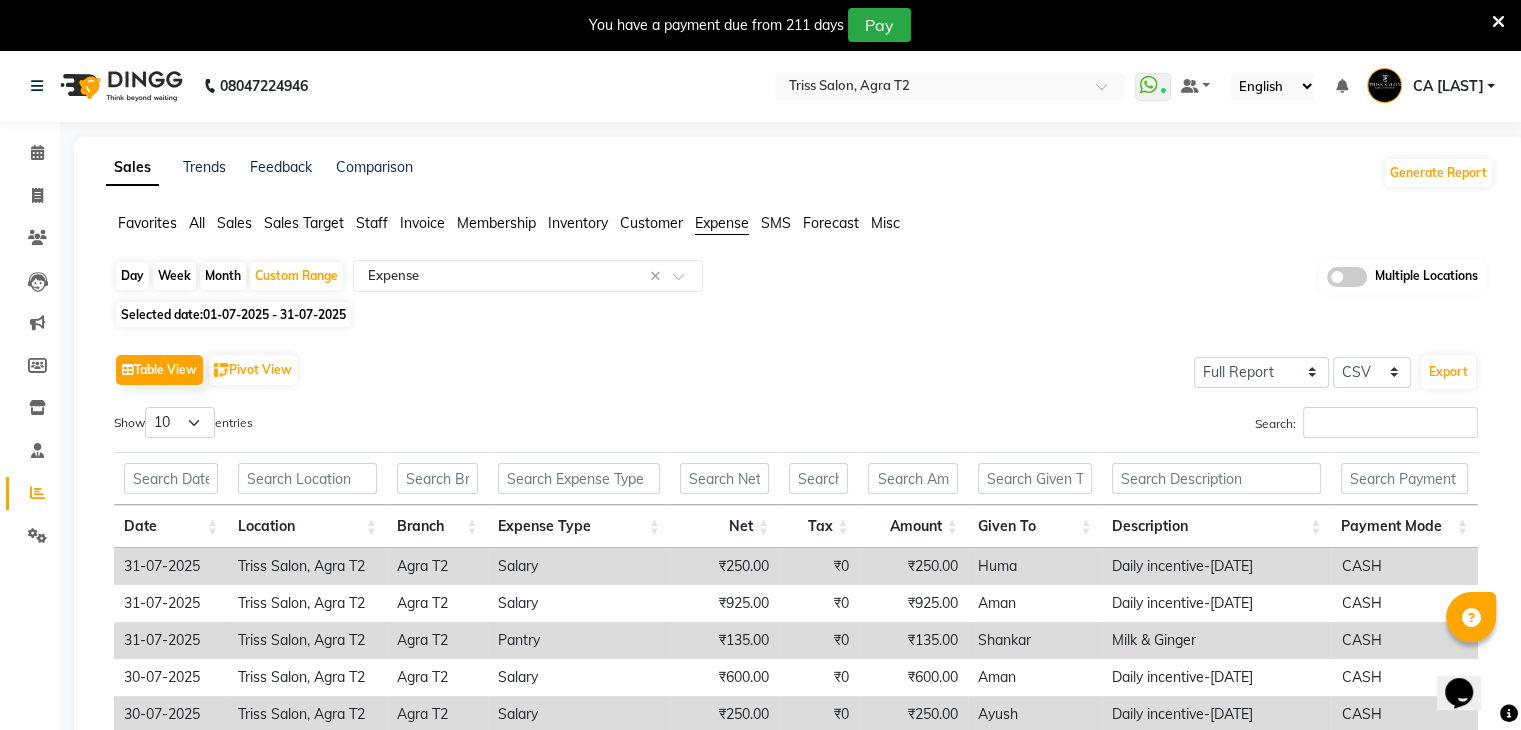 scroll, scrollTop: 352, scrollLeft: 0, axis: vertical 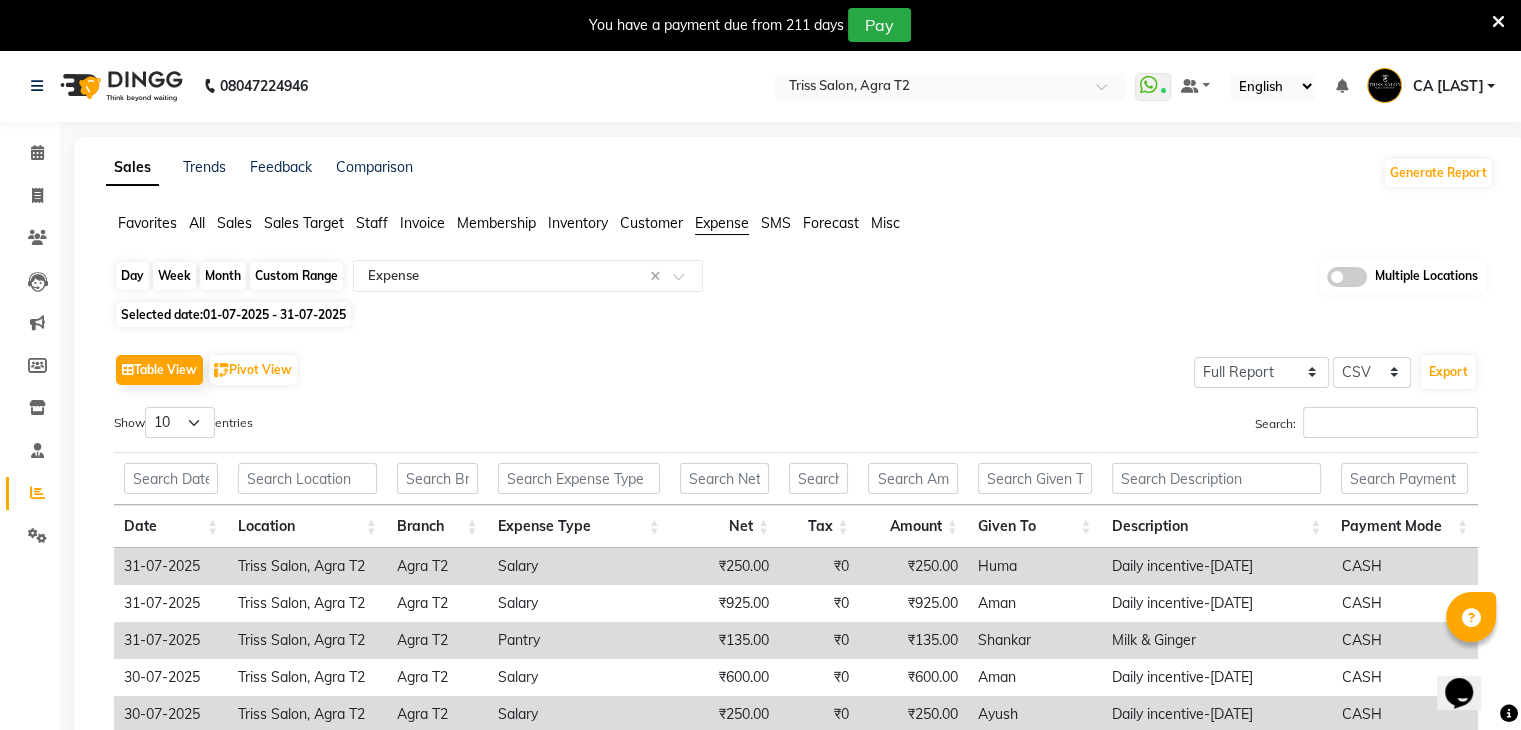 click on "Custom Range" 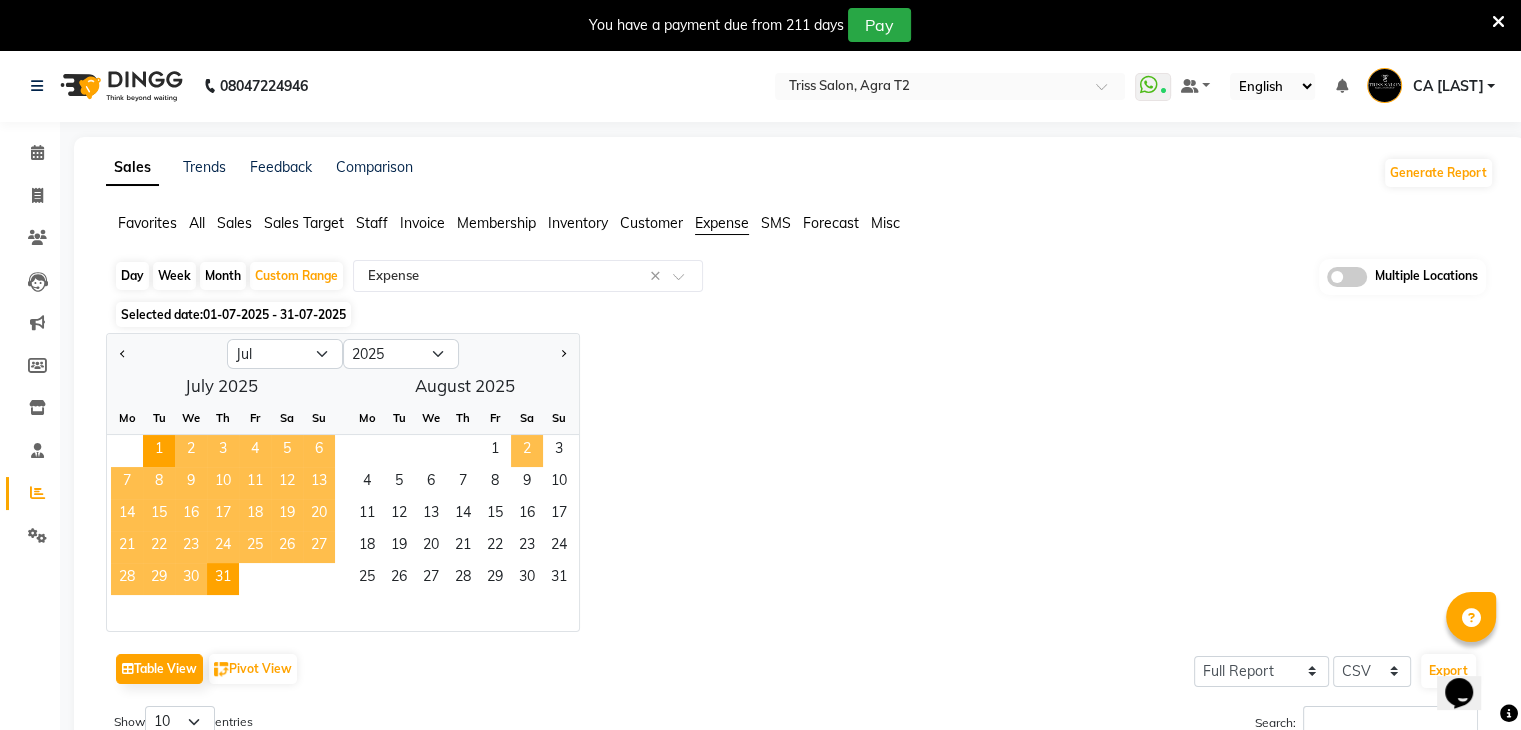 click on "2" 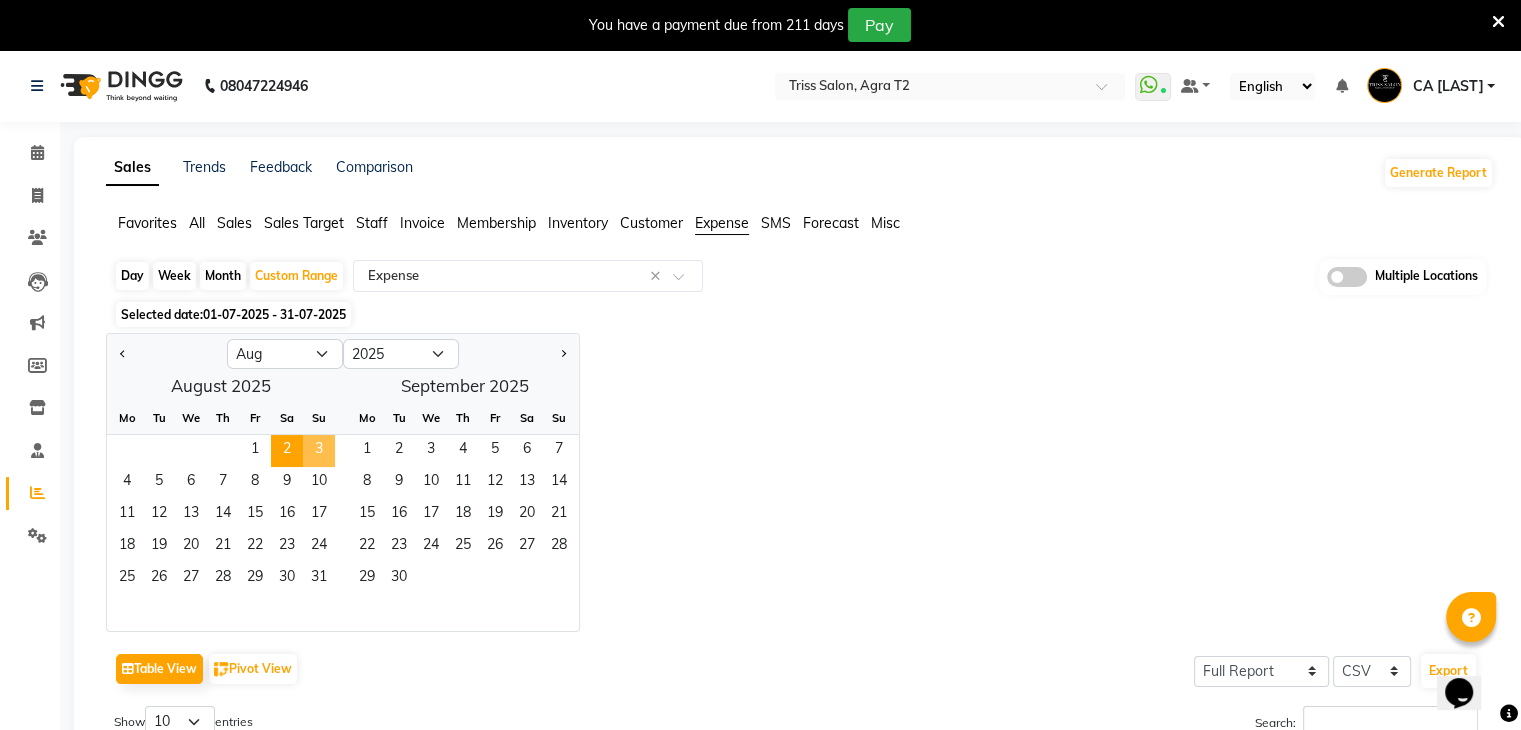 click on "3" 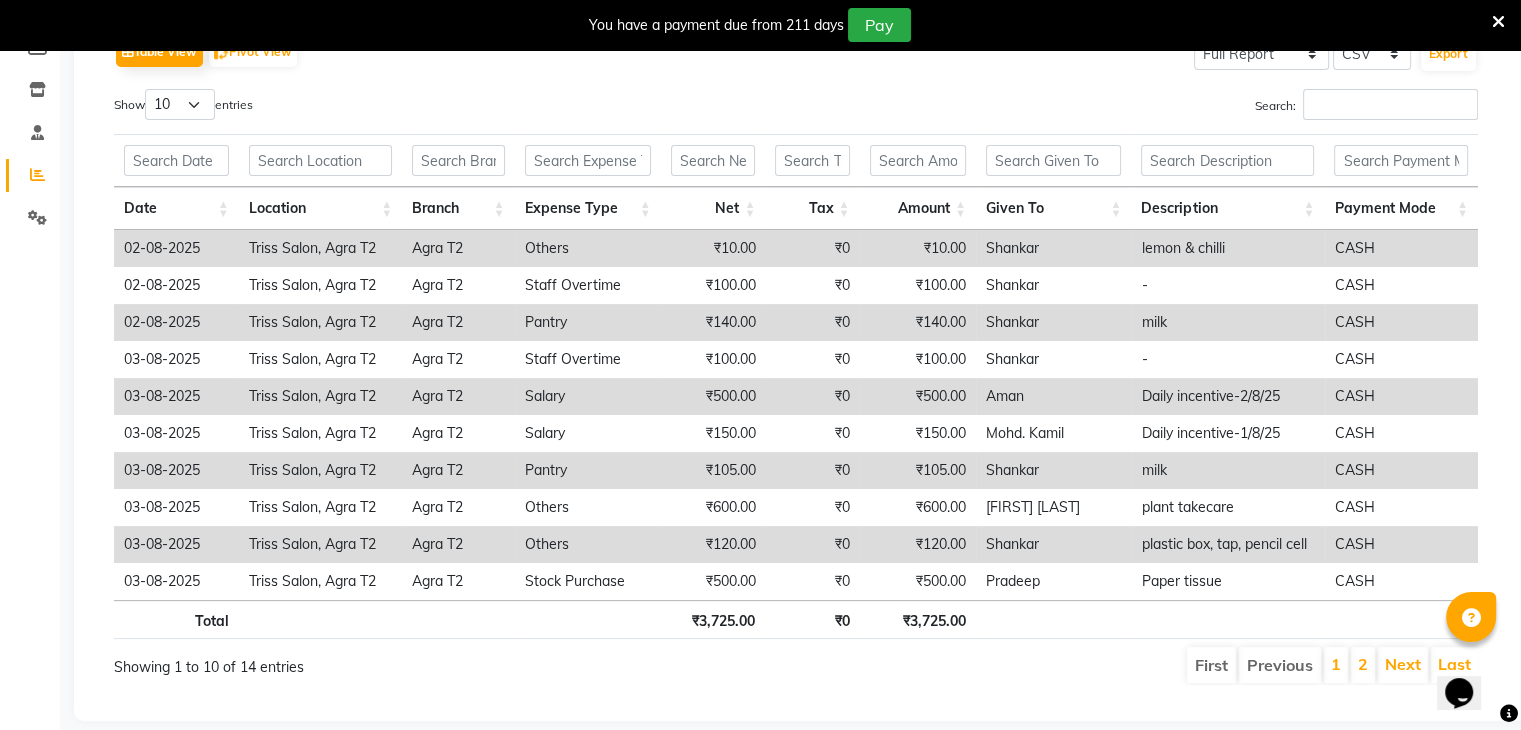 scroll, scrollTop: 352, scrollLeft: 0, axis: vertical 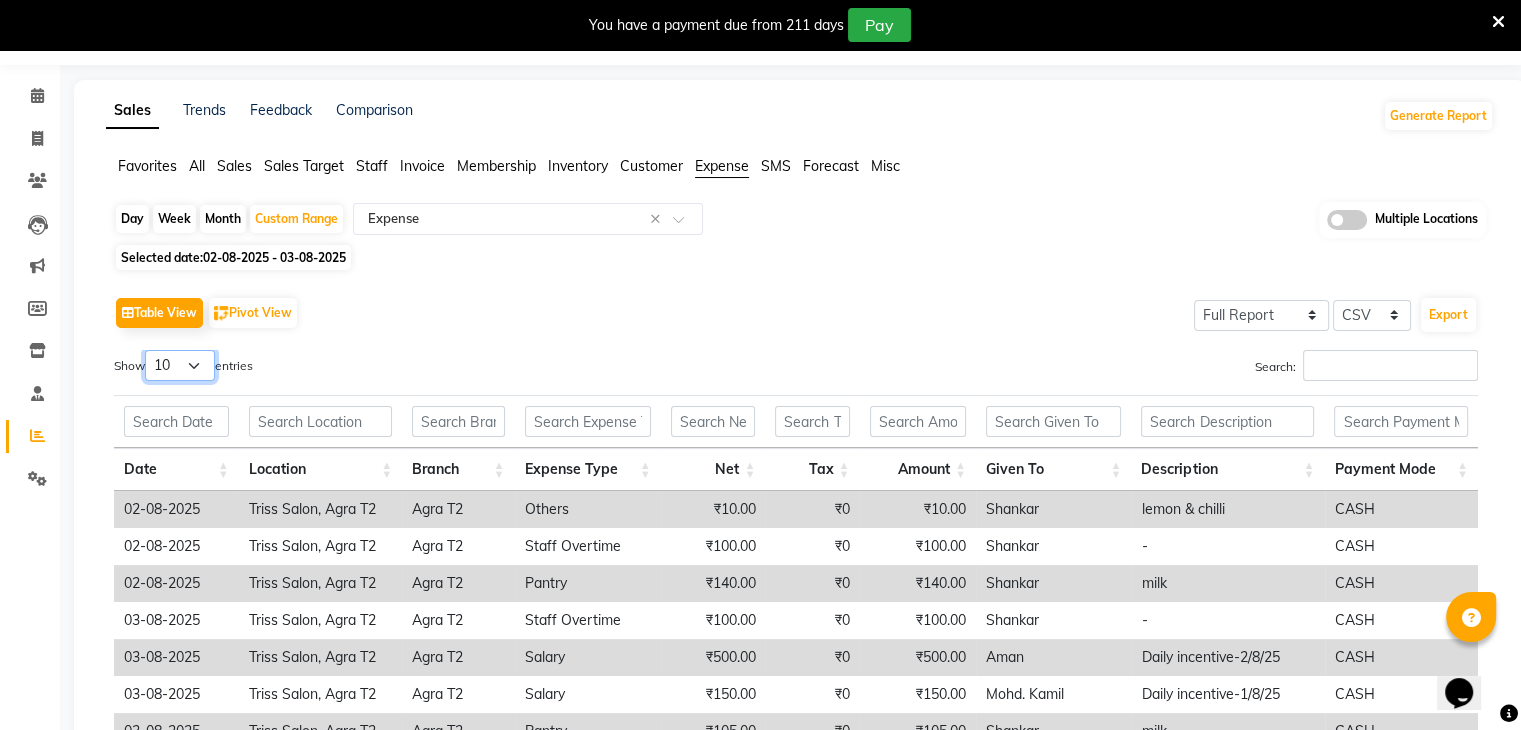 click on "10 25 50 100" at bounding box center [180, 365] 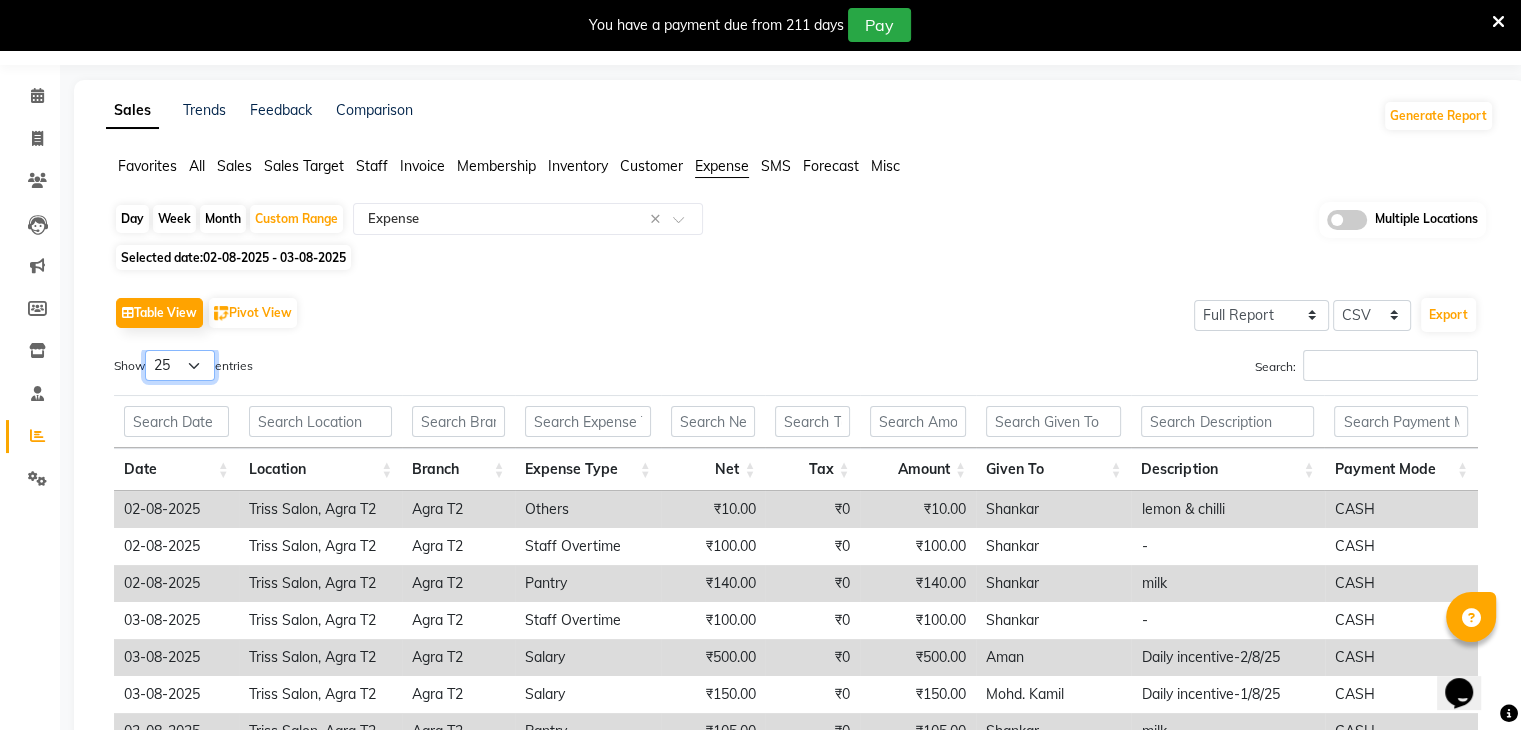click on "10 25 50 100" at bounding box center [180, 365] 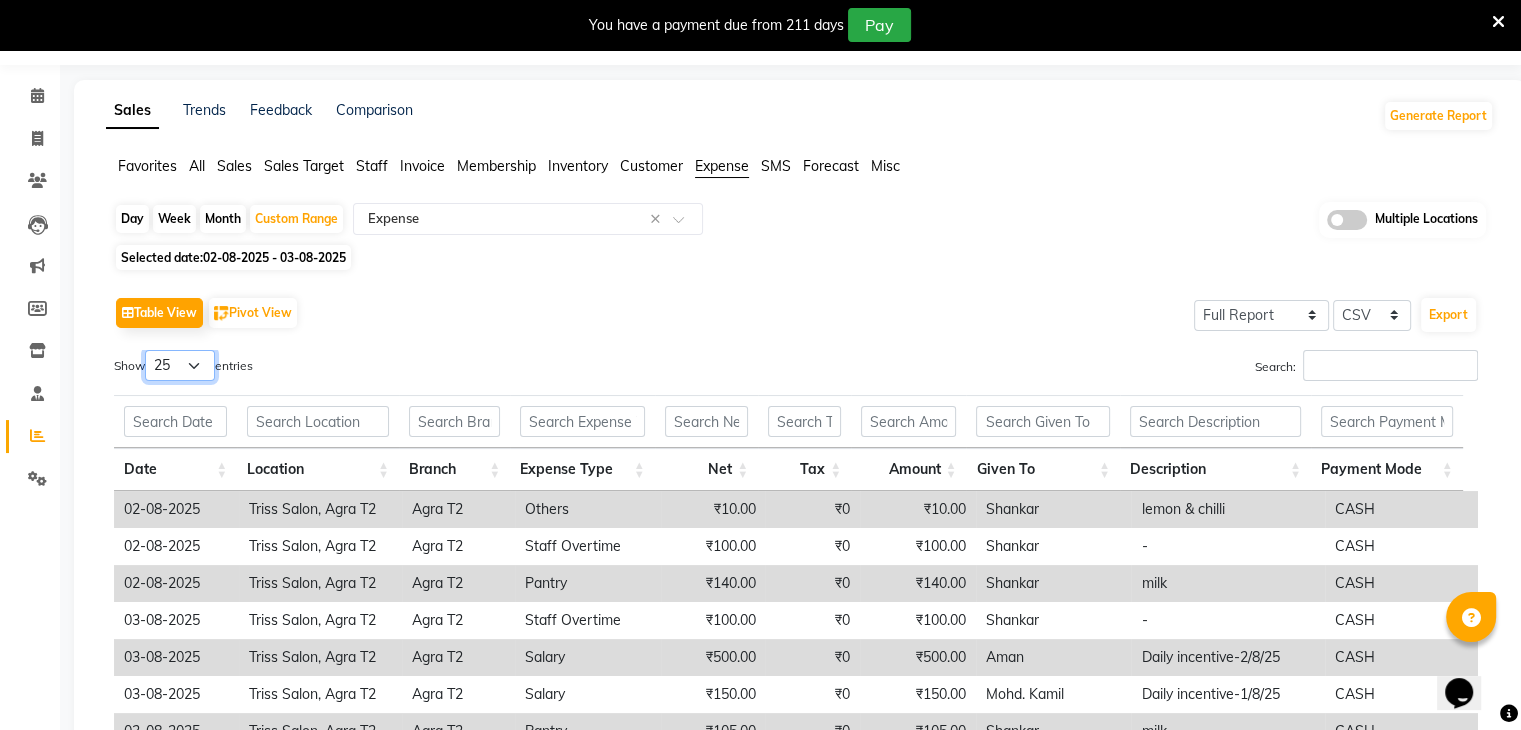 scroll, scrollTop: 382, scrollLeft: 0, axis: vertical 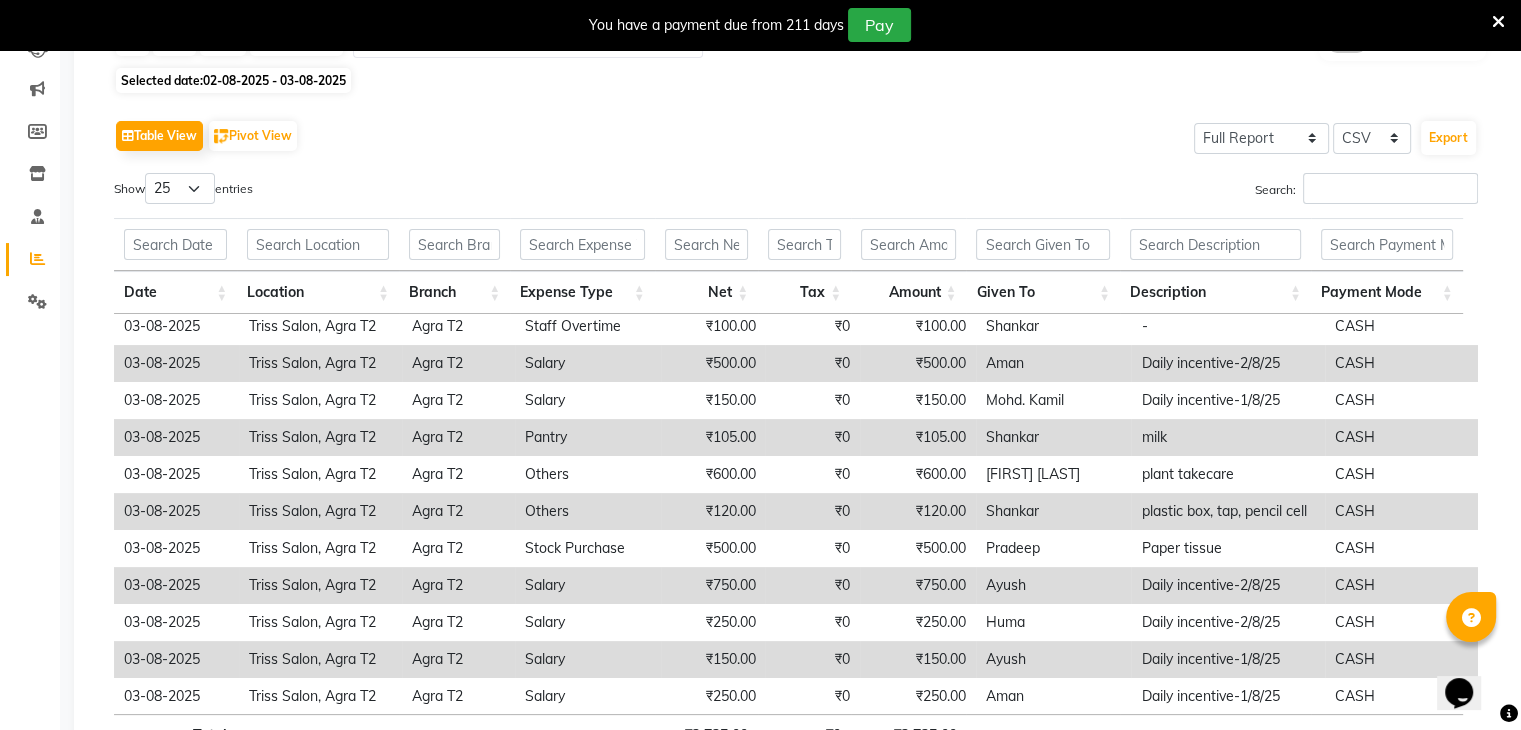 click on "Table View   Pivot View  Select Full Report Filtered Report Select CSV PDF  Export  Show  10 25 50 100  entries Search: Date Location Branch Expense Type Net Tax Amount Given To Description Payment Mode Date Location Branch Expense Type Net Tax Amount Given To Description Payment Mode Total ₹3,725.00 ₹0 ₹3,725.00 02-08-2025 Triss Salon, Agra T2 Agra T2 Others ₹10.00 ₹0 ₹10.00 Shankar lemon & chilli CASH 02-08-2025 Triss Salon, Agra T2 Agra T2 Staff Overtime ₹100.00 ₹0 ₹100.00 Shankar - CASH 02-08-2025 Triss Salon, Agra T2 Agra T2 Pantry ₹140.00 ₹0 ₹140.00 Shankar milk CASH 03-08-2025 Triss Salon, Agra T2 Agra T2 Staff Overtime ₹100.00 ₹0 ₹100.00 Shankar - CASH 03-08-2025 Triss Salon, Agra T2 Agra T2 Salary ₹500.00 ₹0 ₹500.00 Aman Daily incentive-2/8/25 CASH 03-08-2025 Triss Salon, Agra T2 Agra T2 Salary ₹150.00 ₹0 ₹150.00 Mohd. Kamil Daily incentive-1/8/25 CASH 03-08-2025 Triss Salon, Agra T2 Agra T2 Pantry ₹105.00 ₹0 ₹105.00 Shankar milk CASH 03-08-2025 ₹0" 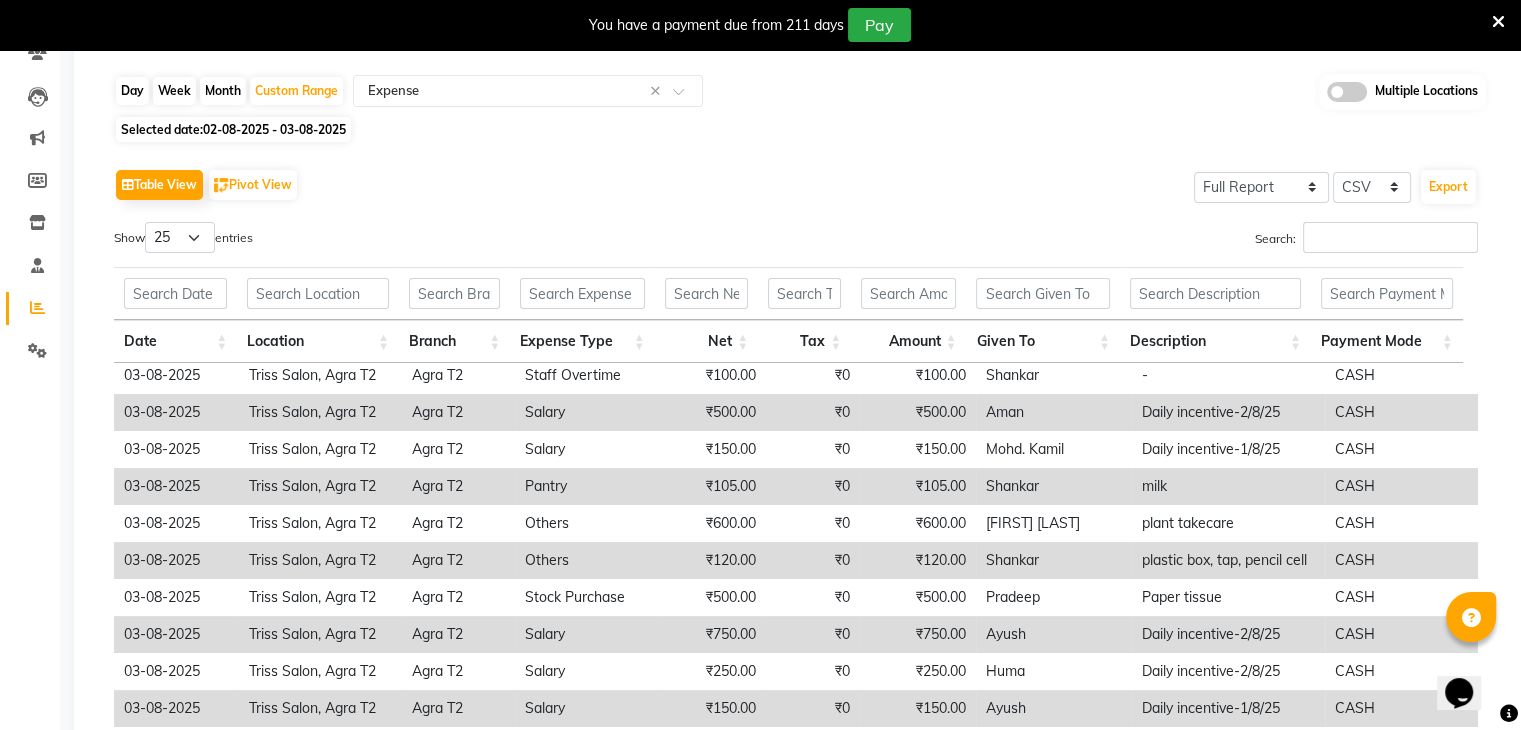 scroll, scrollTop: 184, scrollLeft: 0, axis: vertical 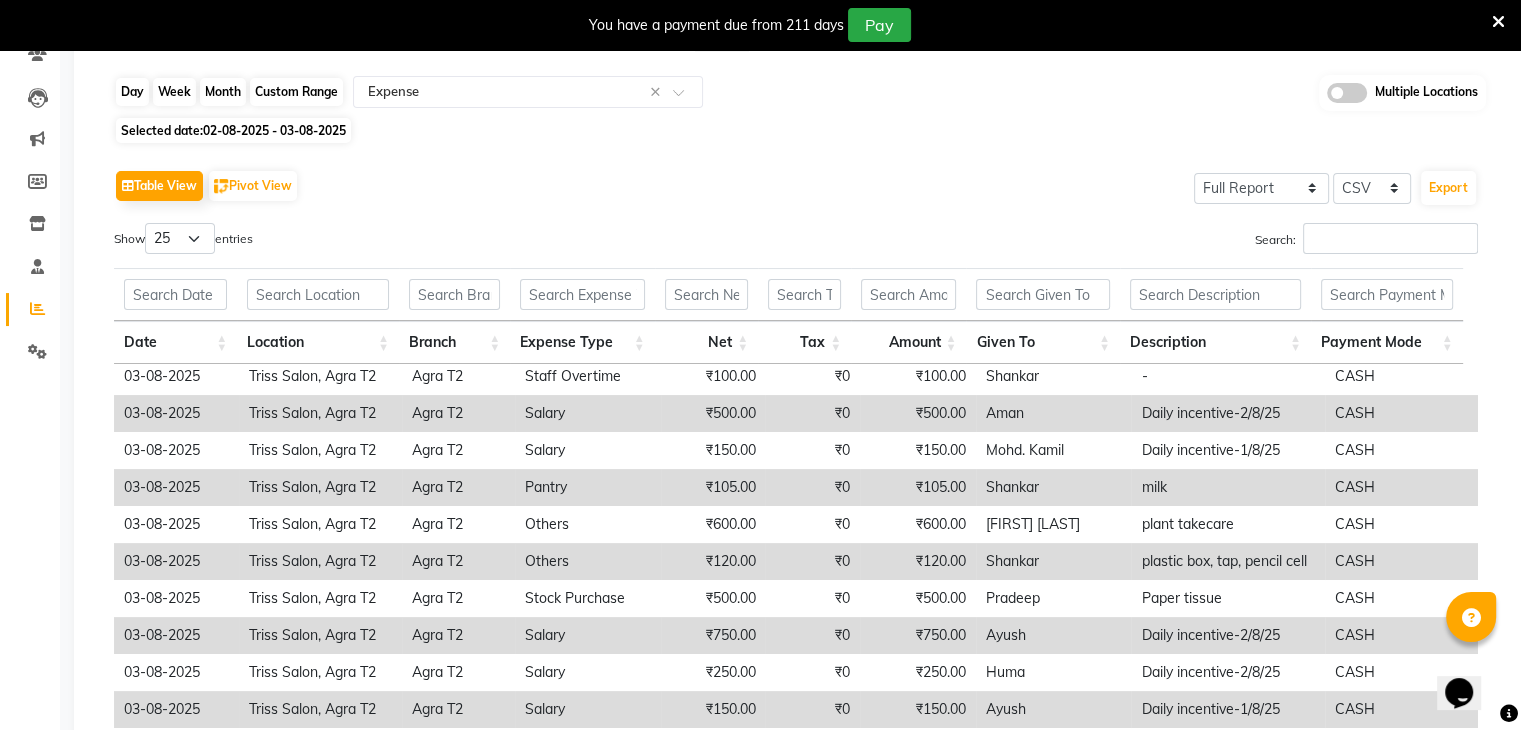 click on "Day   Week   Month   Custom Range  Select Report Type × Expense × Multiple Locations" 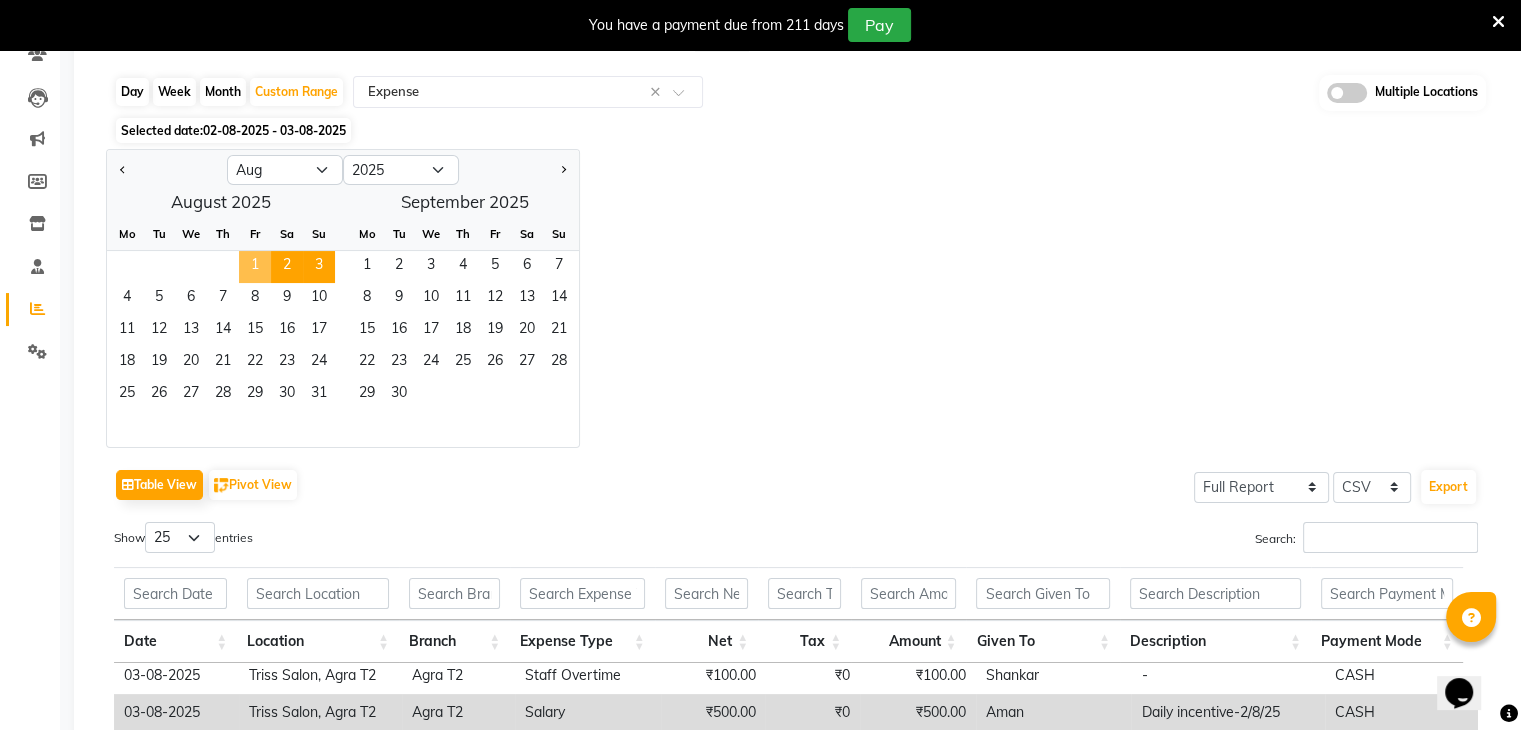 click on "1" 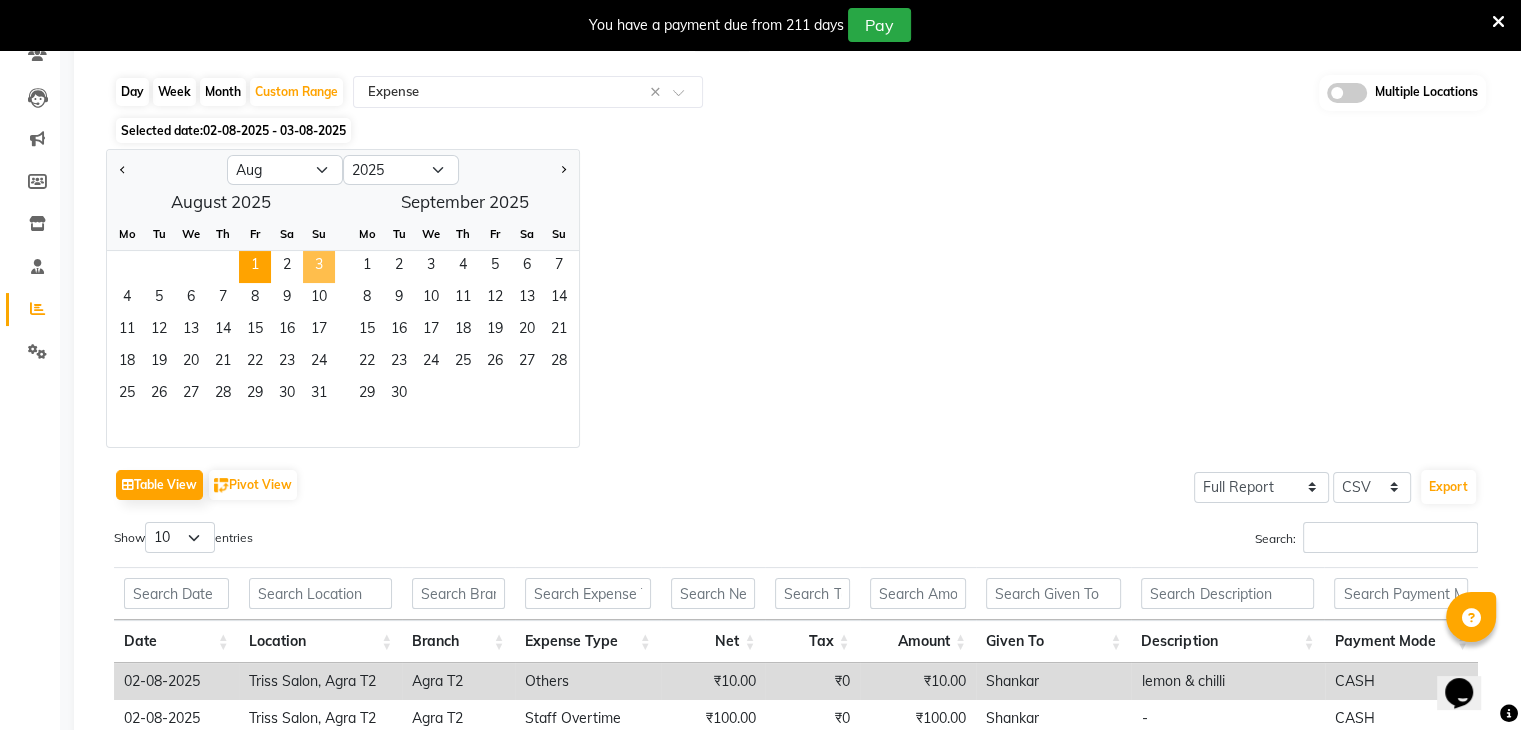 click on "3" 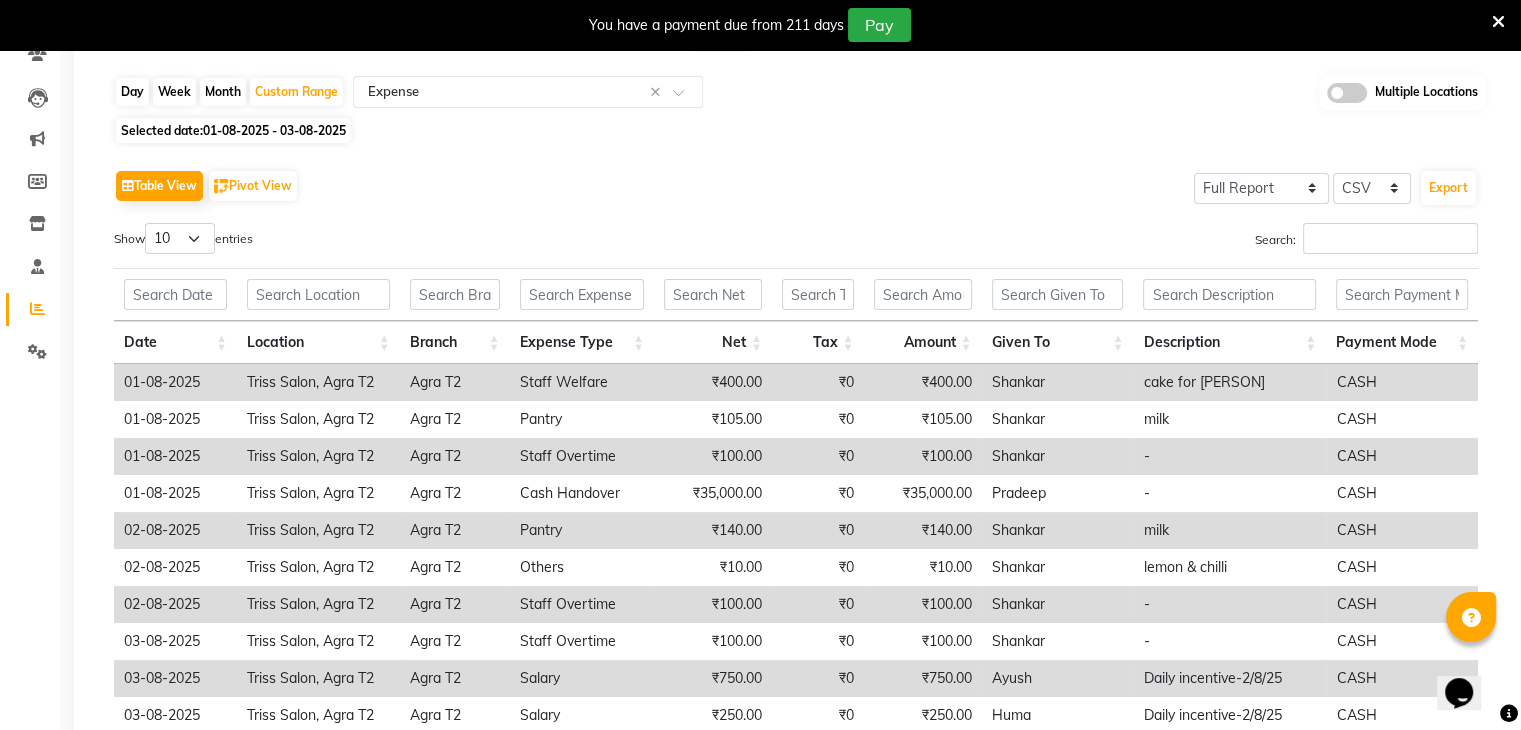 scroll, scrollTop: 352, scrollLeft: 0, axis: vertical 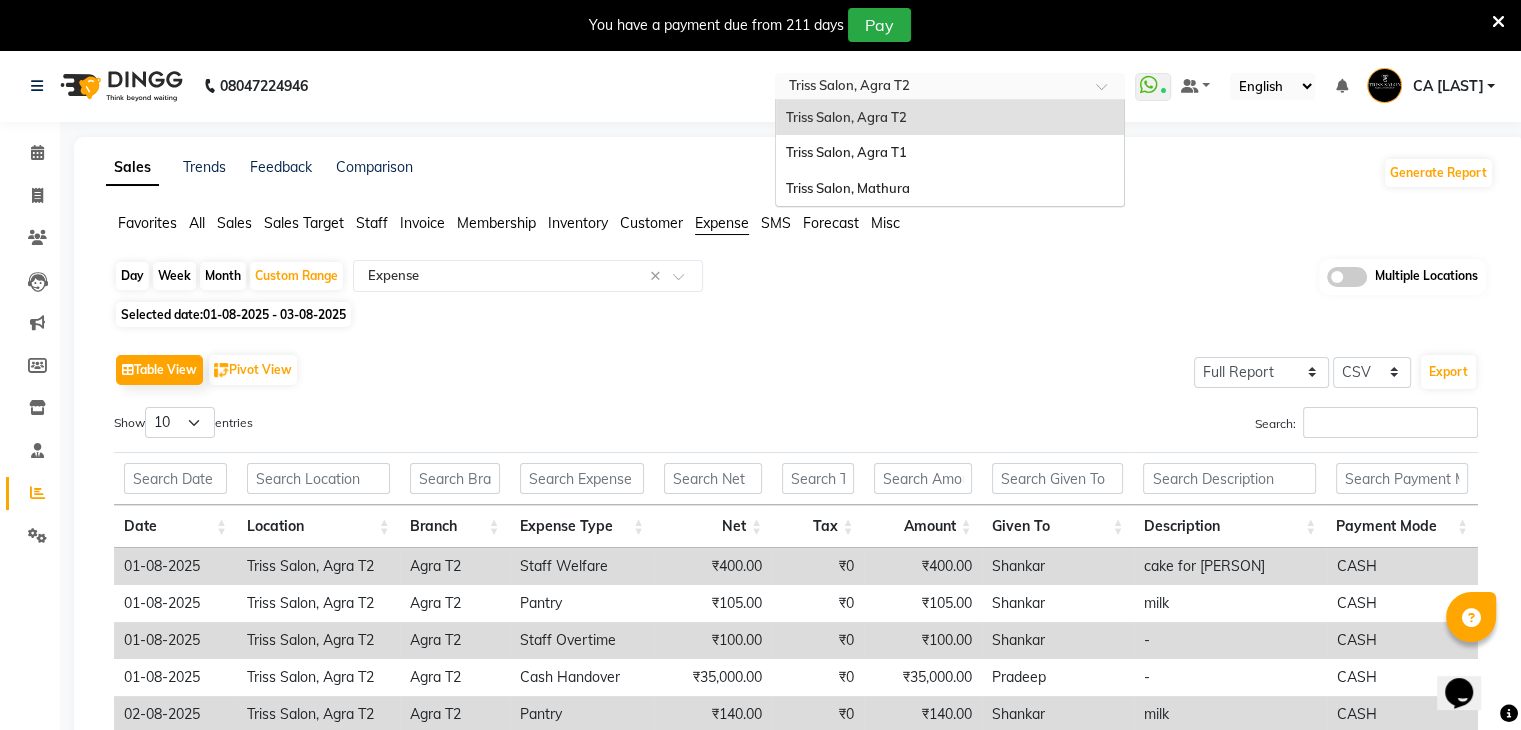 click on "Select Location × Triss Salon, Agra T2" at bounding box center (934, 86) 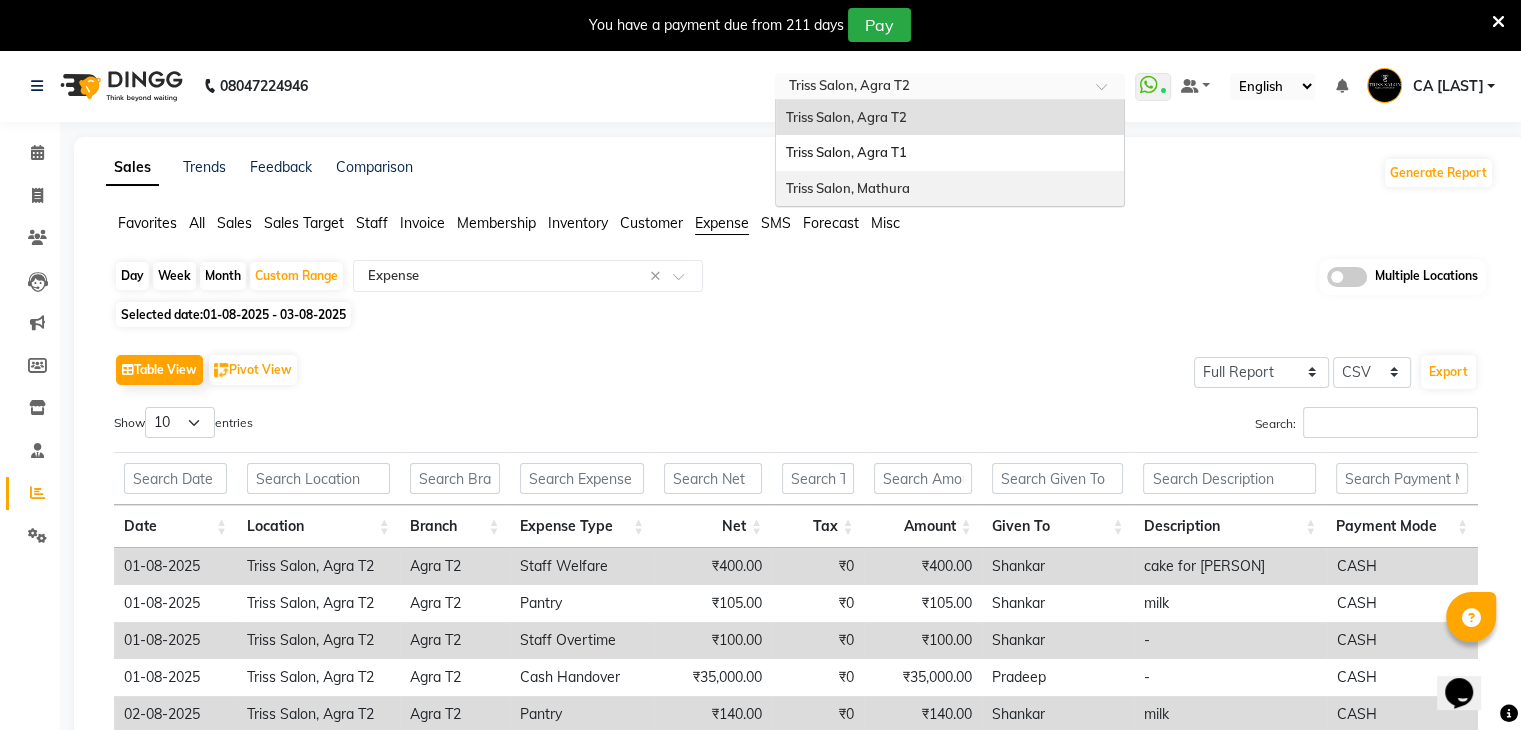 click on "Triss Salon, Mathura" at bounding box center [950, 189] 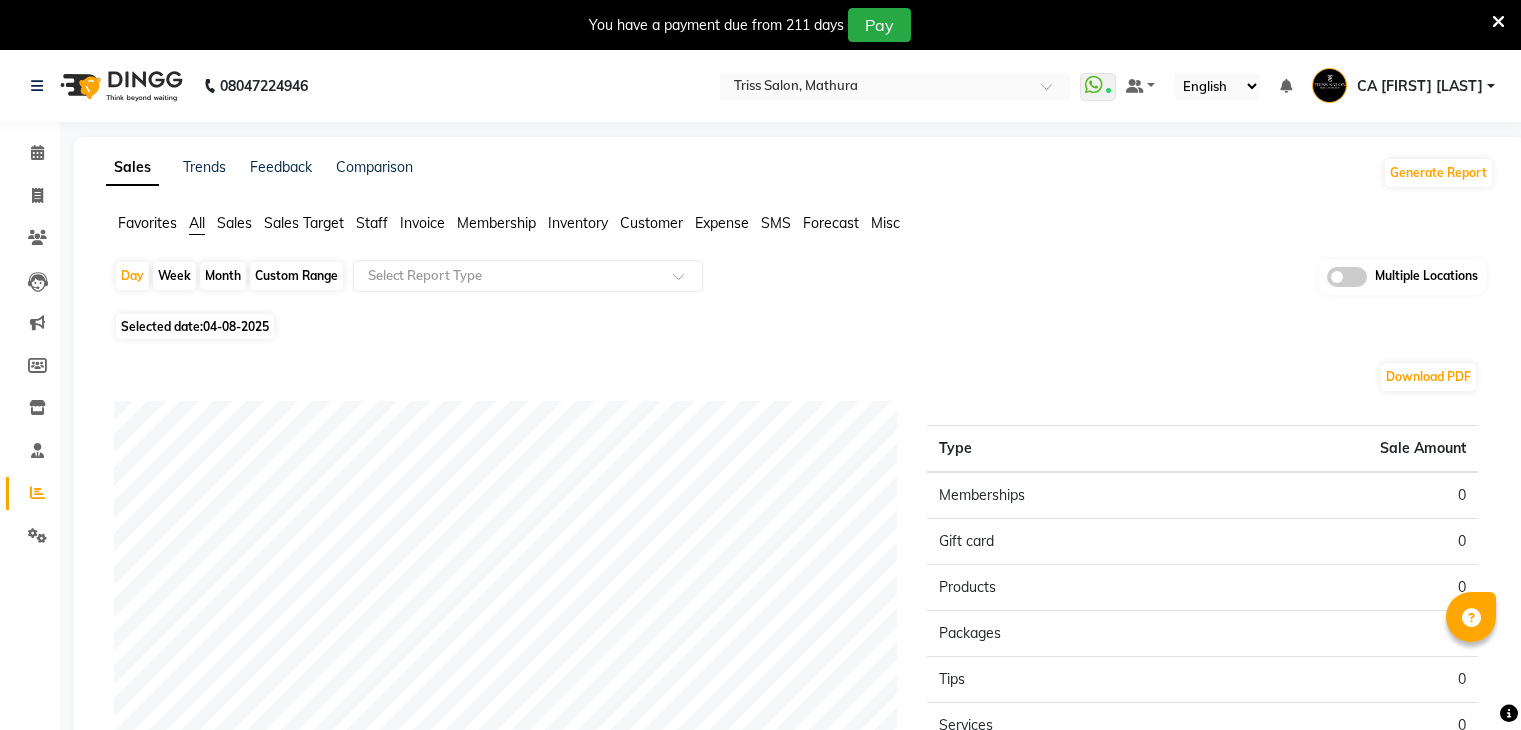 scroll, scrollTop: 0, scrollLeft: 0, axis: both 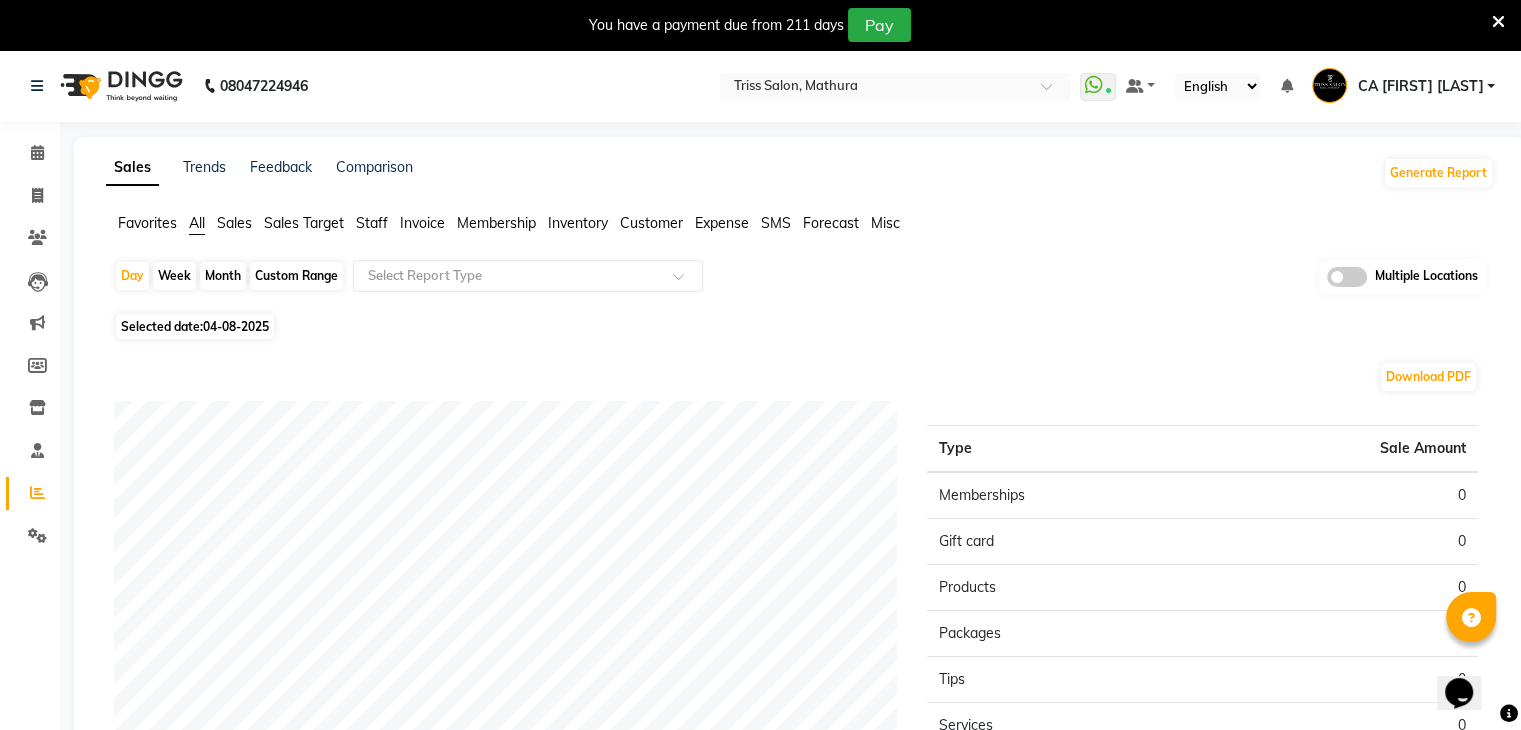 click on "Expense" 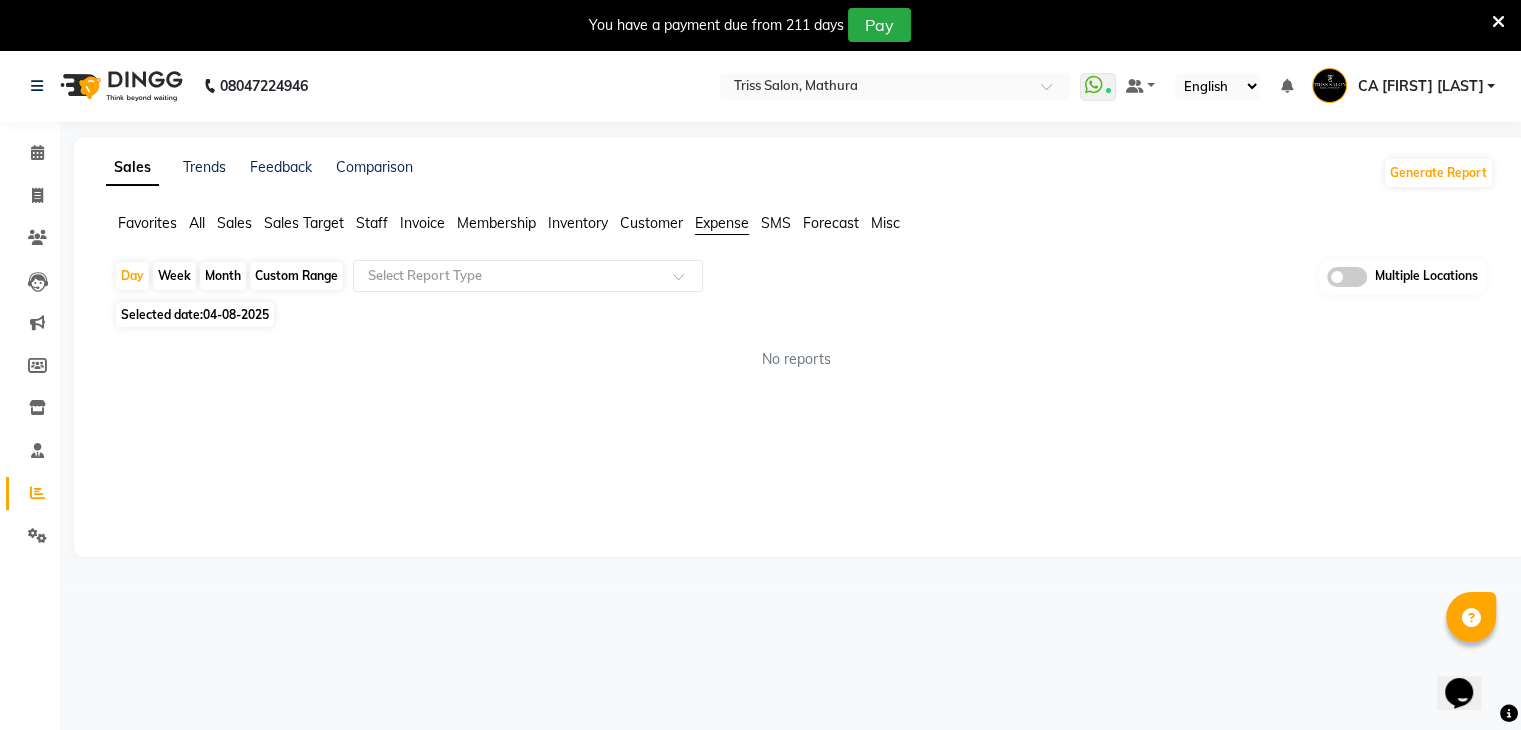 click on "Custom Range" 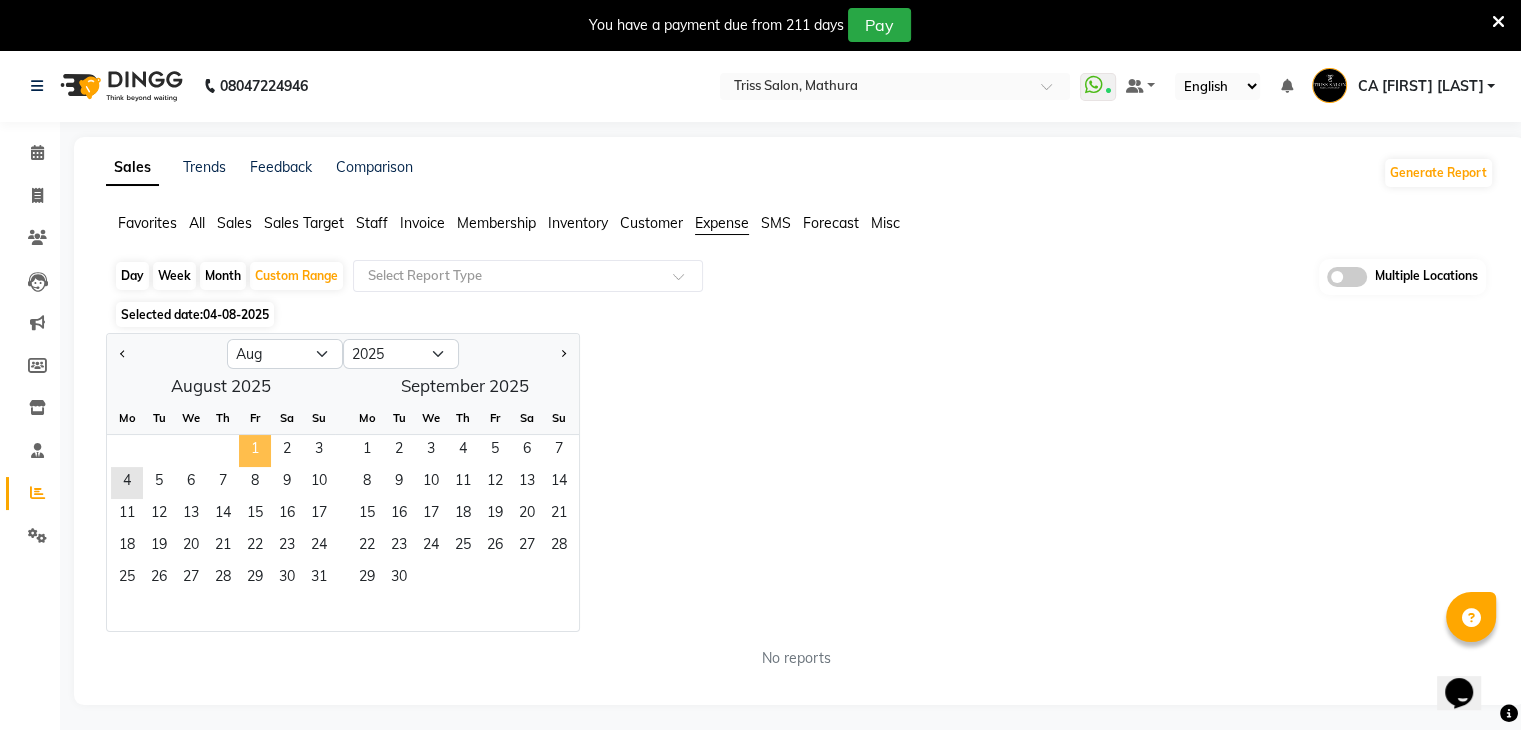 click on "1" 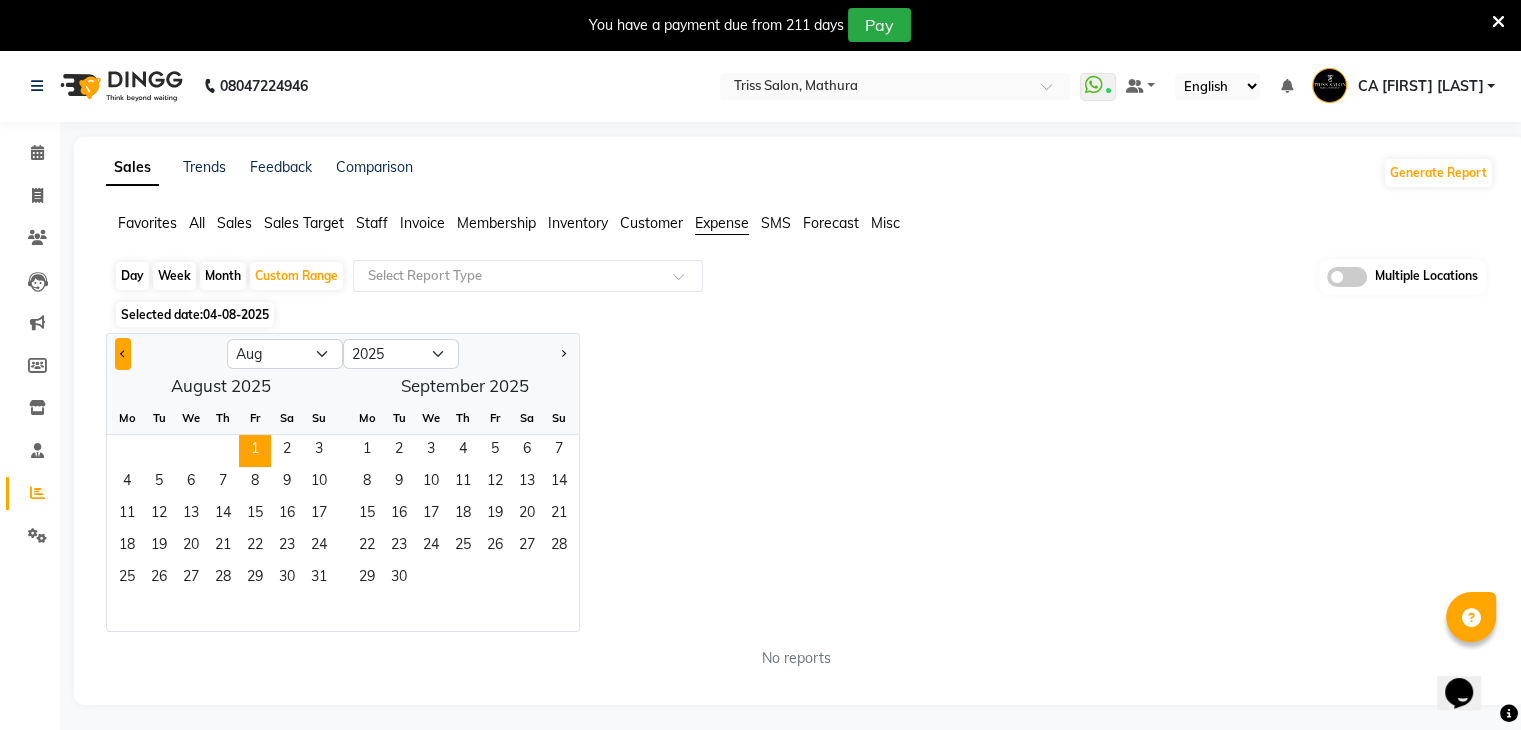 click 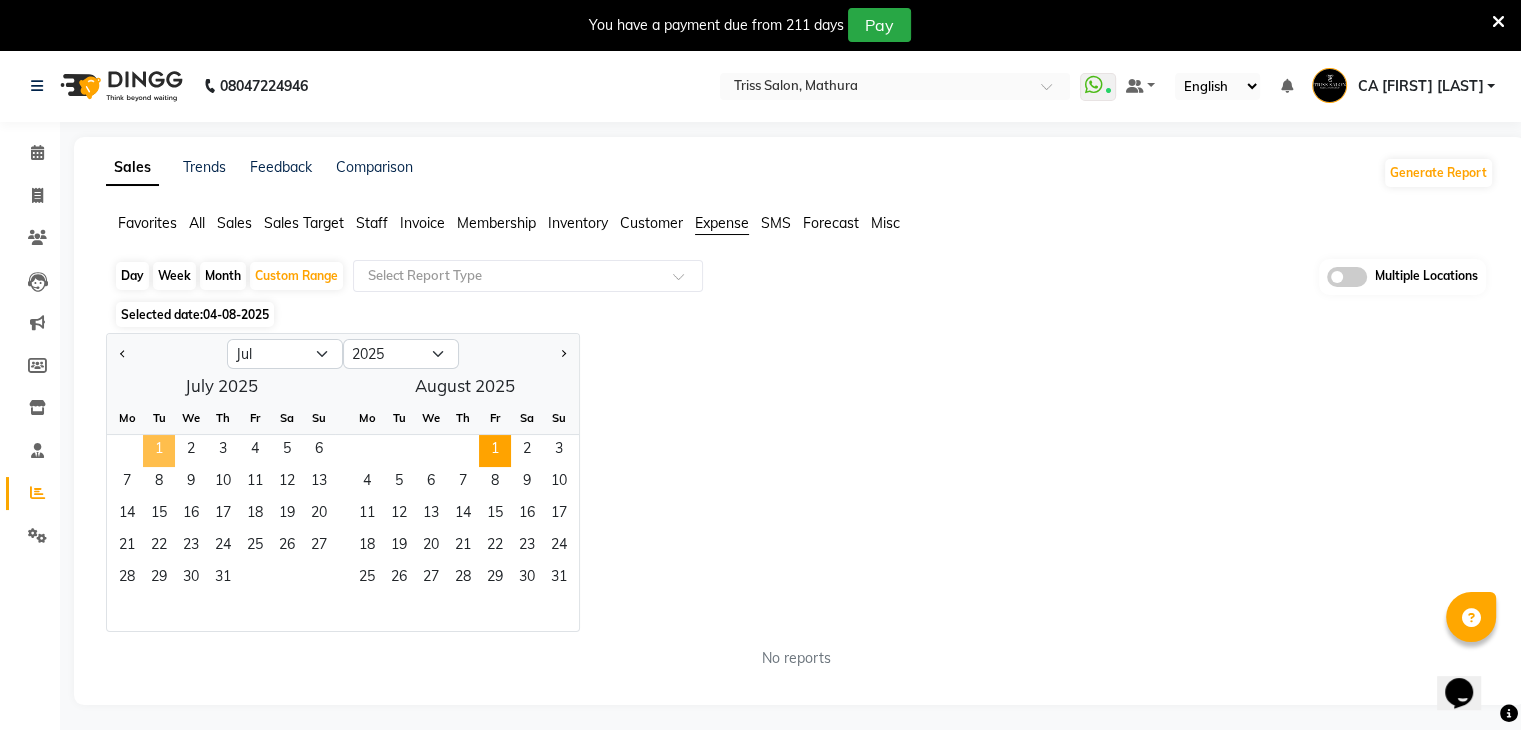 click on "1" 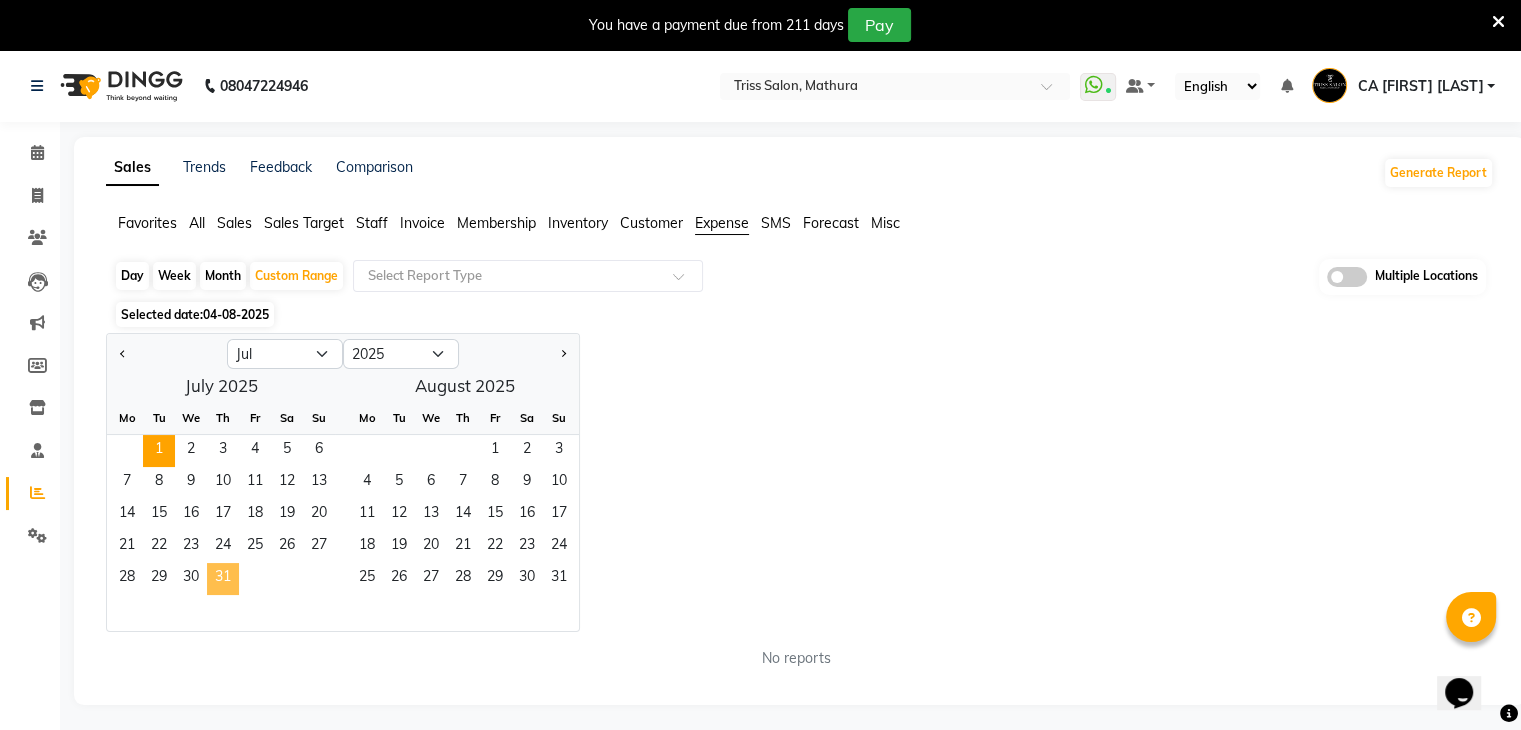 click on "31" 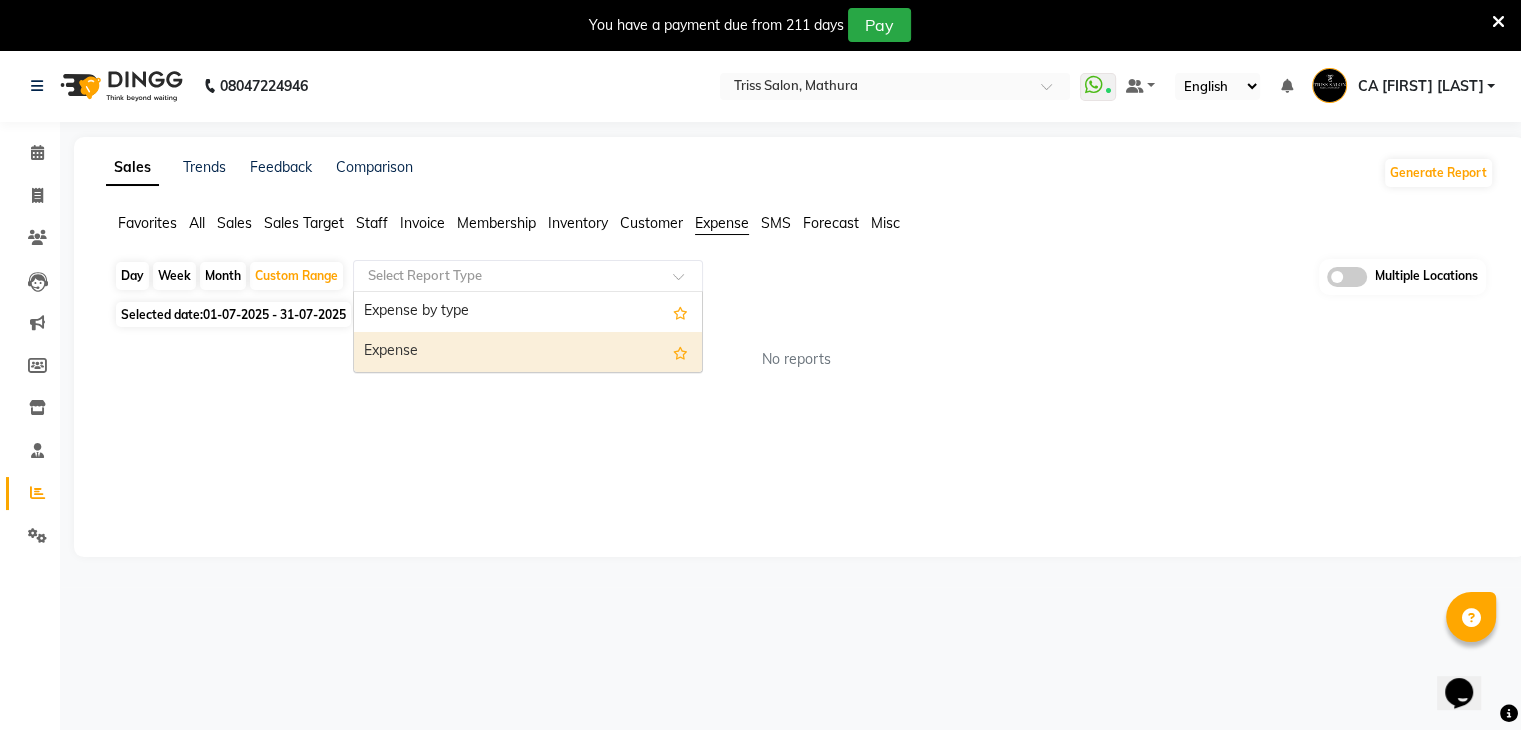 drag, startPoint x: 605, startPoint y: 289, endPoint x: 532, endPoint y: 360, distance: 101.8332 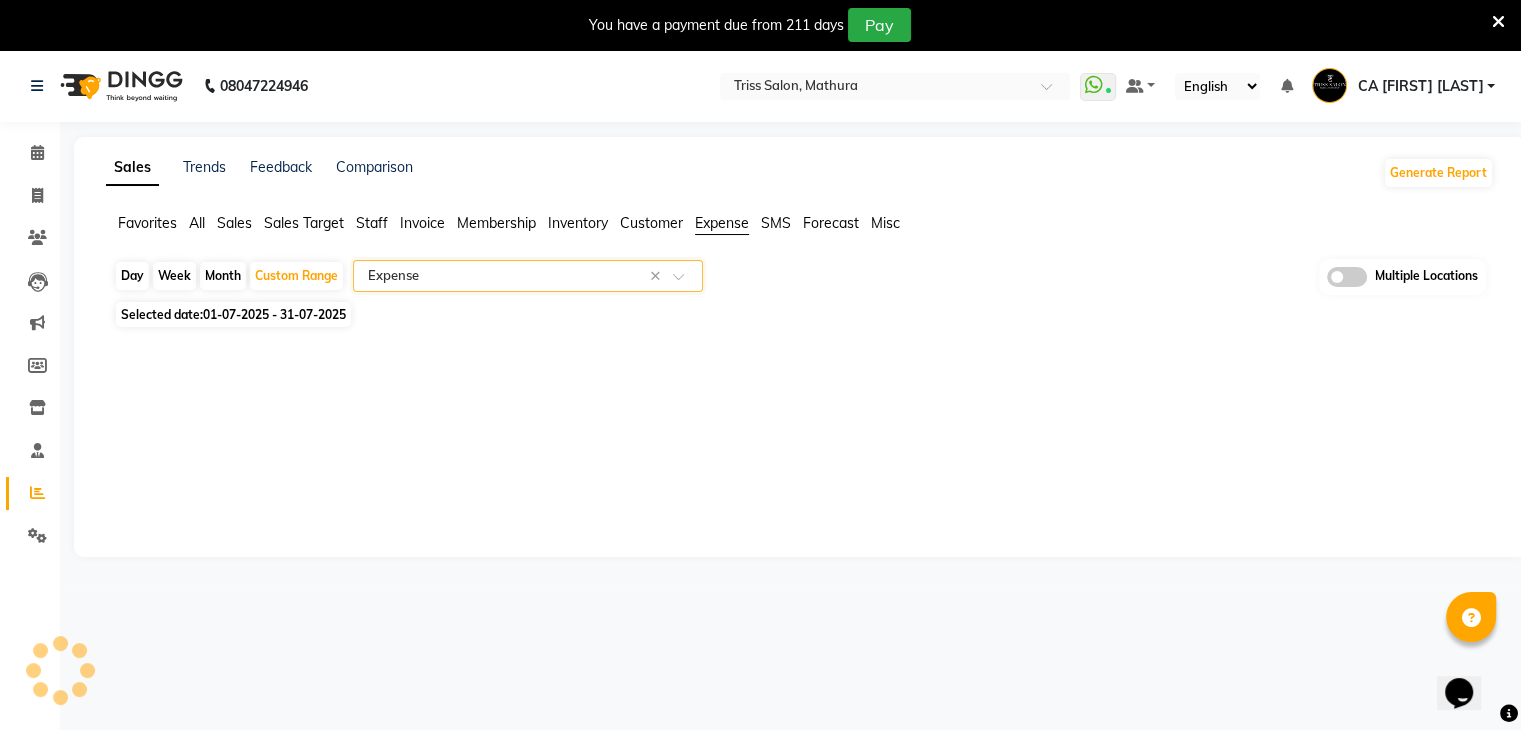 select on "full_report" 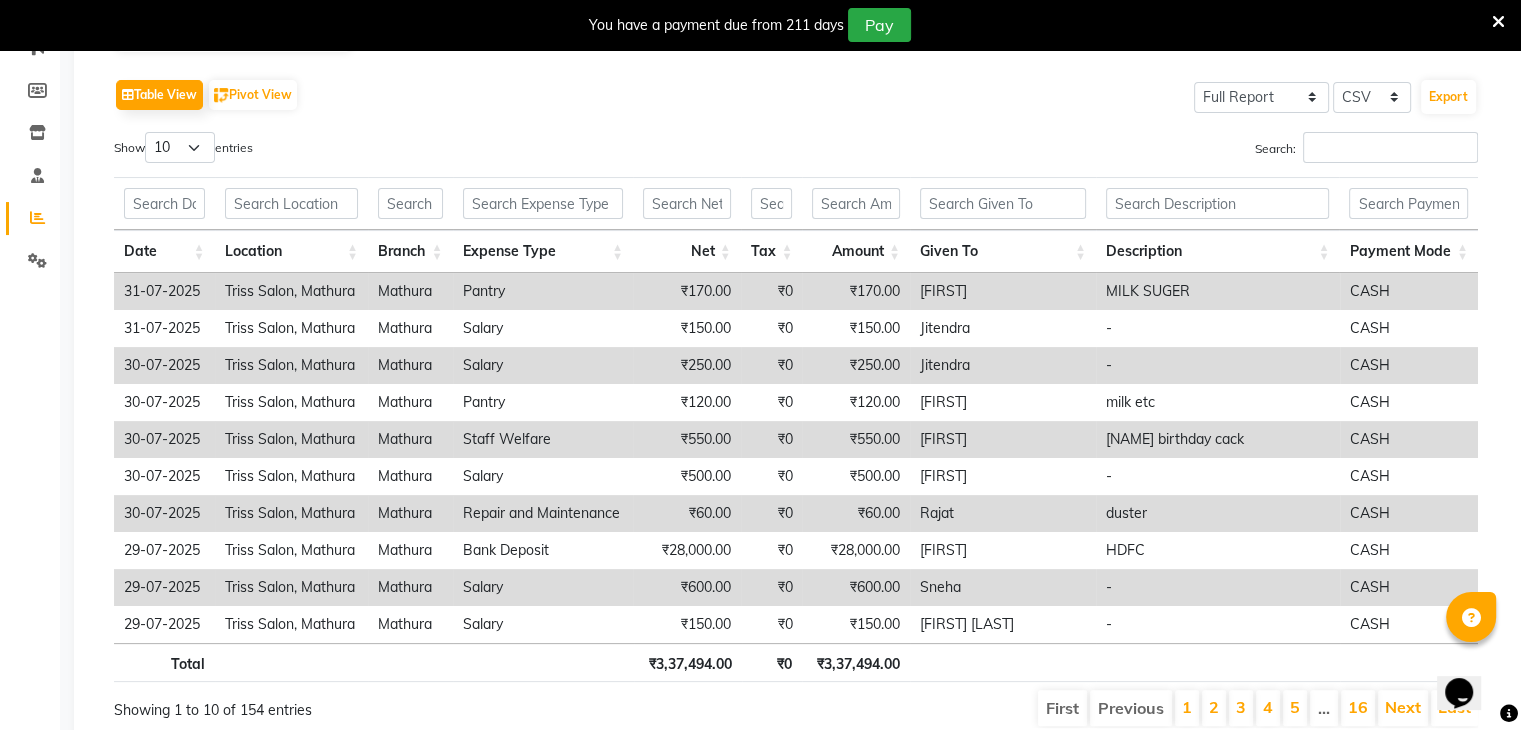 scroll, scrollTop: 352, scrollLeft: 0, axis: vertical 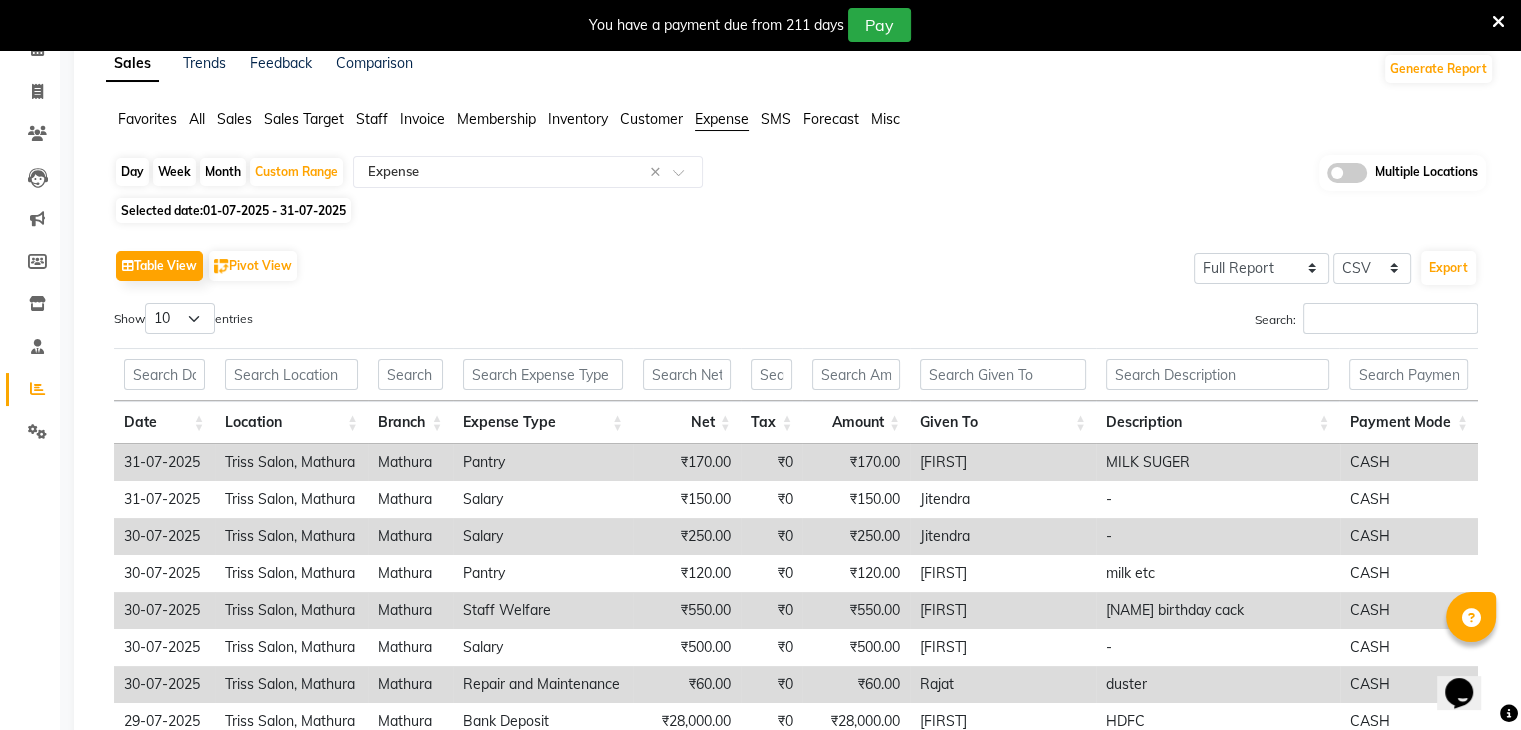 click on "Day   Week   Month   Custom Range  Select Report Type × Expense × Multiple Locations" 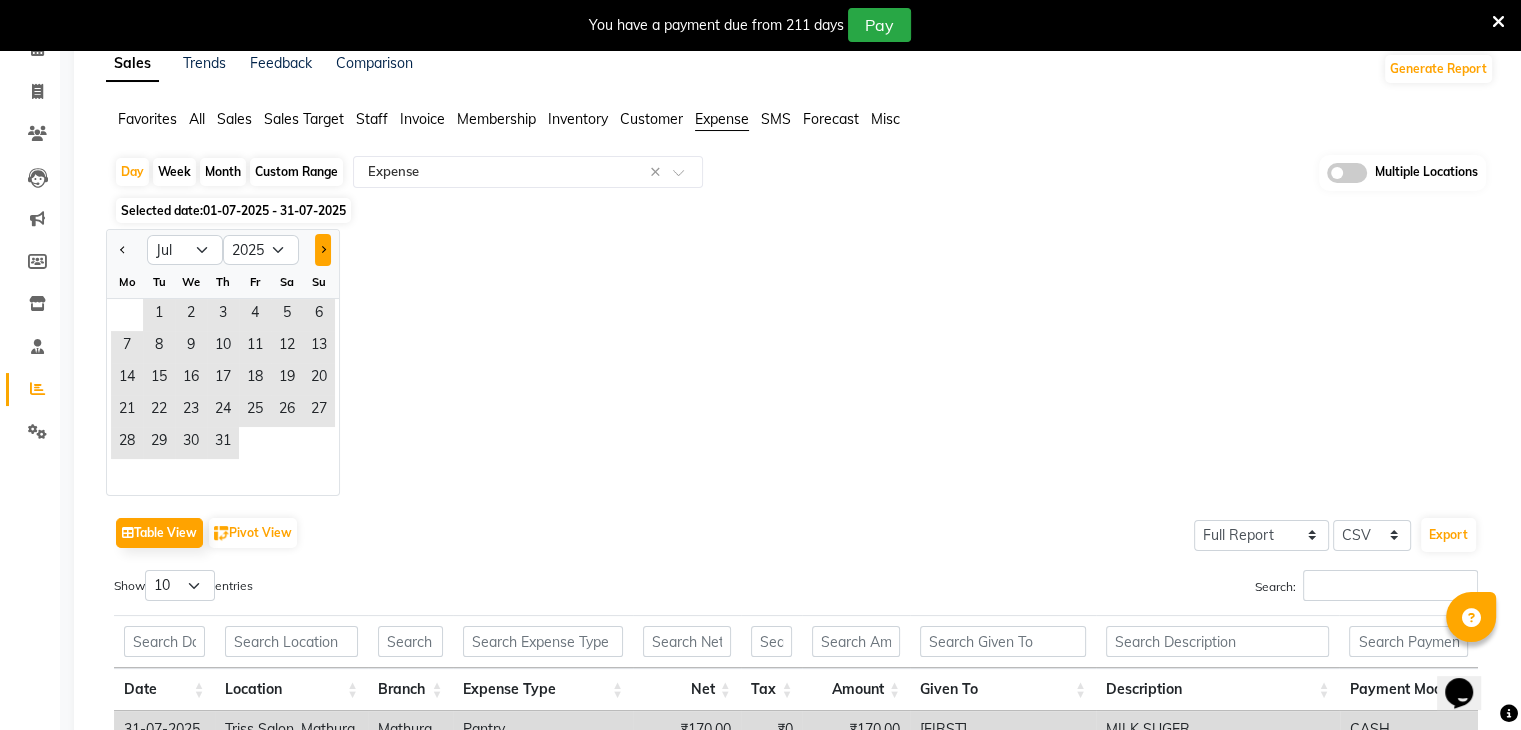 click 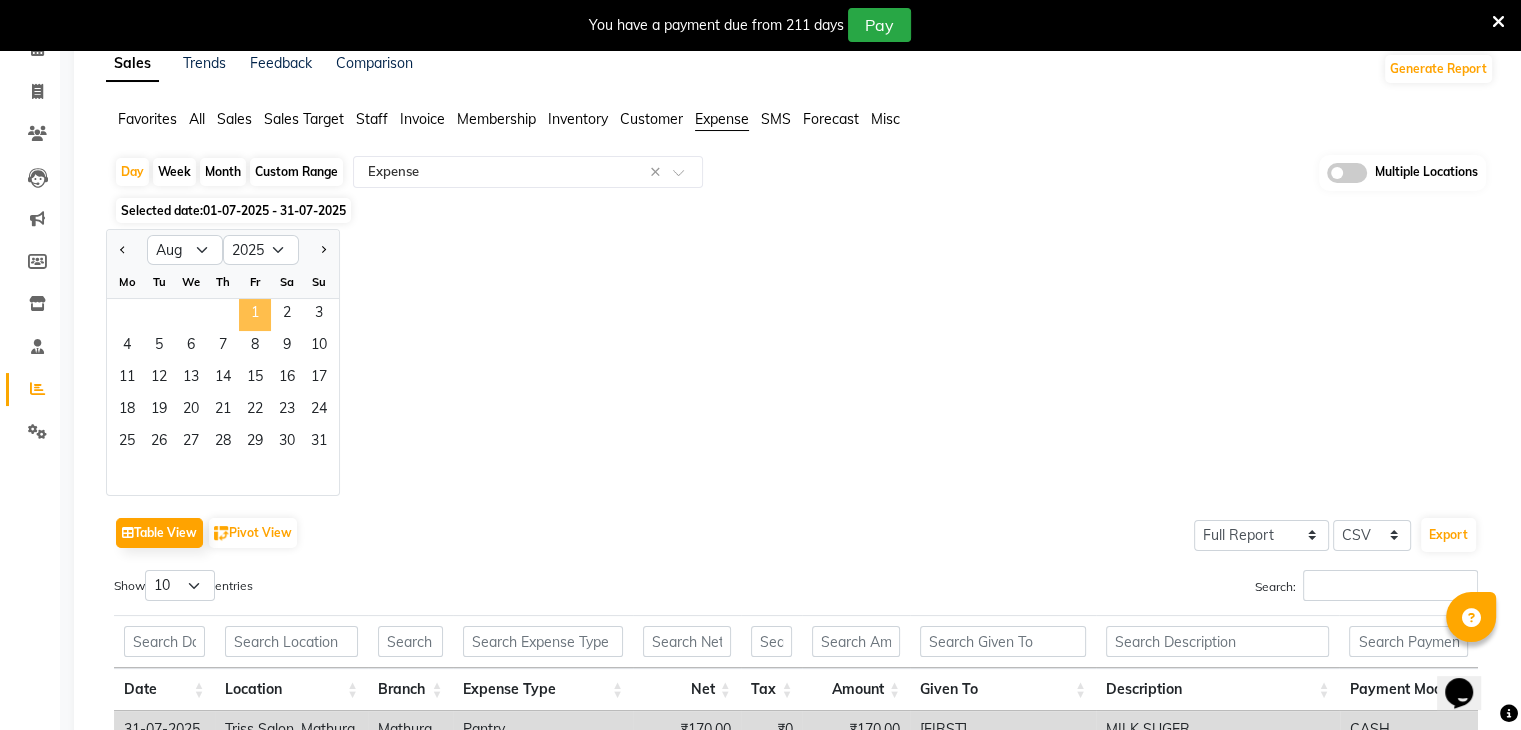 click on "1" 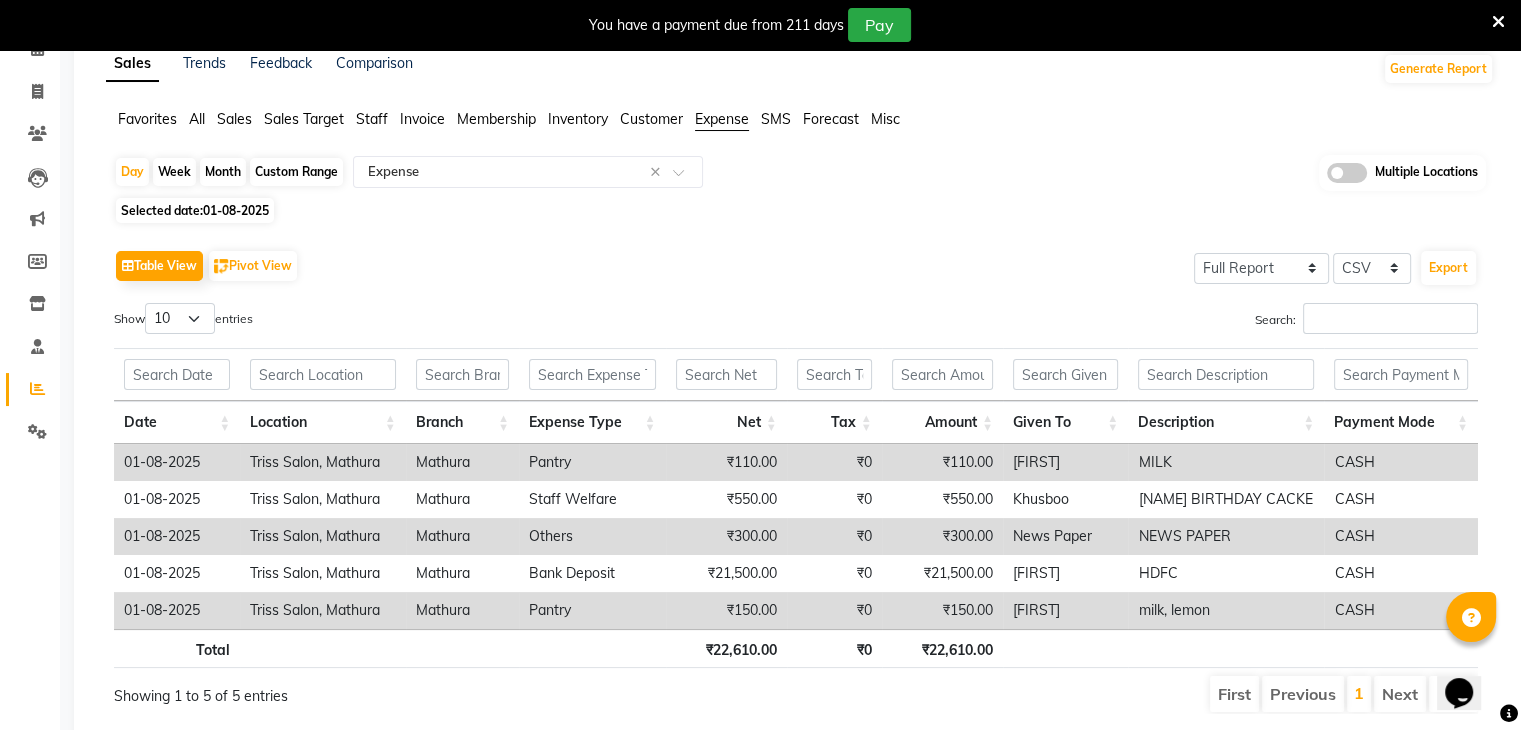 click on "Custom Range" 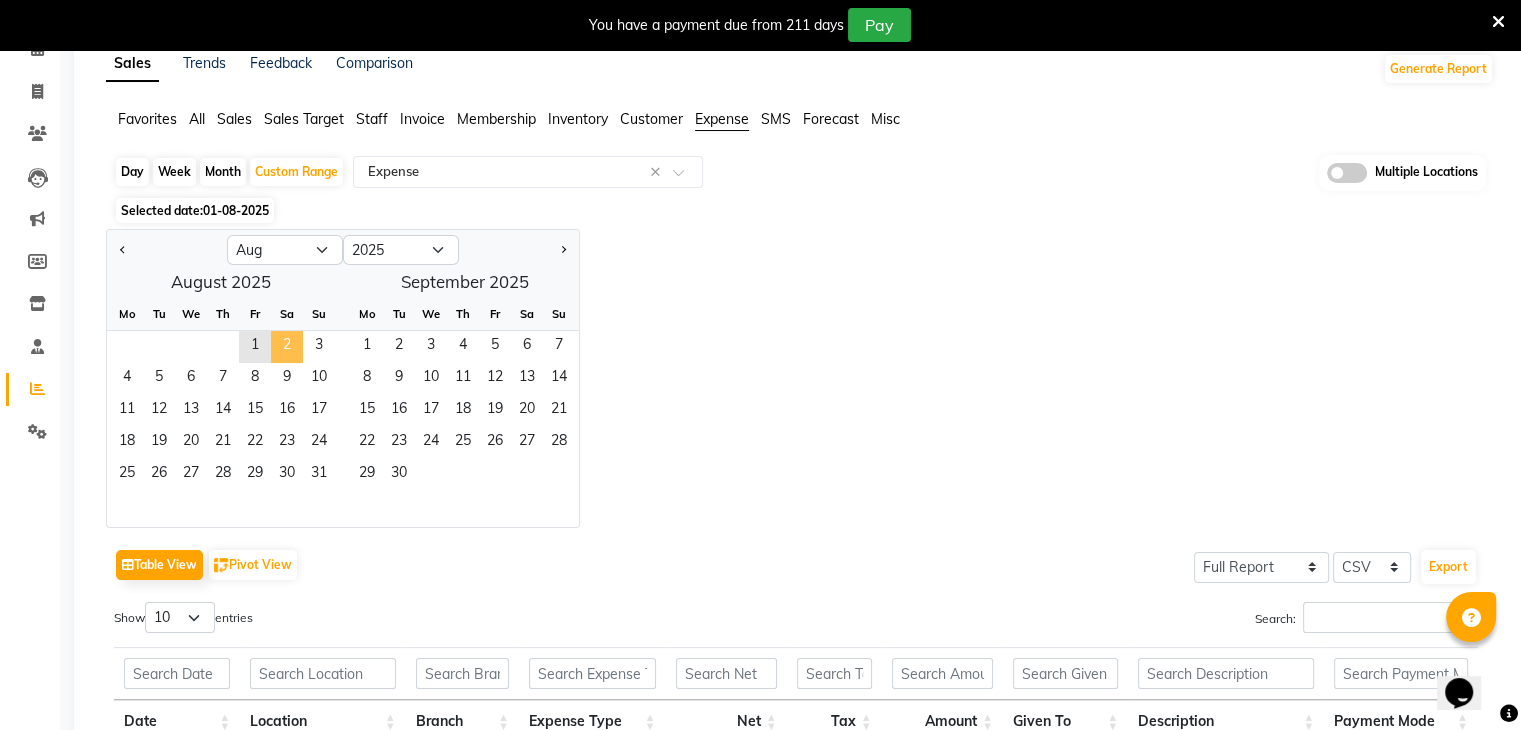 click on "2" 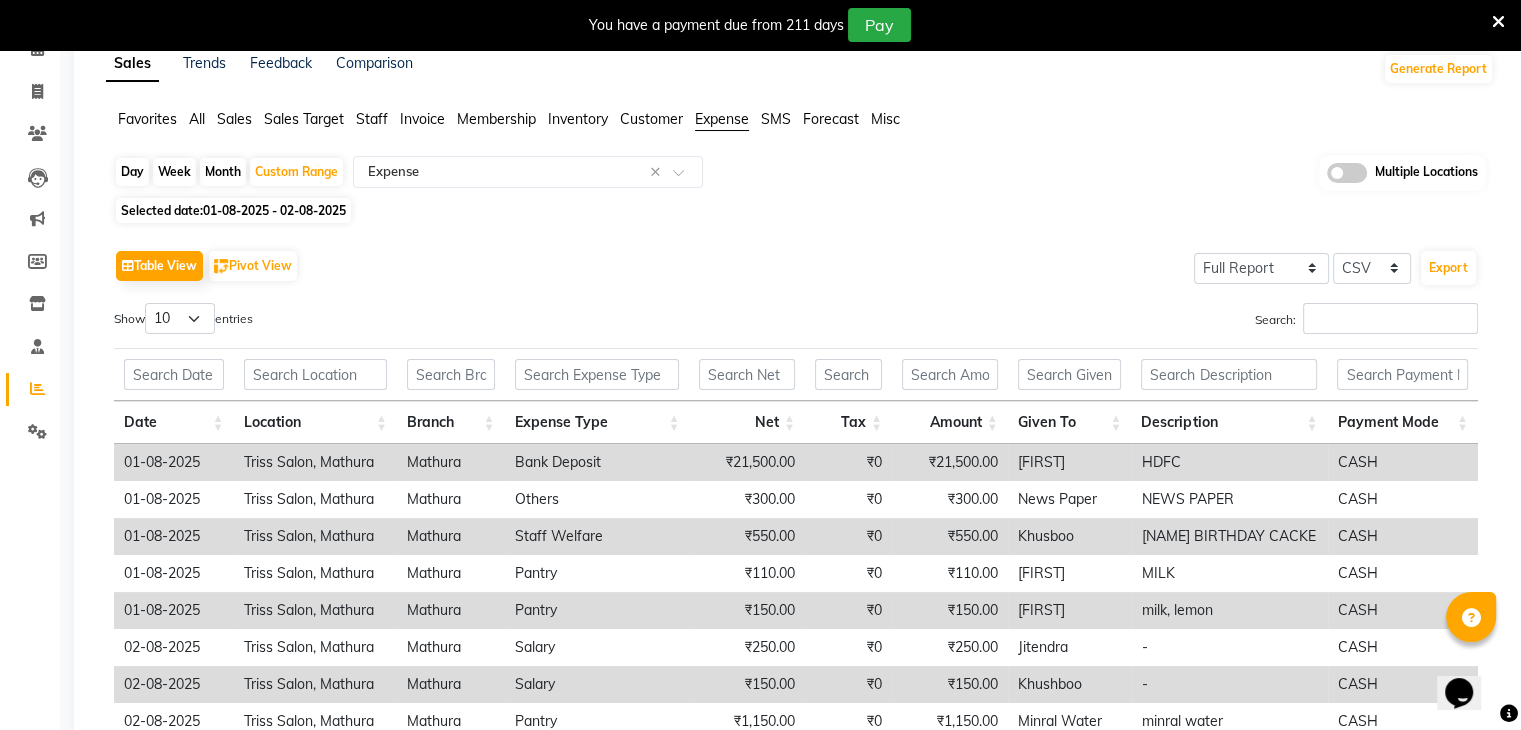 click at bounding box center [315, 374] 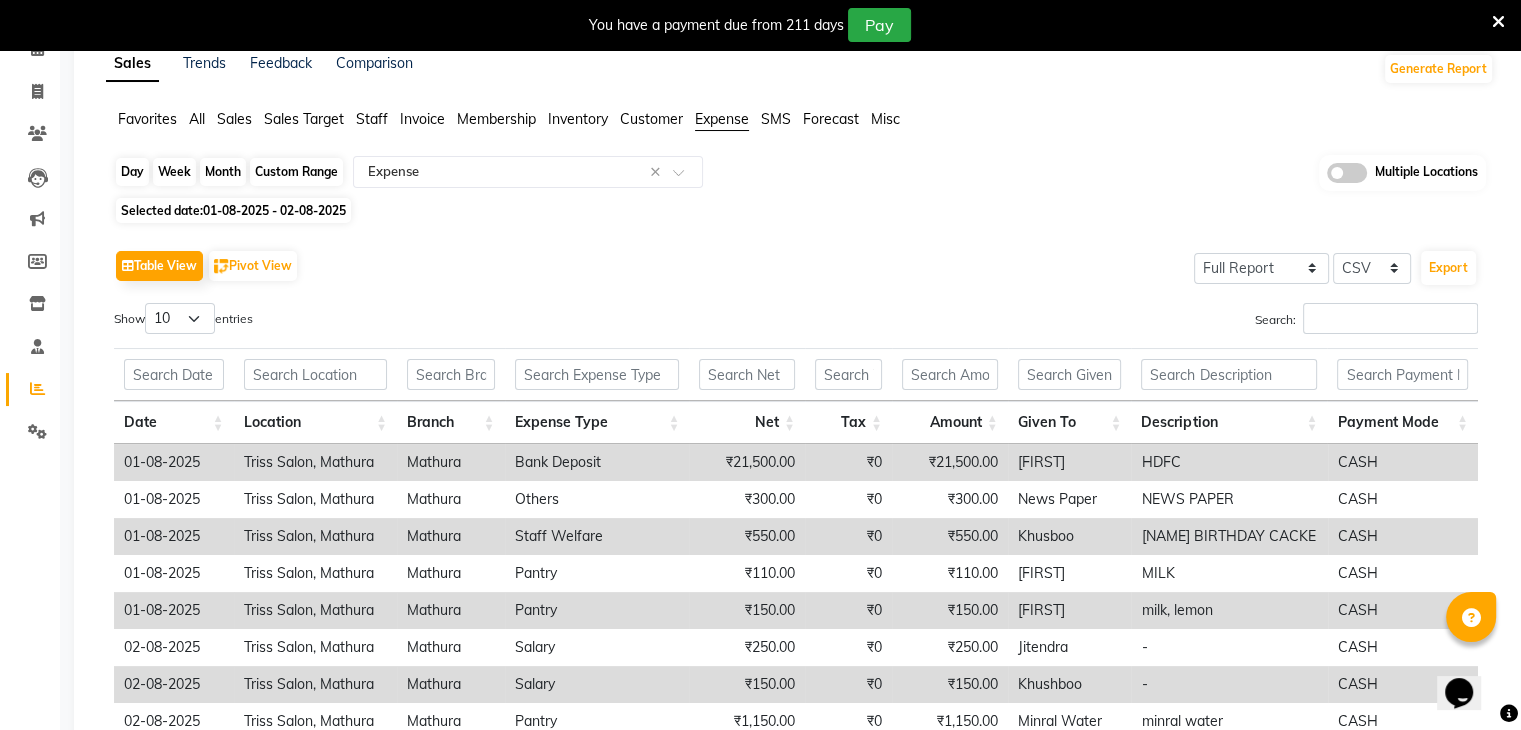 click on "Custom Range" 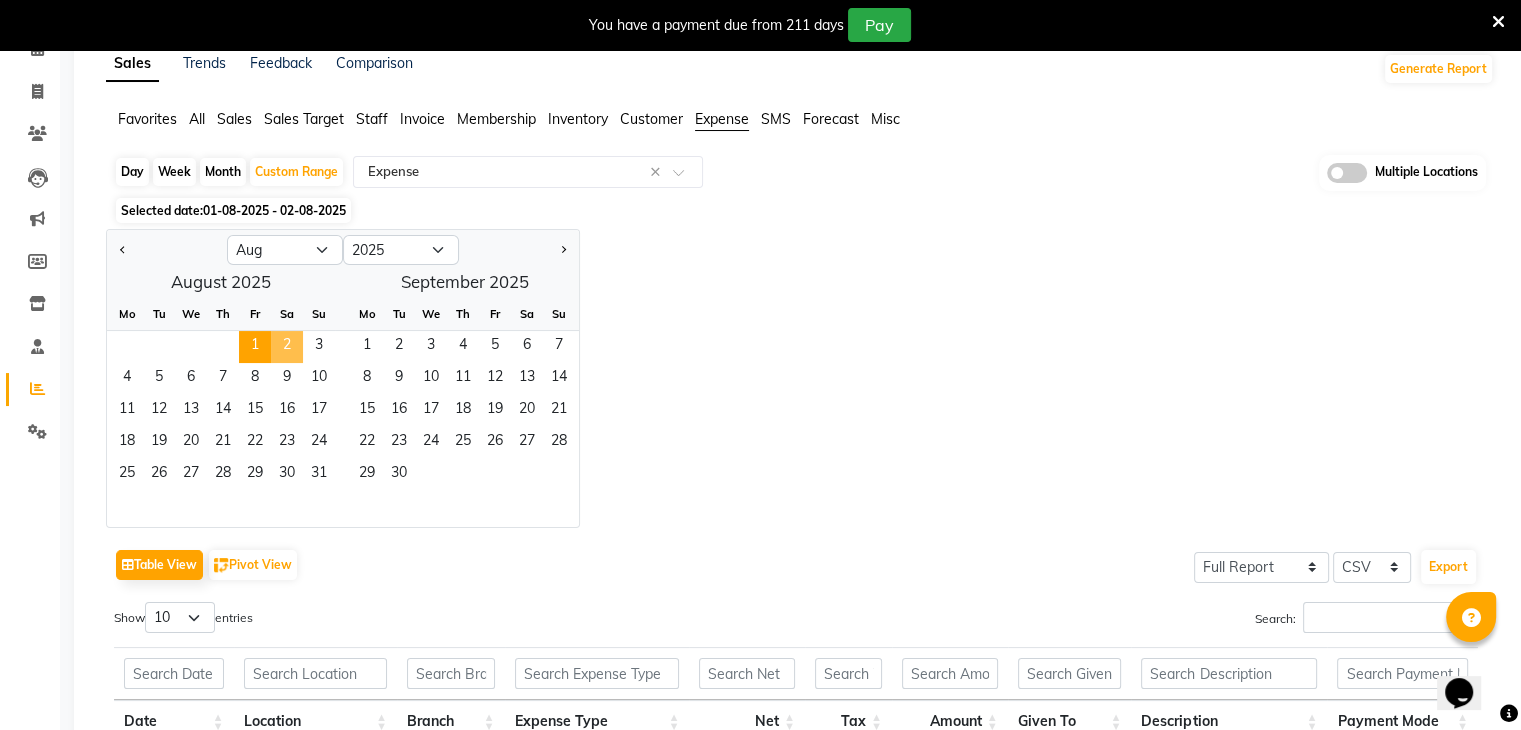 click on "2" 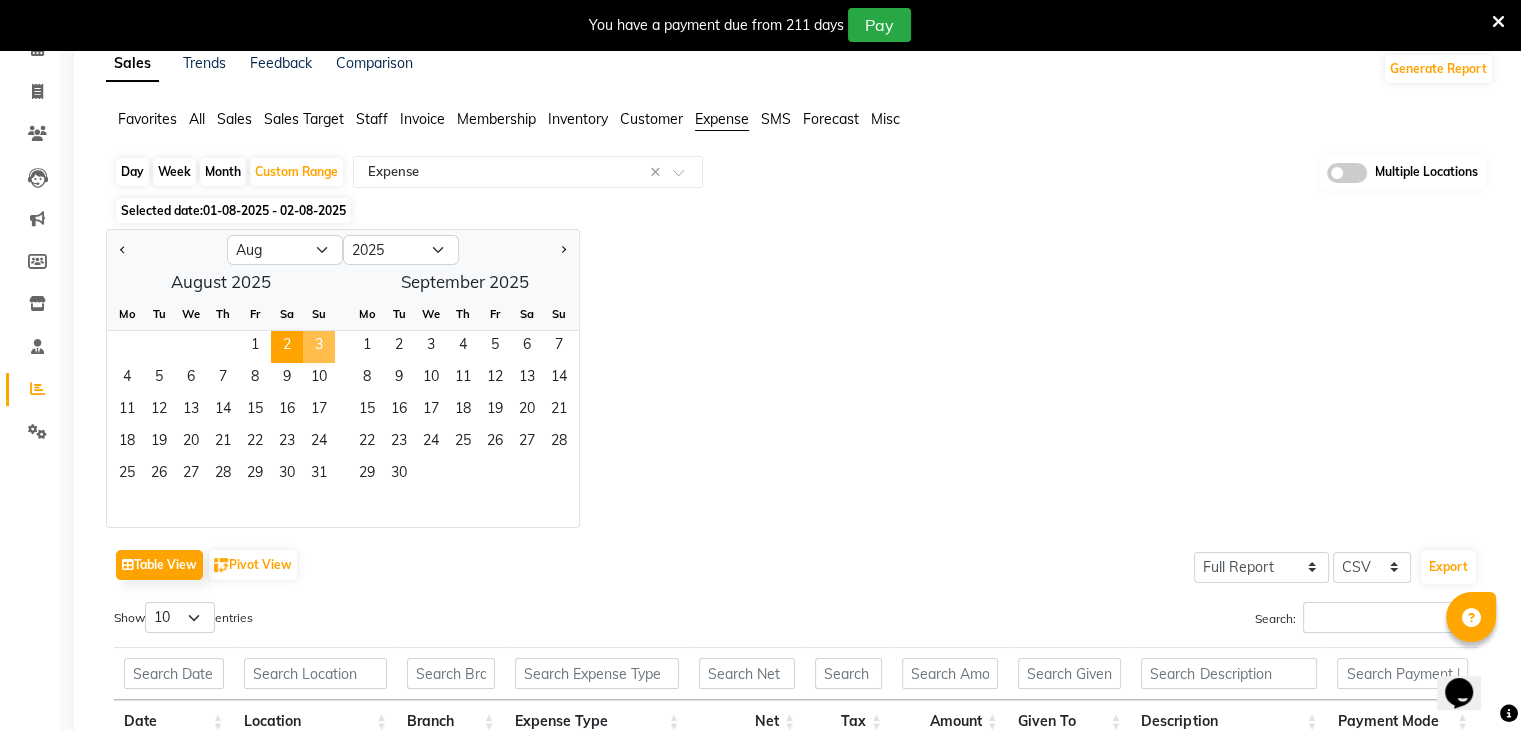 click on "3" 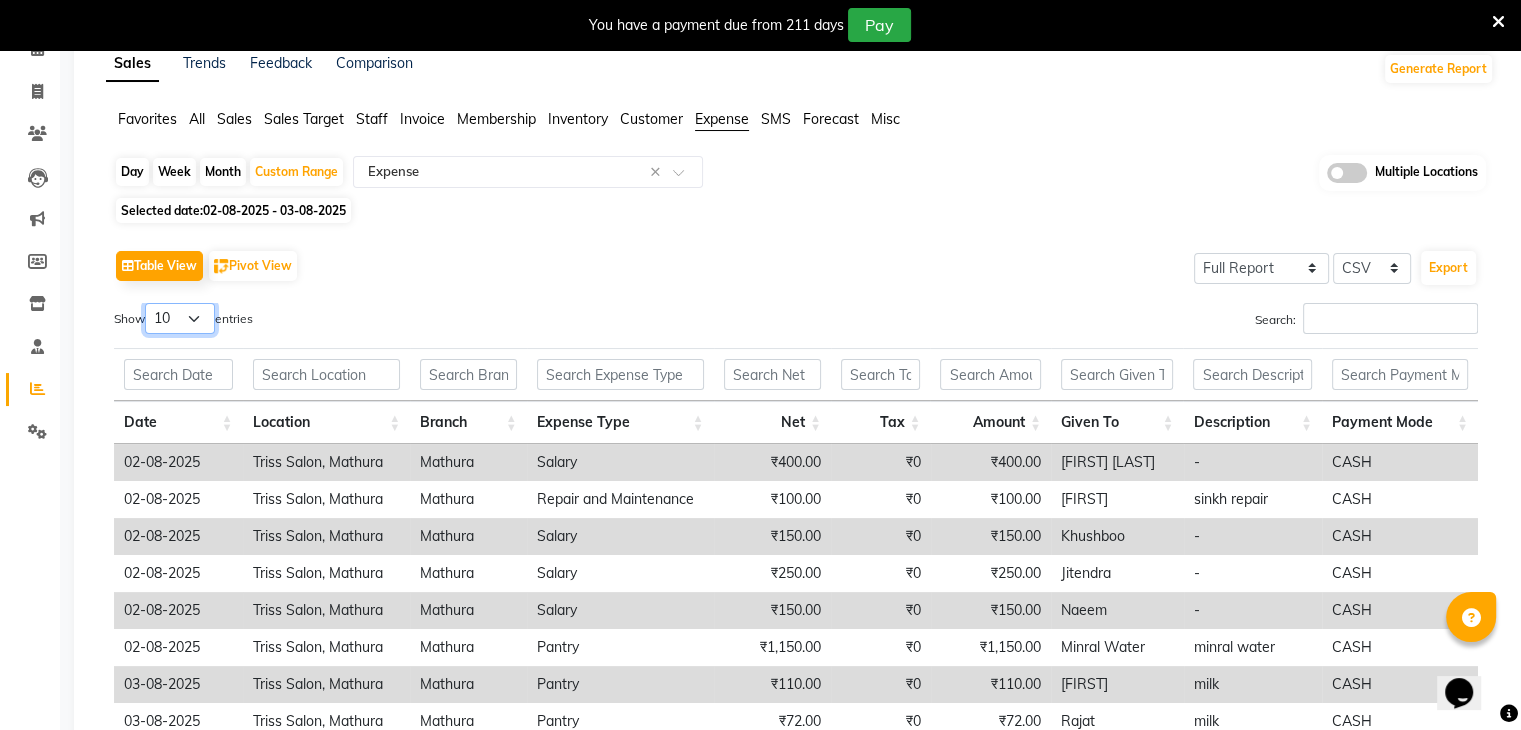 click on "10 25 50 100" at bounding box center [180, 318] 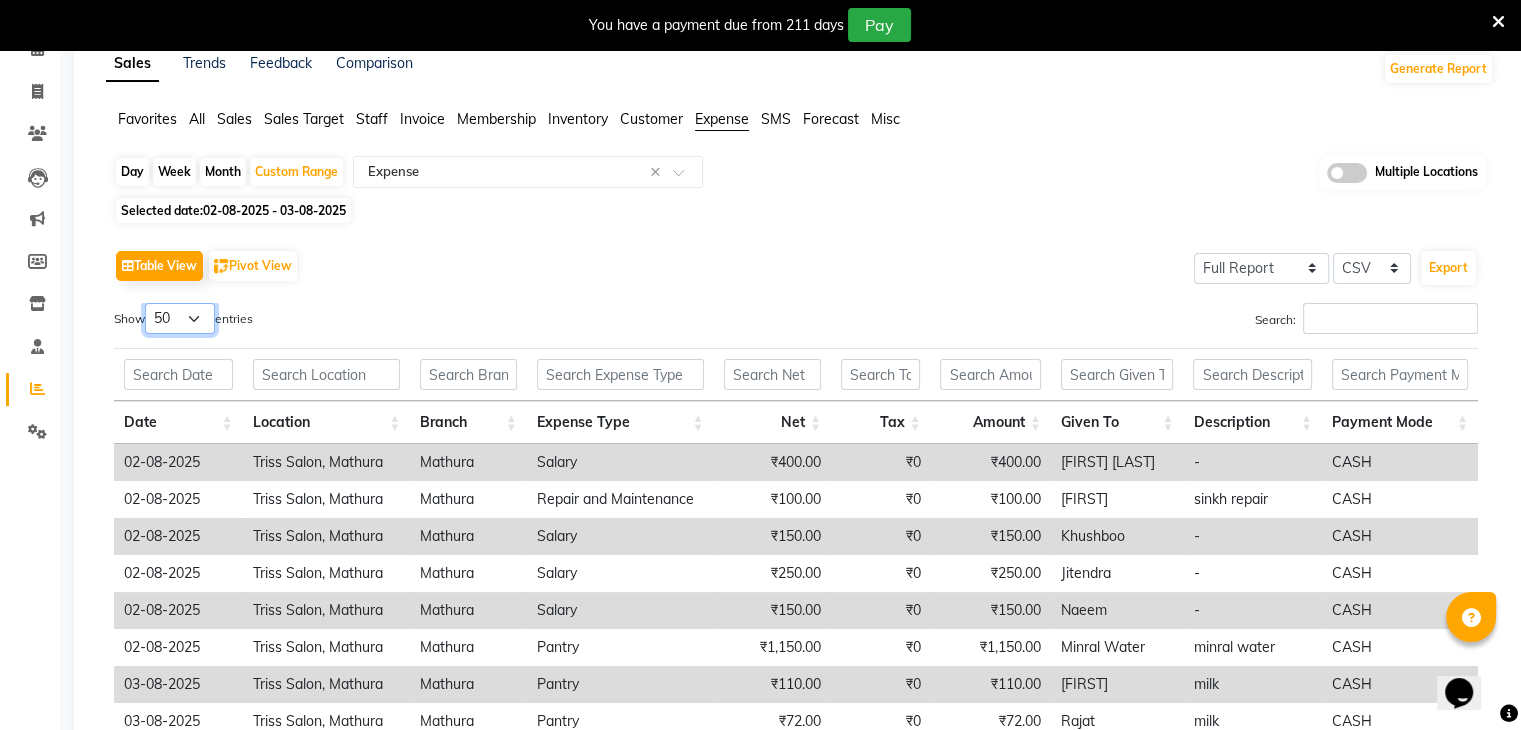 click on "10 25 50 100" at bounding box center [180, 318] 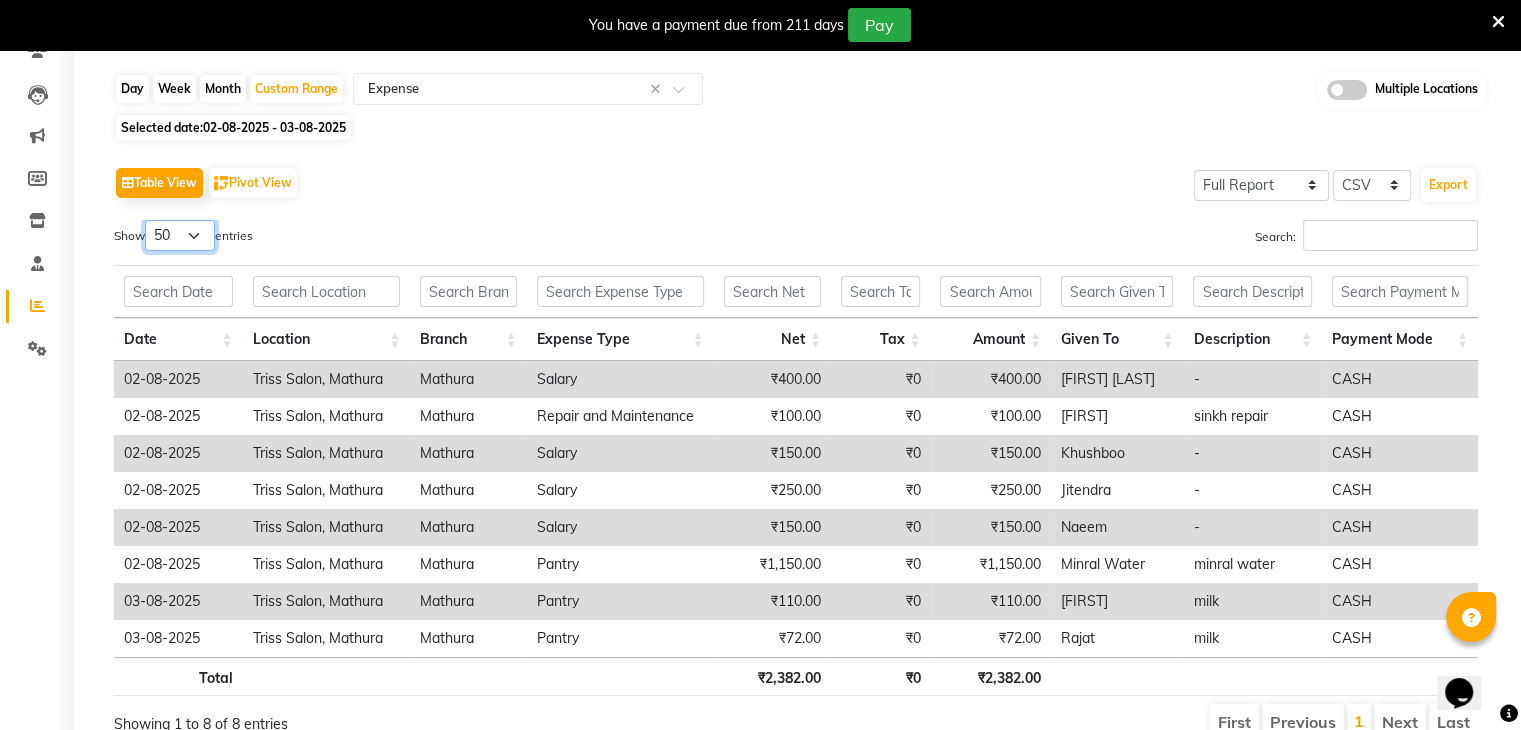 scroll, scrollTop: 278, scrollLeft: 0, axis: vertical 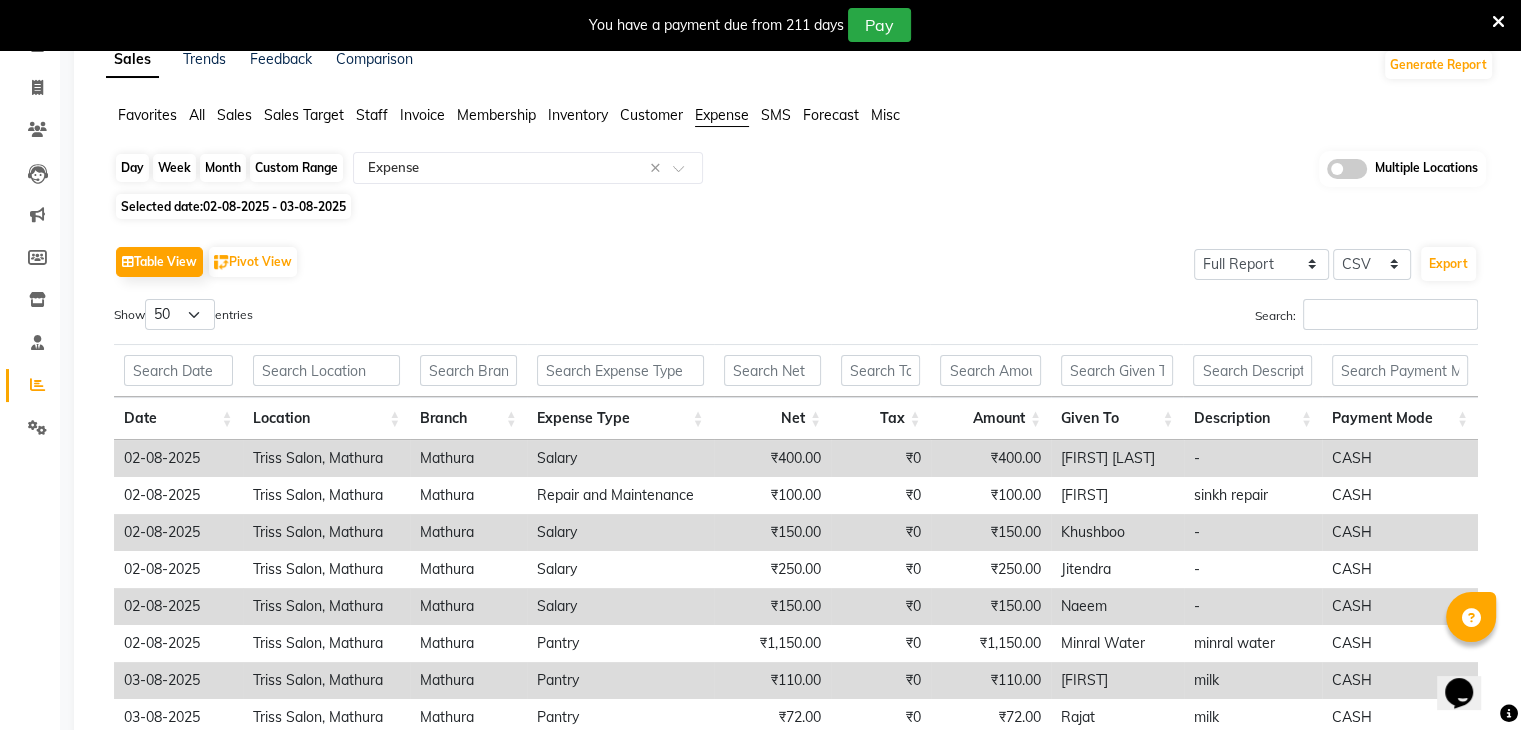 click on "Custom Range" 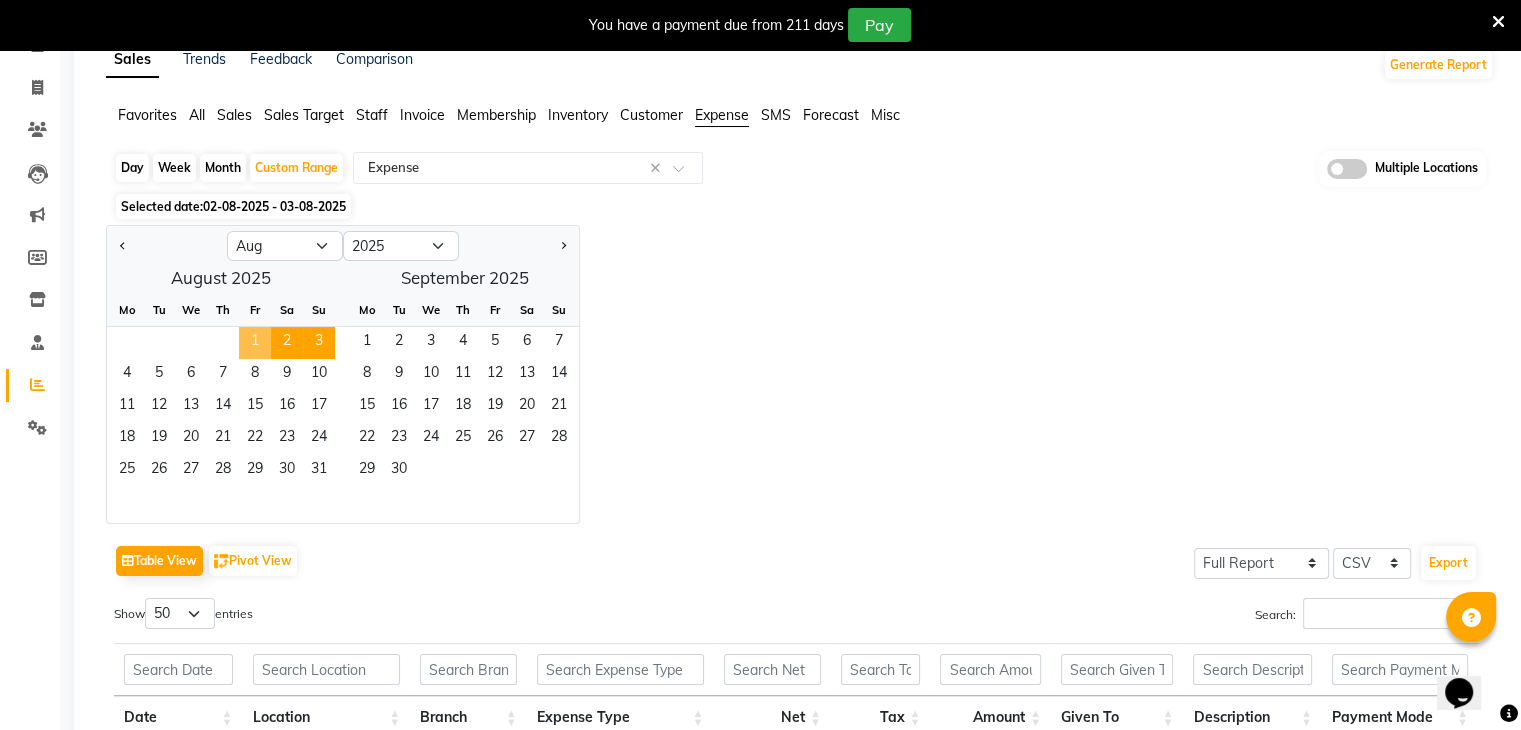 click on "1" 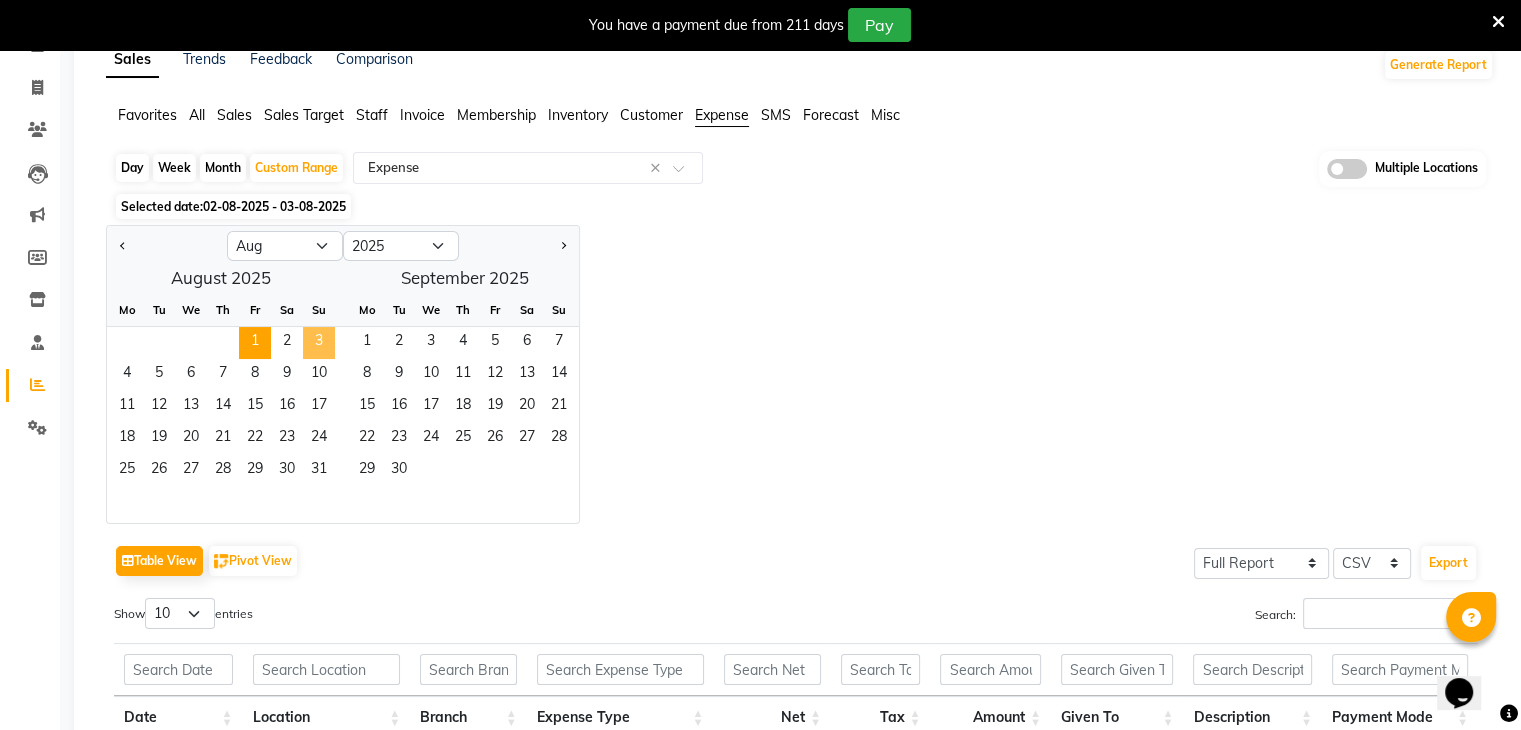click on "3" 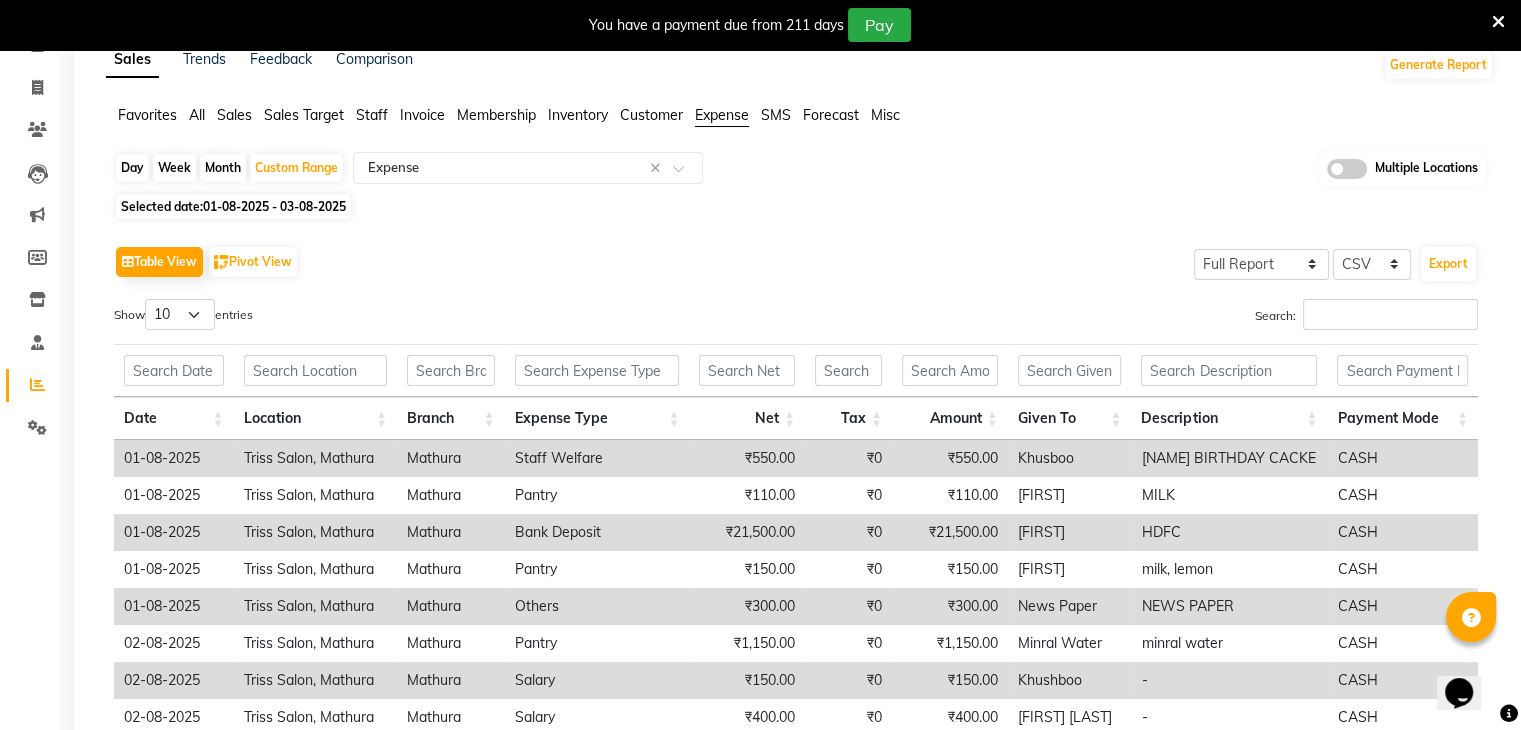 scroll, scrollTop: 352, scrollLeft: 0, axis: vertical 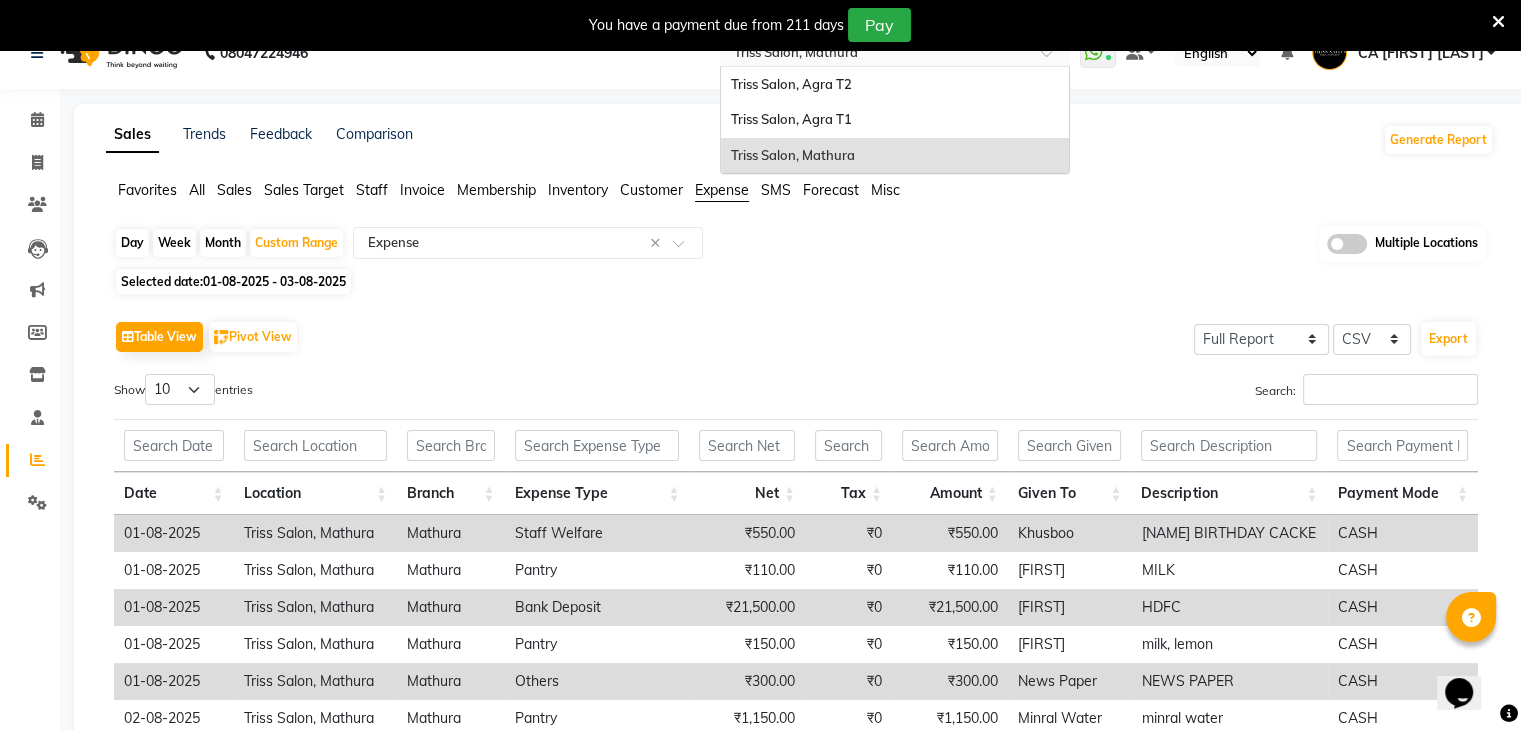 click at bounding box center [875, 55] 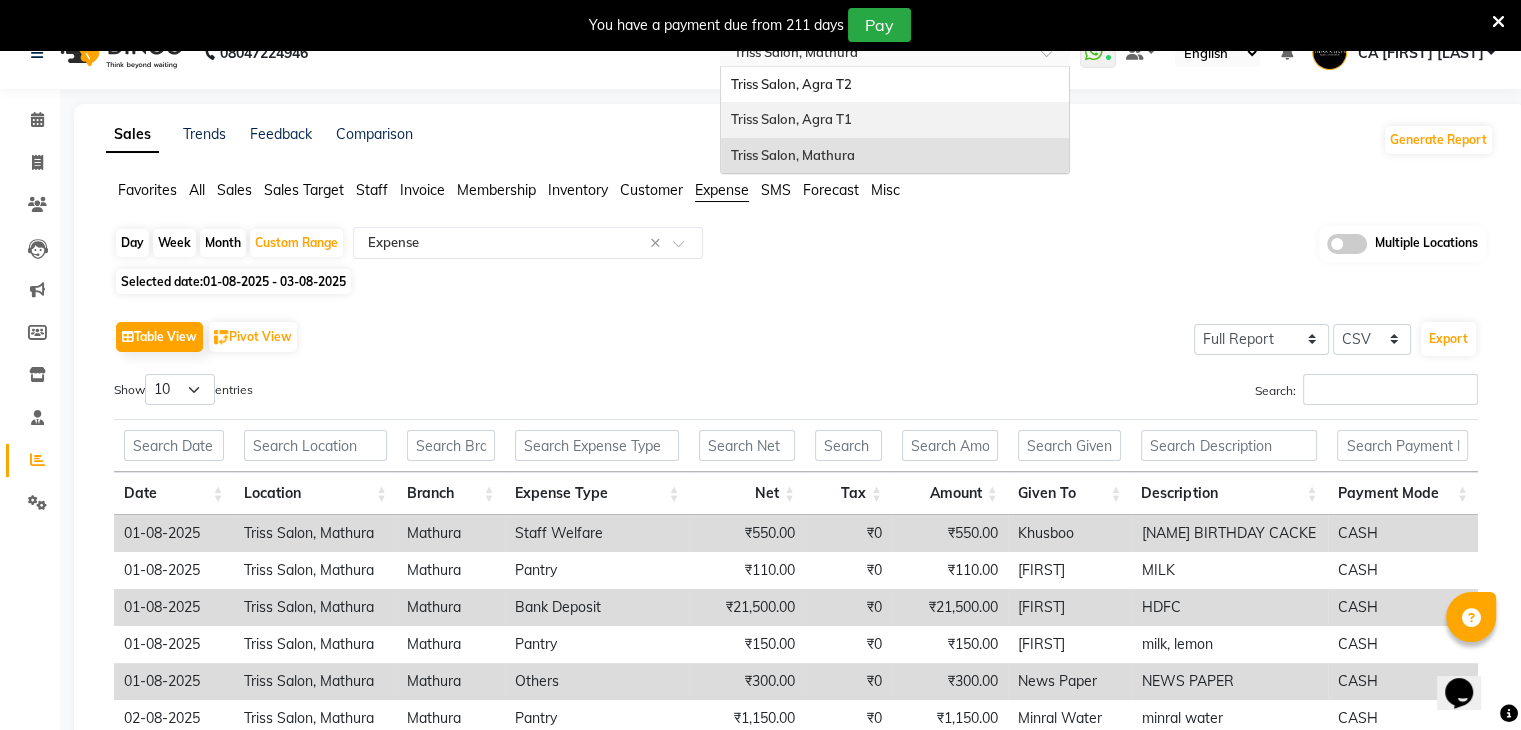 click on "Triss Salon, Agra T1" at bounding box center [895, 120] 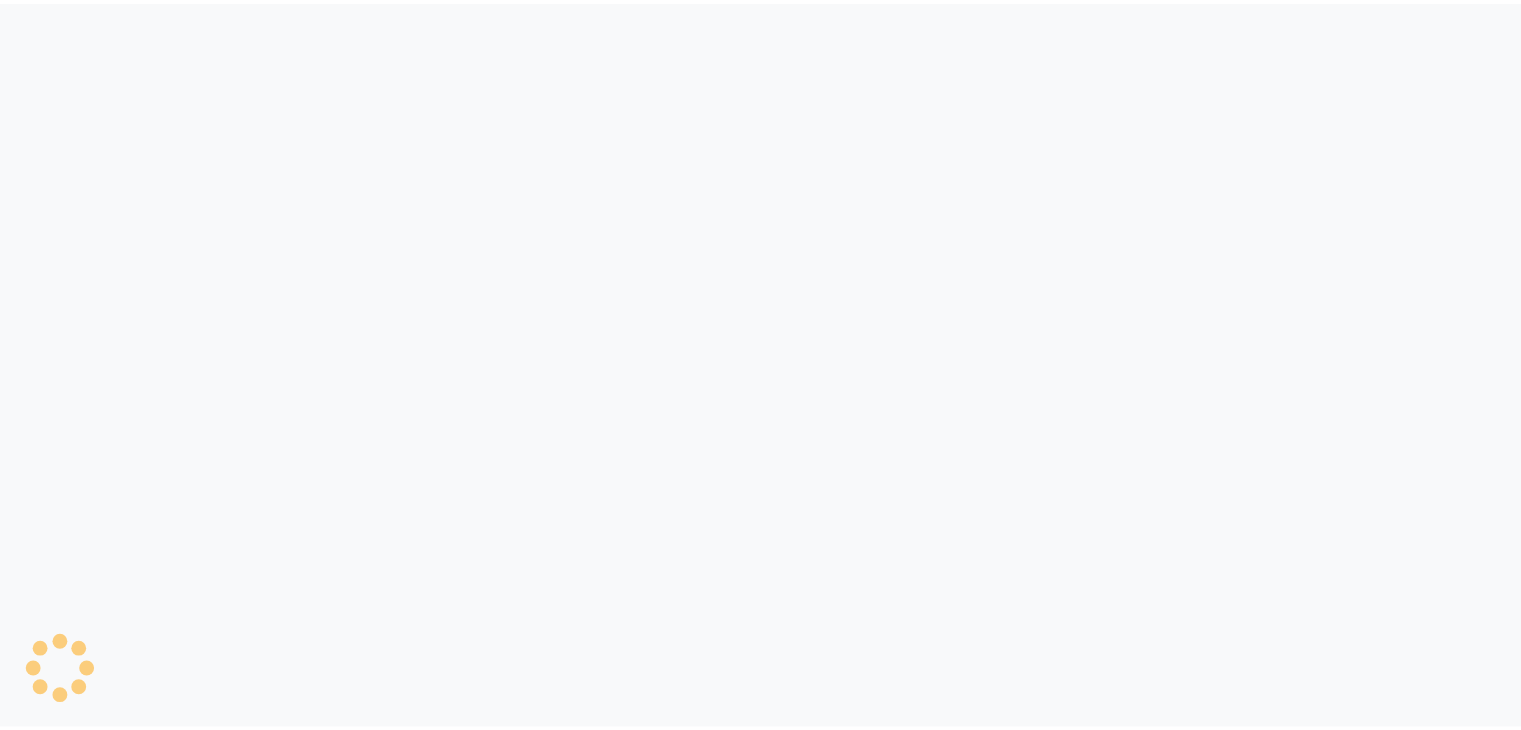 scroll, scrollTop: 0, scrollLeft: 0, axis: both 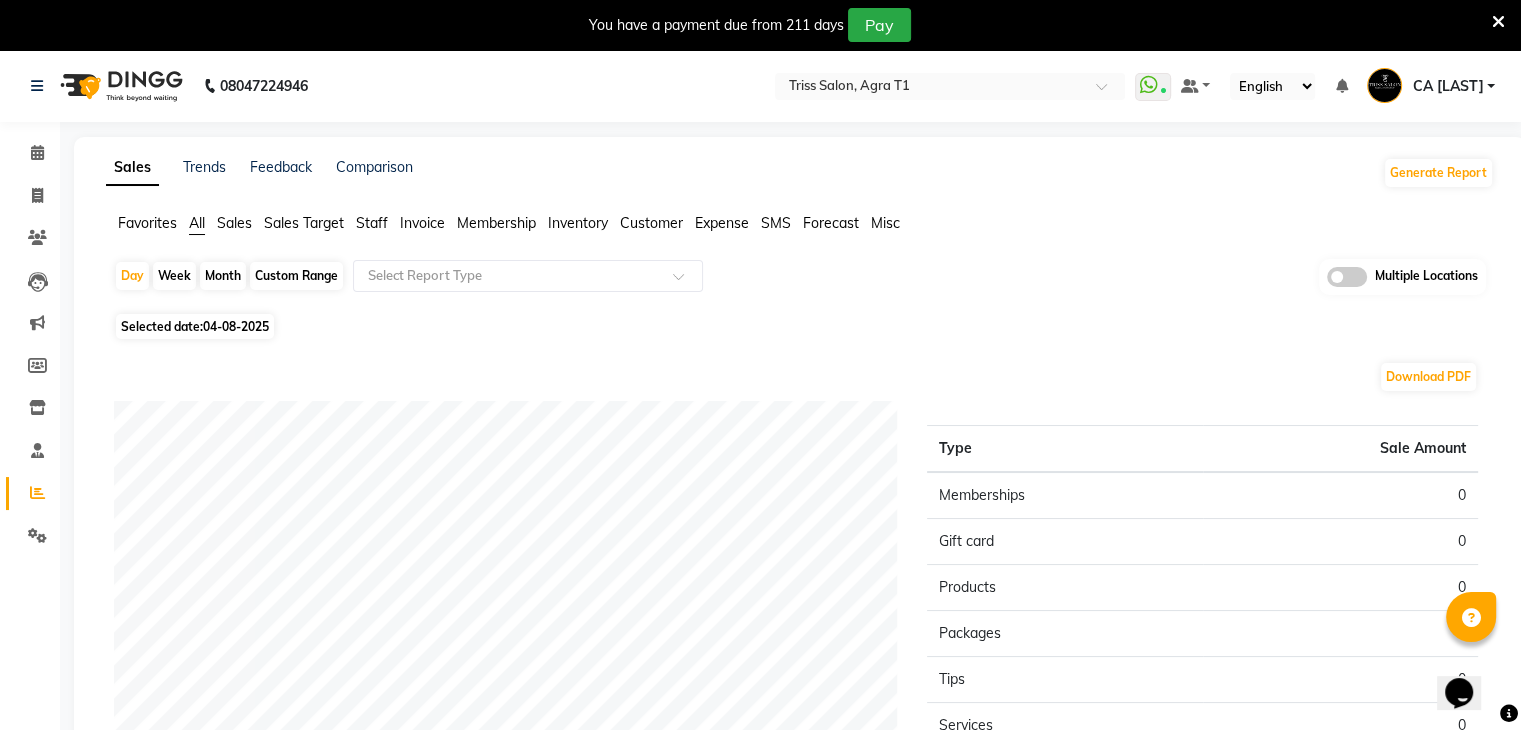 click on "Expense" 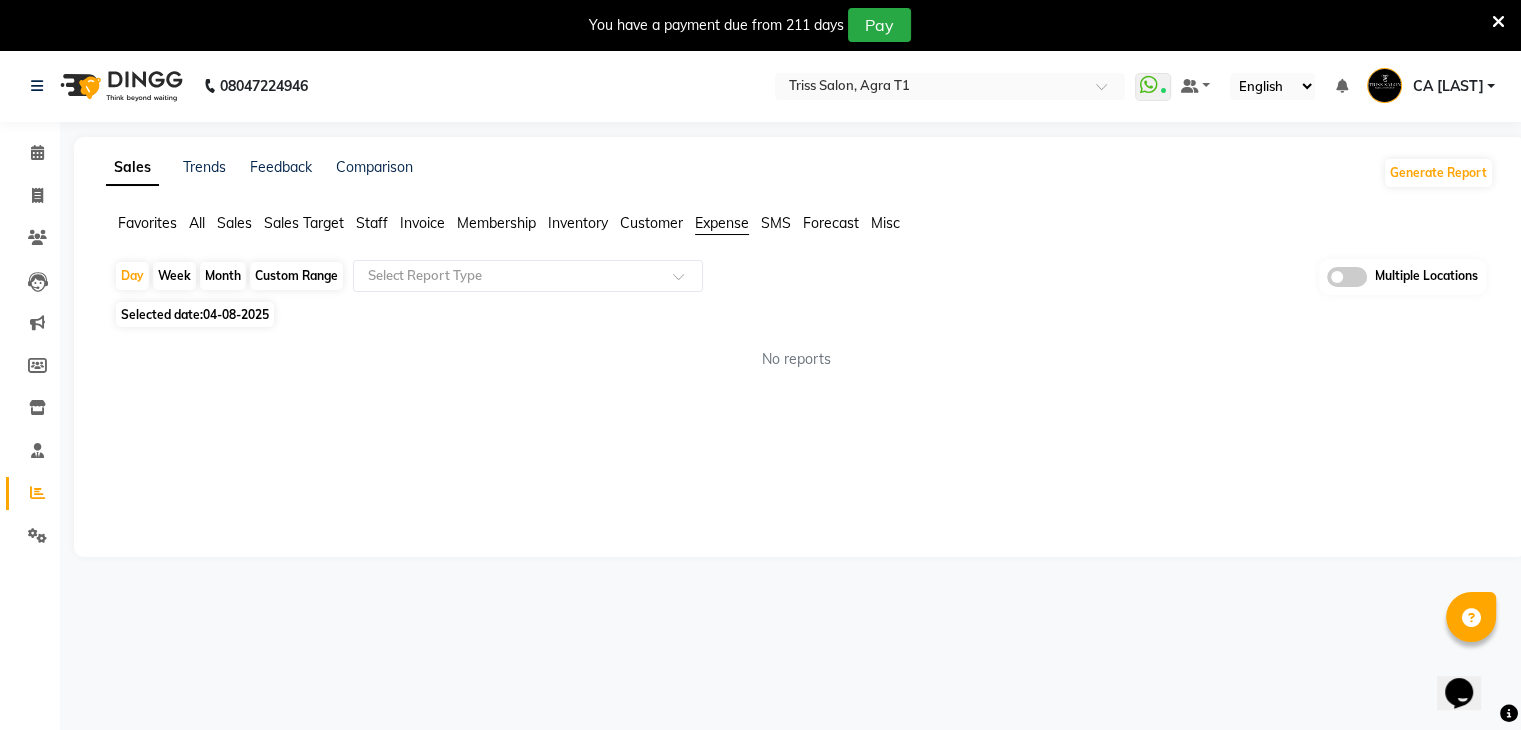 click on "Custom Range" 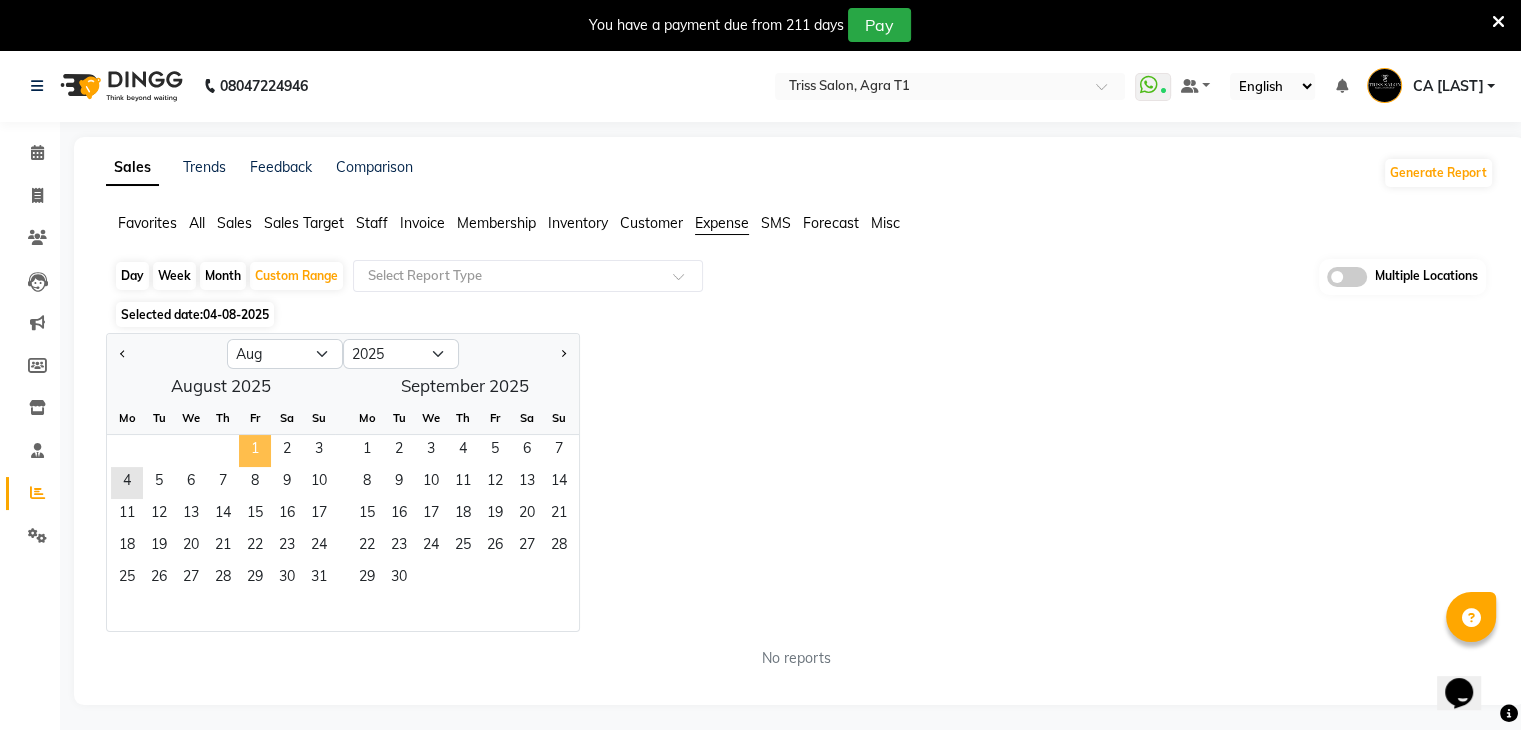 click on "1" 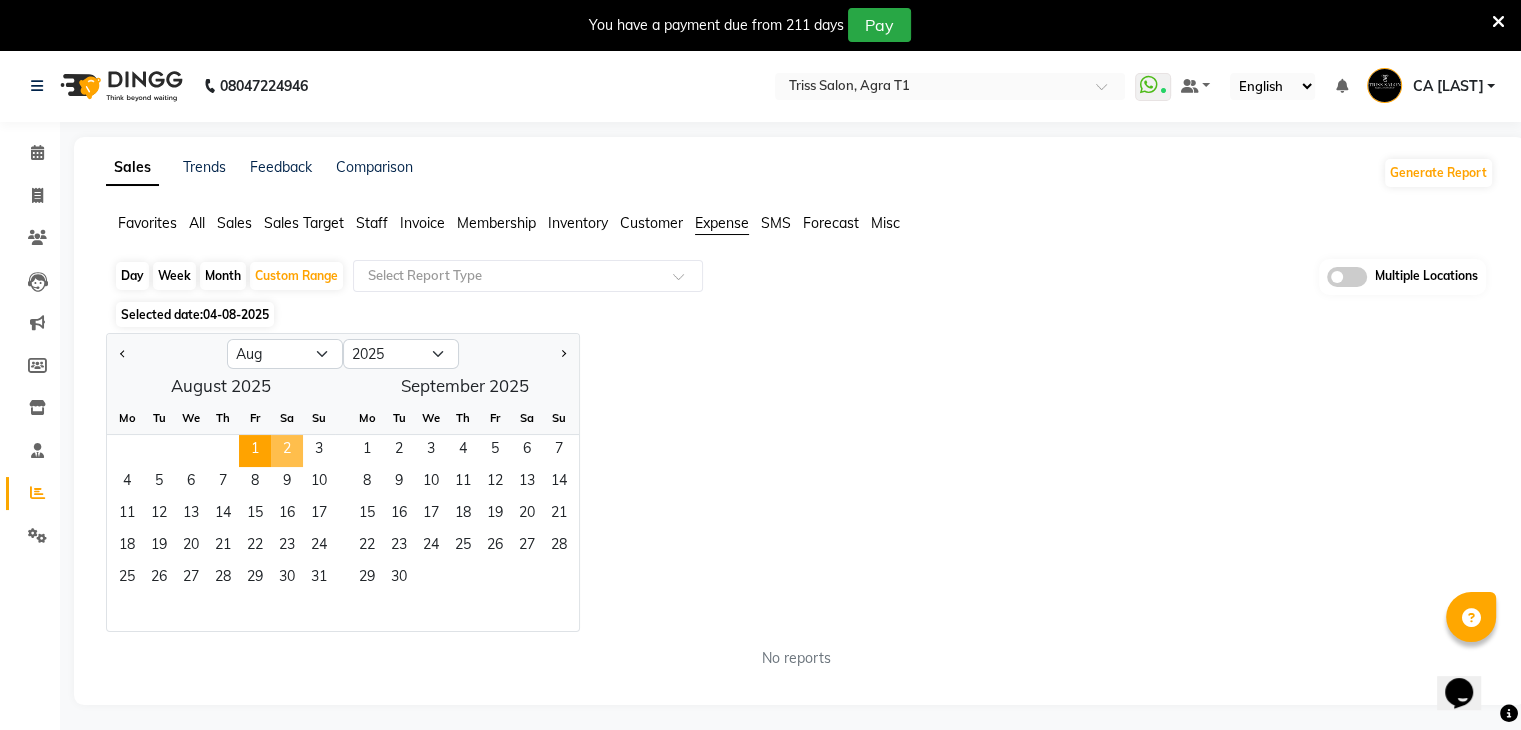 click on "2" 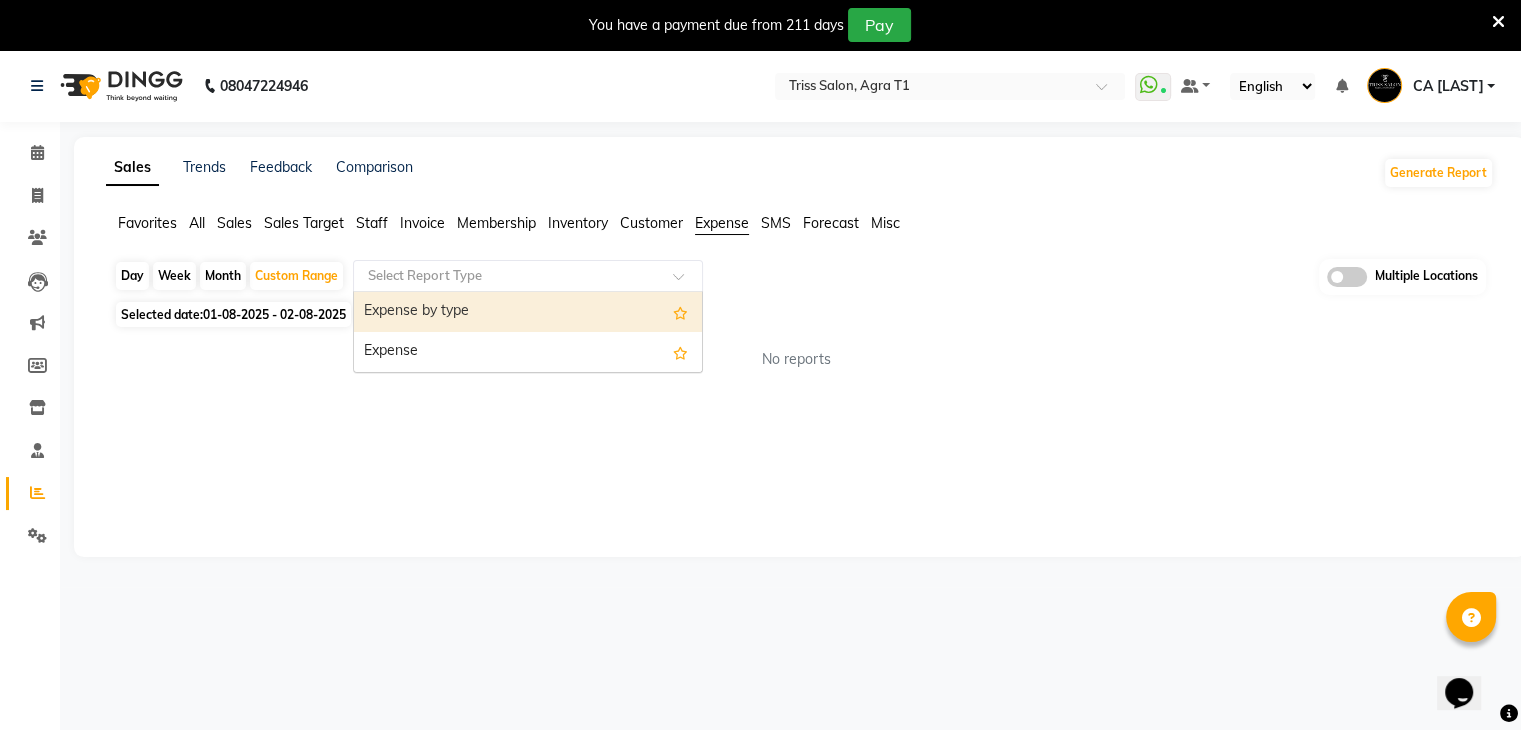 click 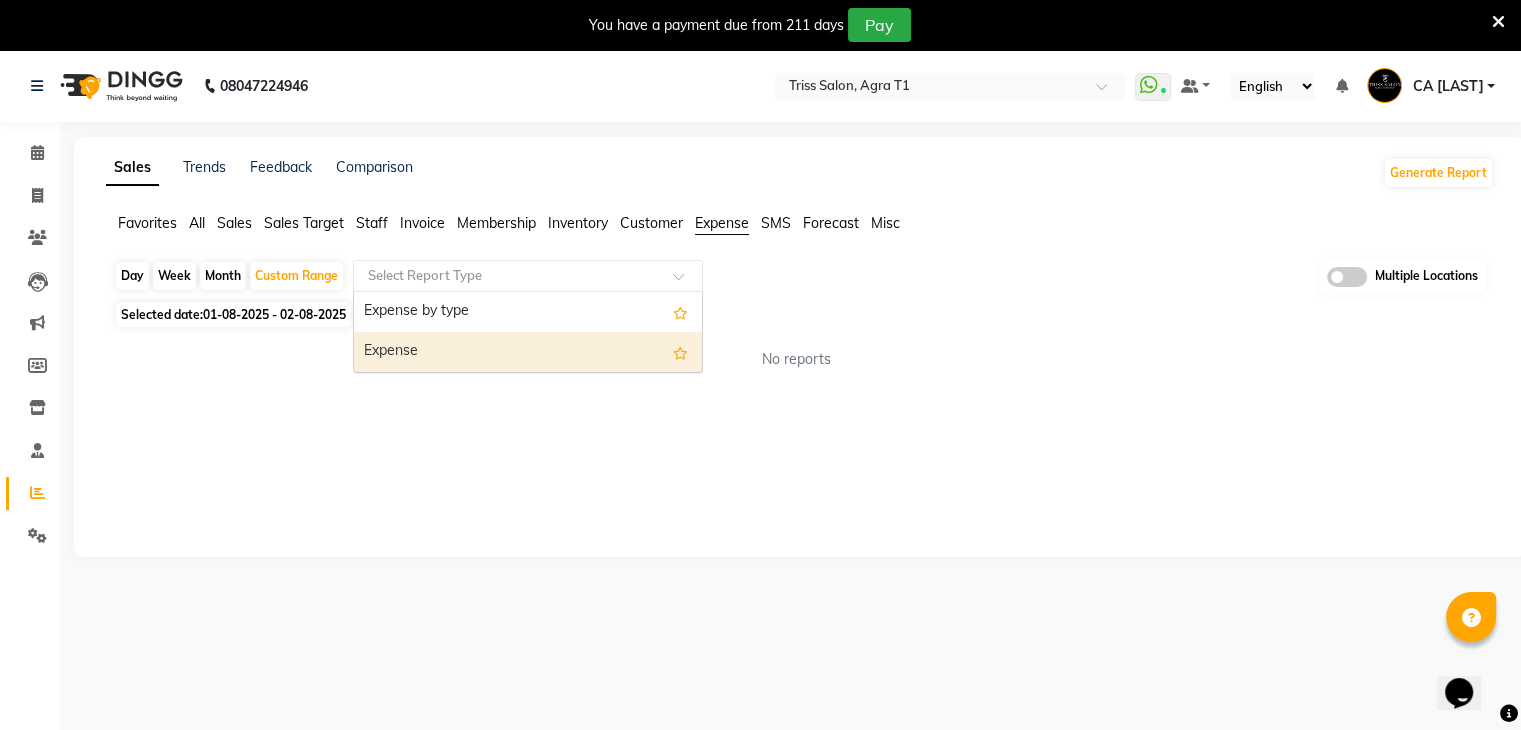 click on "Expense" at bounding box center [528, 352] 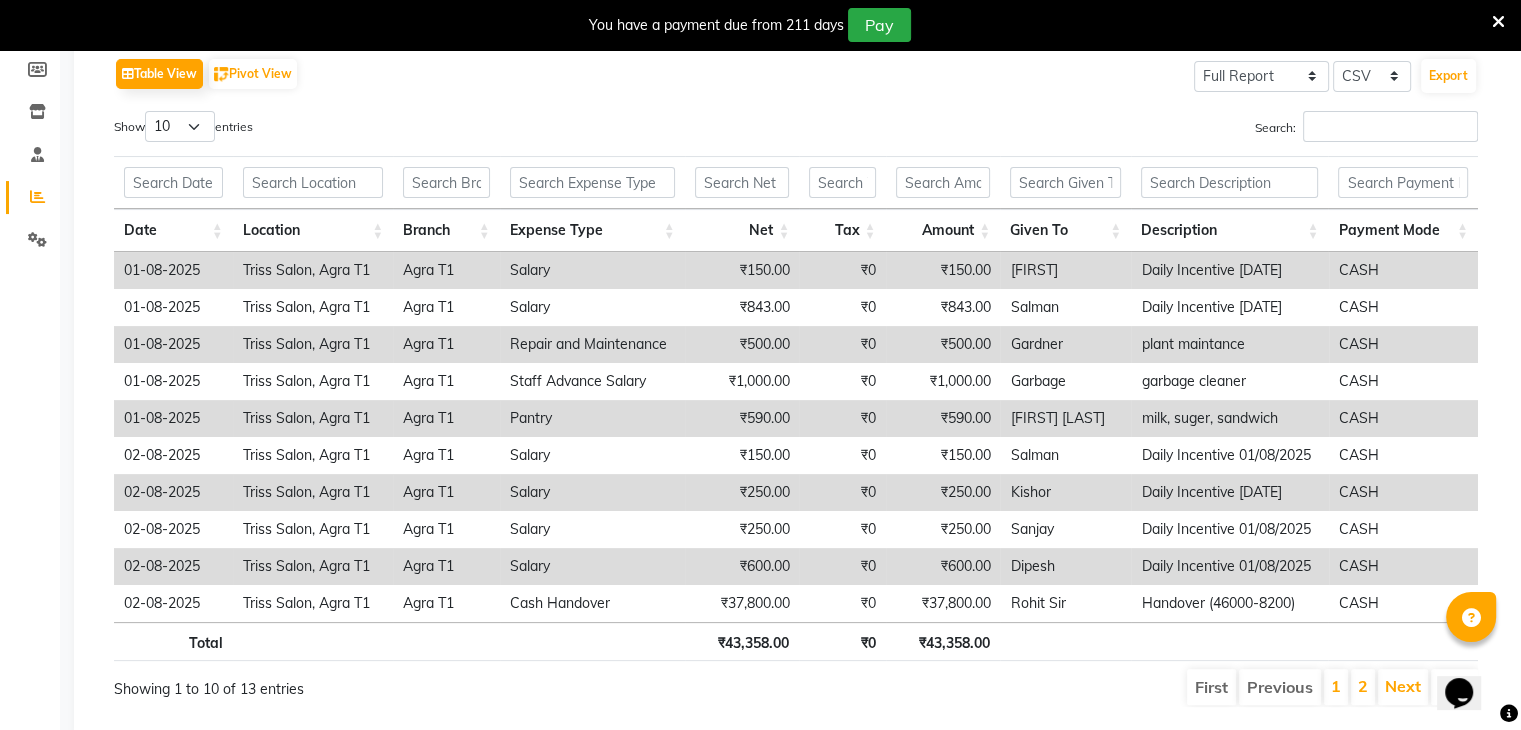 scroll, scrollTop: 287, scrollLeft: 0, axis: vertical 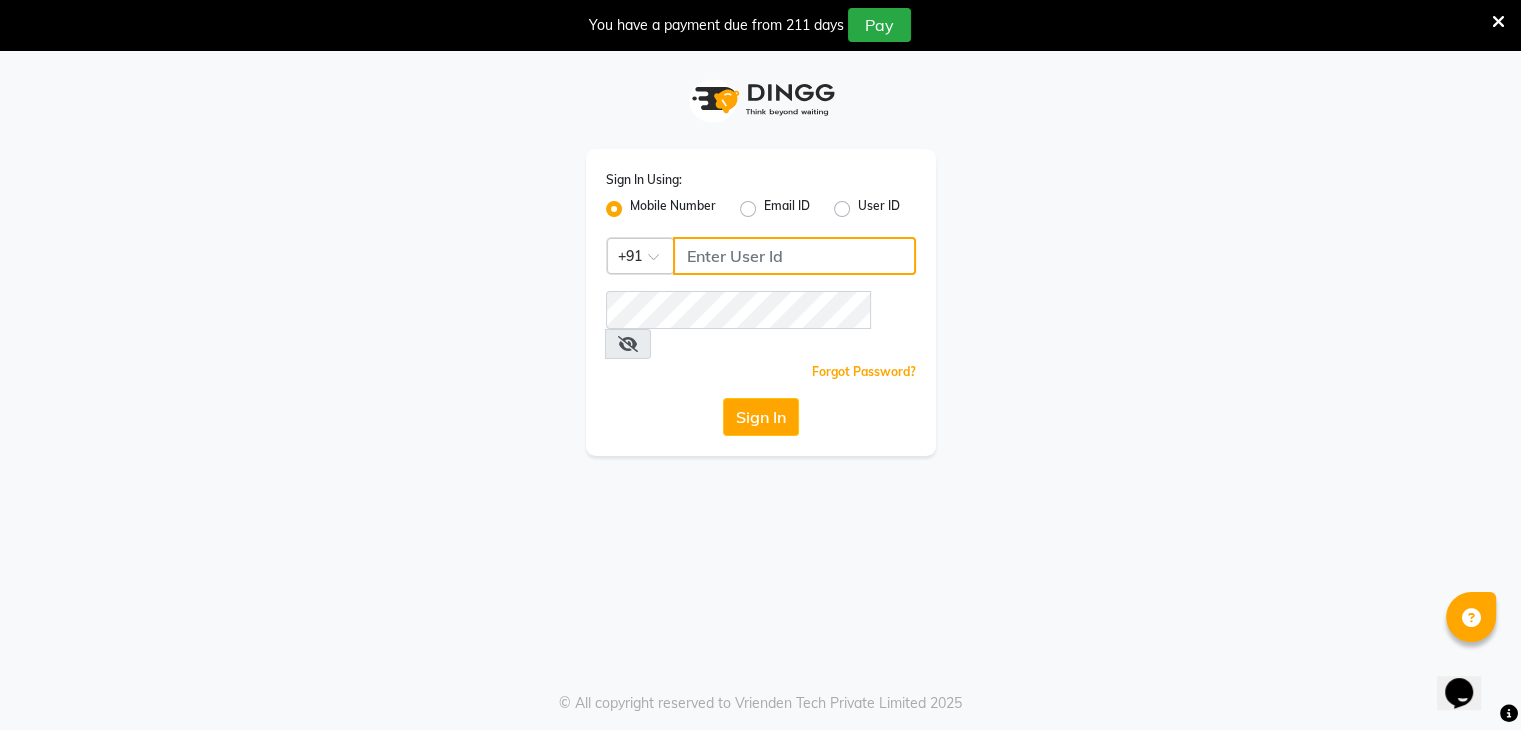 click 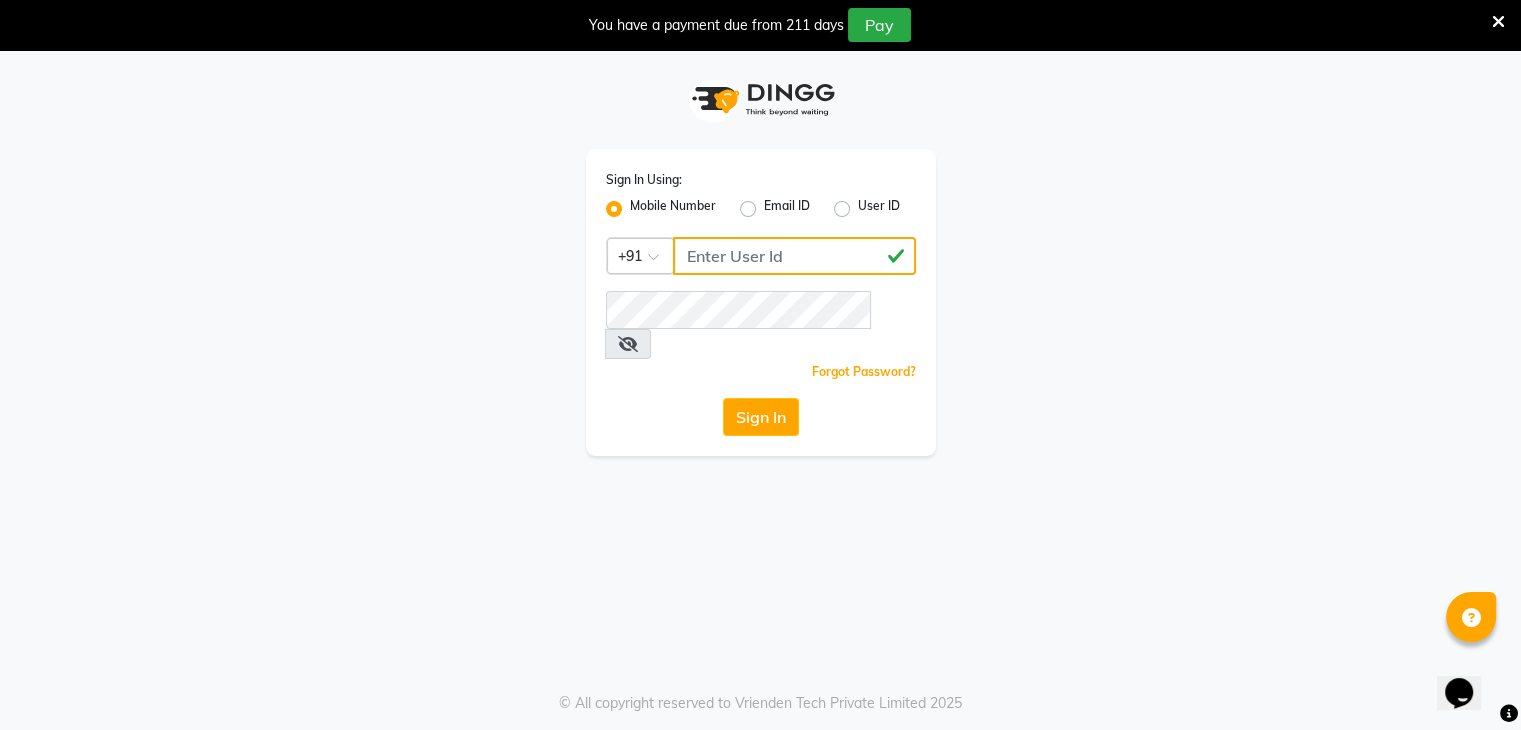 drag, startPoint x: 809, startPoint y: 251, endPoint x: 581, endPoint y: 265, distance: 228.42941 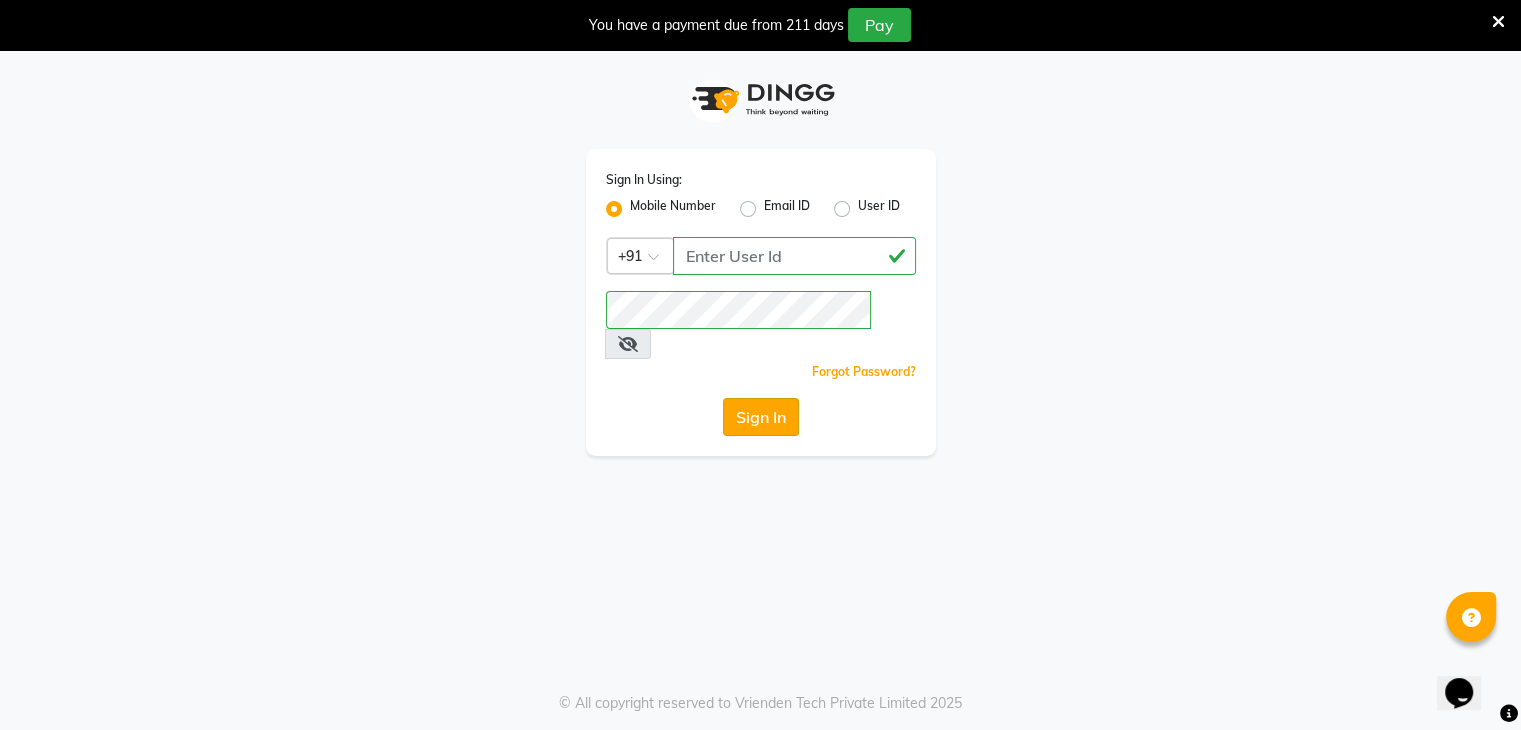 click on "Sign In" 